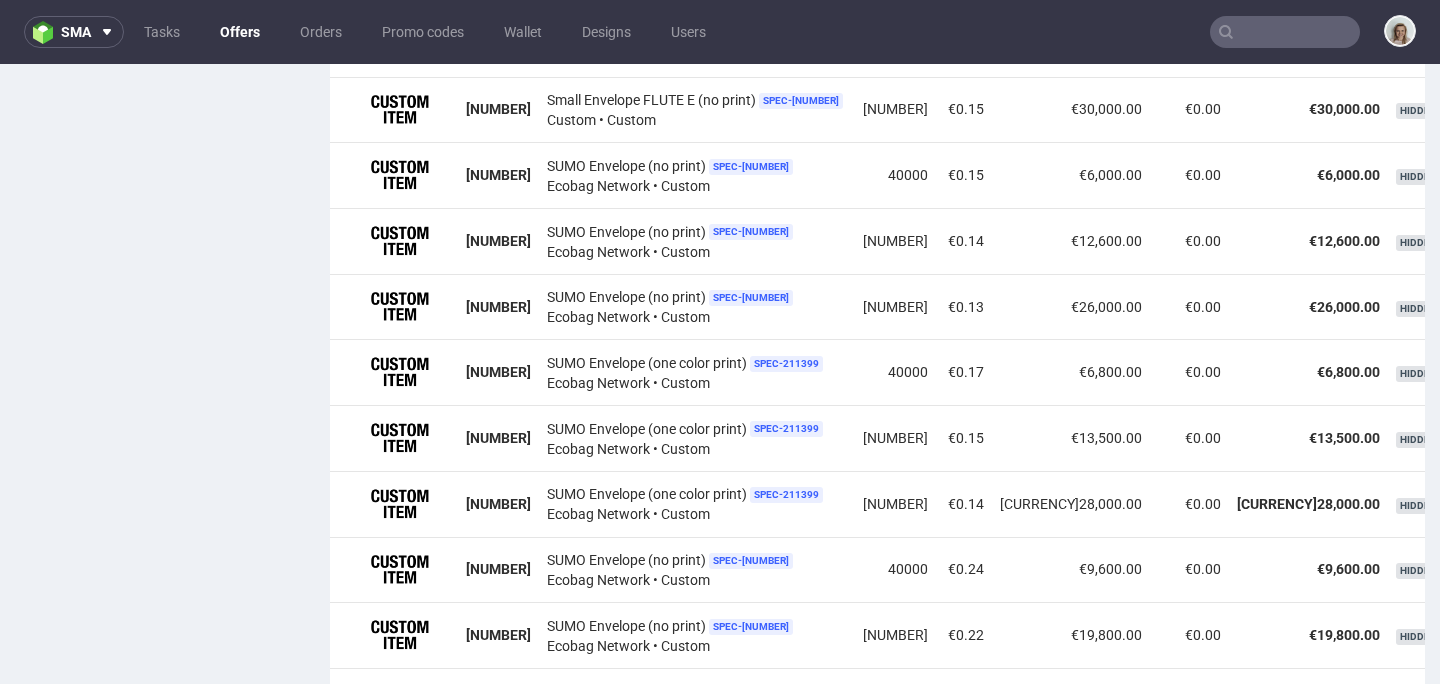 scroll, scrollTop: 1366, scrollLeft: 0, axis: vertical 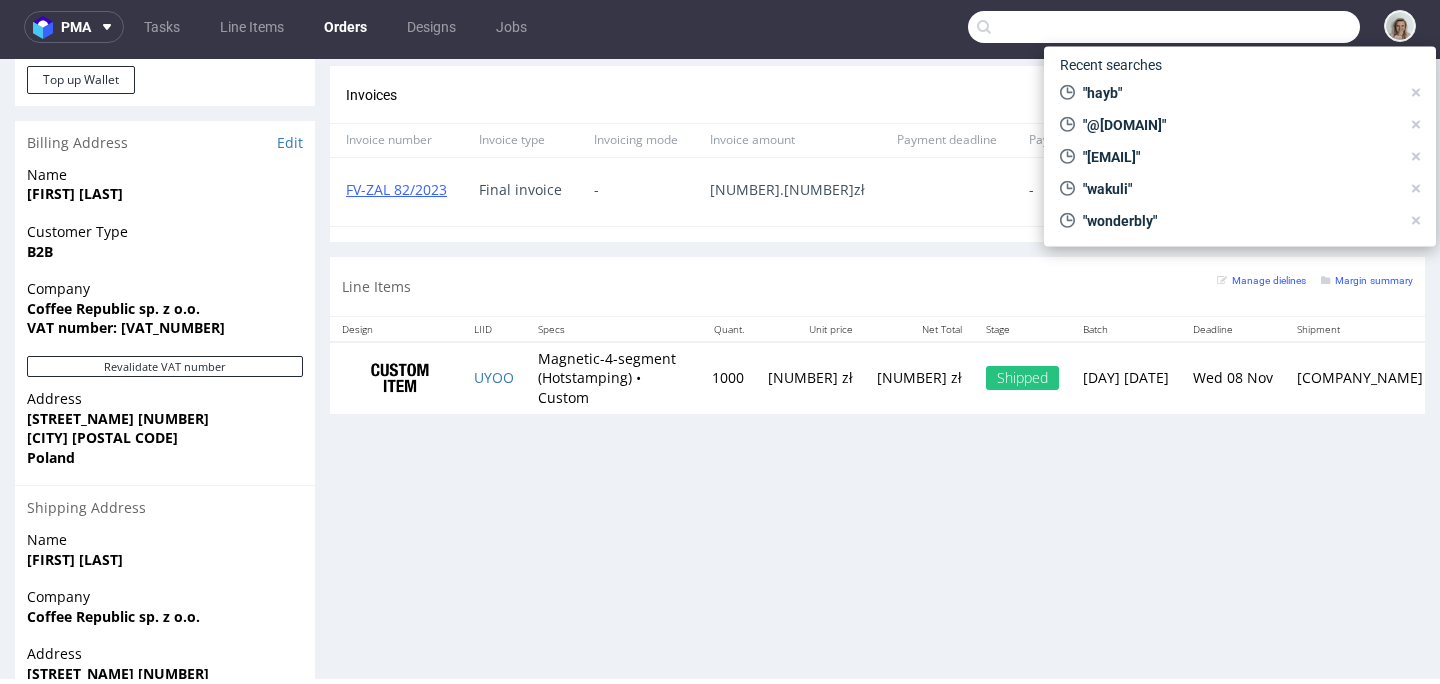 click at bounding box center (1164, 27) 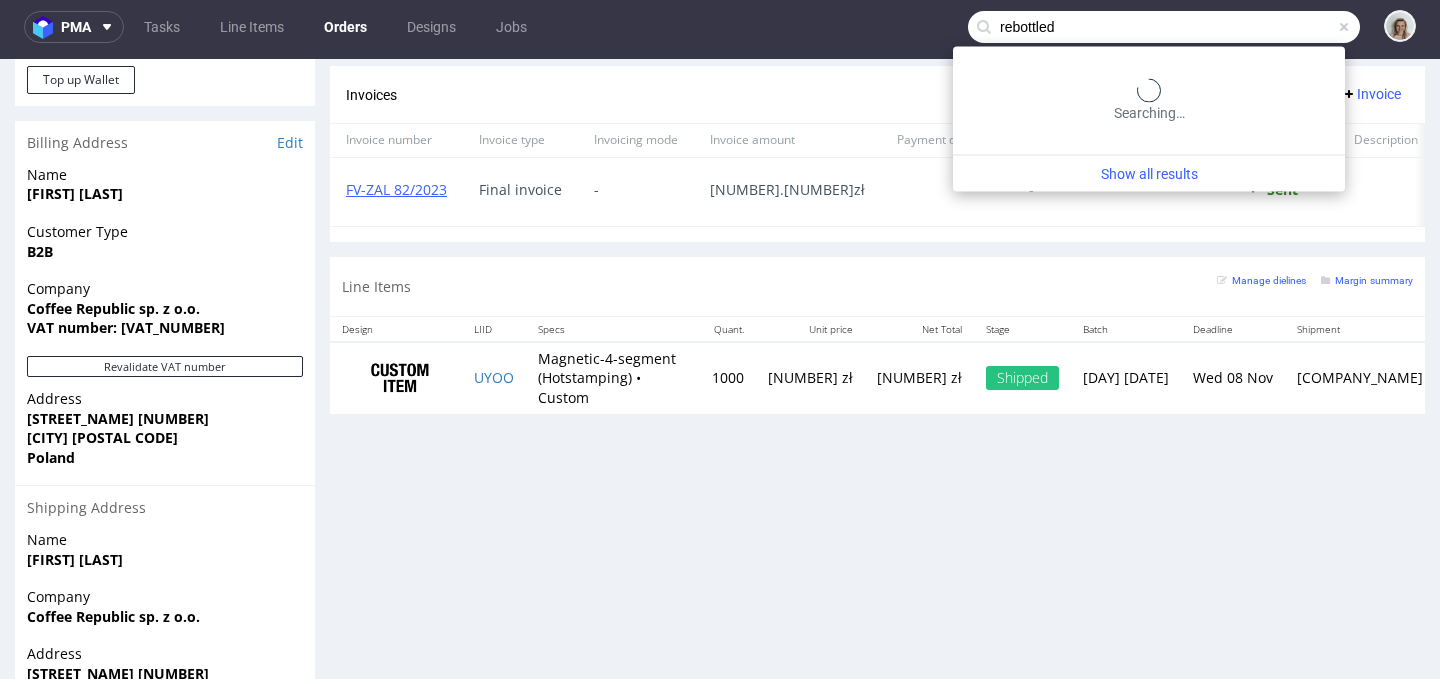 type on "rebottled" 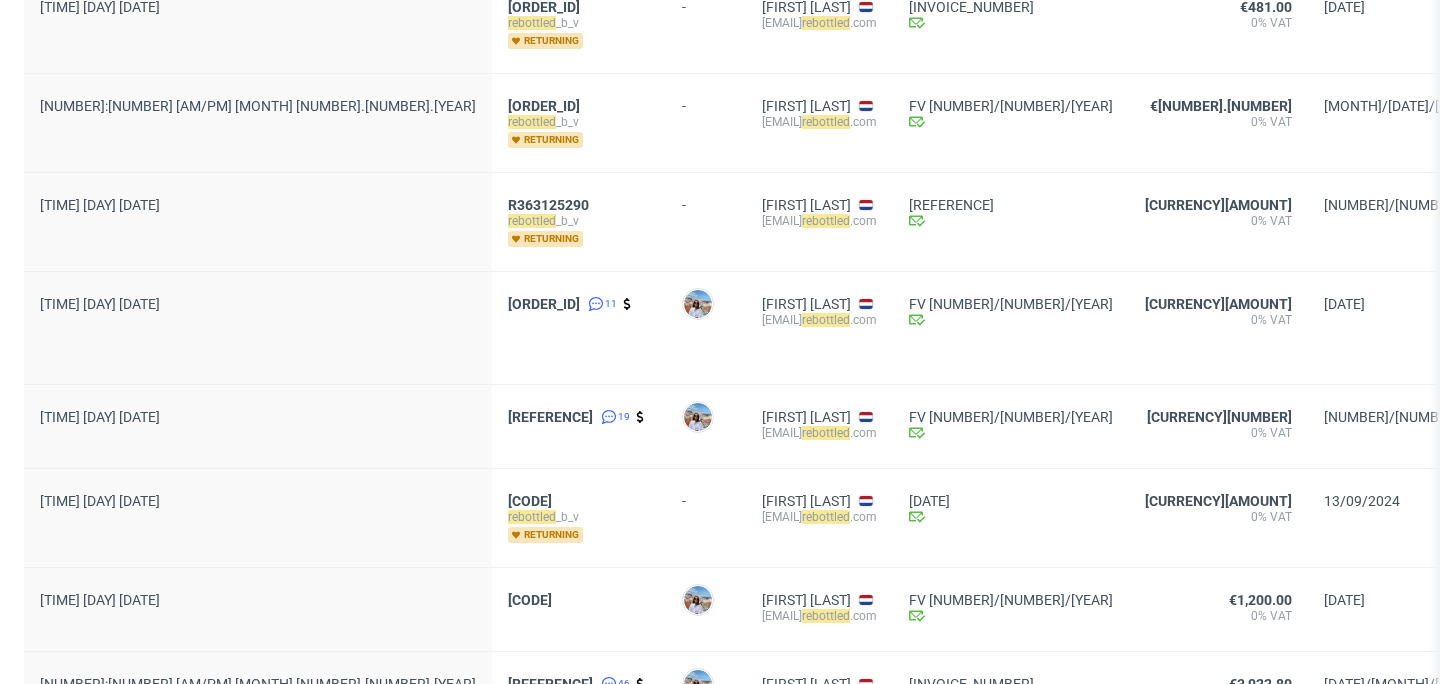 scroll, scrollTop: 357, scrollLeft: 0, axis: vertical 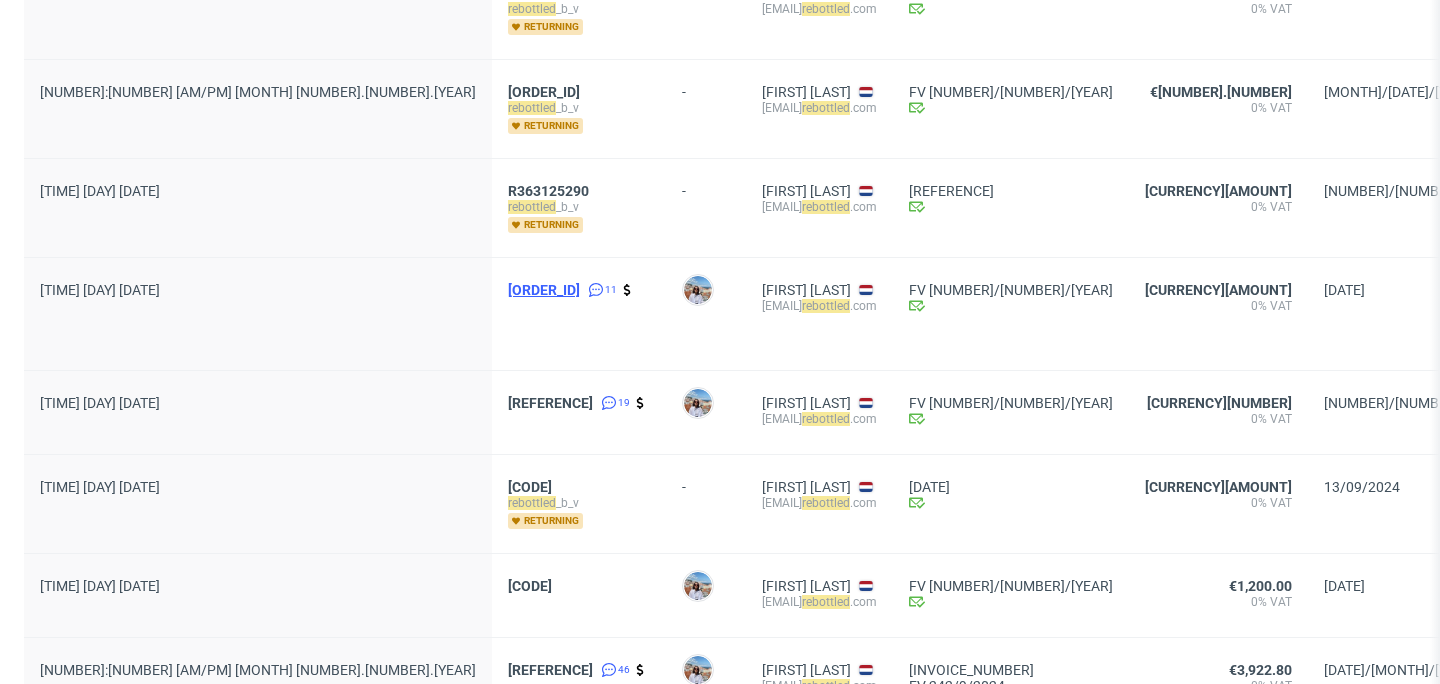 click on "R248440789" at bounding box center (544, 290) 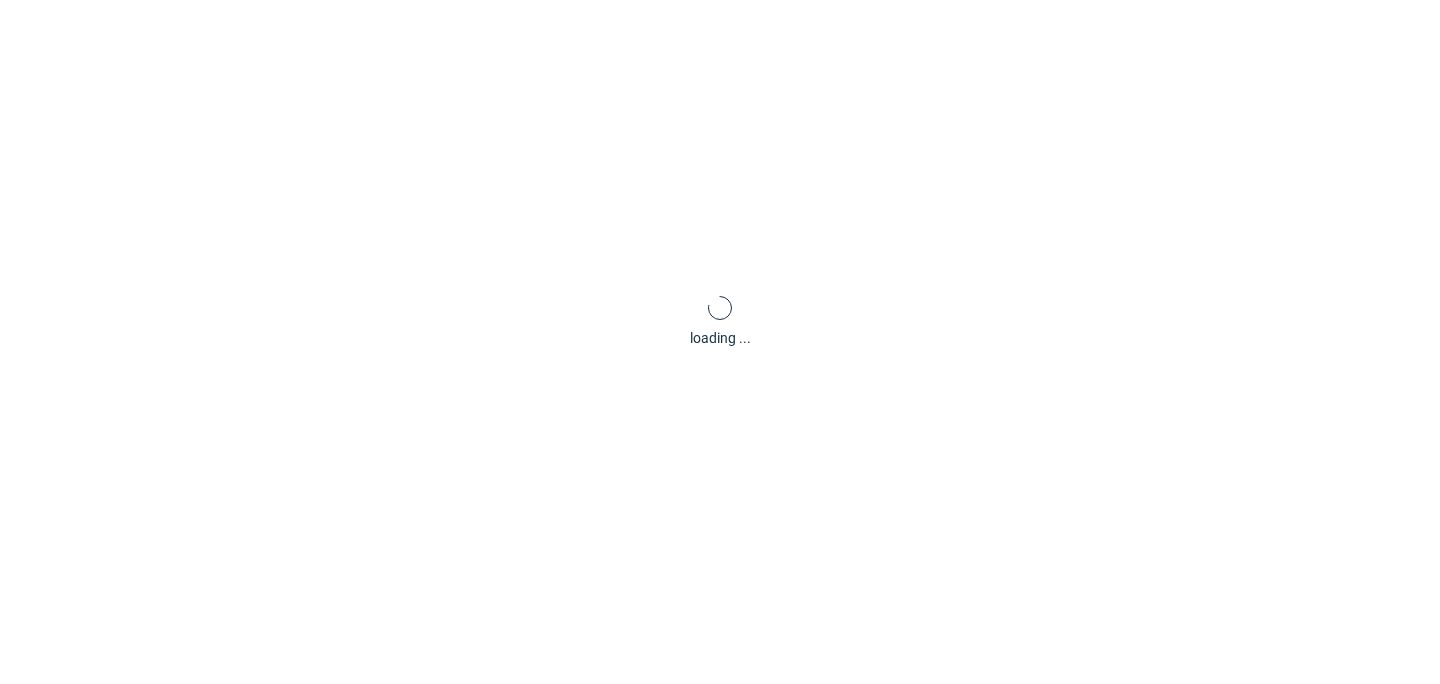 scroll, scrollTop: 0, scrollLeft: 0, axis: both 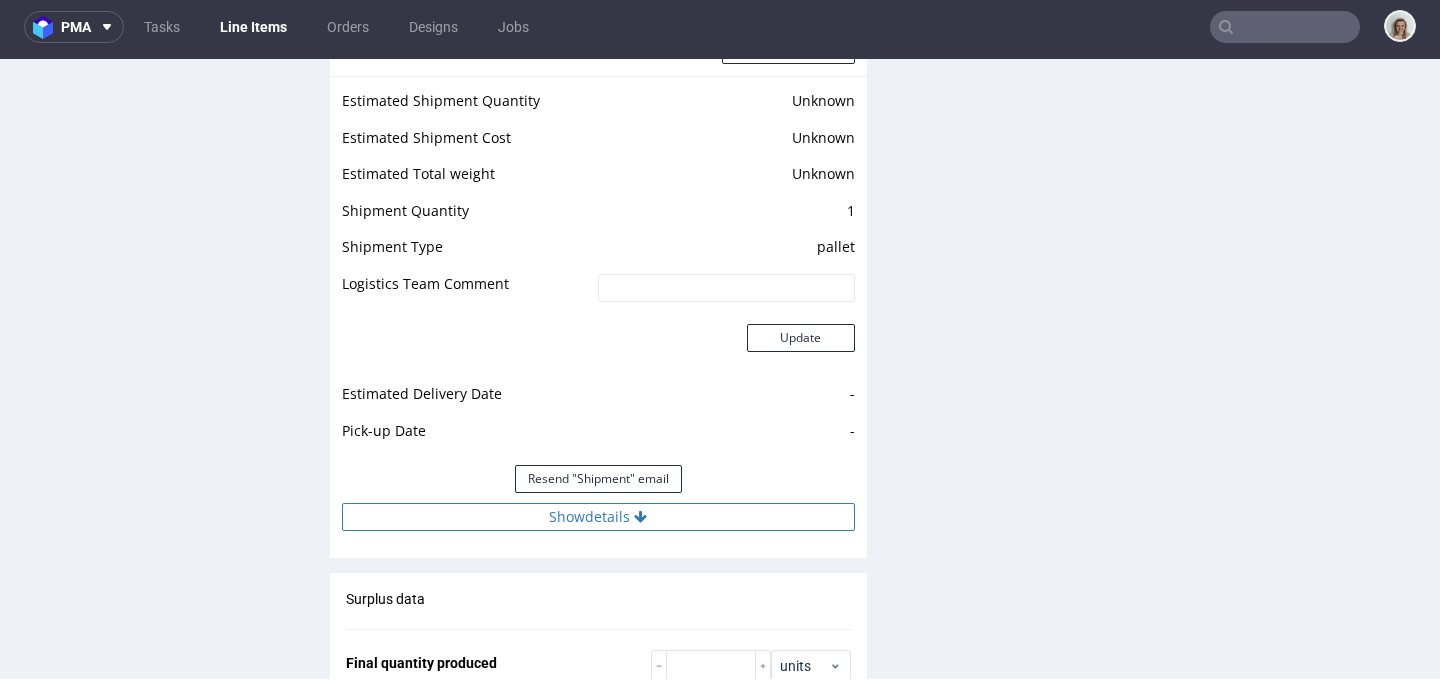 click on "Show  details" at bounding box center [598, 517] 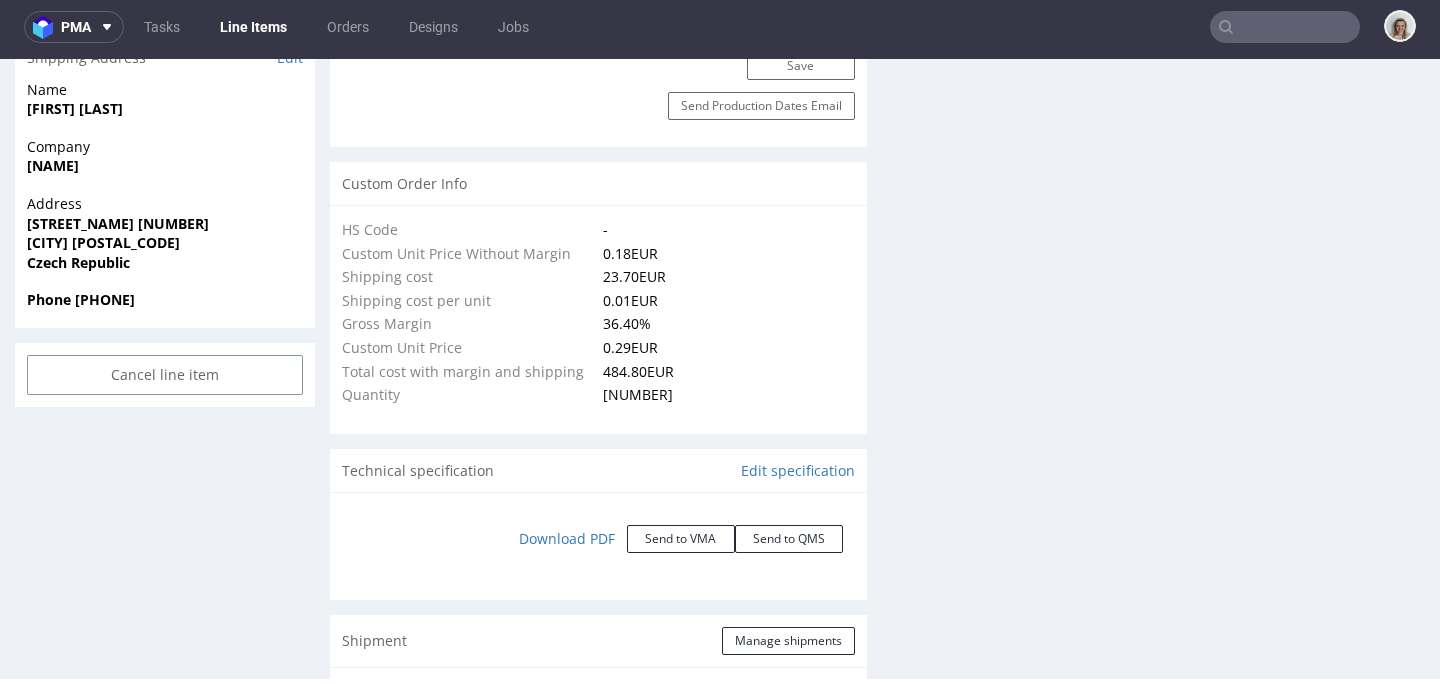 scroll, scrollTop: 1424, scrollLeft: 0, axis: vertical 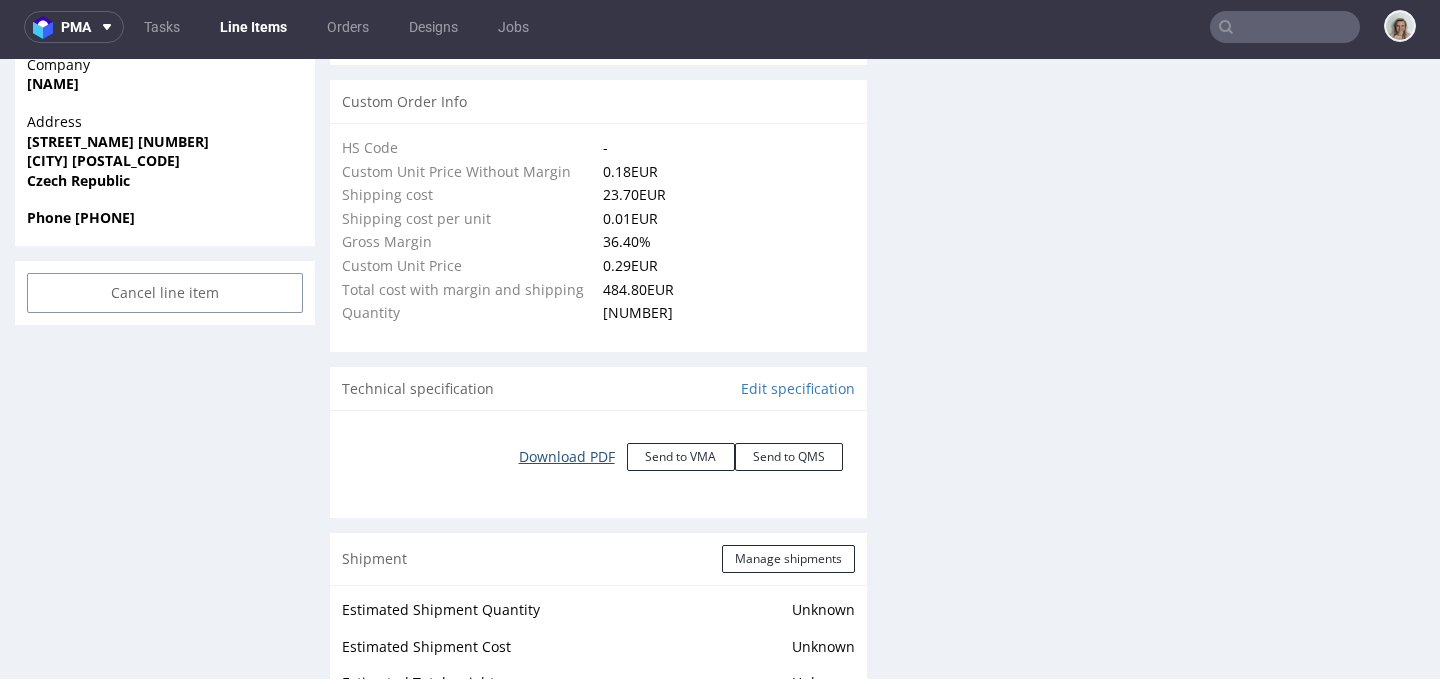 click on "Download PDF" at bounding box center (567, 457) 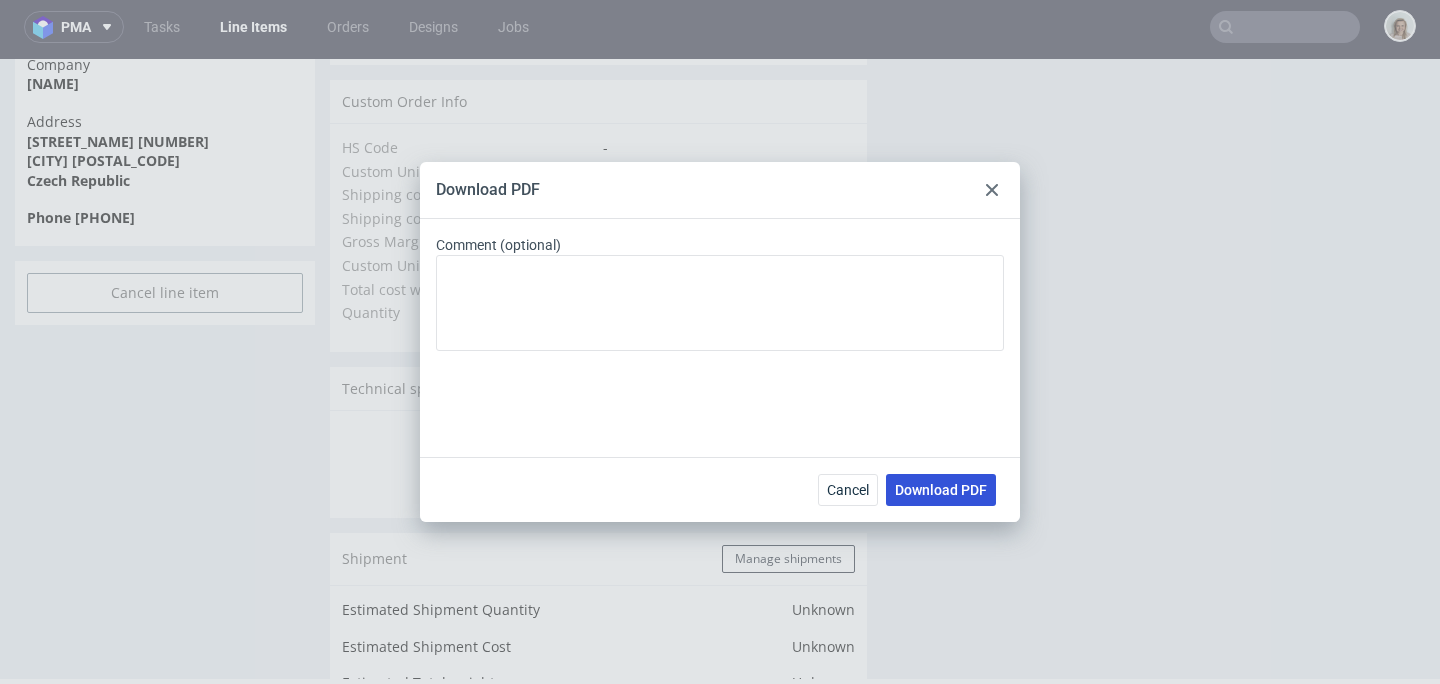 click on "Download PDF" at bounding box center (941, 490) 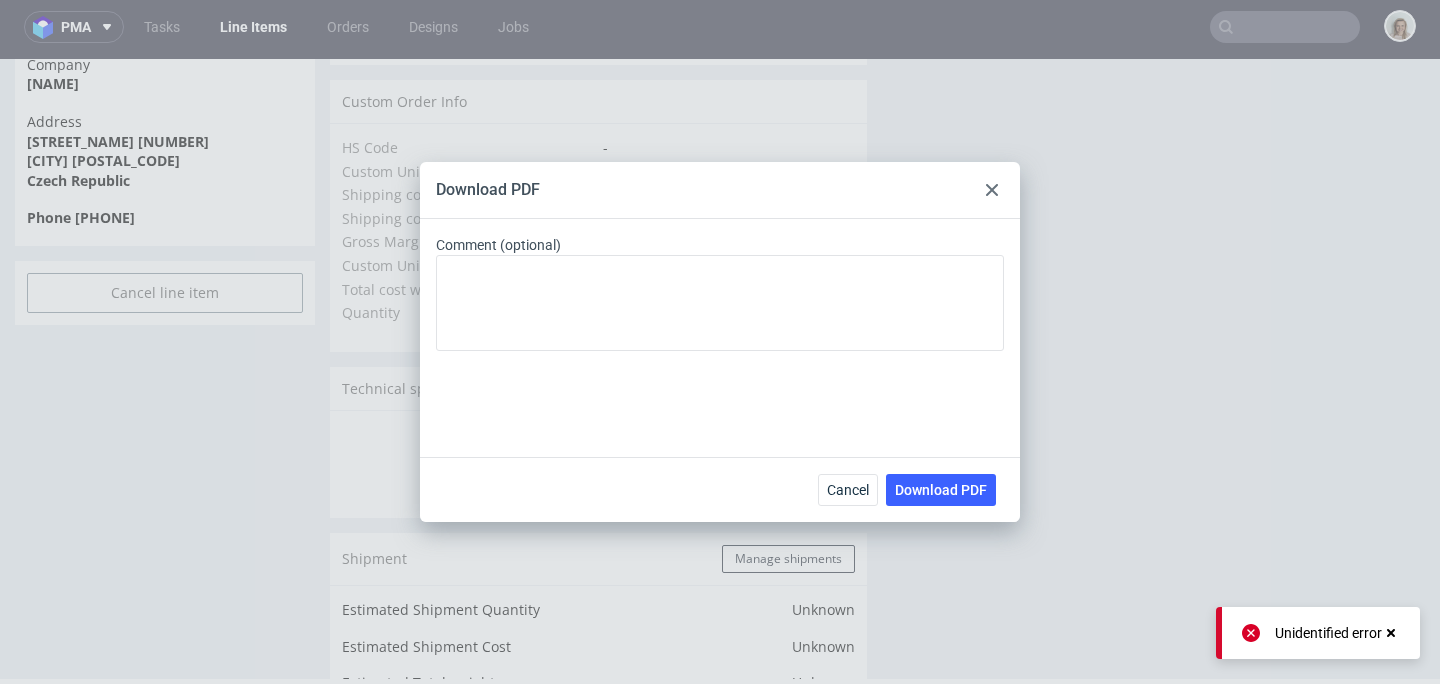 click 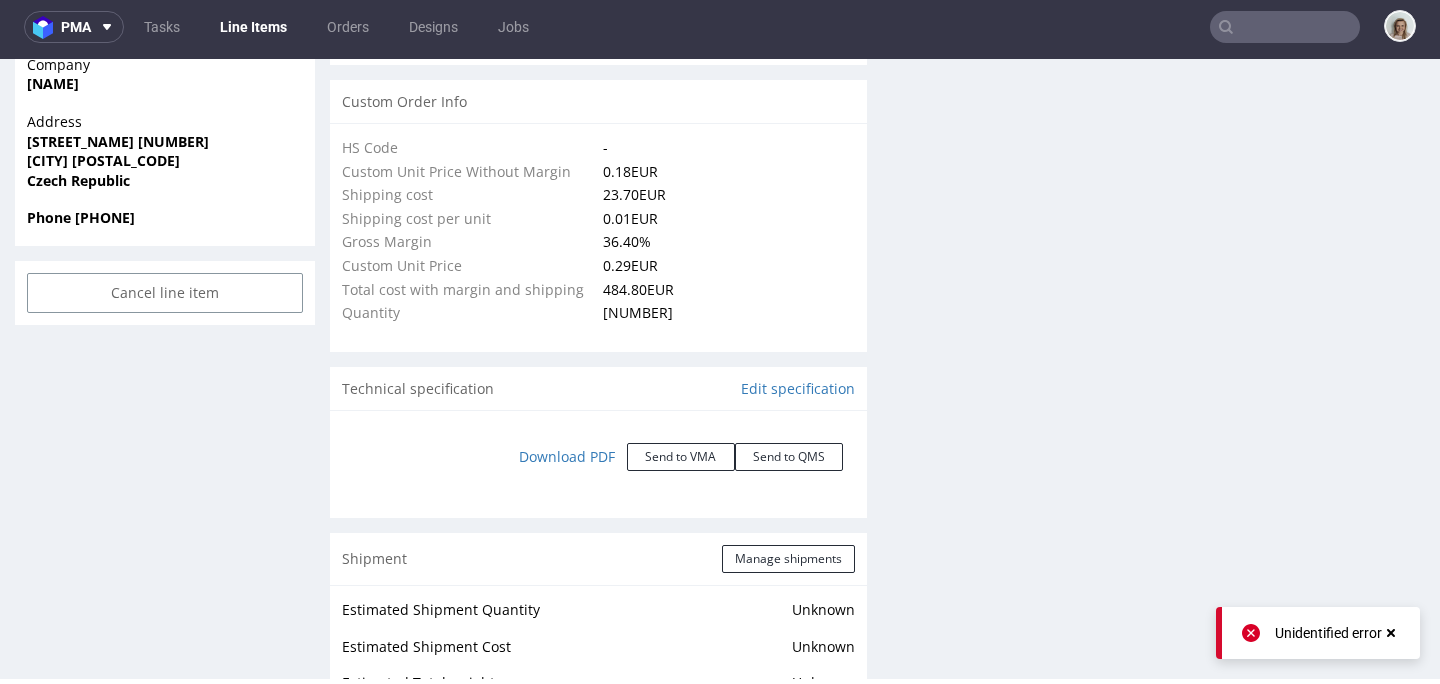 click on "Technical specification Edit specification" at bounding box center [598, 389] 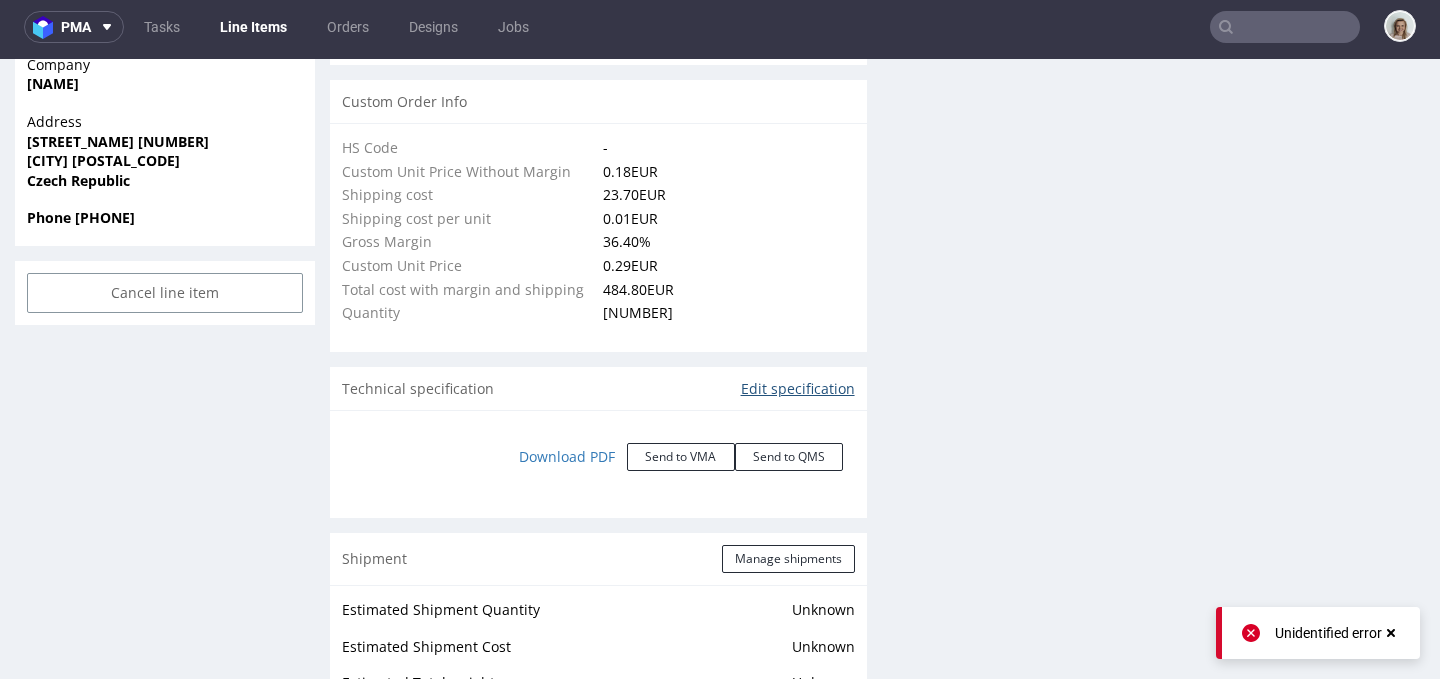 click on "Edit specification" at bounding box center [798, 389] 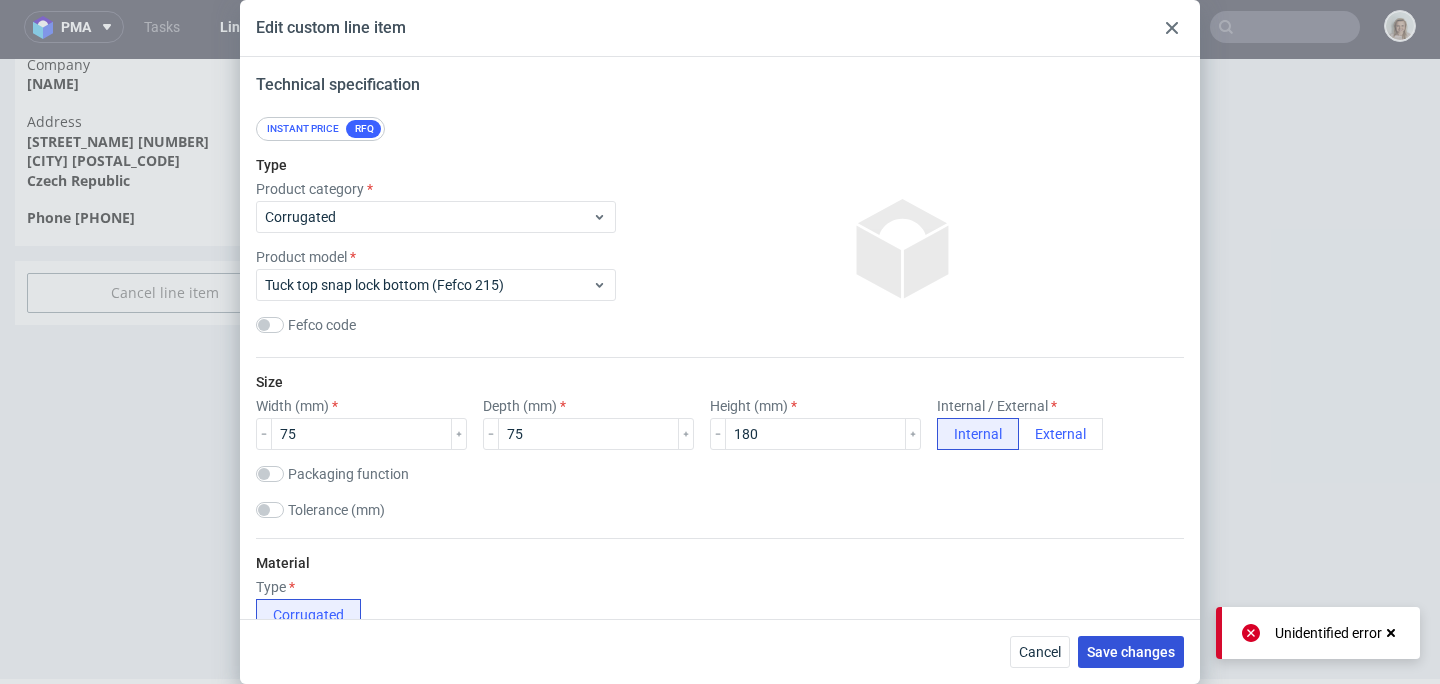 click on "Save changes" at bounding box center (1131, 652) 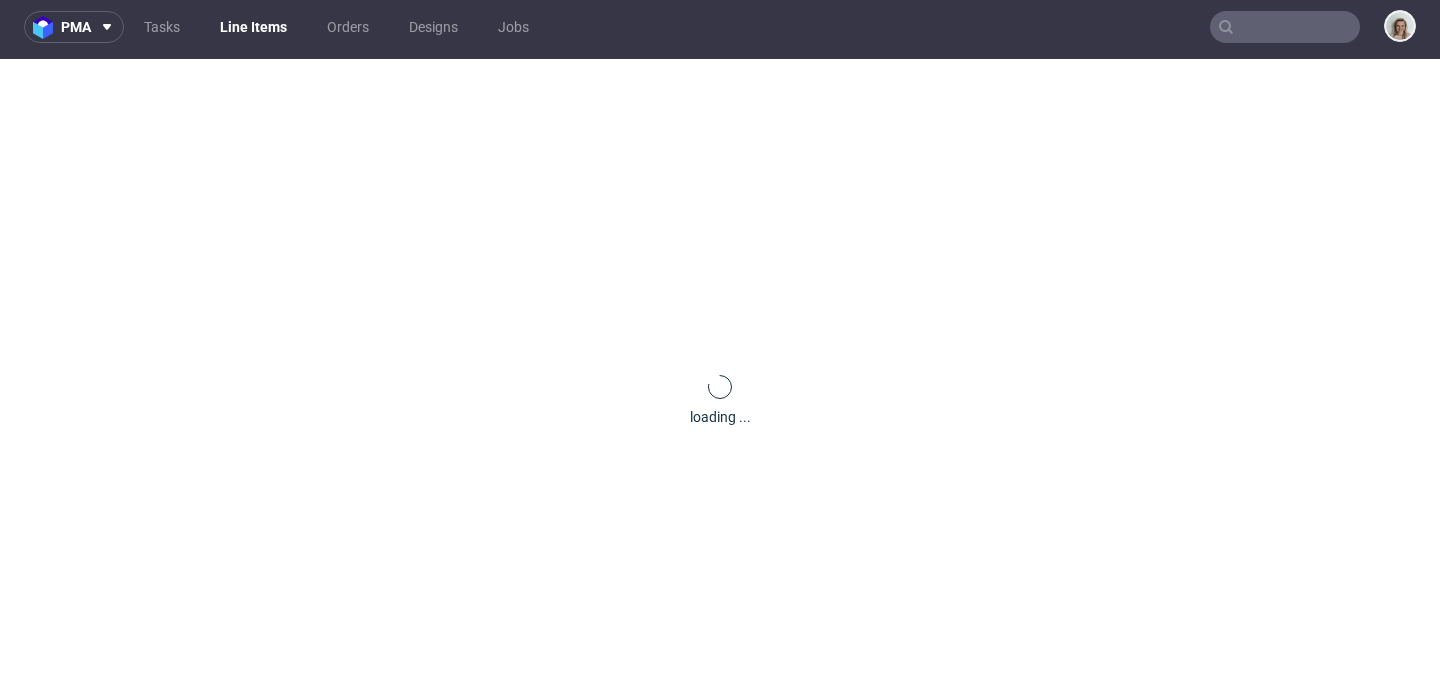 scroll, scrollTop: 0, scrollLeft: 0, axis: both 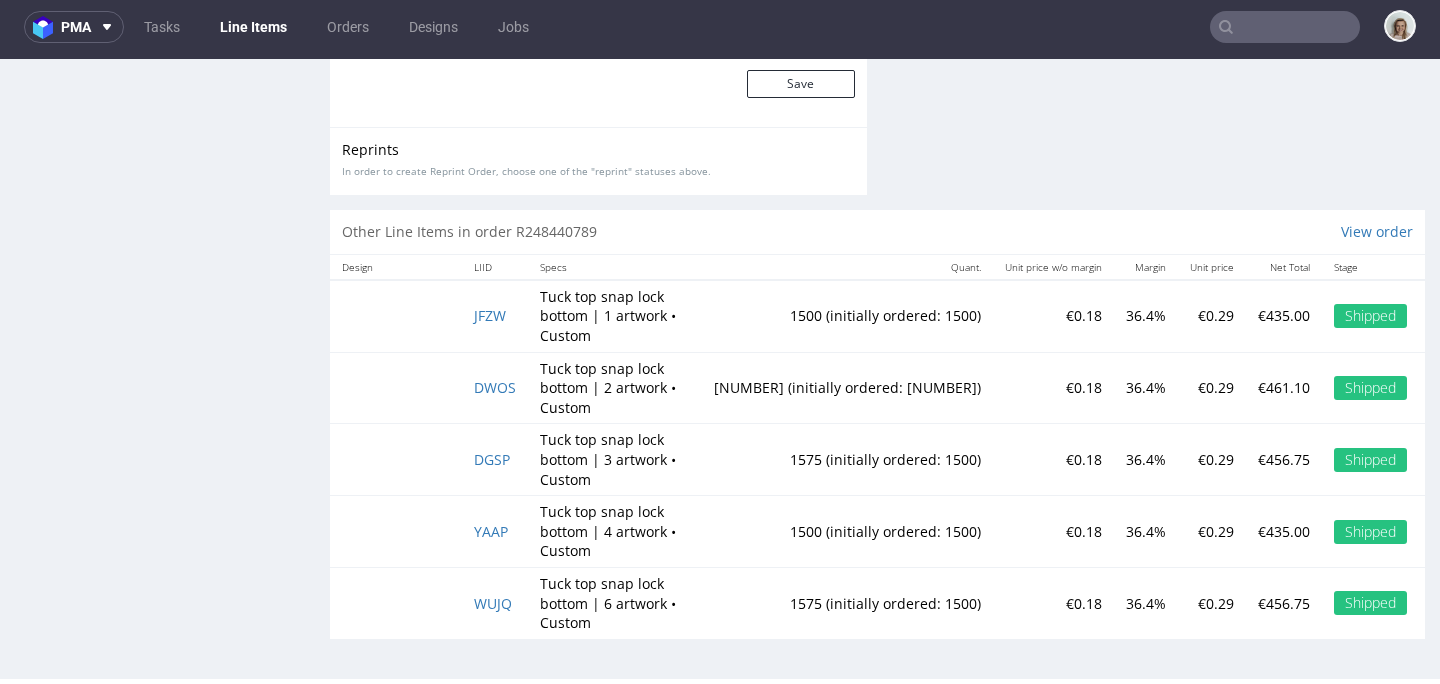 click at bounding box center (1285, 27) 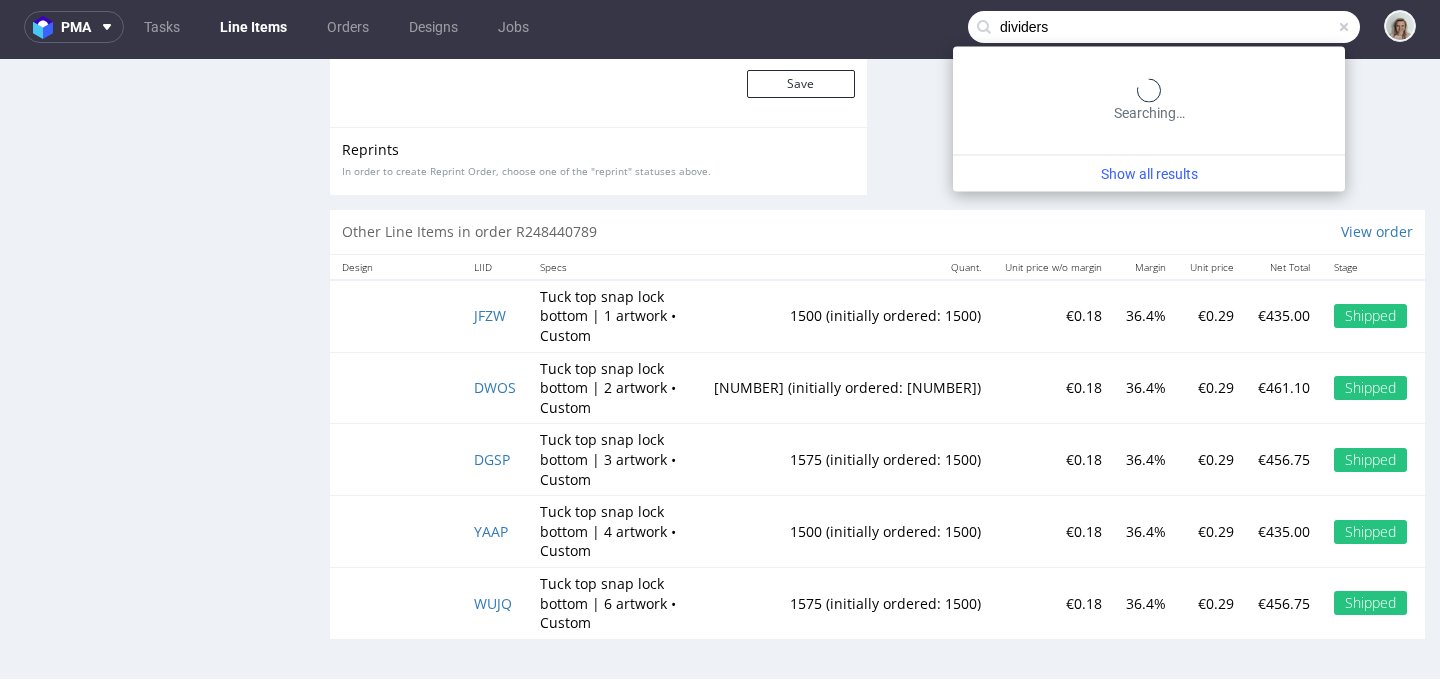 type on "dividers" 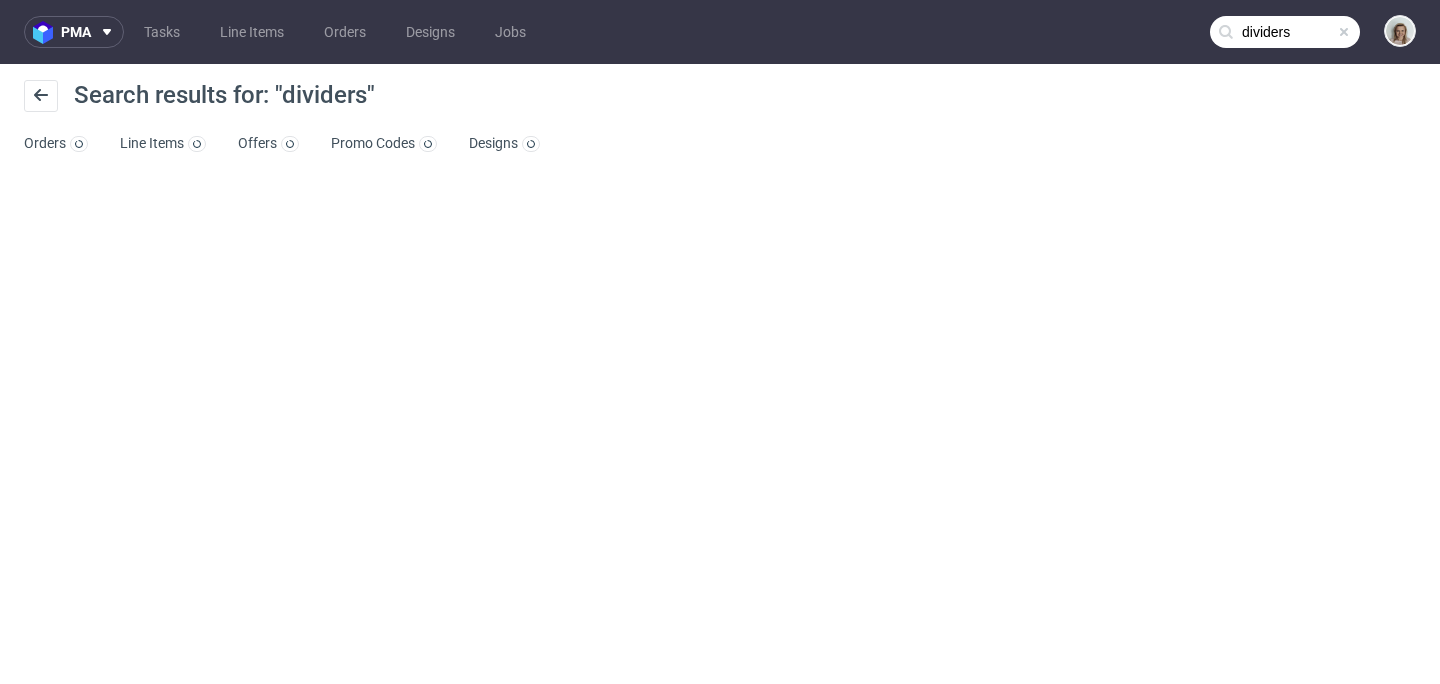 scroll, scrollTop: 0, scrollLeft: 0, axis: both 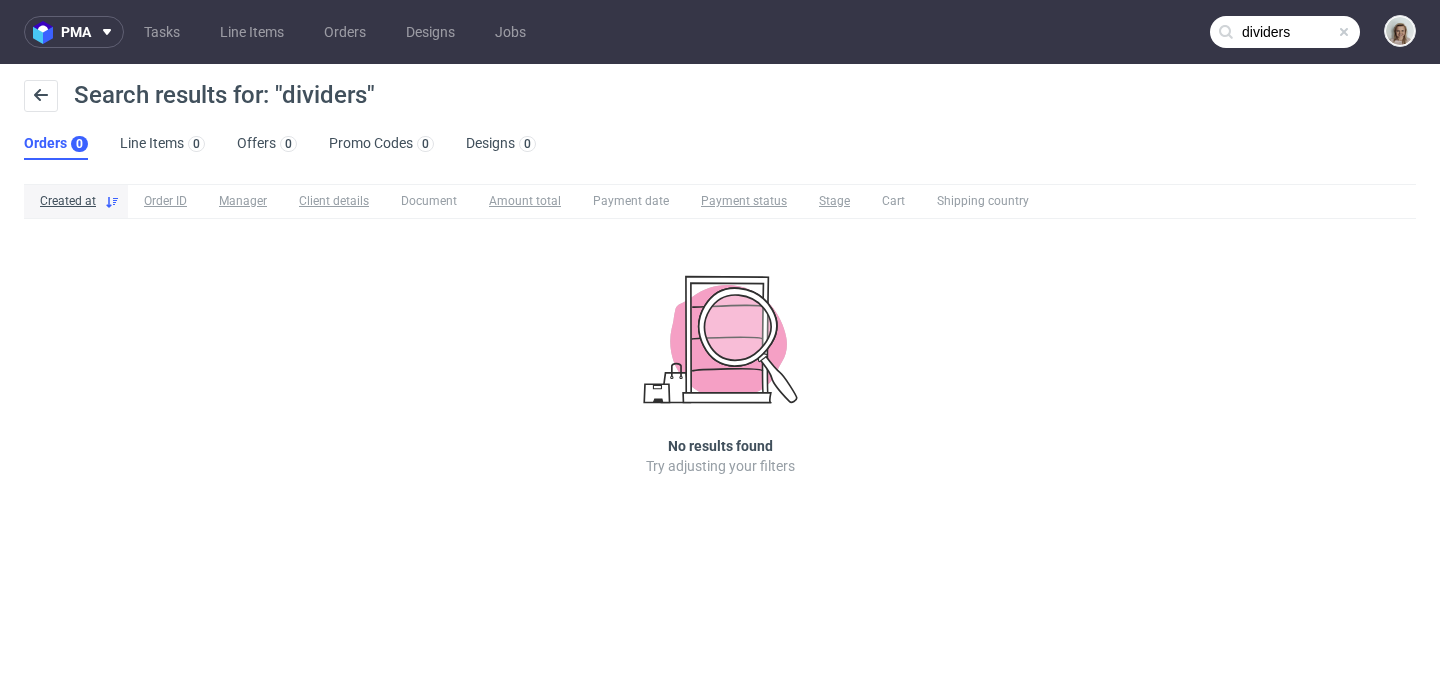 click at bounding box center (1344, 32) 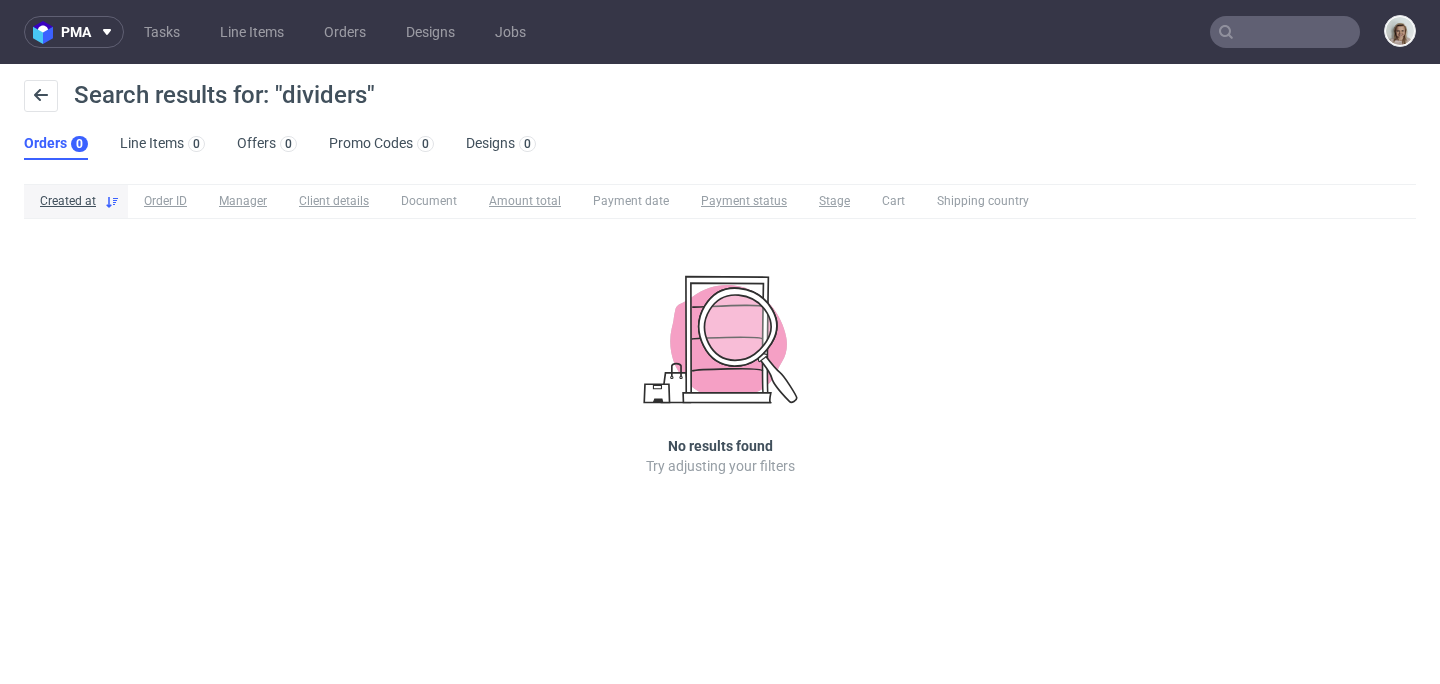 click at bounding box center (1285, 32) 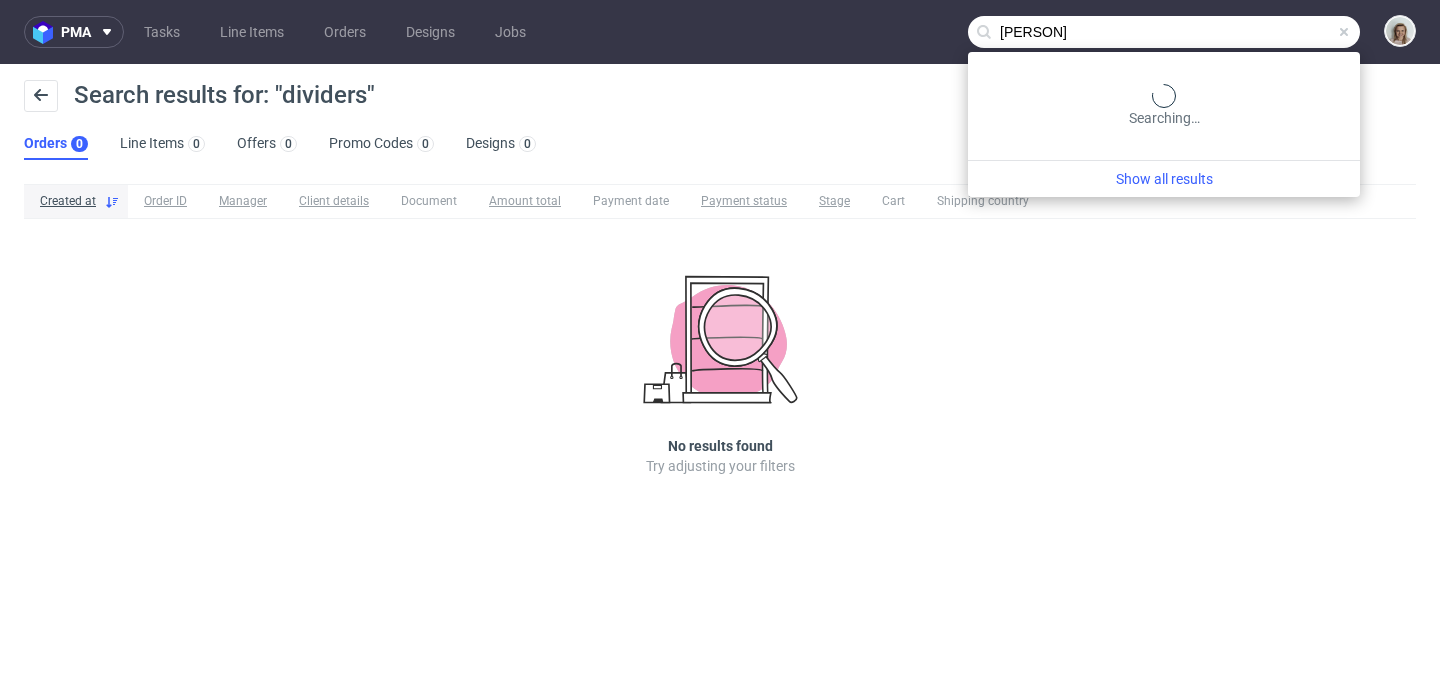 type on "jermain" 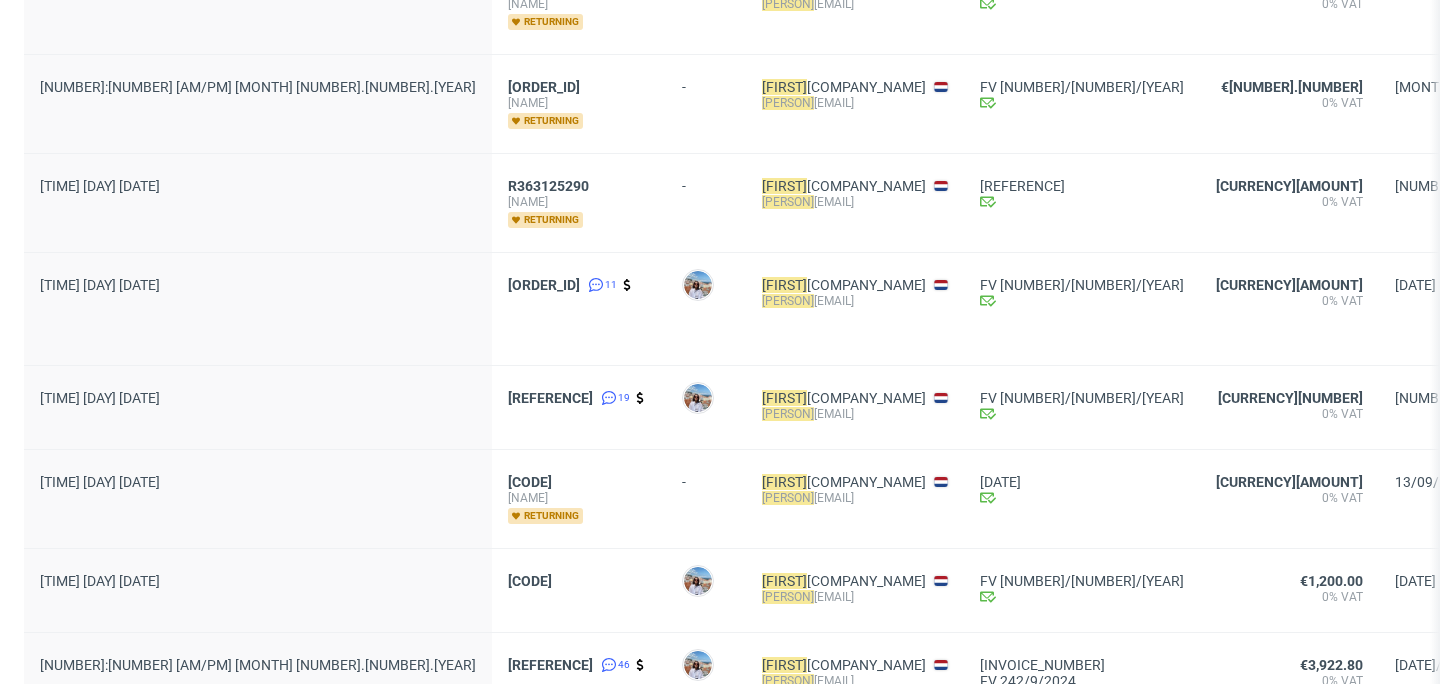 scroll, scrollTop: 363, scrollLeft: 0, axis: vertical 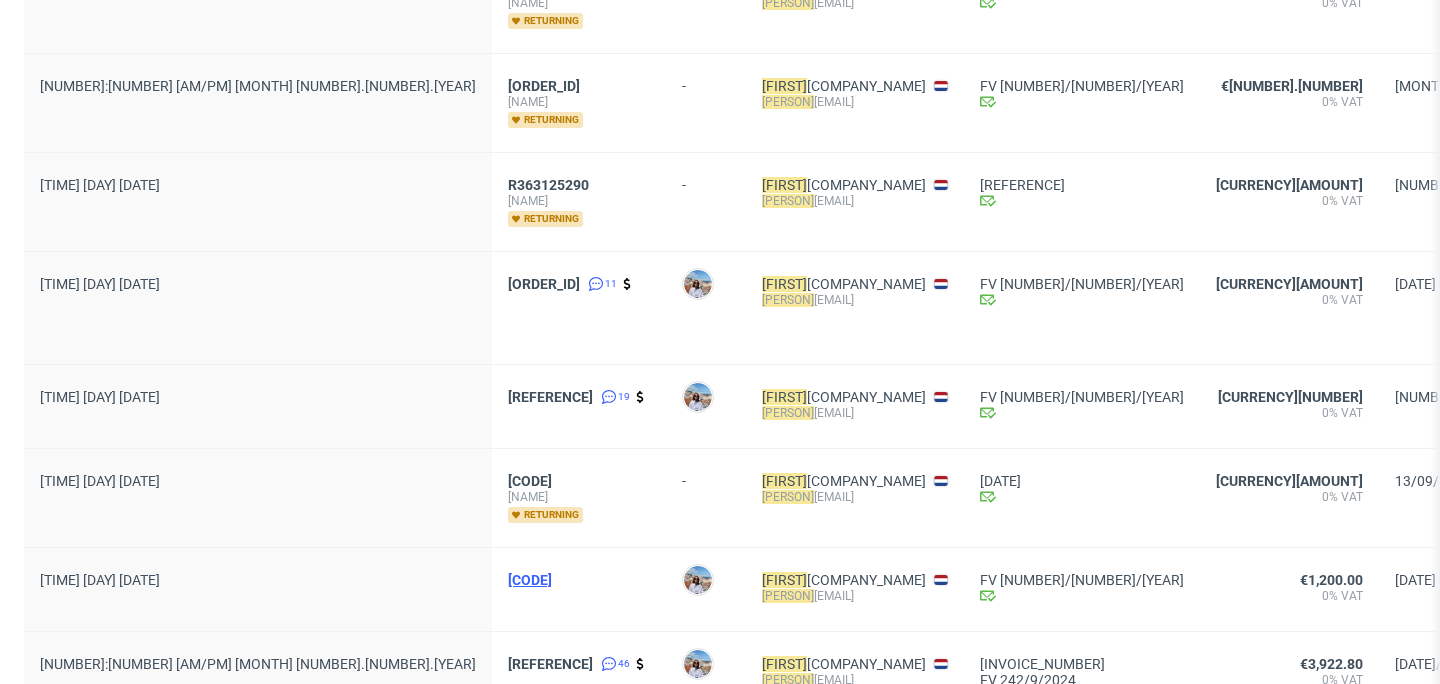 click on "R125145860" at bounding box center [530, 580] 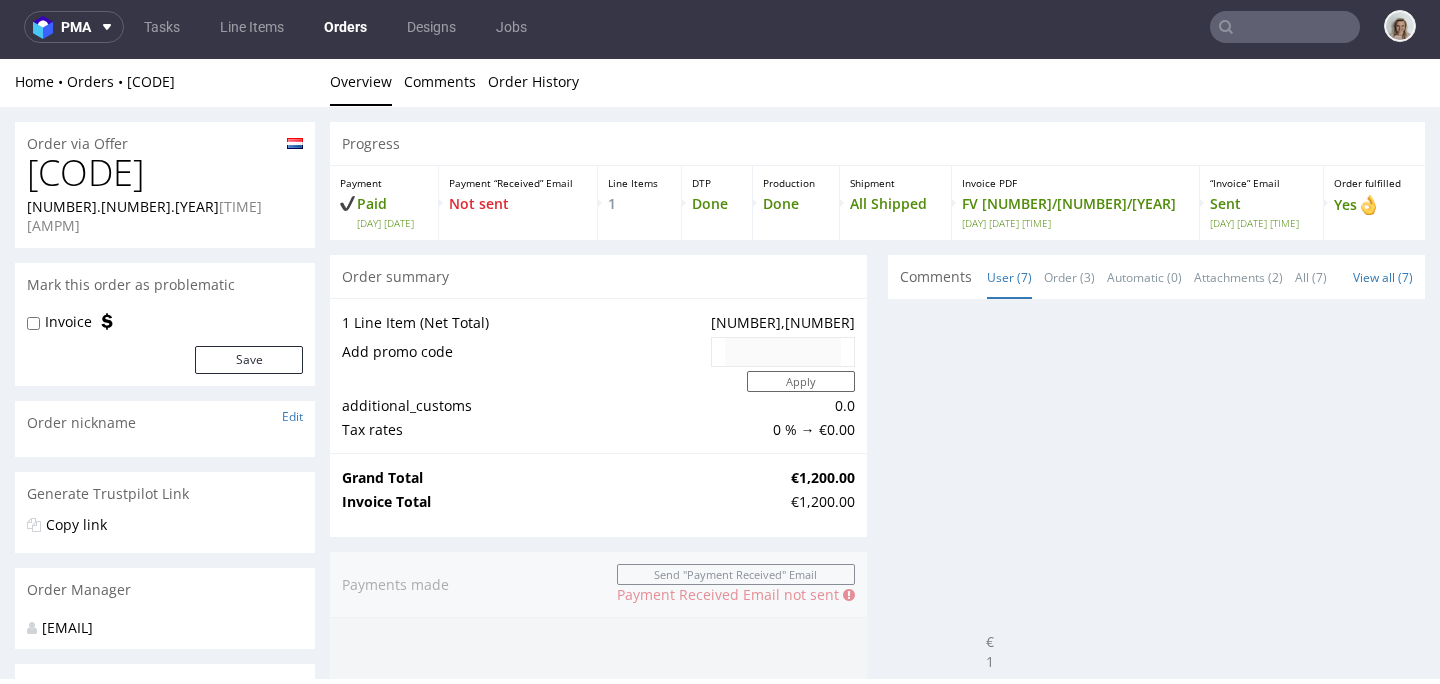 scroll, scrollTop: 5, scrollLeft: 0, axis: vertical 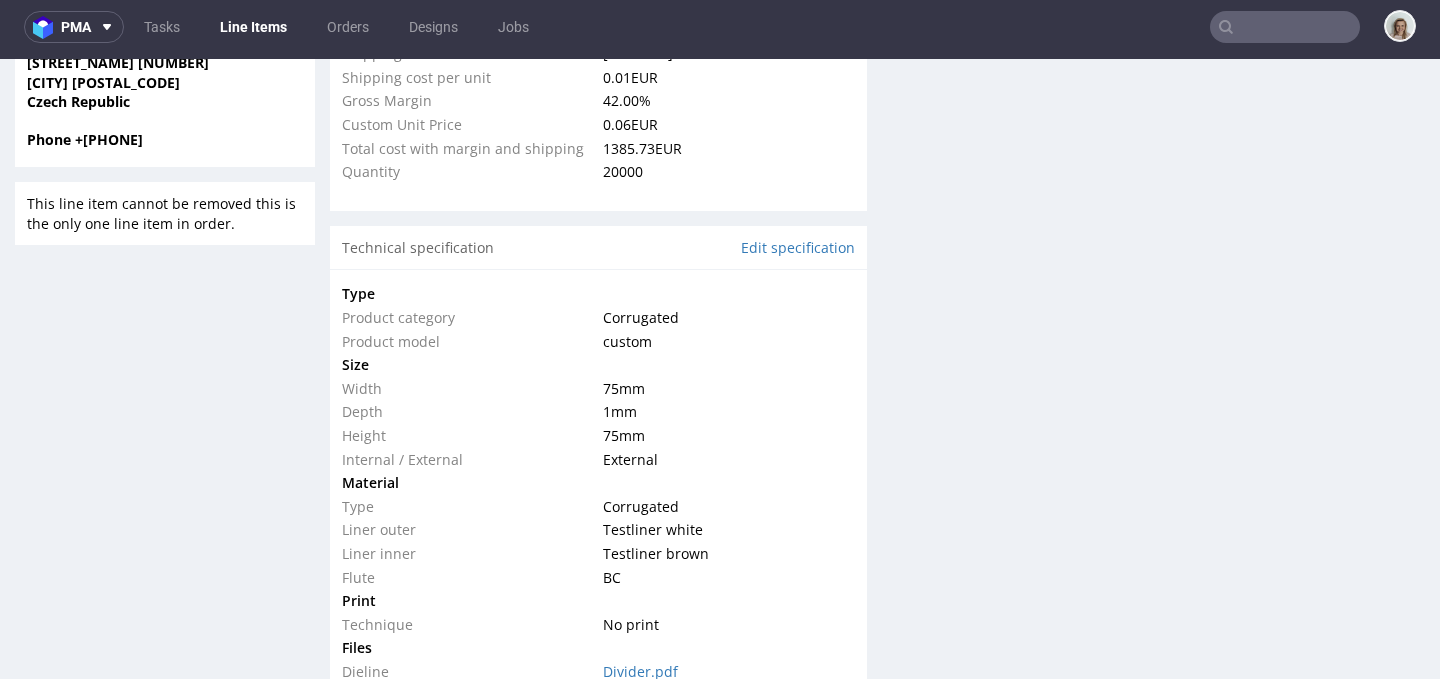select on "in_progress" 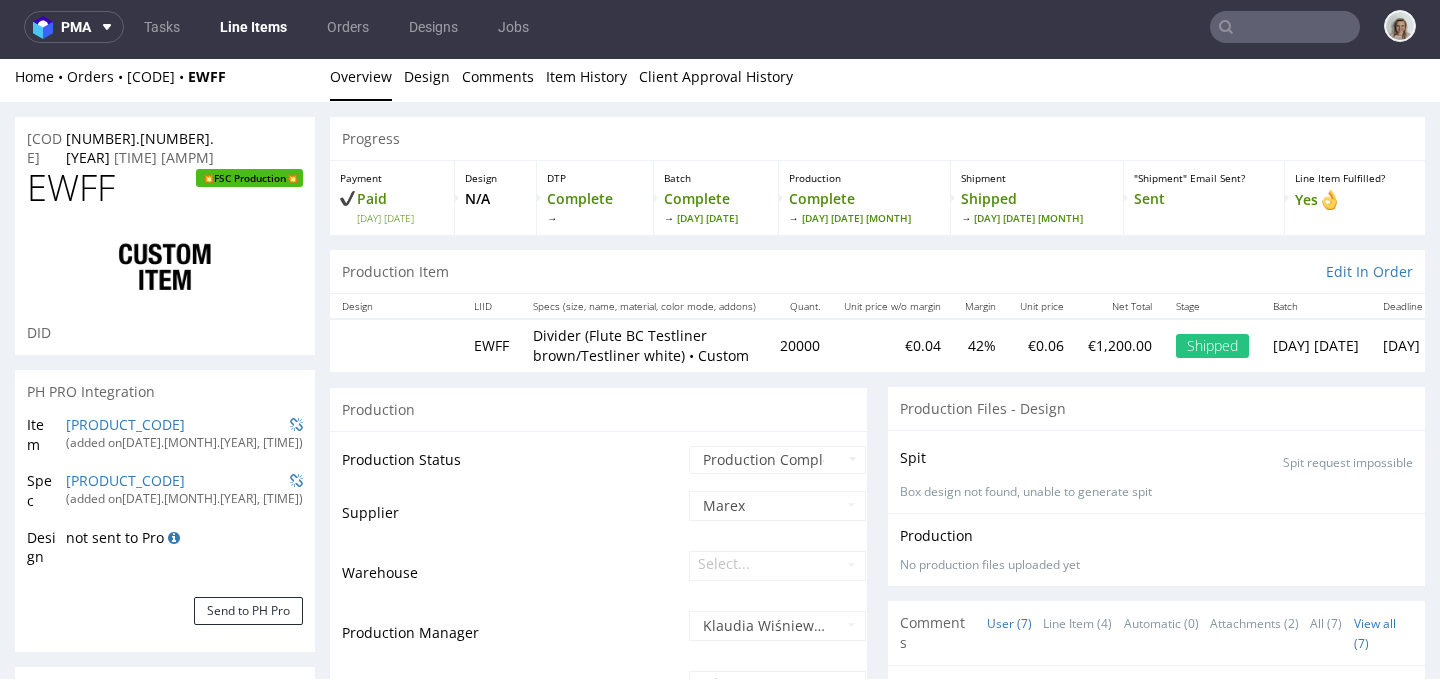 scroll, scrollTop: 0, scrollLeft: 0, axis: both 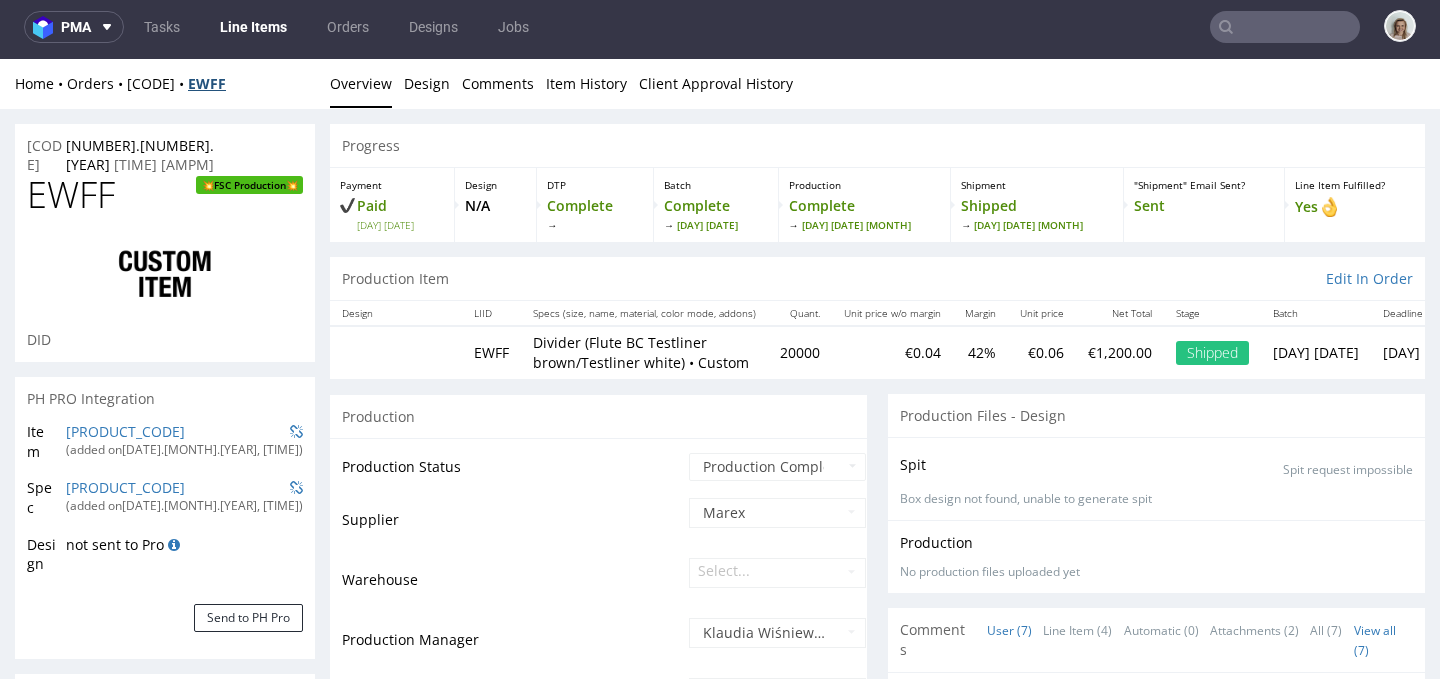 click on "Home Orders R125145860 EWFF" at bounding box center (165, 84) 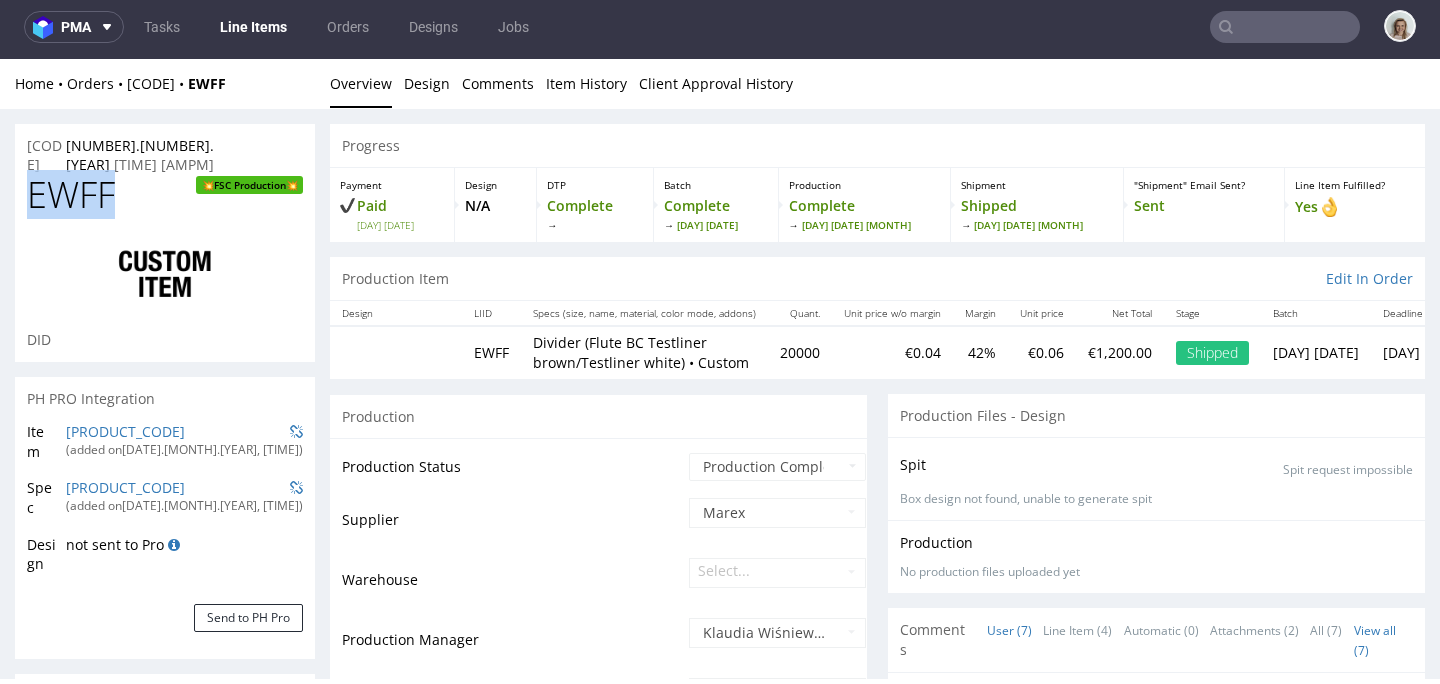 drag, startPoint x: 132, startPoint y: 177, endPoint x: 0, endPoint y: 178, distance: 132.00378 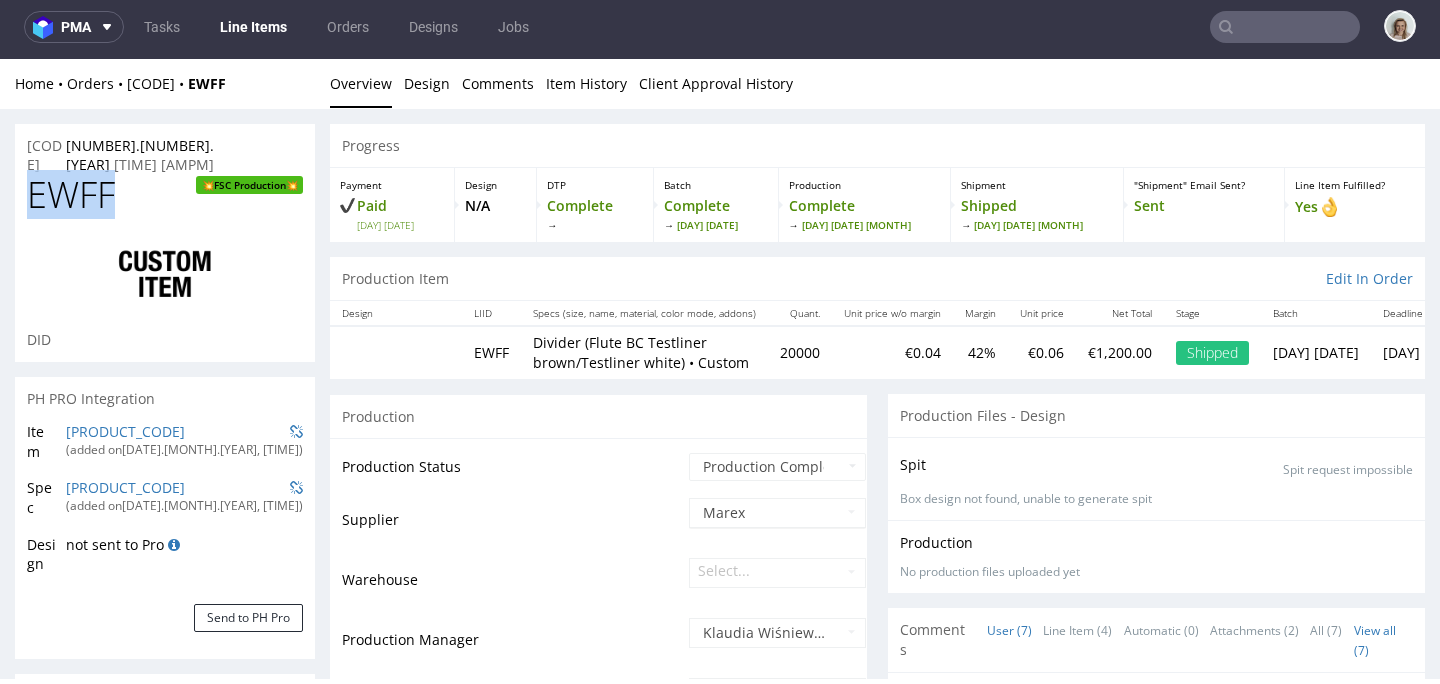 copy on "EWFF" 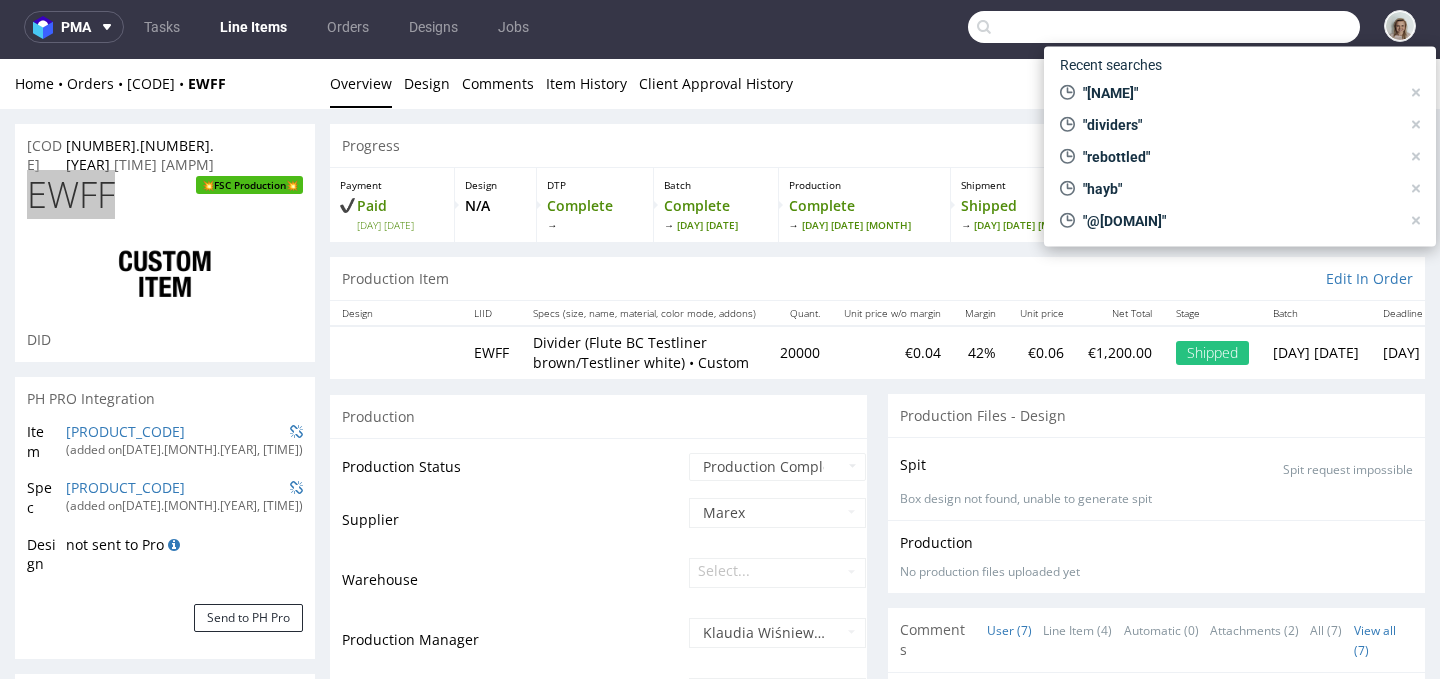 click at bounding box center (1164, 27) 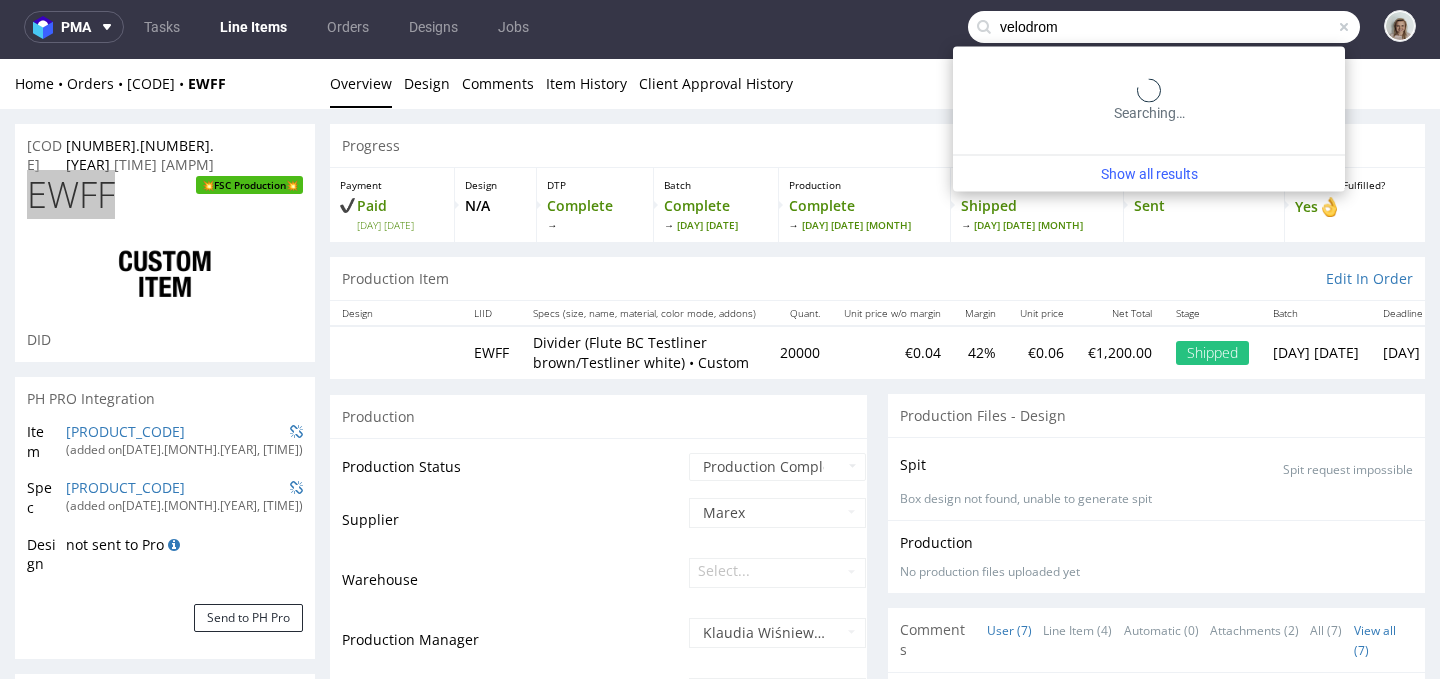 type on "velodrom" 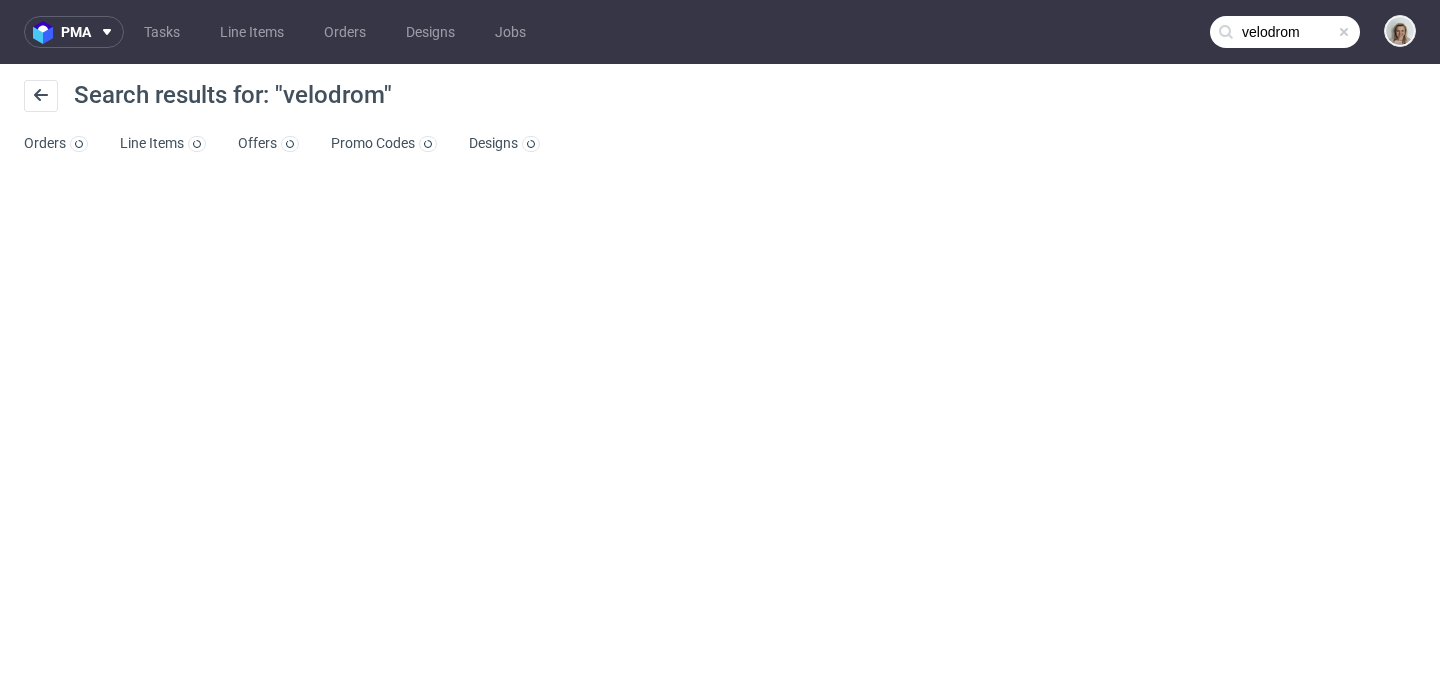 scroll, scrollTop: 0, scrollLeft: 0, axis: both 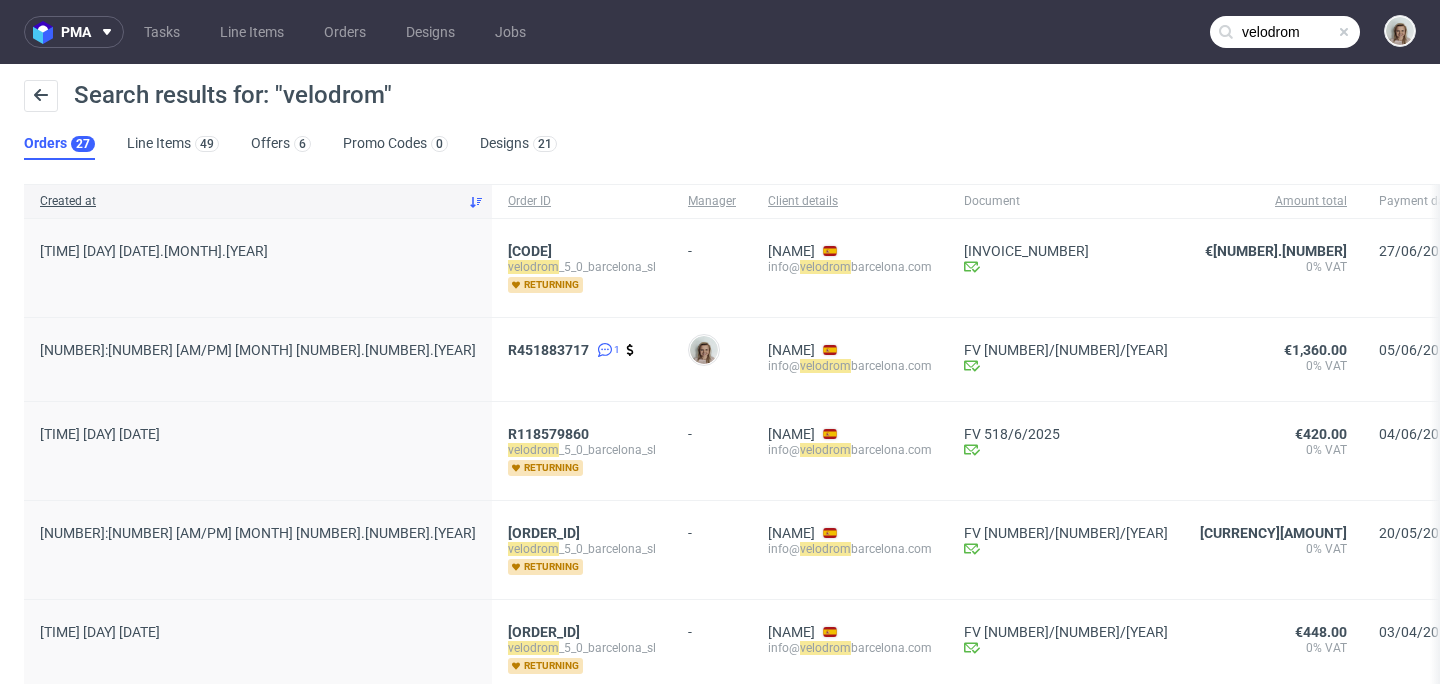click at bounding box center (1344, 32) 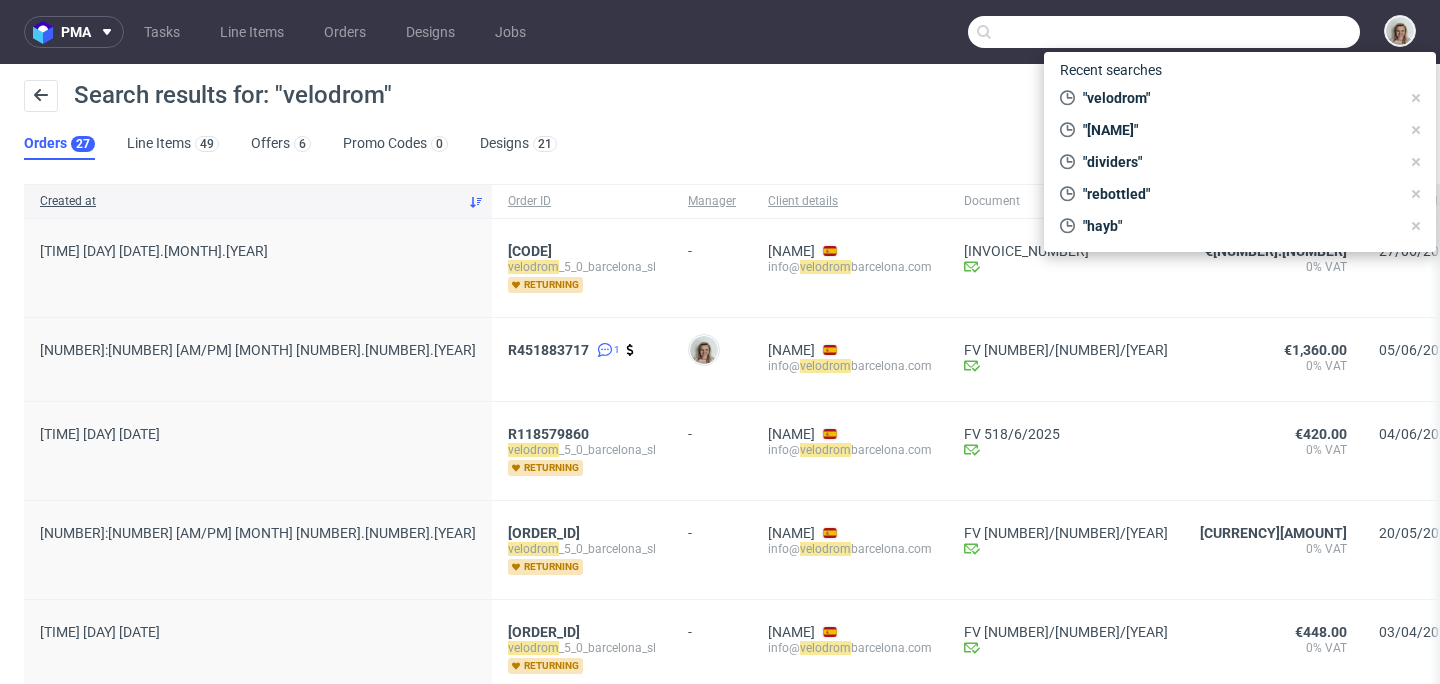 click at bounding box center [1164, 32] 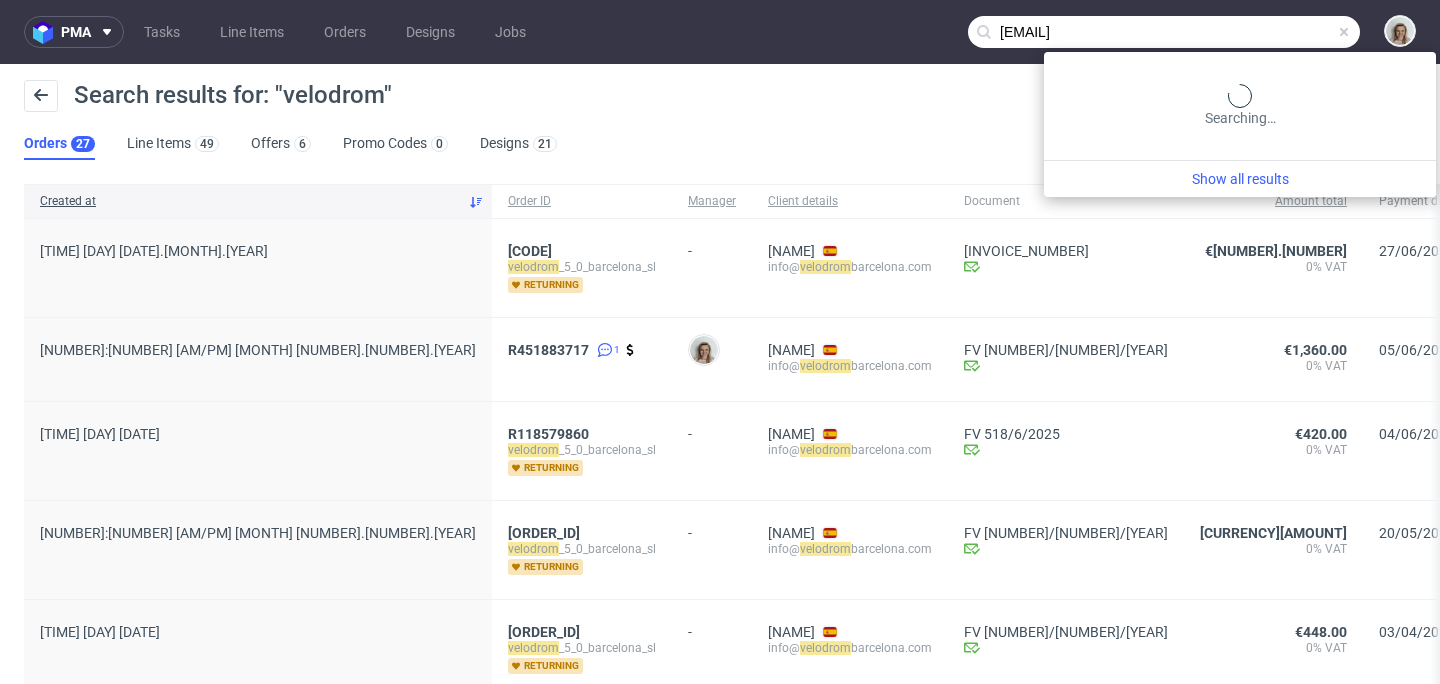 type on "[EMAIL]" 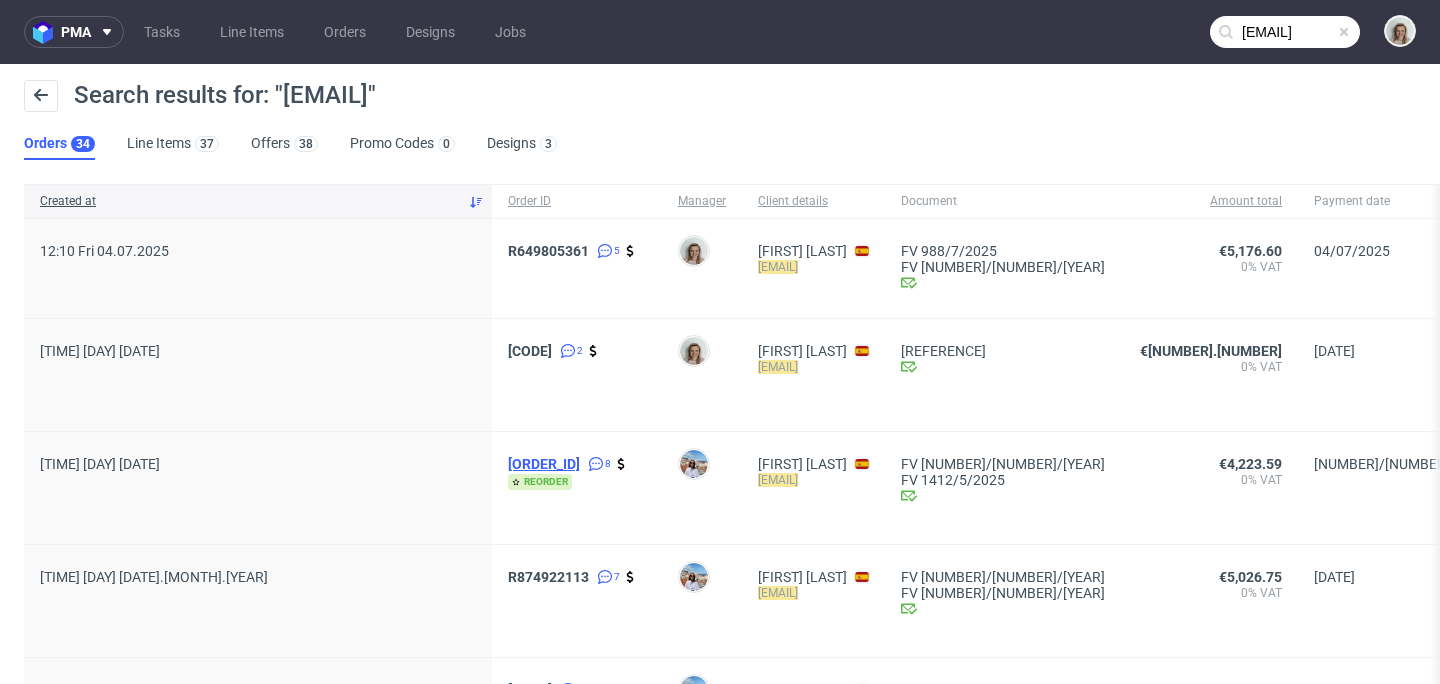click on "R326891672" at bounding box center (544, 464) 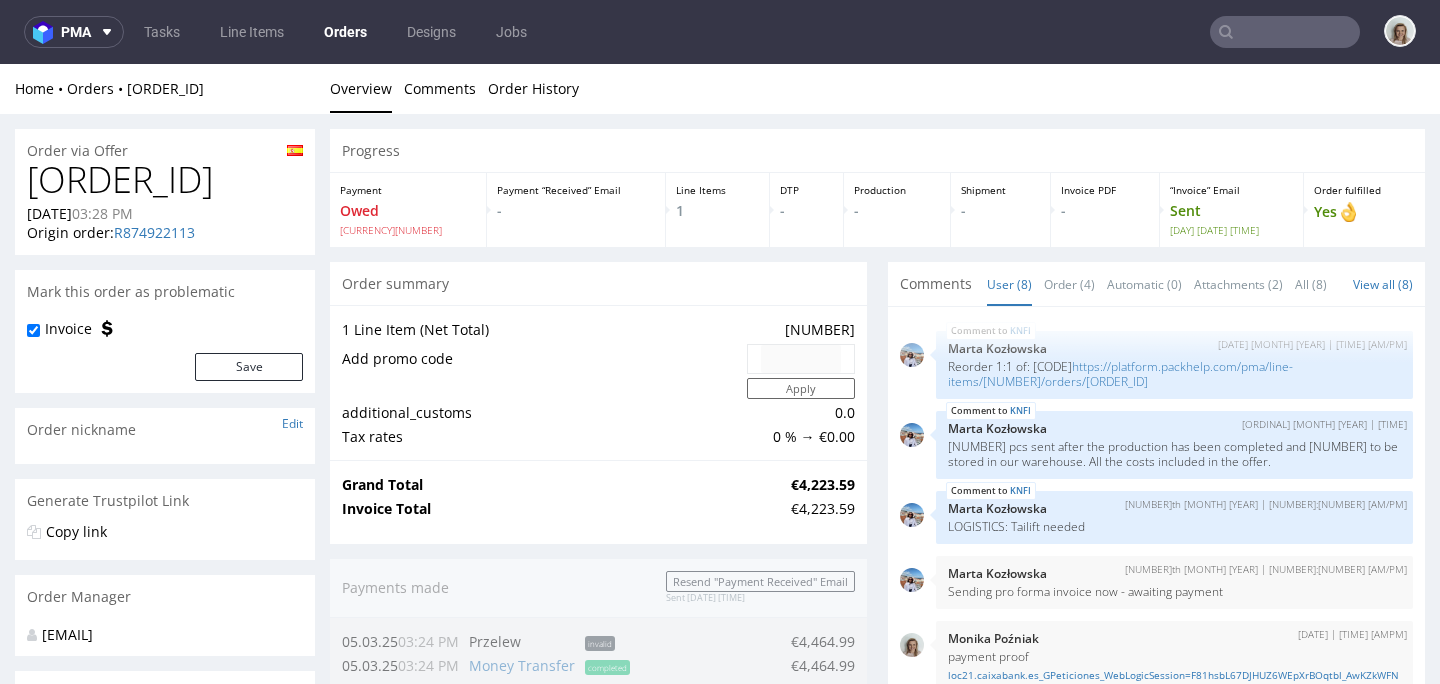 scroll, scrollTop: 406, scrollLeft: 0, axis: vertical 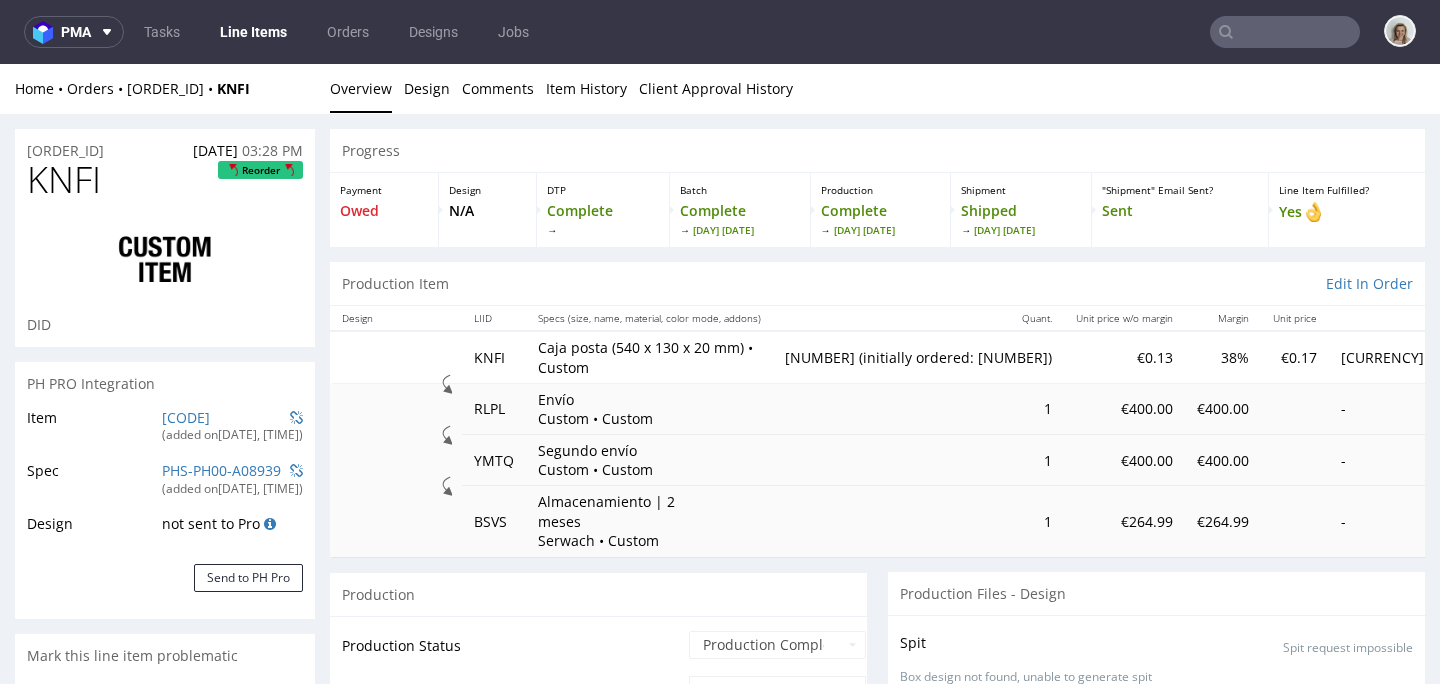 select on "in_progress" 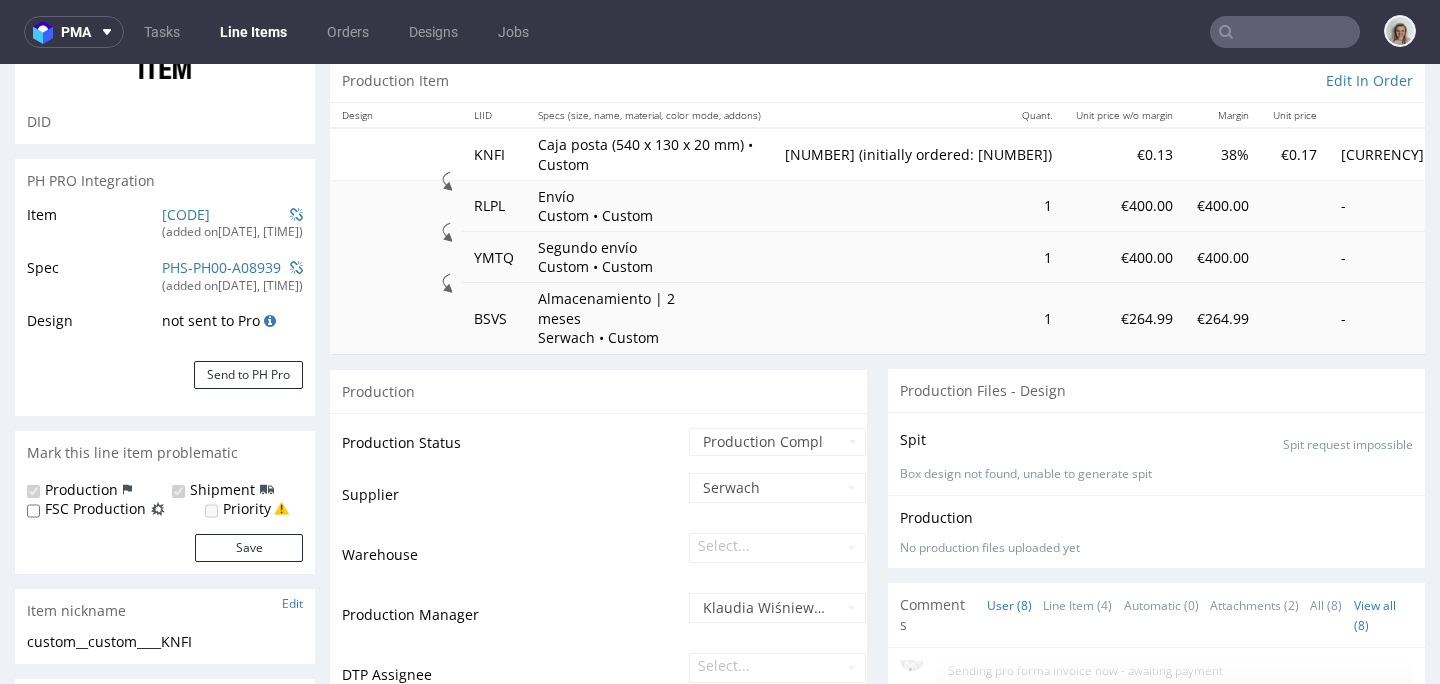 scroll, scrollTop: 320, scrollLeft: 0, axis: vertical 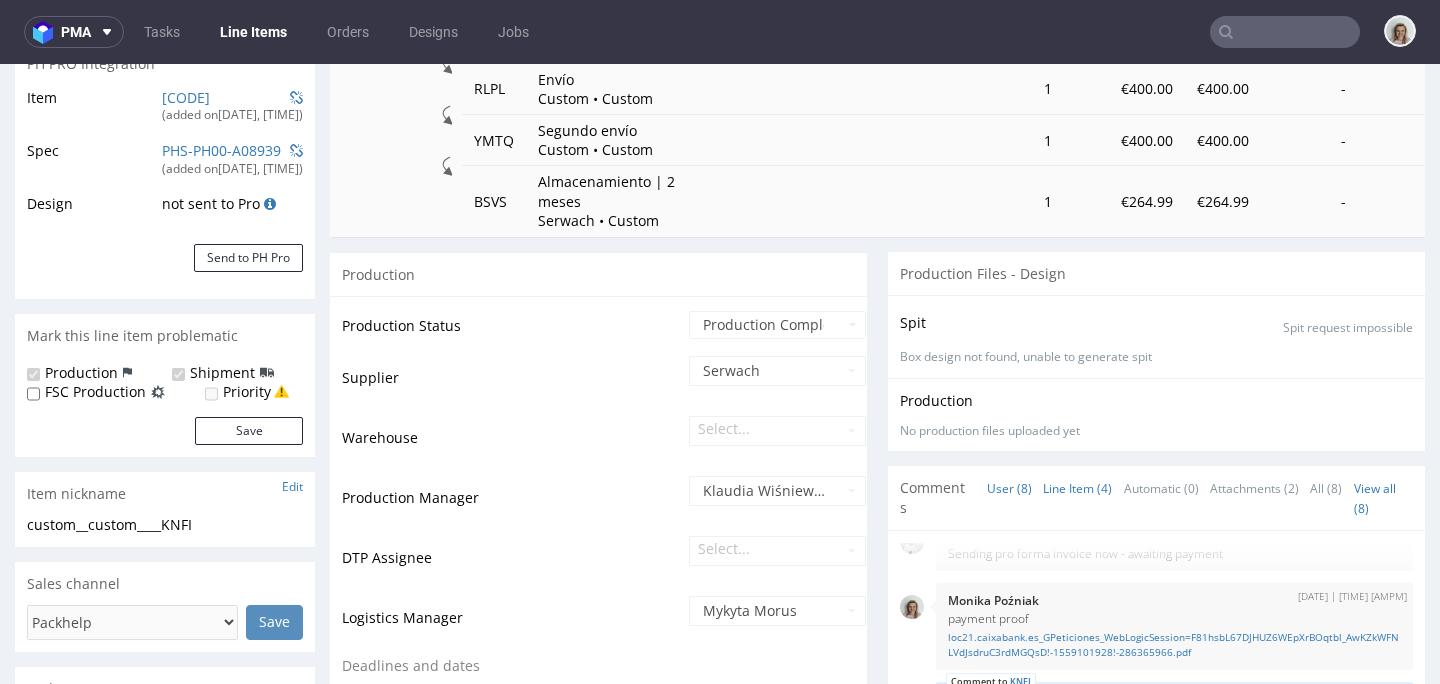 click on "Line Item (4)" at bounding box center [1077, 488] 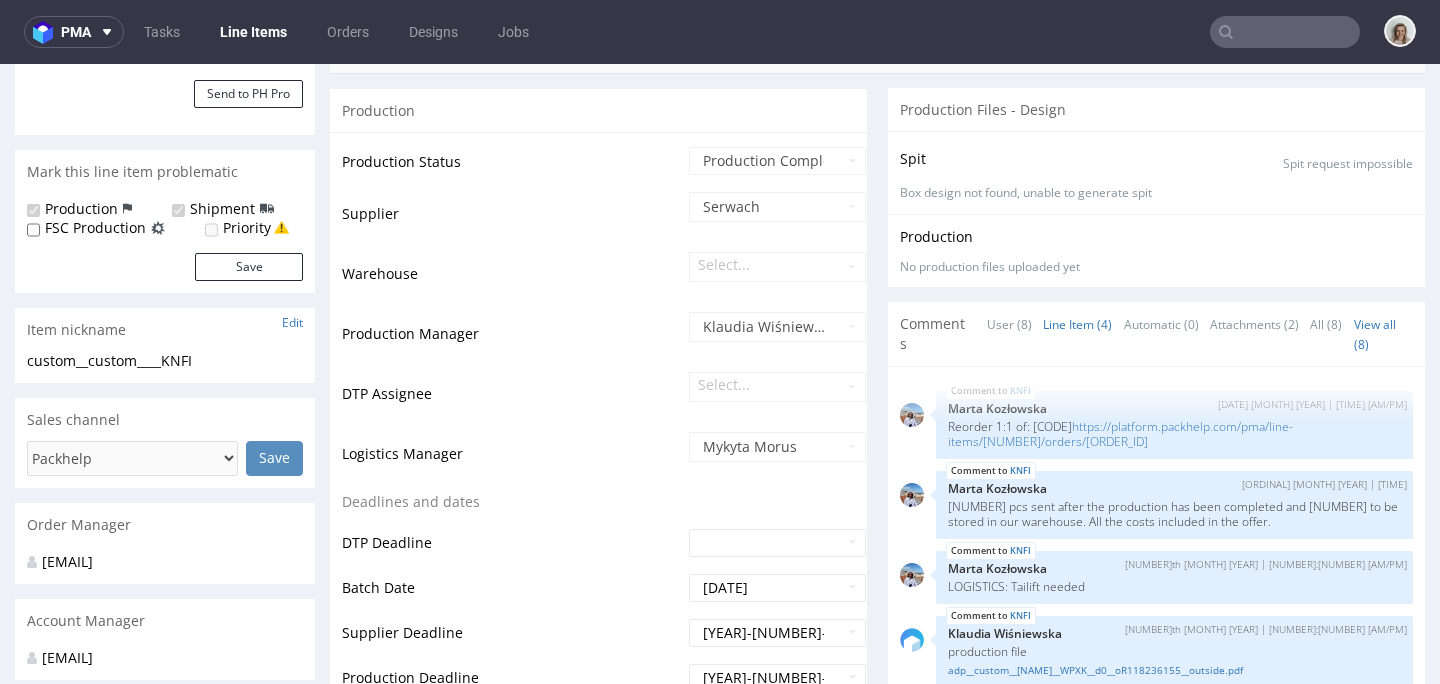 scroll, scrollTop: 485, scrollLeft: 0, axis: vertical 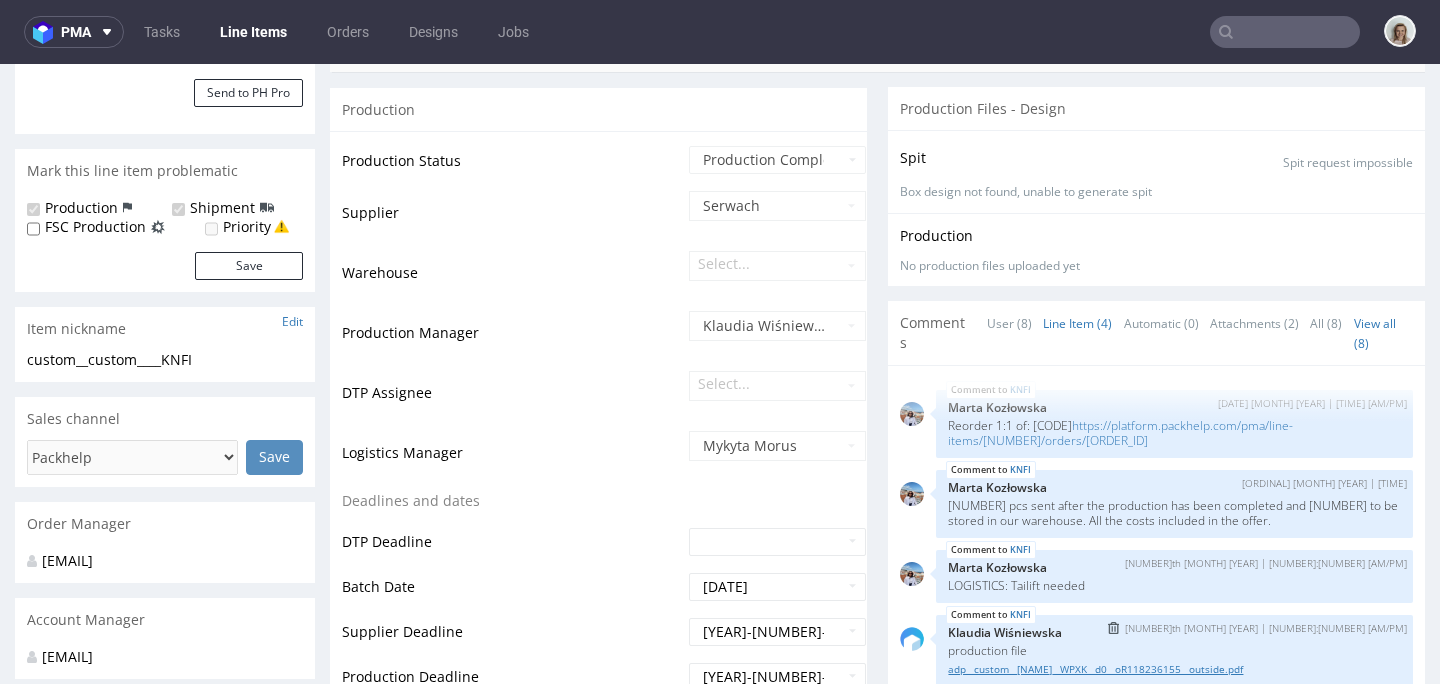 click on "adp__custom__guillaume_reorder3__WPXK__d0__oR118236155__outside.pdf" at bounding box center [1174, 669] 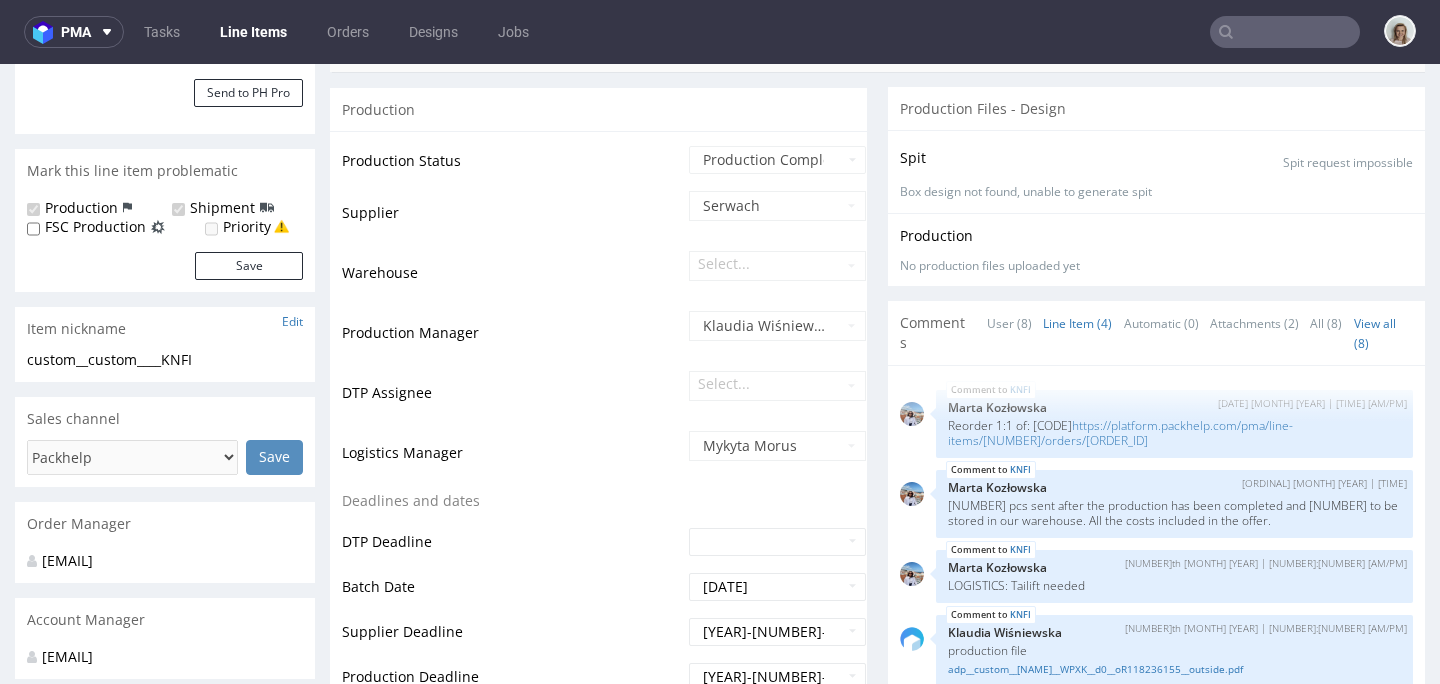 scroll, scrollTop: 320, scrollLeft: 0, axis: vertical 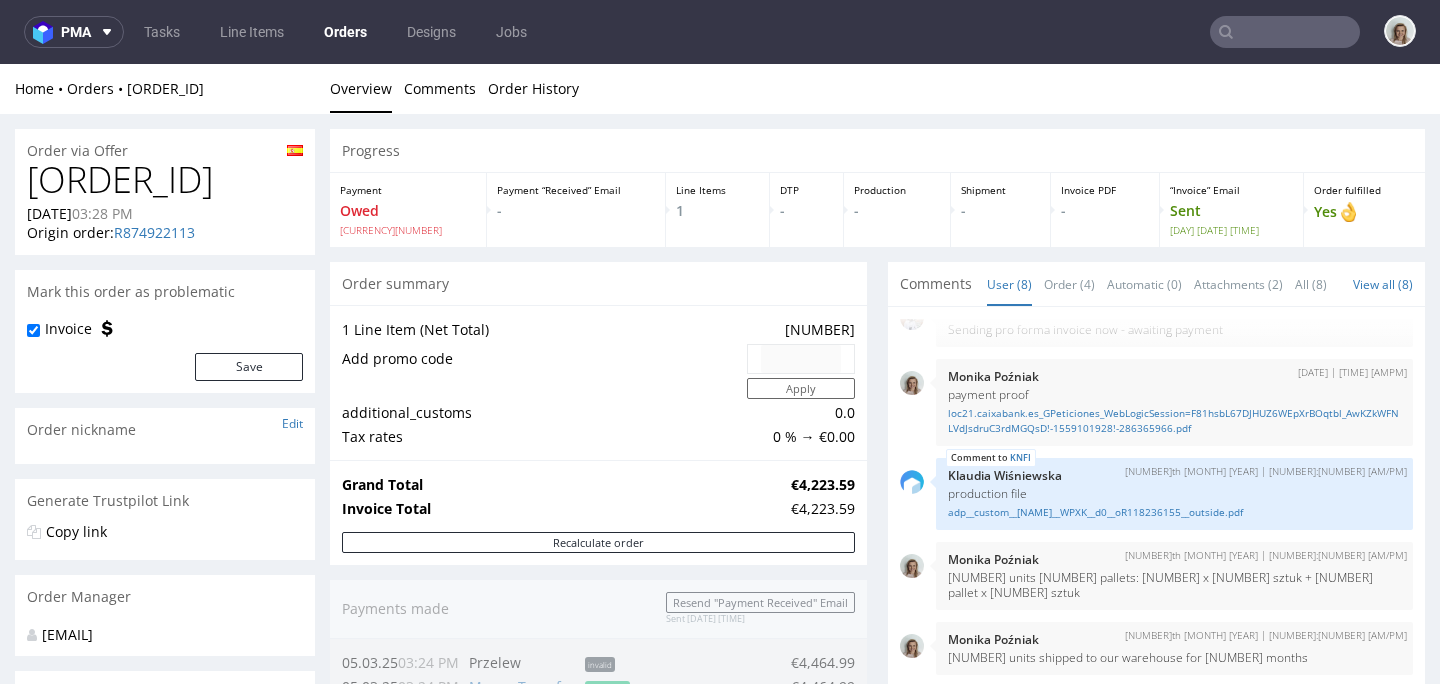 type on "[EMAIL]" 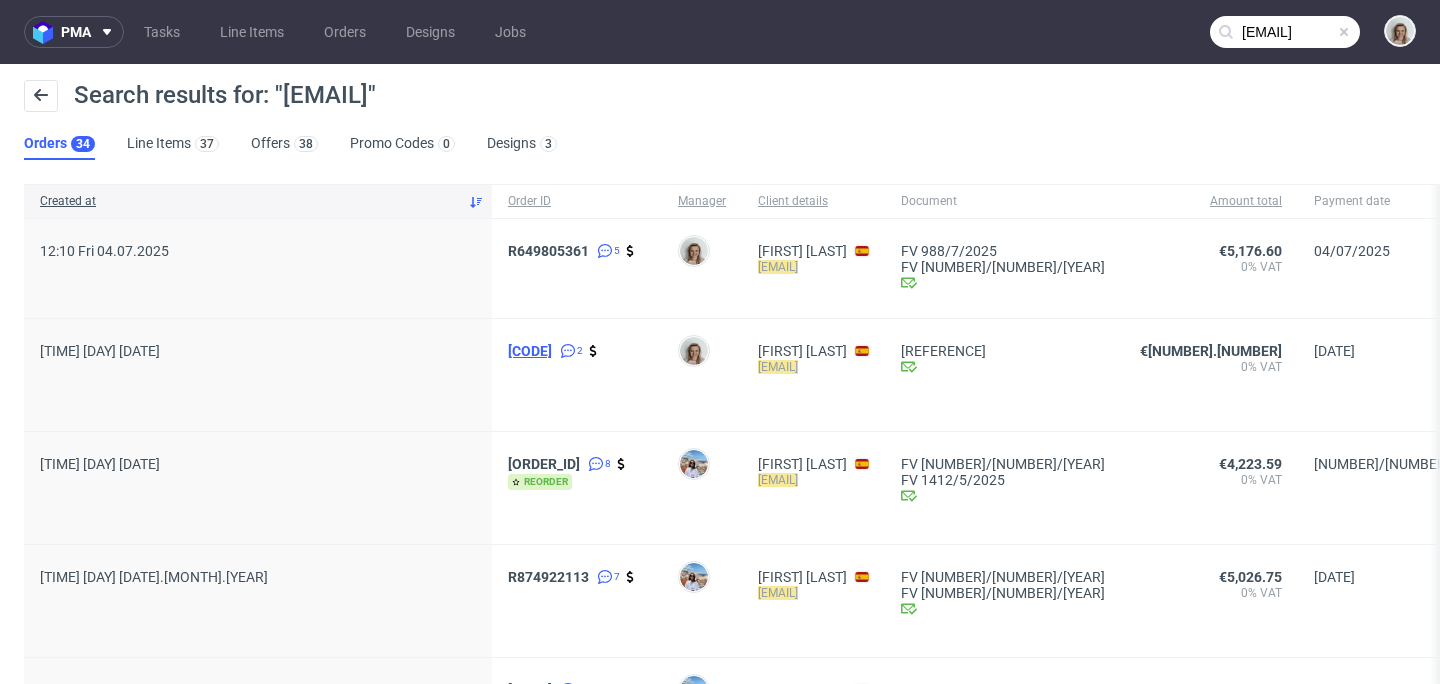 click on "R430479207" at bounding box center (530, 351) 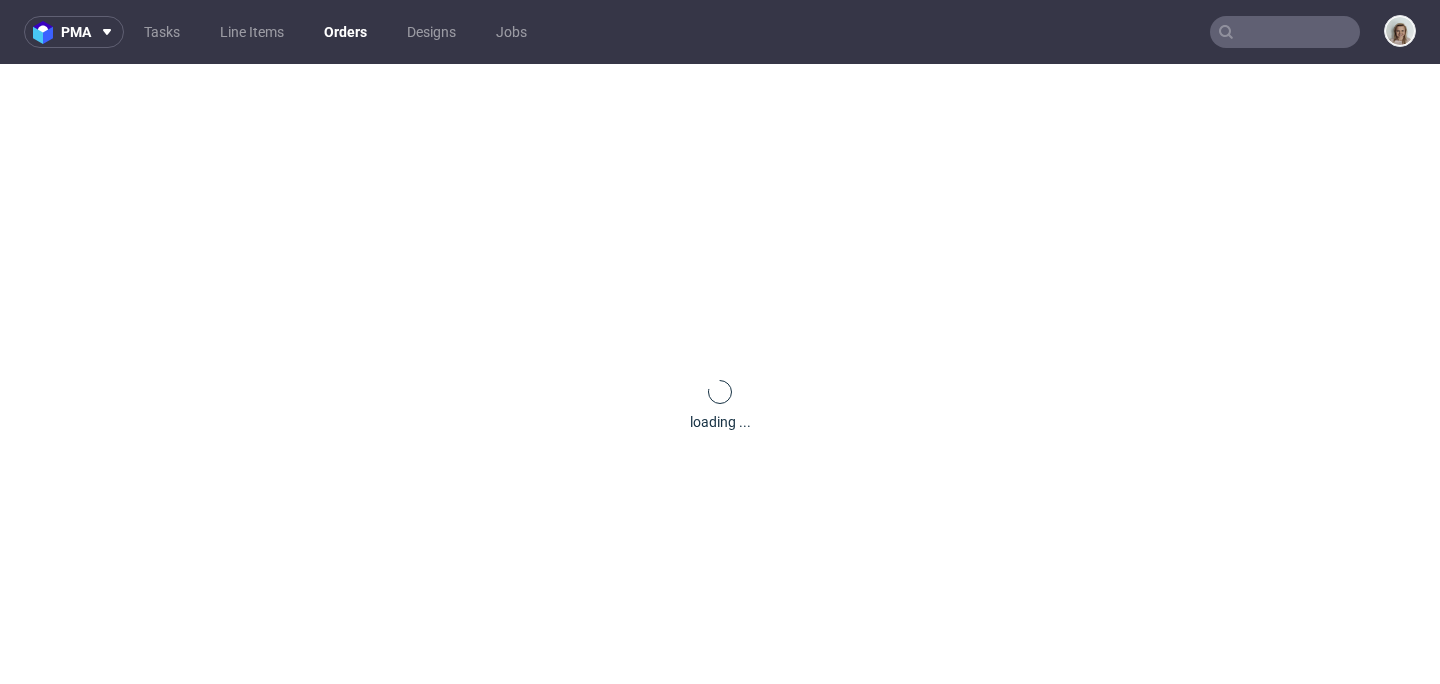 scroll, scrollTop: 0, scrollLeft: 0, axis: both 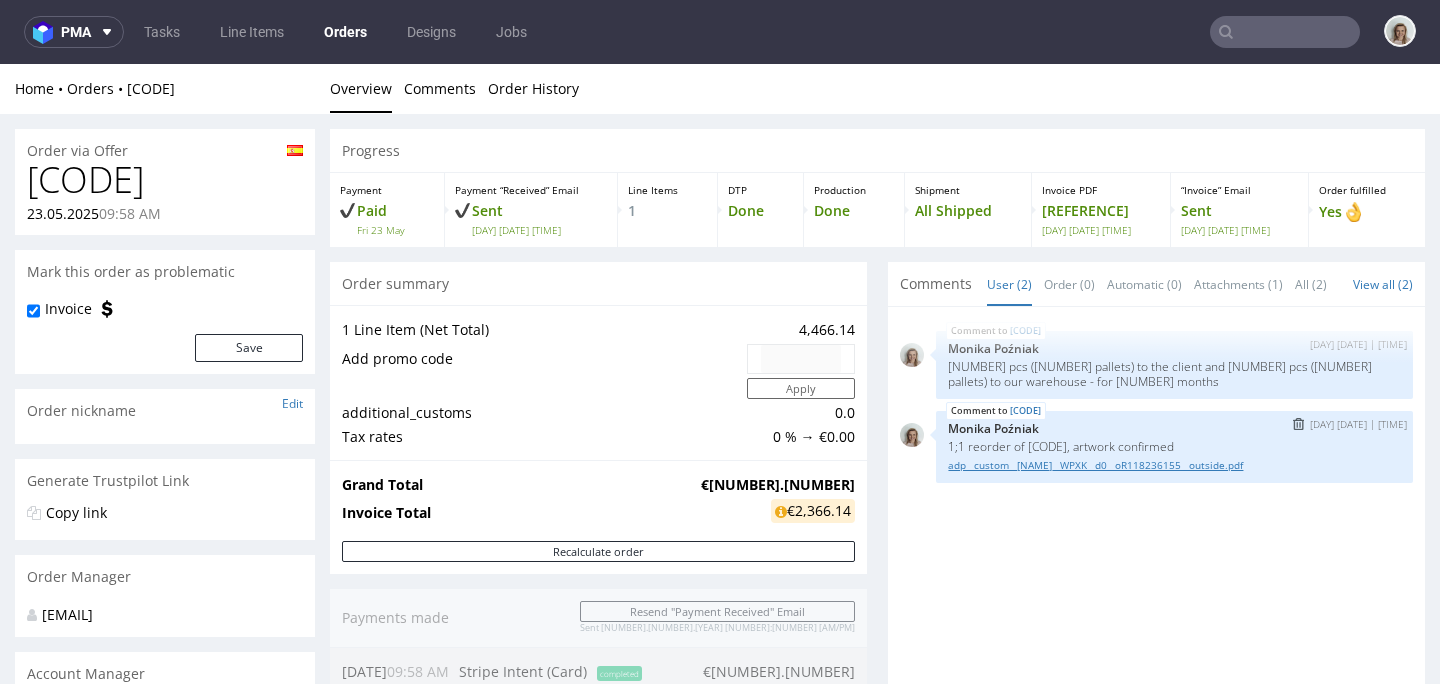 click on "adp__custom__guillaume_reorder3__WPXK__d0__oR118236155__outside.pdf" at bounding box center [1174, 465] 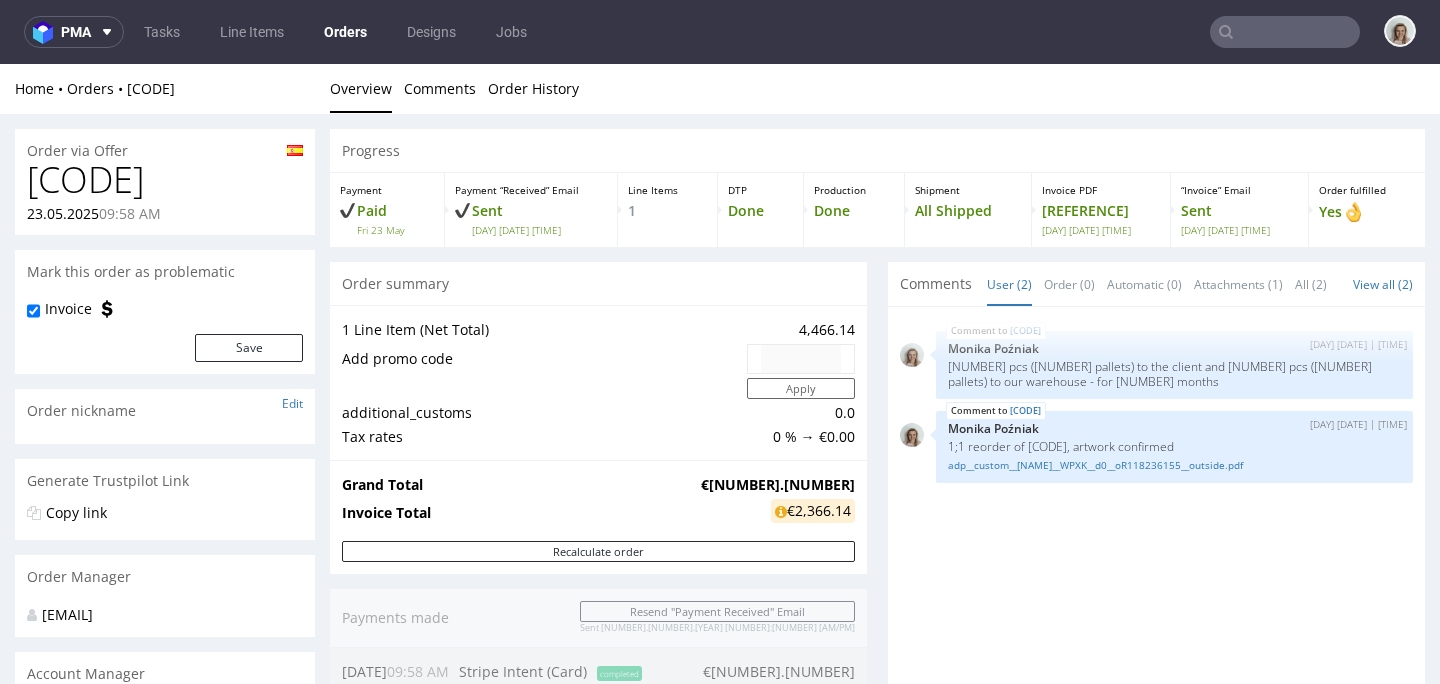 type on "[EMAIL]" 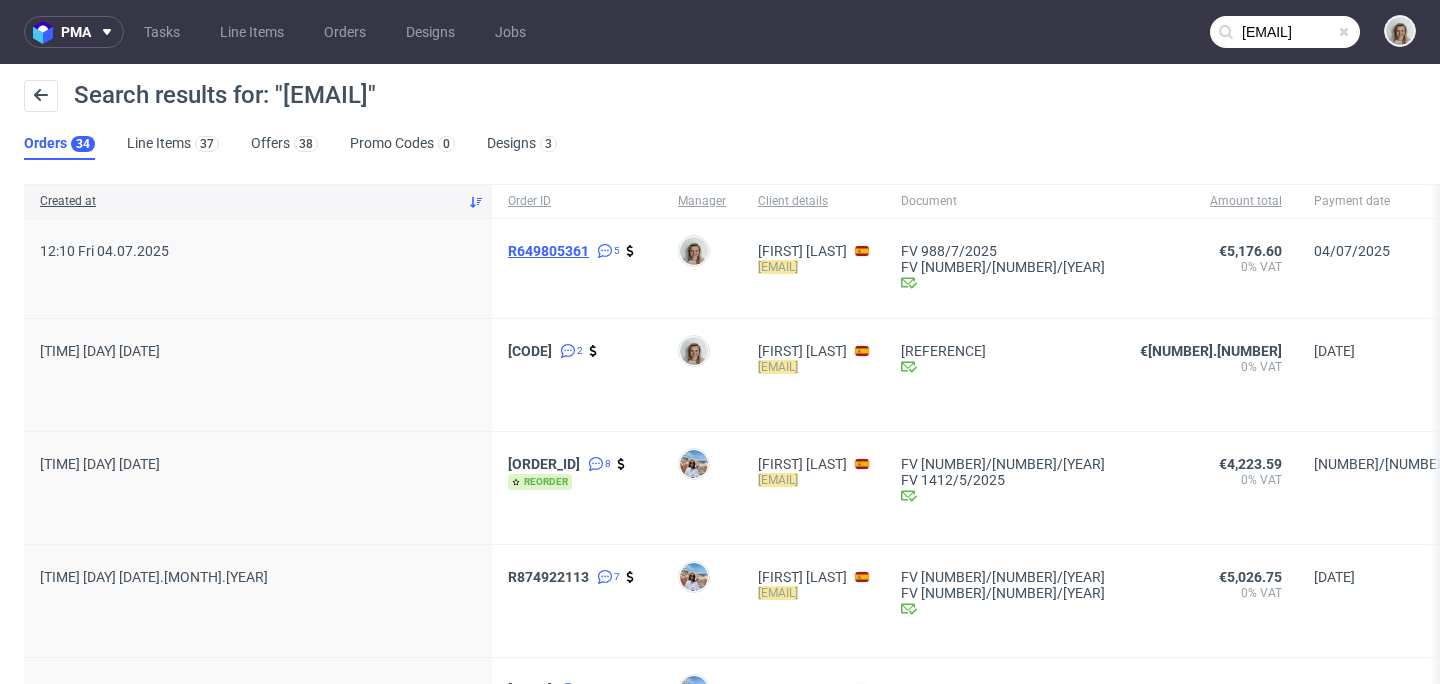 click on "R649805361" at bounding box center (548, 251) 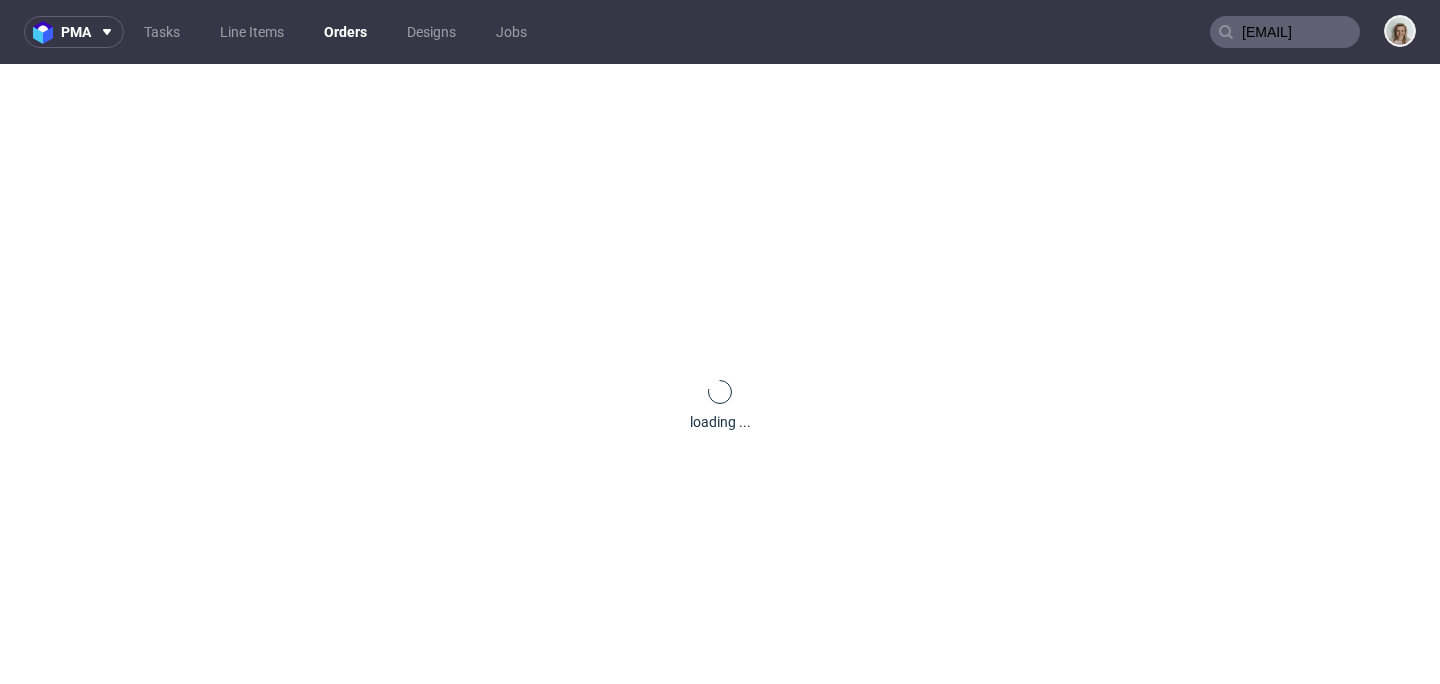 type 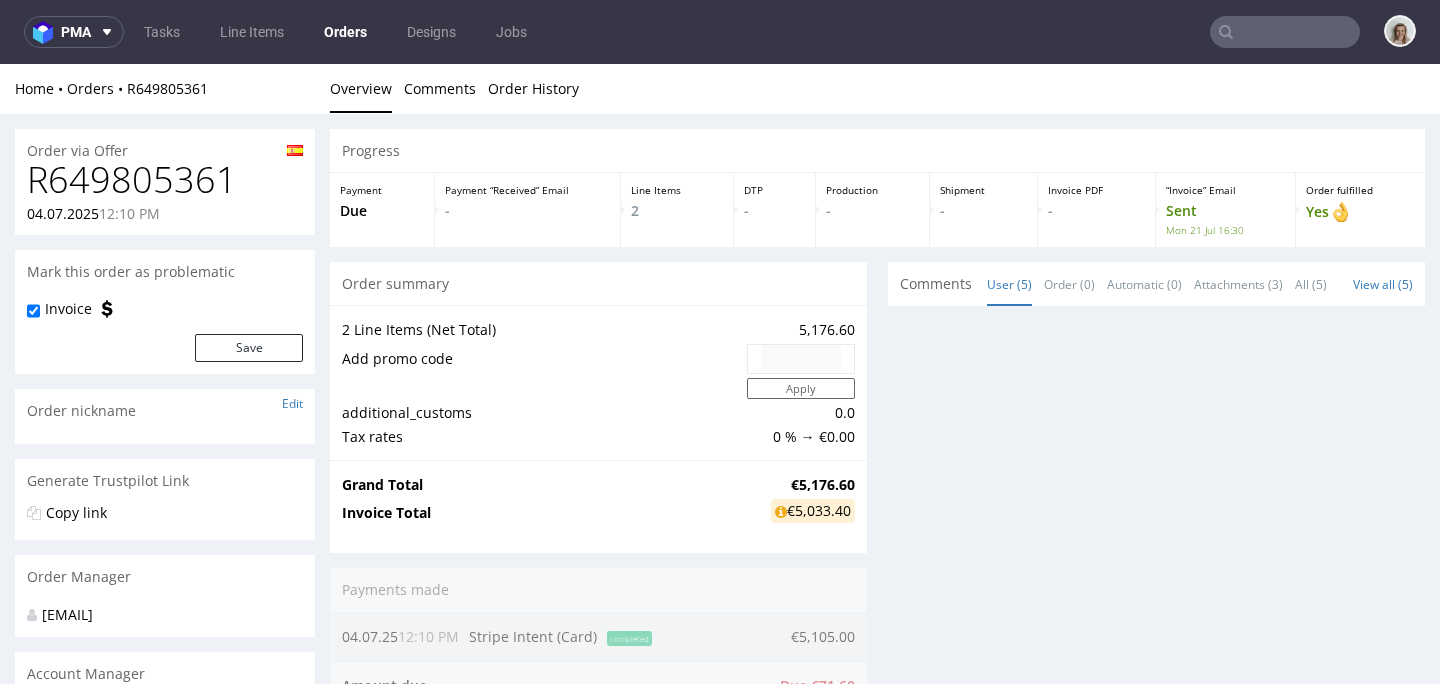 scroll, scrollTop: 0, scrollLeft: 0, axis: both 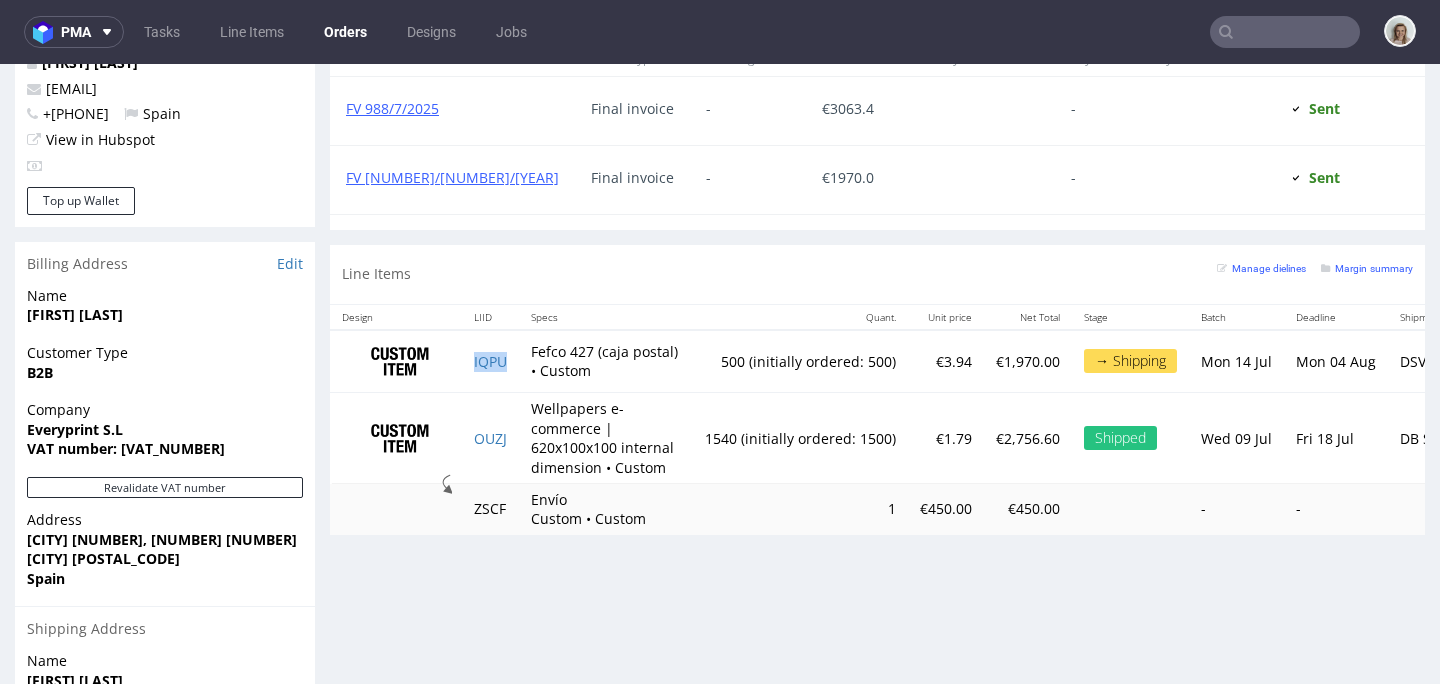 click on "IQPU" at bounding box center (490, 361) 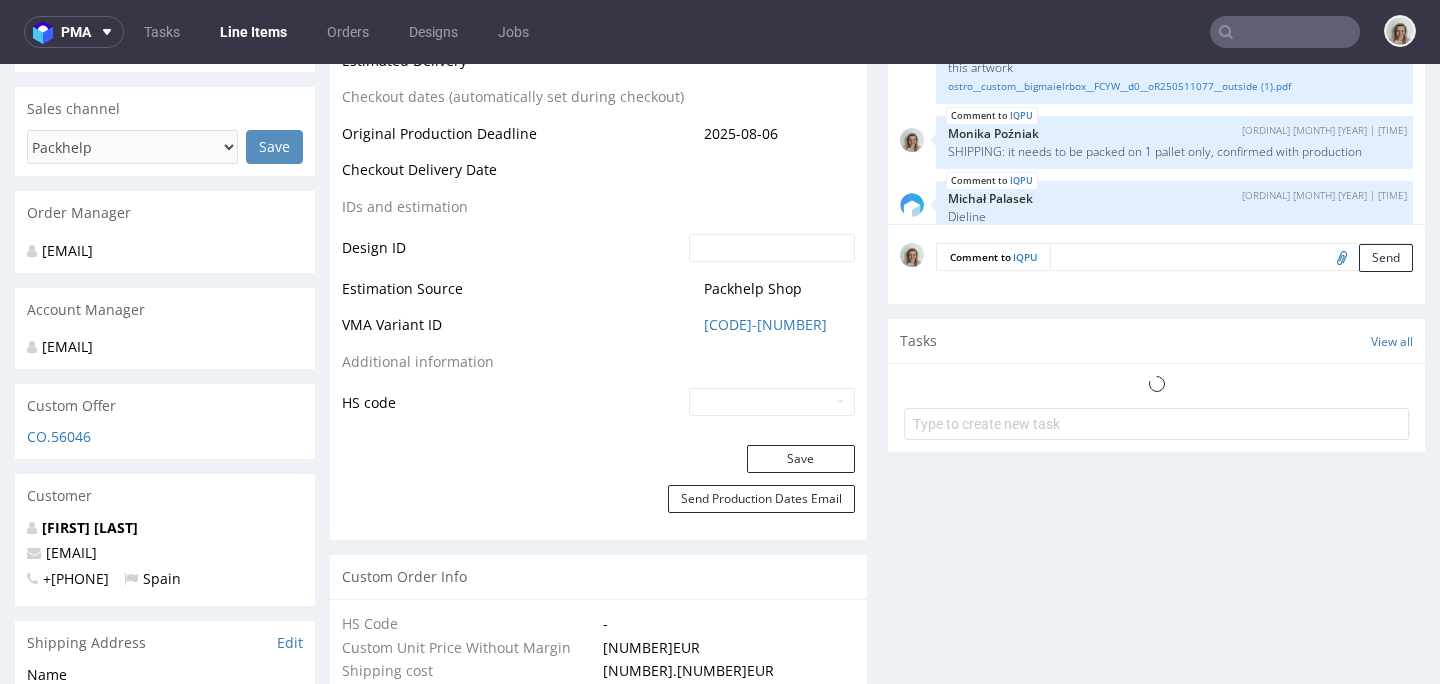 scroll, scrollTop: 1128, scrollLeft: 0, axis: vertical 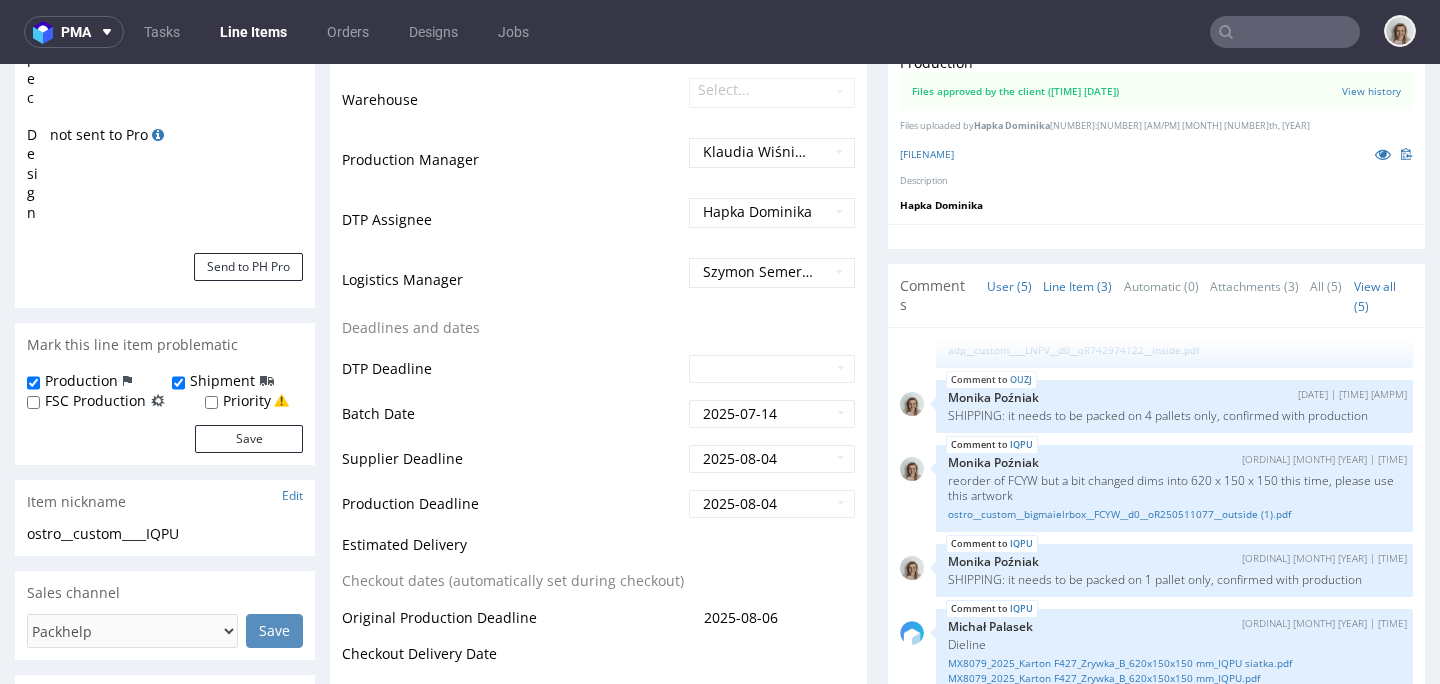click on "Line Item (3)" at bounding box center [1077, 286] 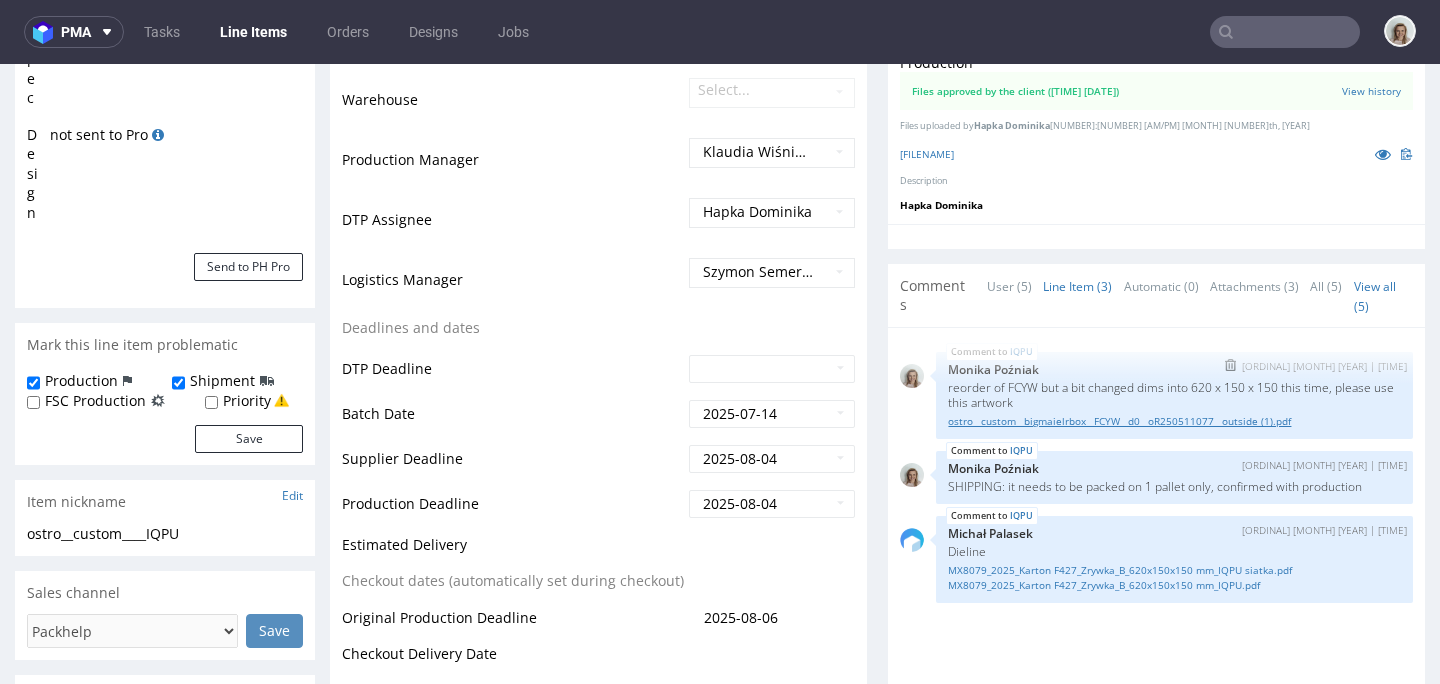 click on "ostro__custom__bigmaielrbox__FCYW__d0__oR250511077__outside (1).pdf" at bounding box center (1174, 421) 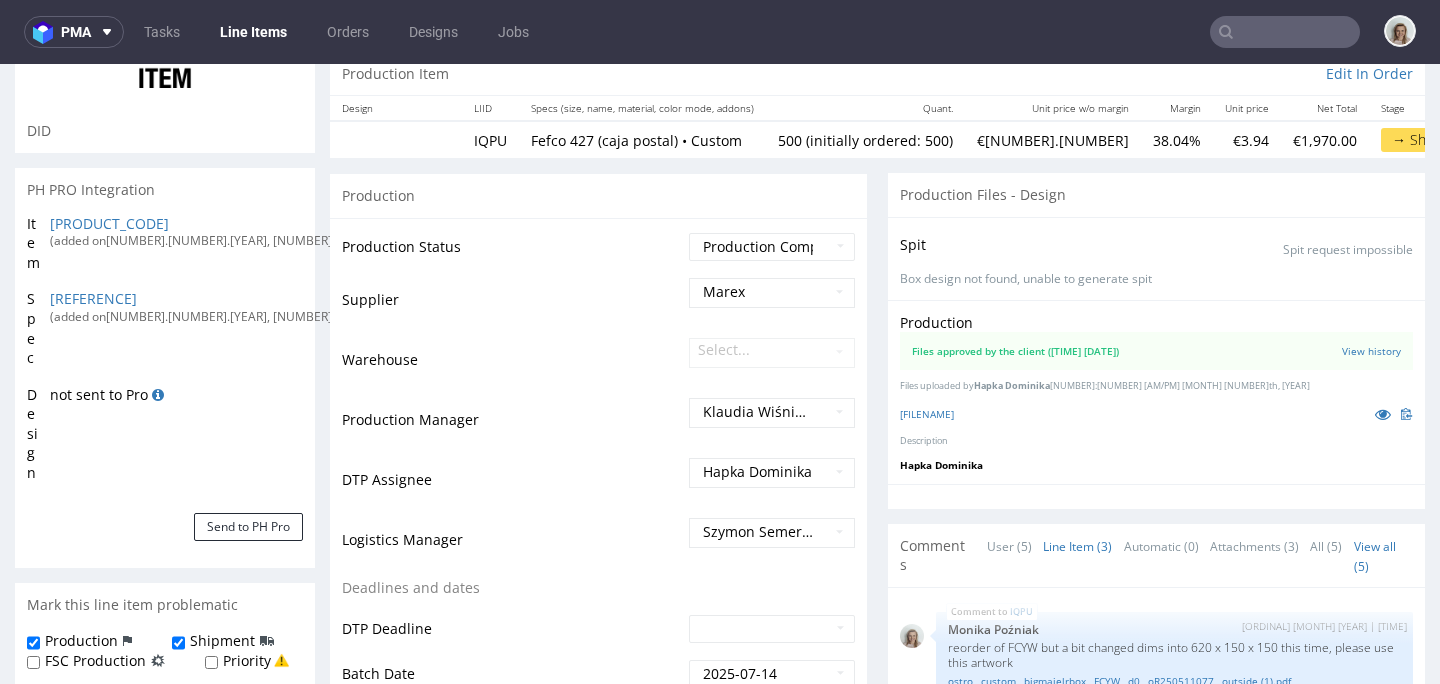 scroll, scrollTop: 0, scrollLeft: 0, axis: both 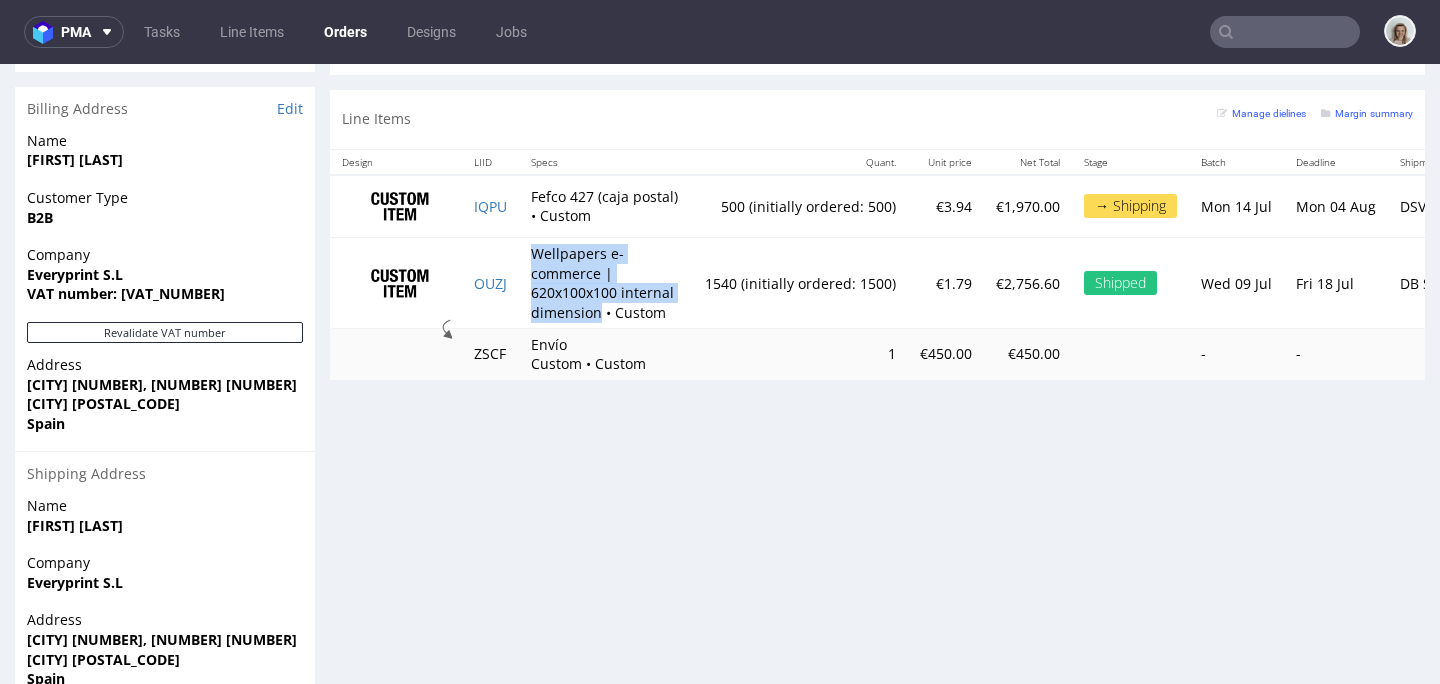 drag, startPoint x: 552, startPoint y: 254, endPoint x: 603, endPoint y: 314, distance: 78.74643 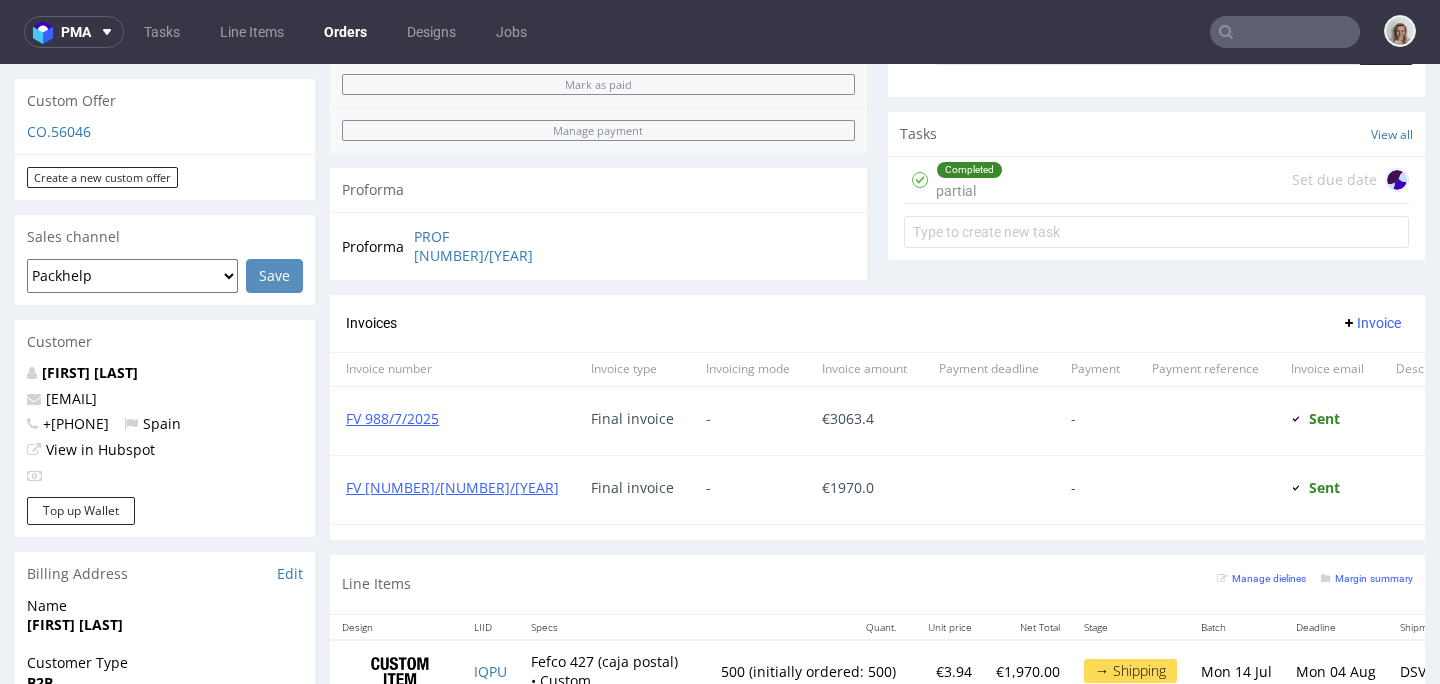 scroll, scrollTop: 575, scrollLeft: 0, axis: vertical 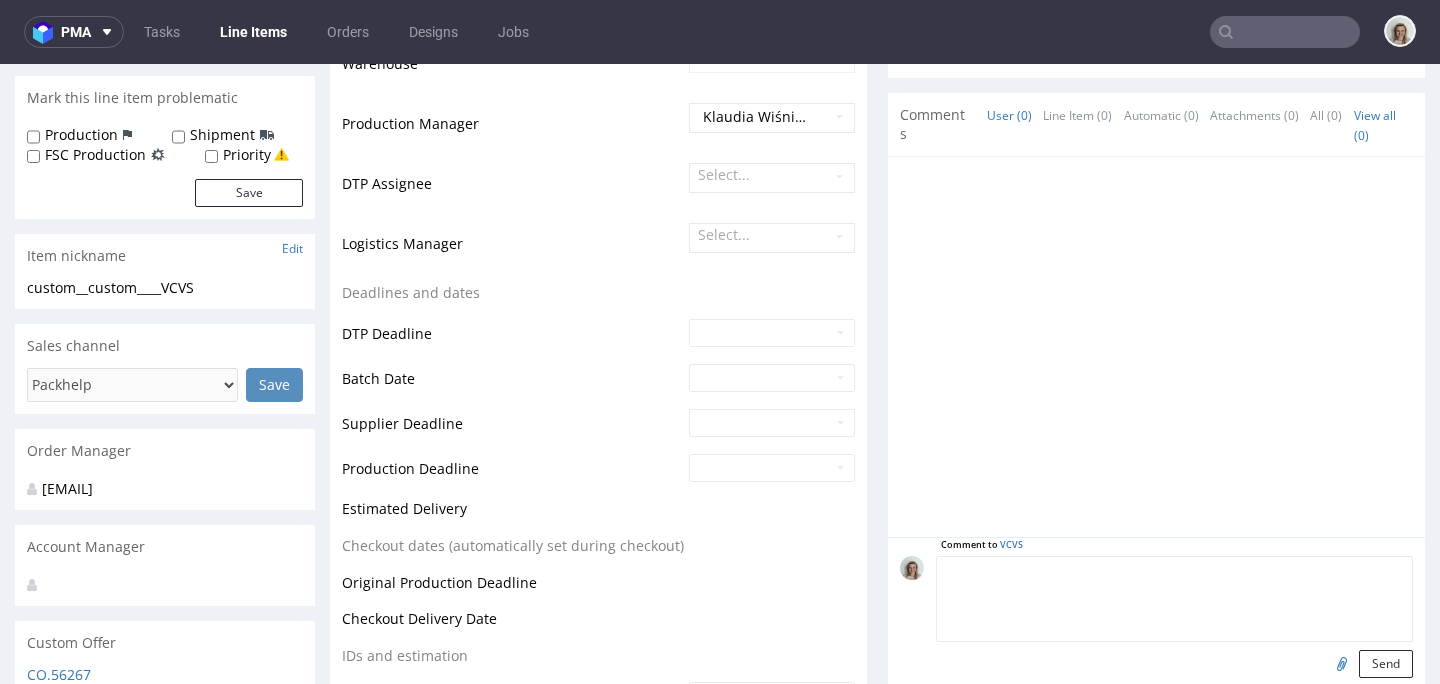 click at bounding box center (1174, 599) 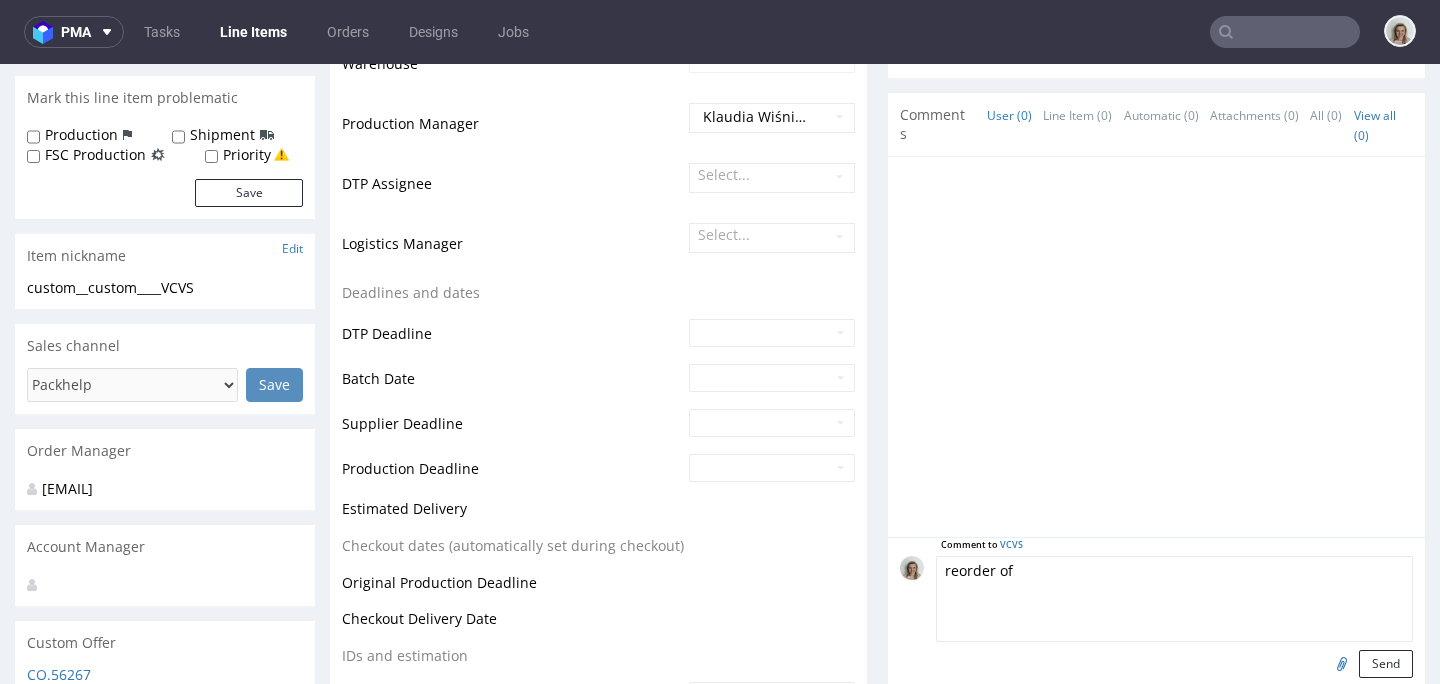 paste on "HGMC" 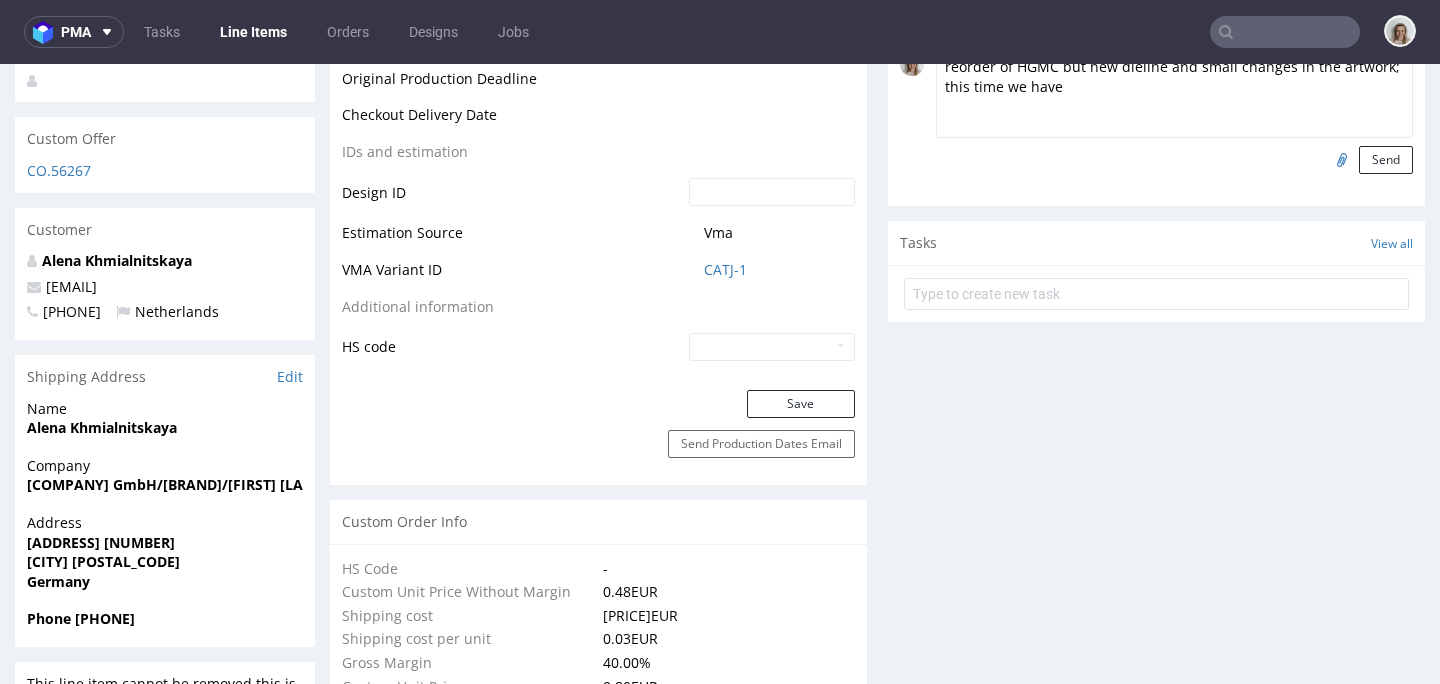 scroll, scrollTop: 1109, scrollLeft: 0, axis: vertical 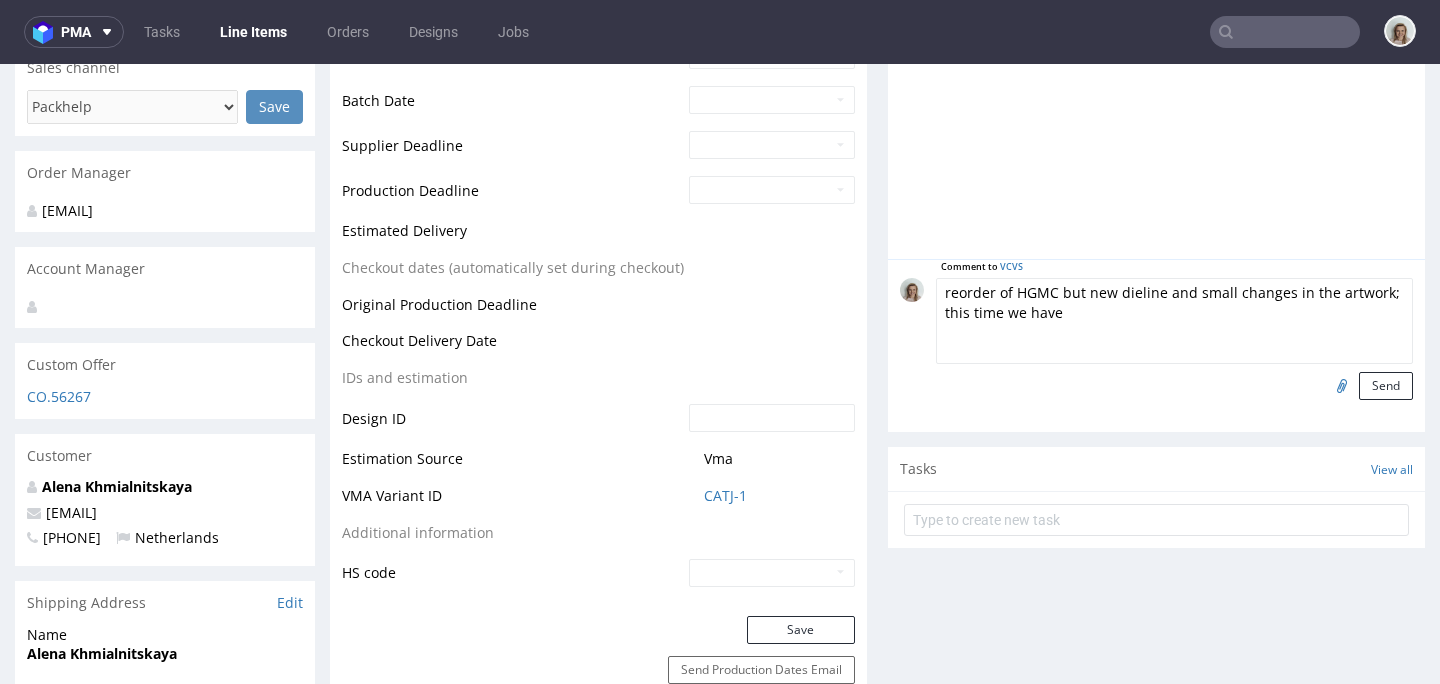 paste on "straight tuck end" 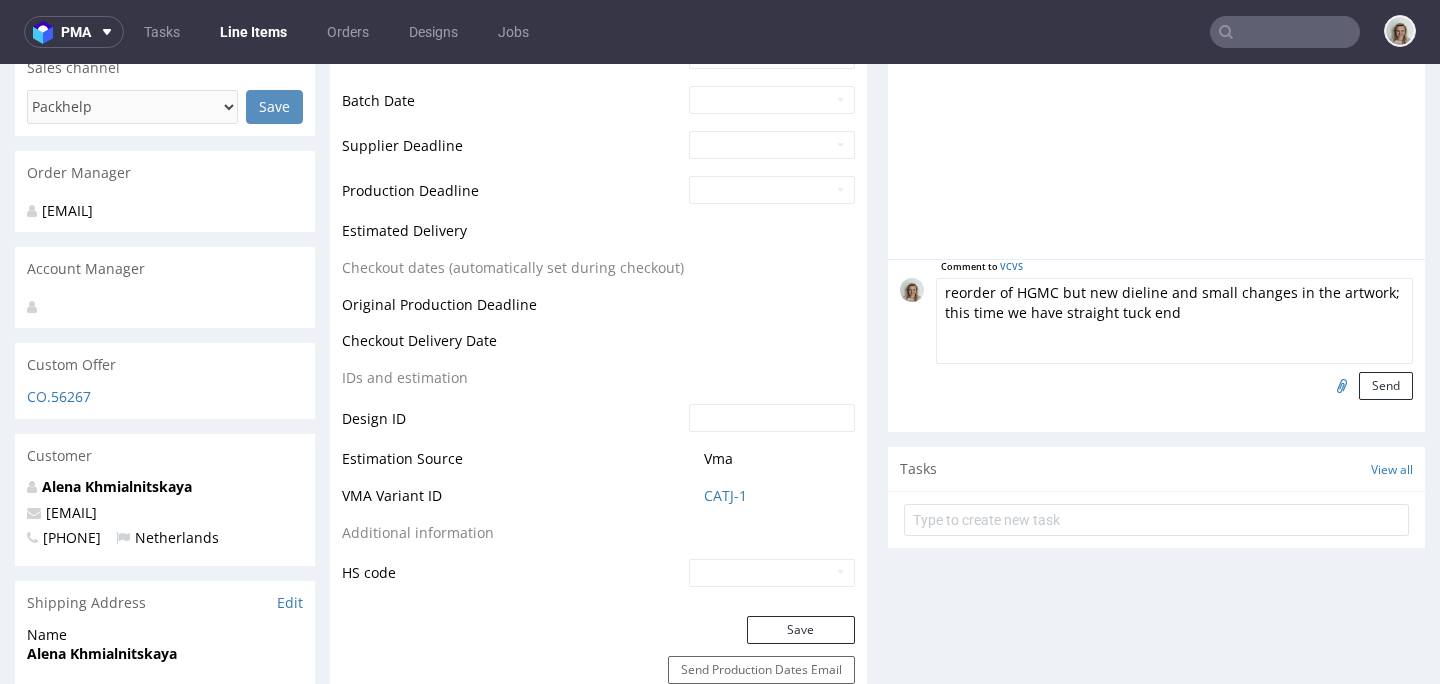 type on "reorder of HGMC but new dieline and small changes in the artwork; this time we have straight tuck end" 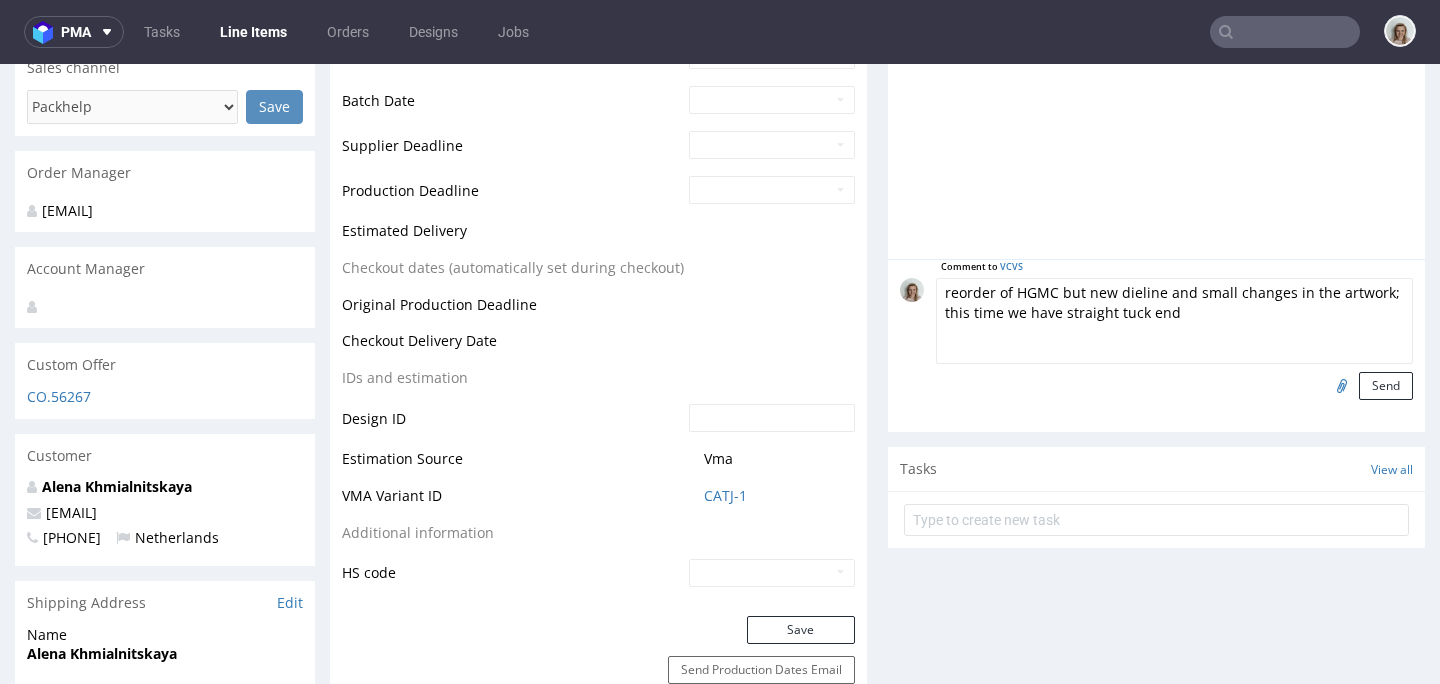 click at bounding box center [1339, 385] 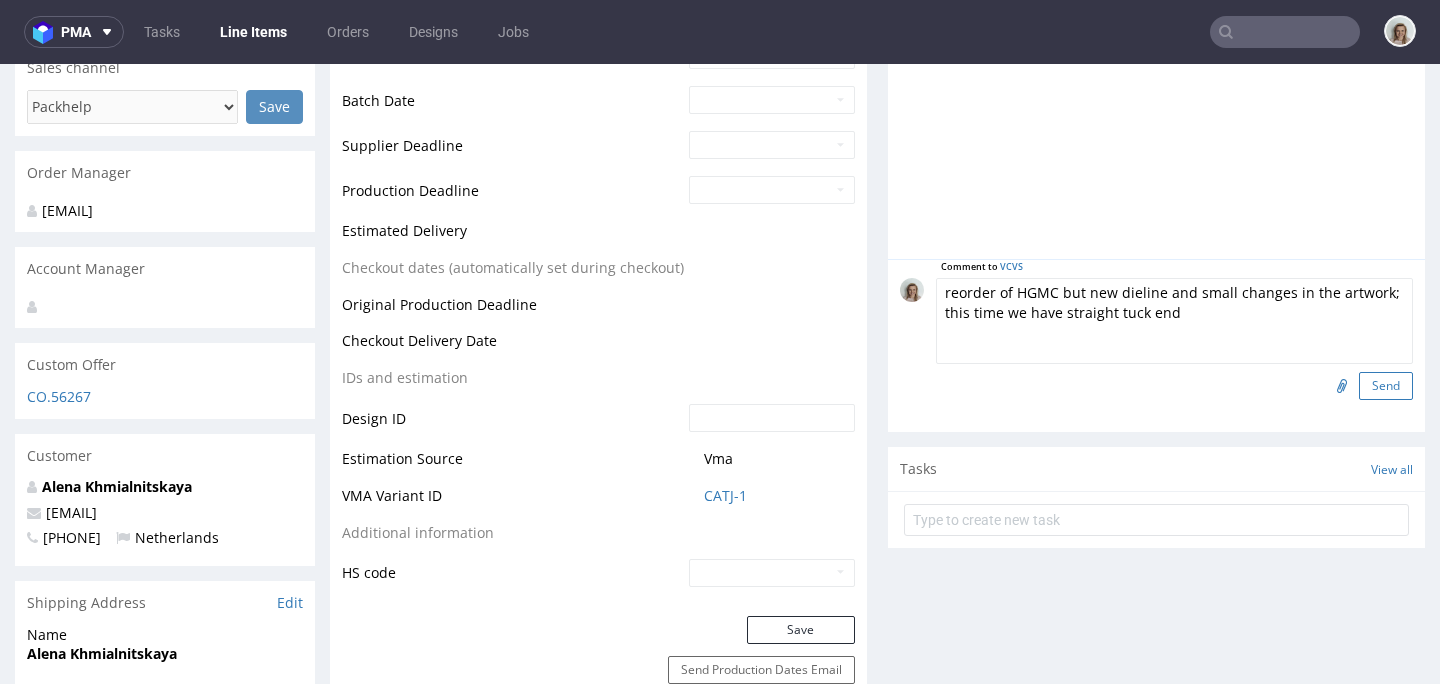 click on "Send" at bounding box center [1386, 386] 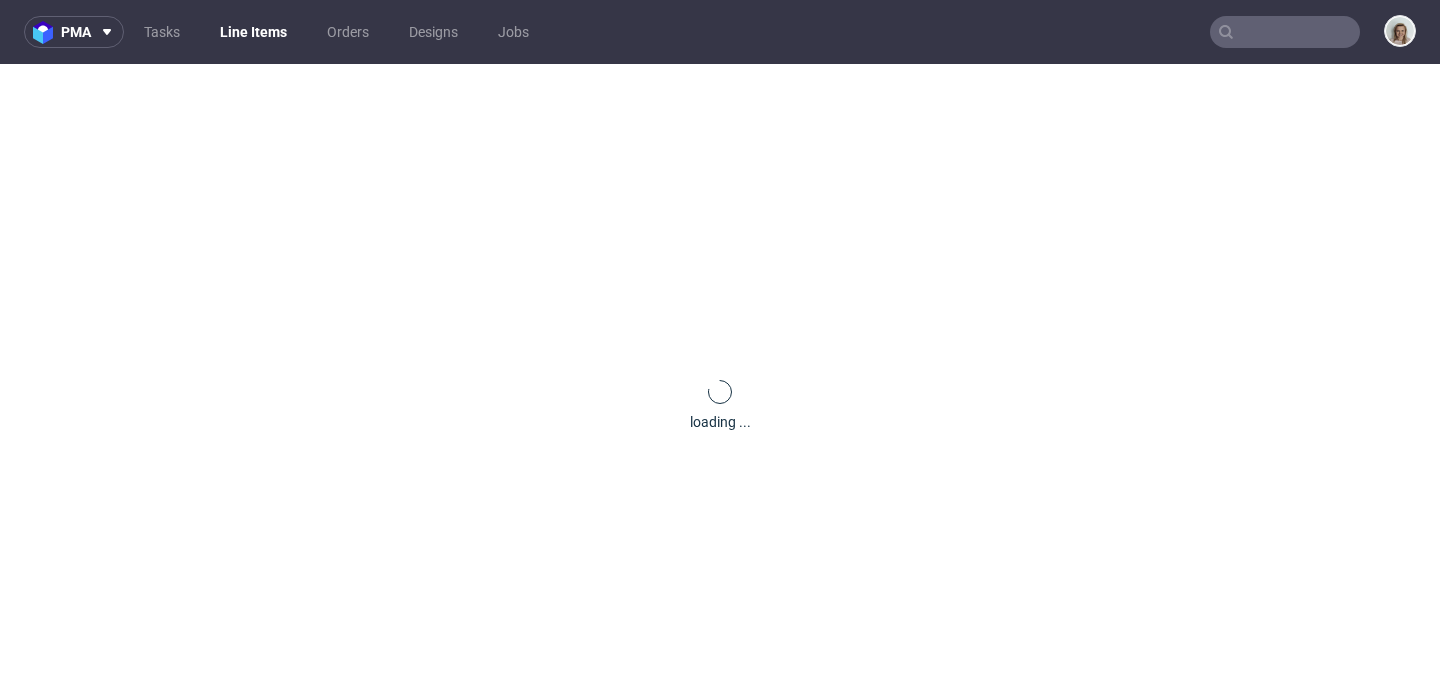 scroll, scrollTop: 0, scrollLeft: 0, axis: both 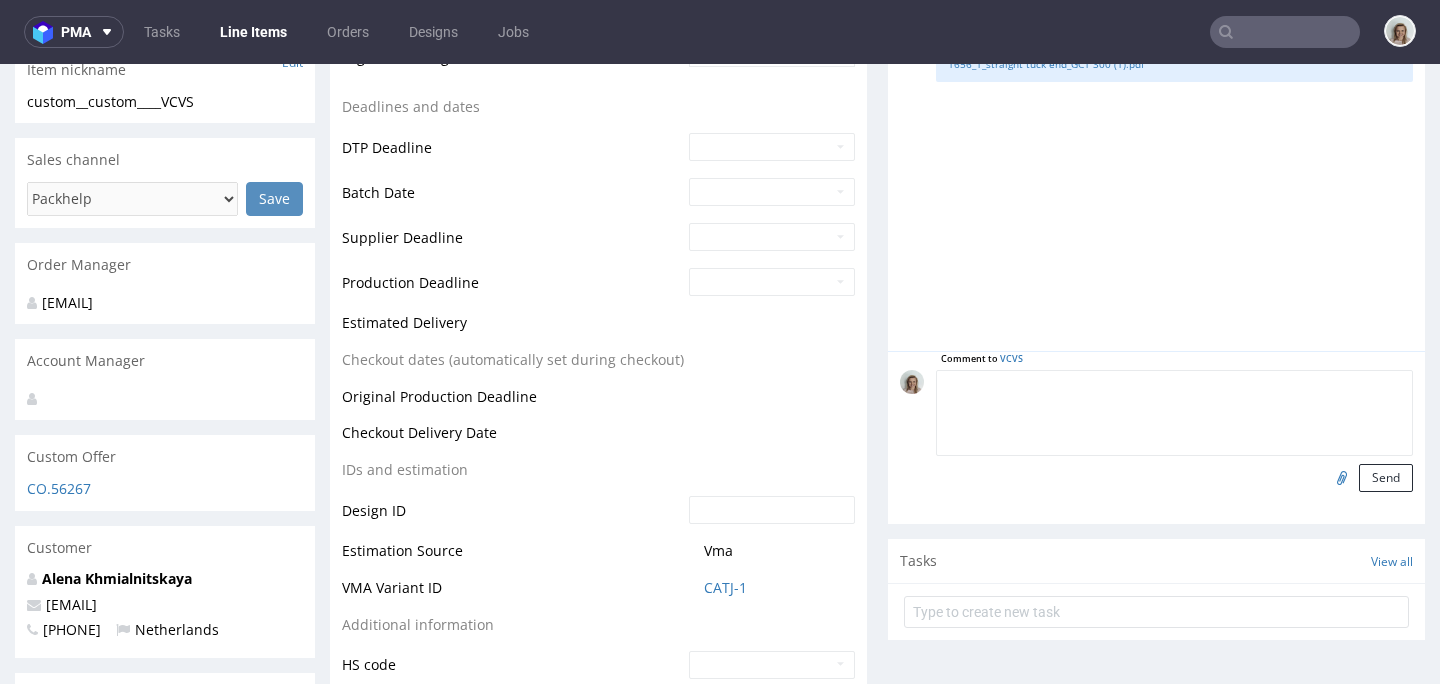 click at bounding box center (1174, 413) 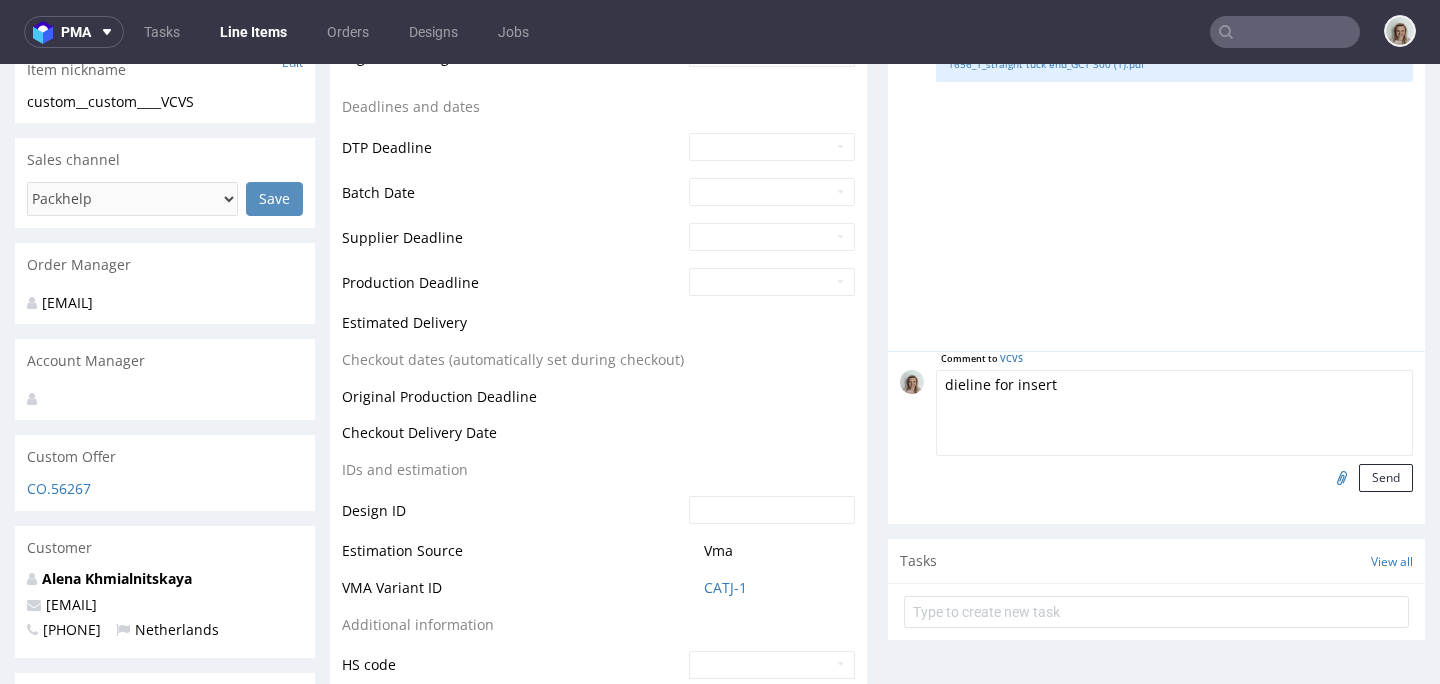 type on "dieline for insert" 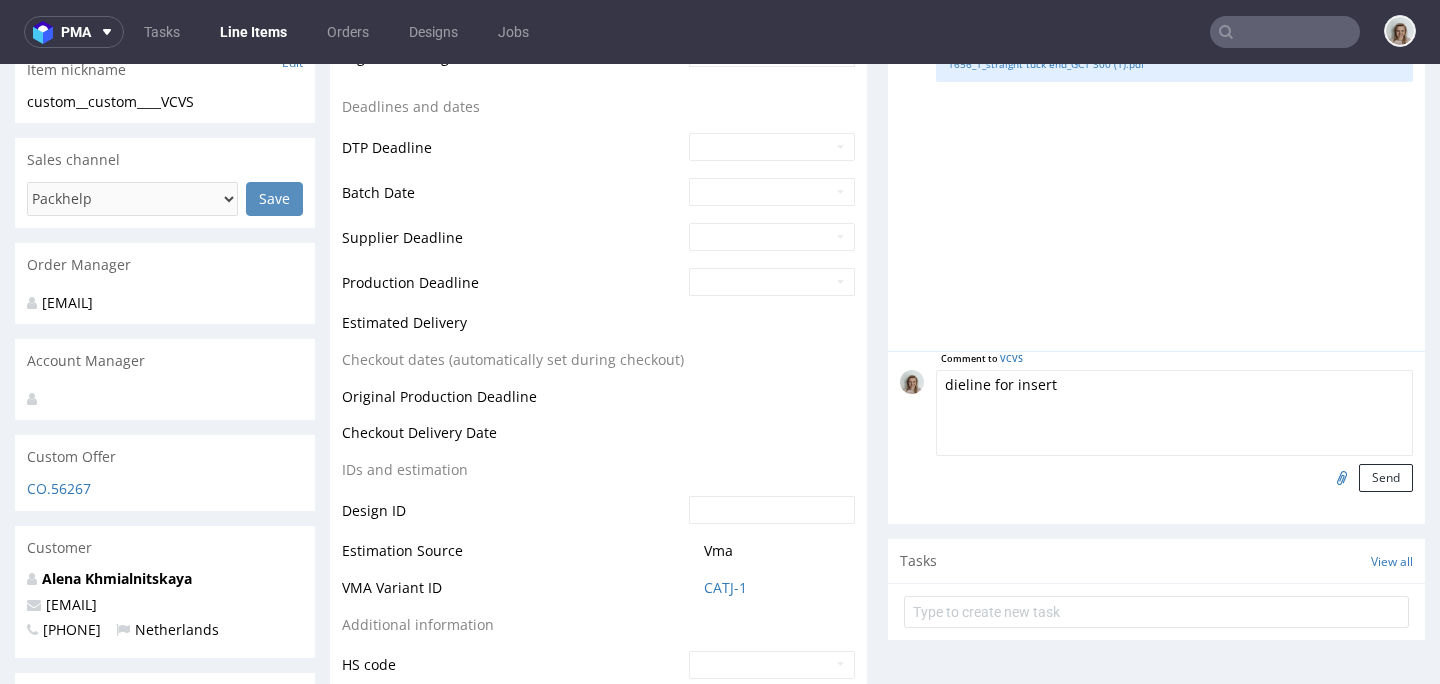 click on "Send" at bounding box center (1386, 478) 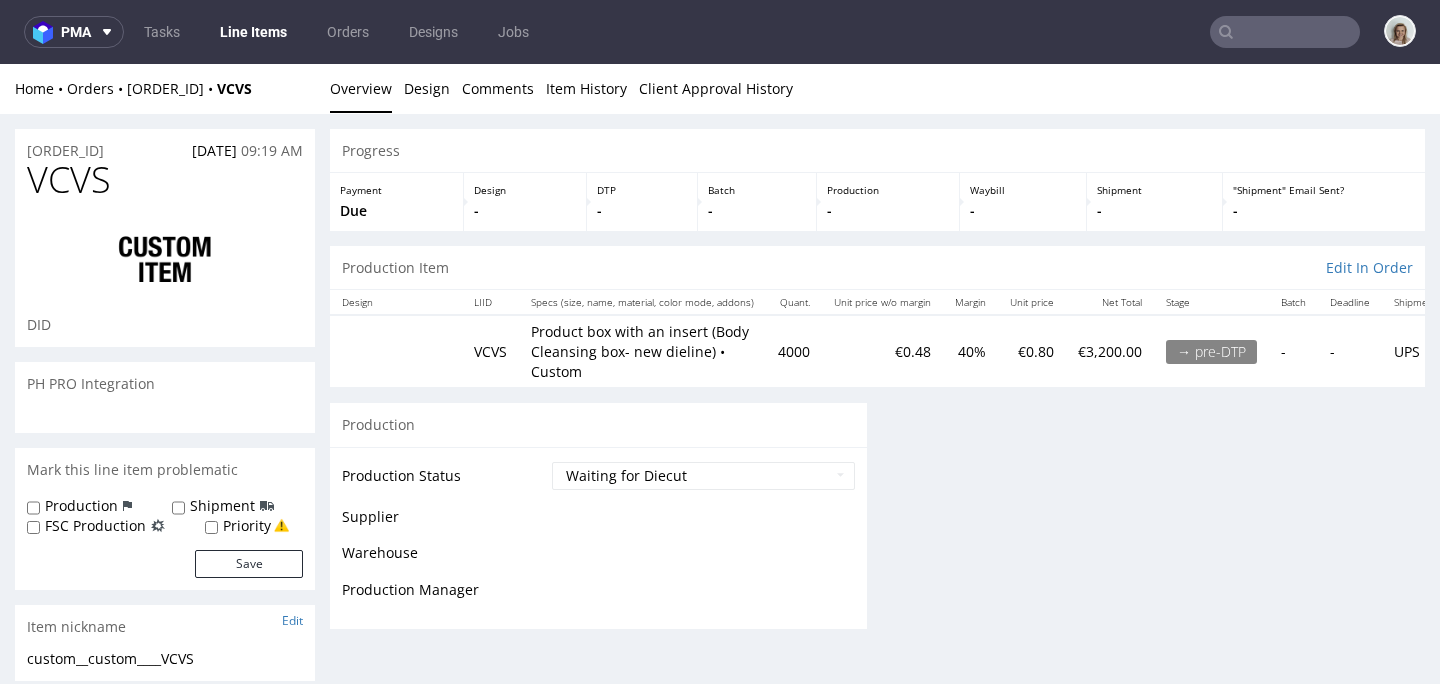 scroll, scrollTop: 0, scrollLeft: 0, axis: both 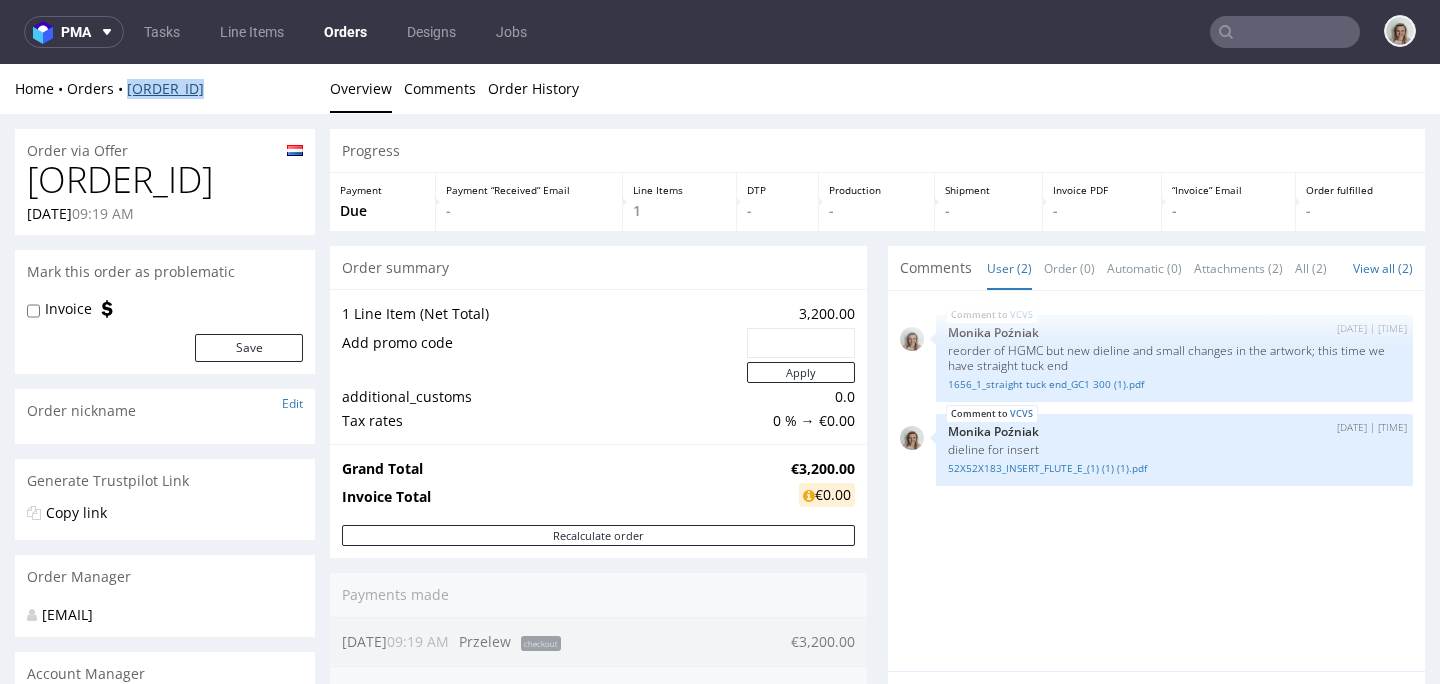 drag, startPoint x: 225, startPoint y: 84, endPoint x: 130, endPoint y: 85, distance: 95.005264 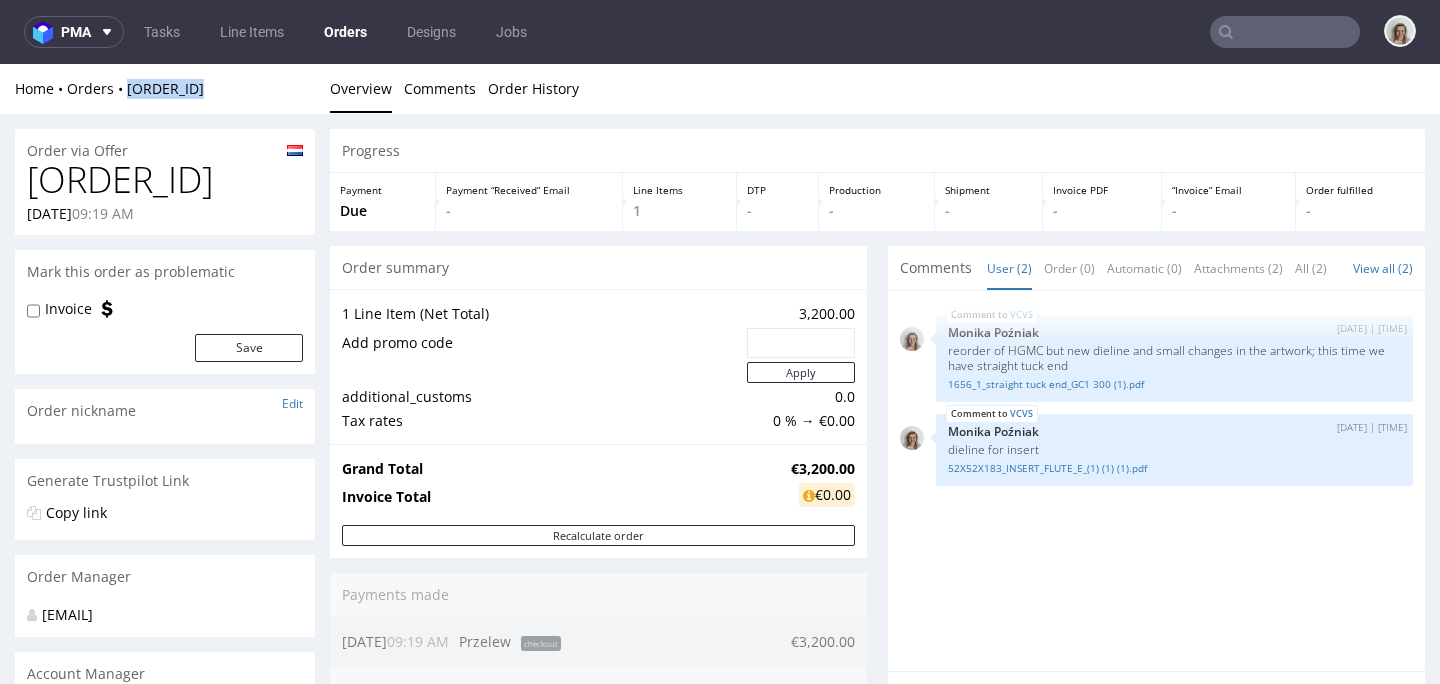 copy on "R632114094" 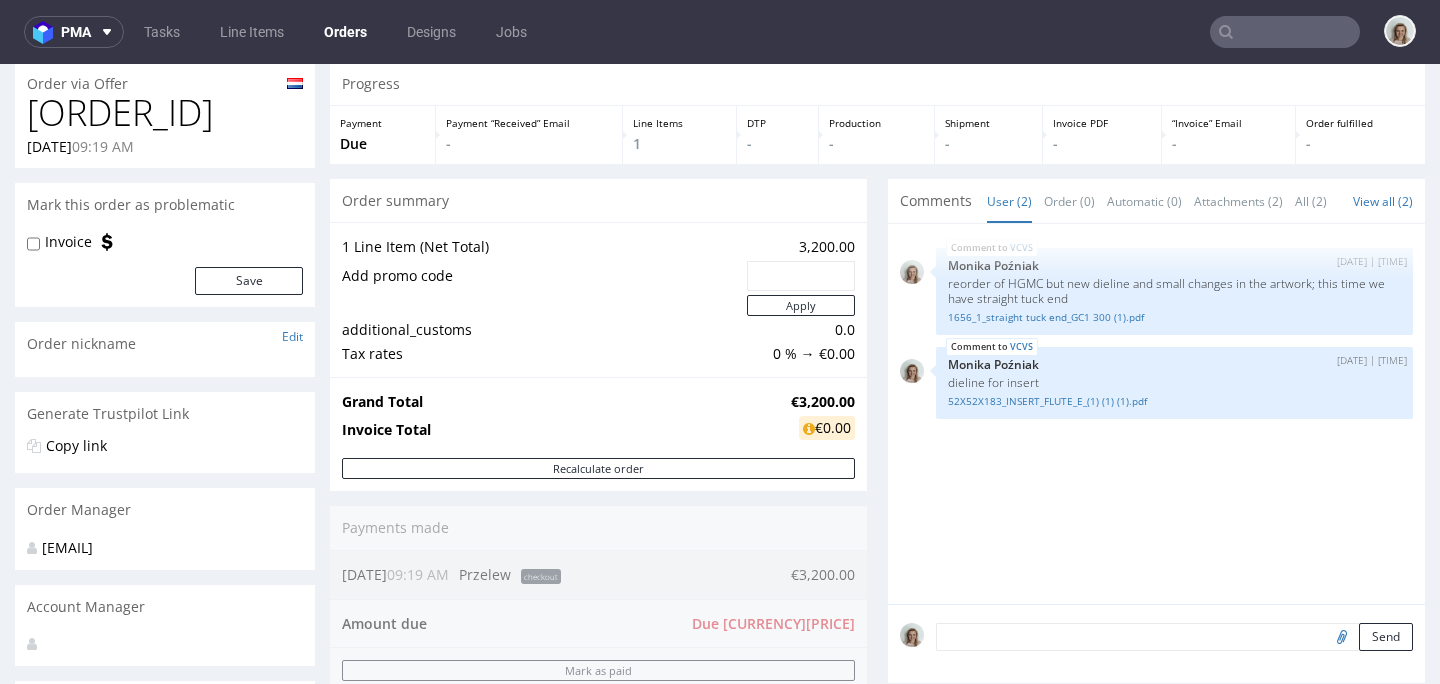 scroll, scrollTop: 127, scrollLeft: 0, axis: vertical 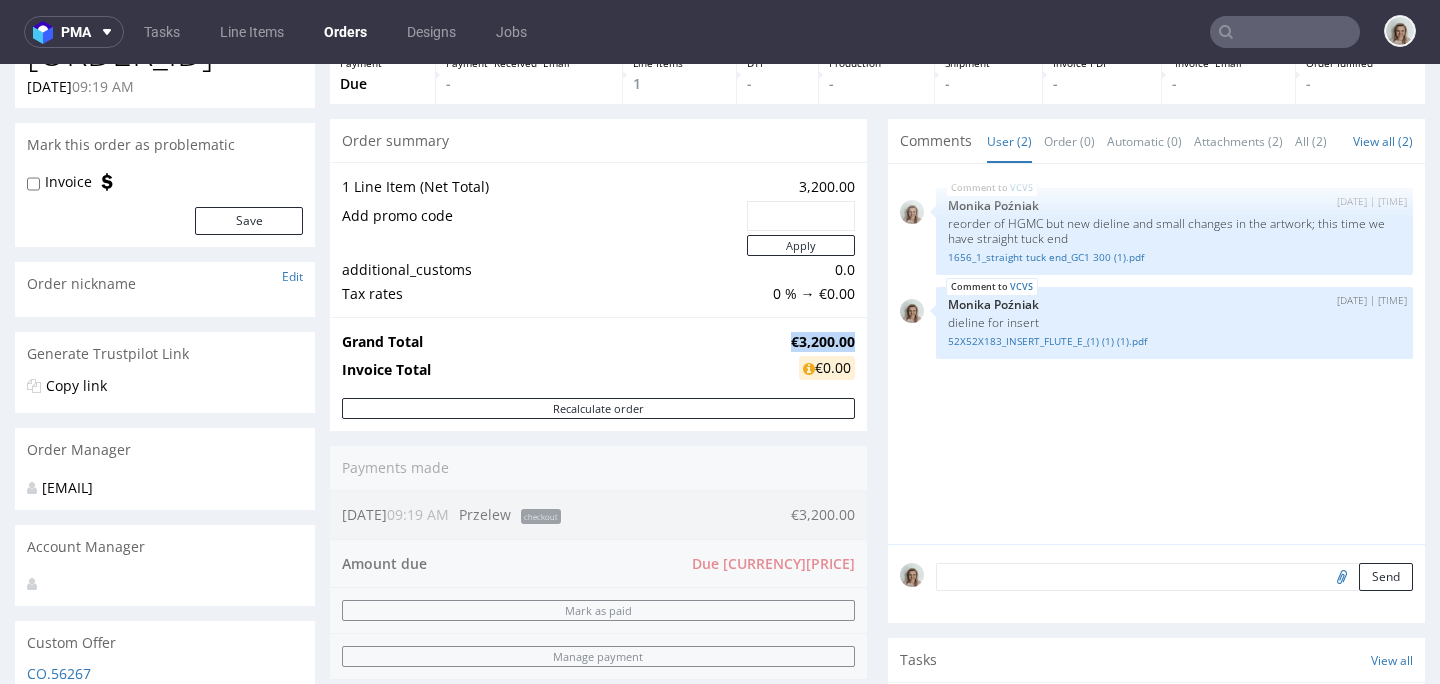 drag, startPoint x: 770, startPoint y: 338, endPoint x: 835, endPoint y: 334, distance: 65.12296 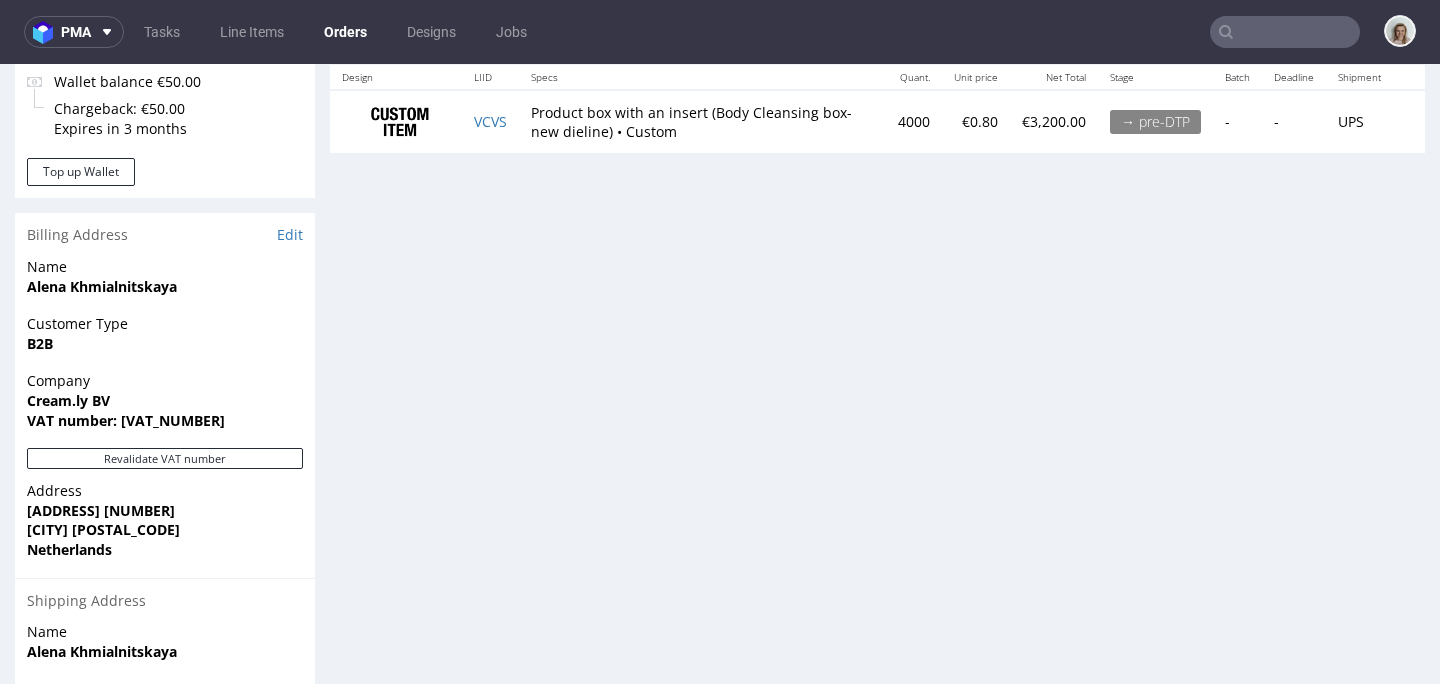 scroll, scrollTop: 1074, scrollLeft: 0, axis: vertical 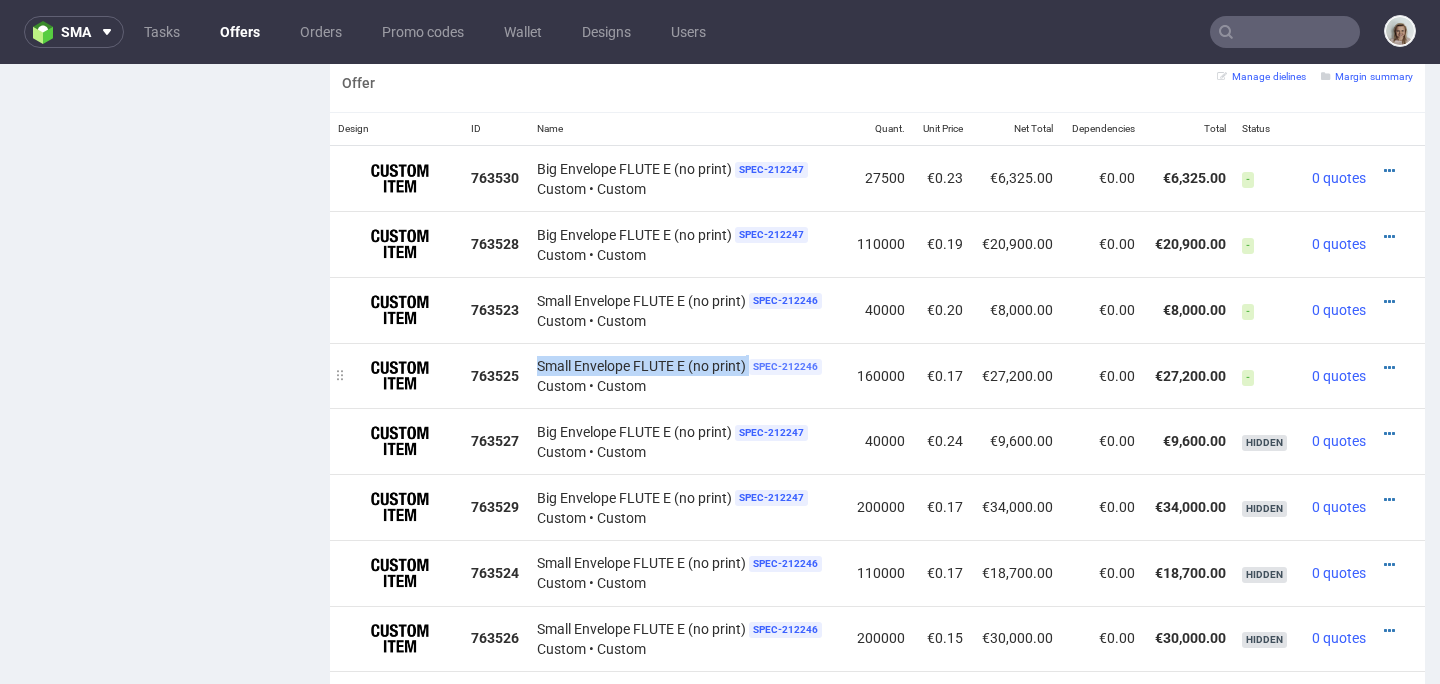 drag, startPoint x: 533, startPoint y: 364, endPoint x: 746, endPoint y: 364, distance: 213 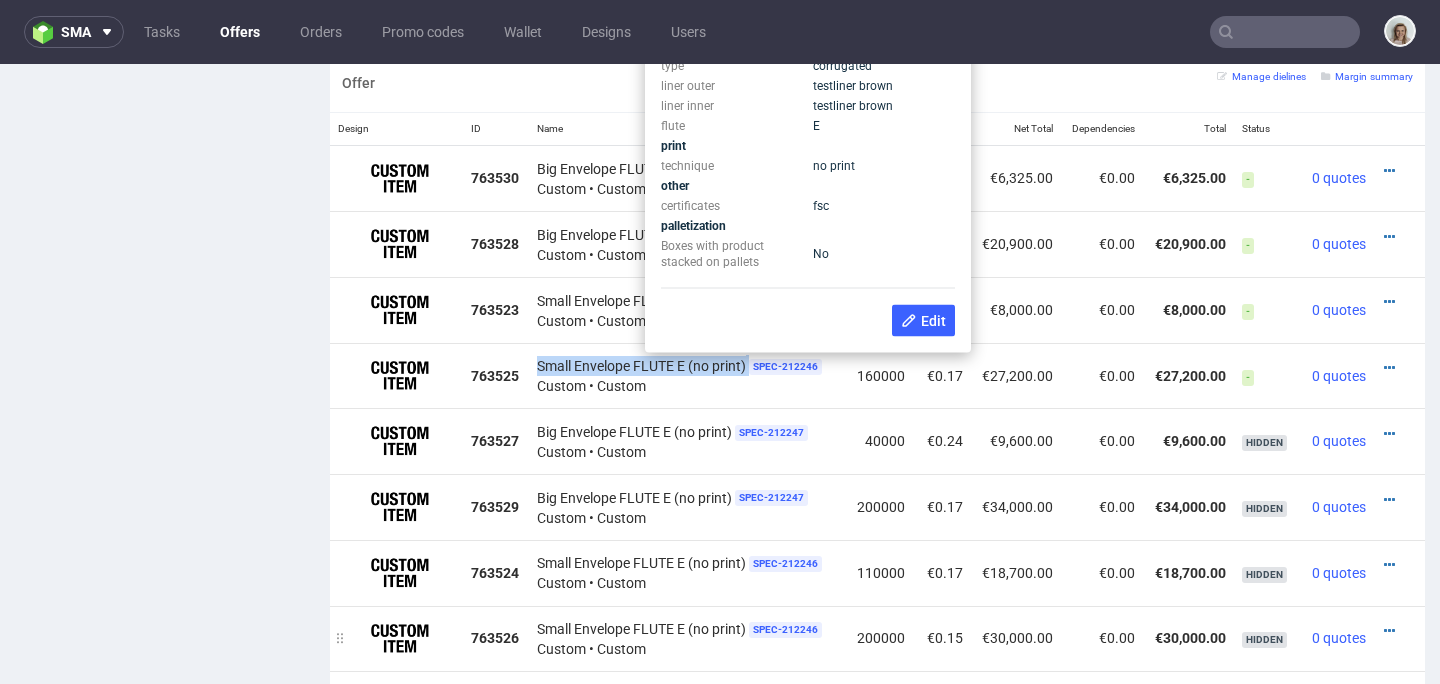copy on "Small Envelope FLUTE E (no print)" 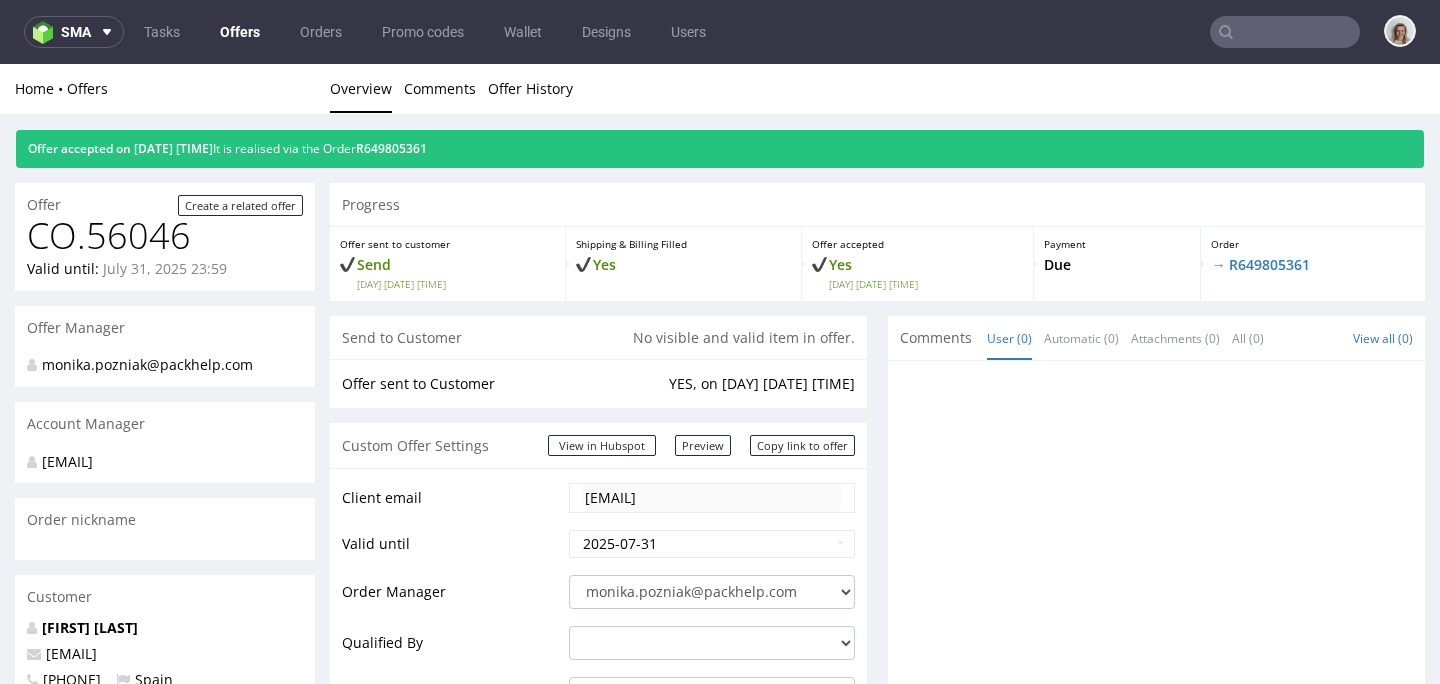 scroll, scrollTop: 1092, scrollLeft: 0, axis: vertical 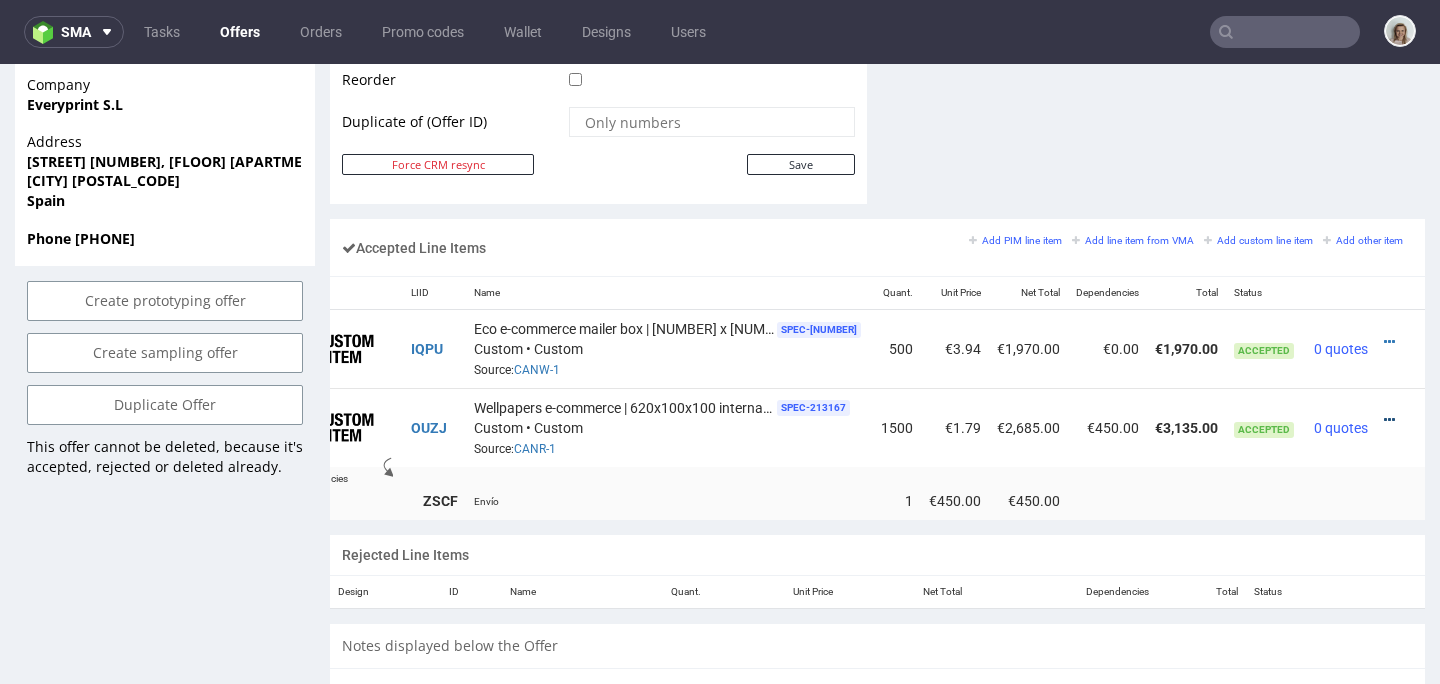 click at bounding box center (1389, 420) 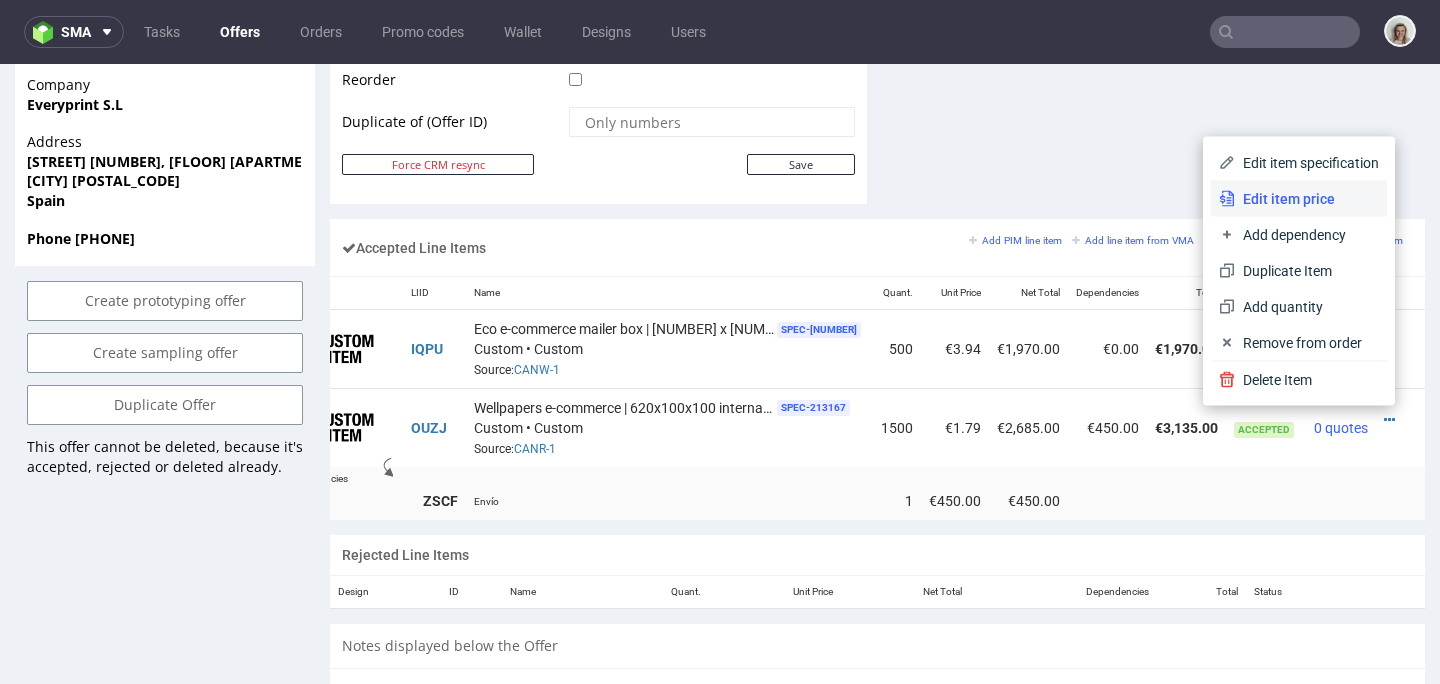 click on "Edit item price" at bounding box center [1307, 199] 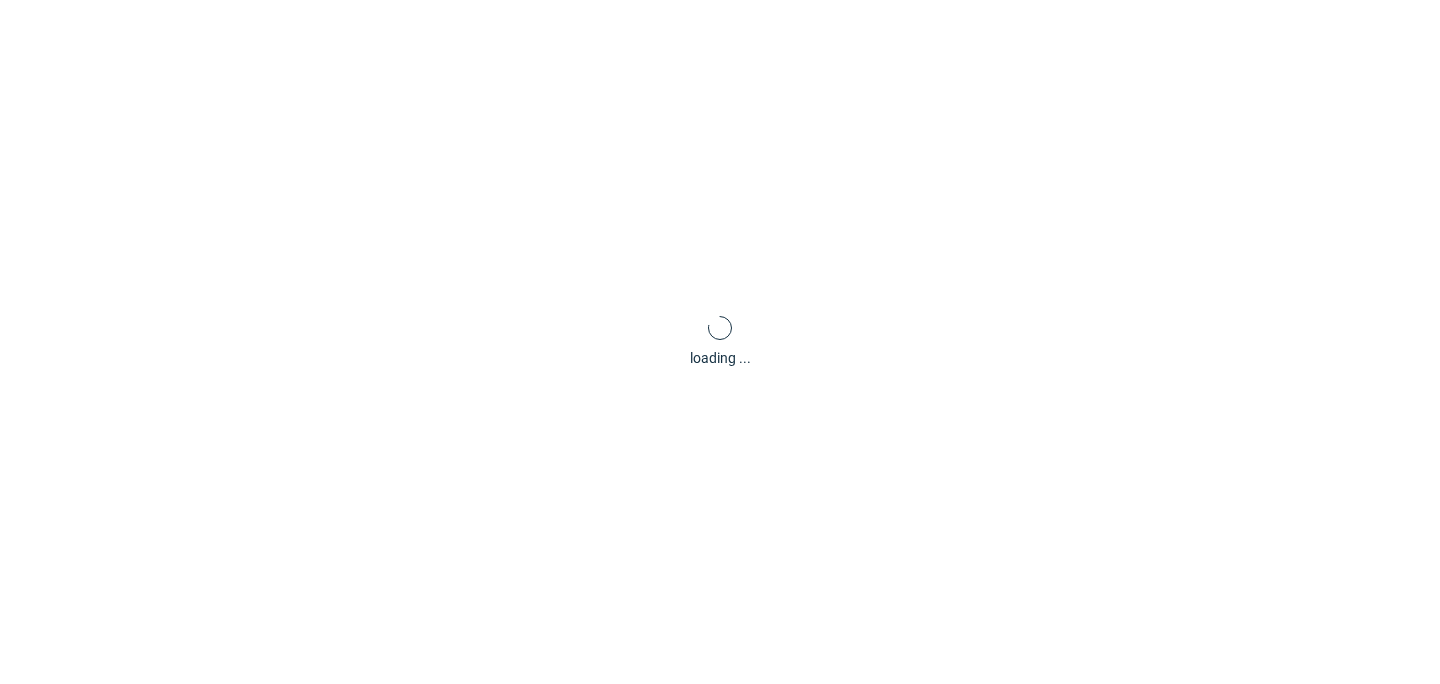 scroll, scrollTop: 0, scrollLeft: 0, axis: both 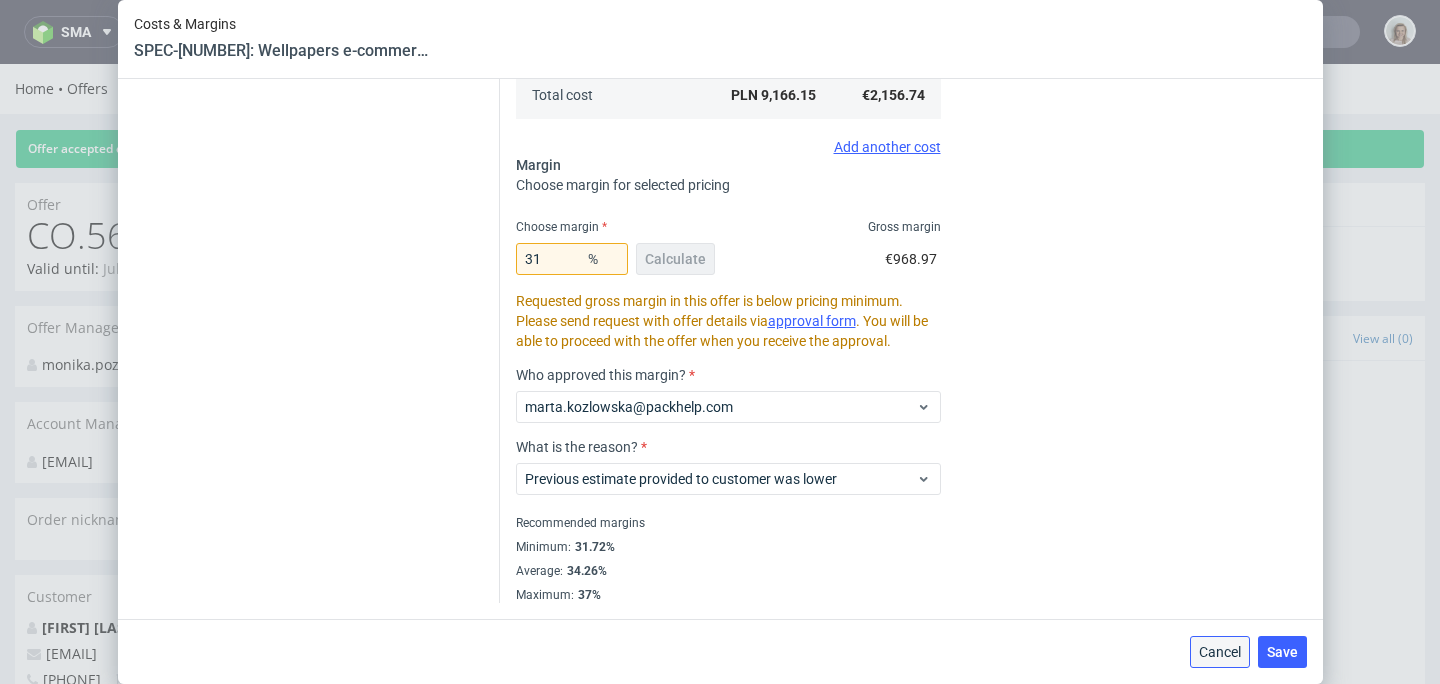 click on "Cancel" at bounding box center [1220, 652] 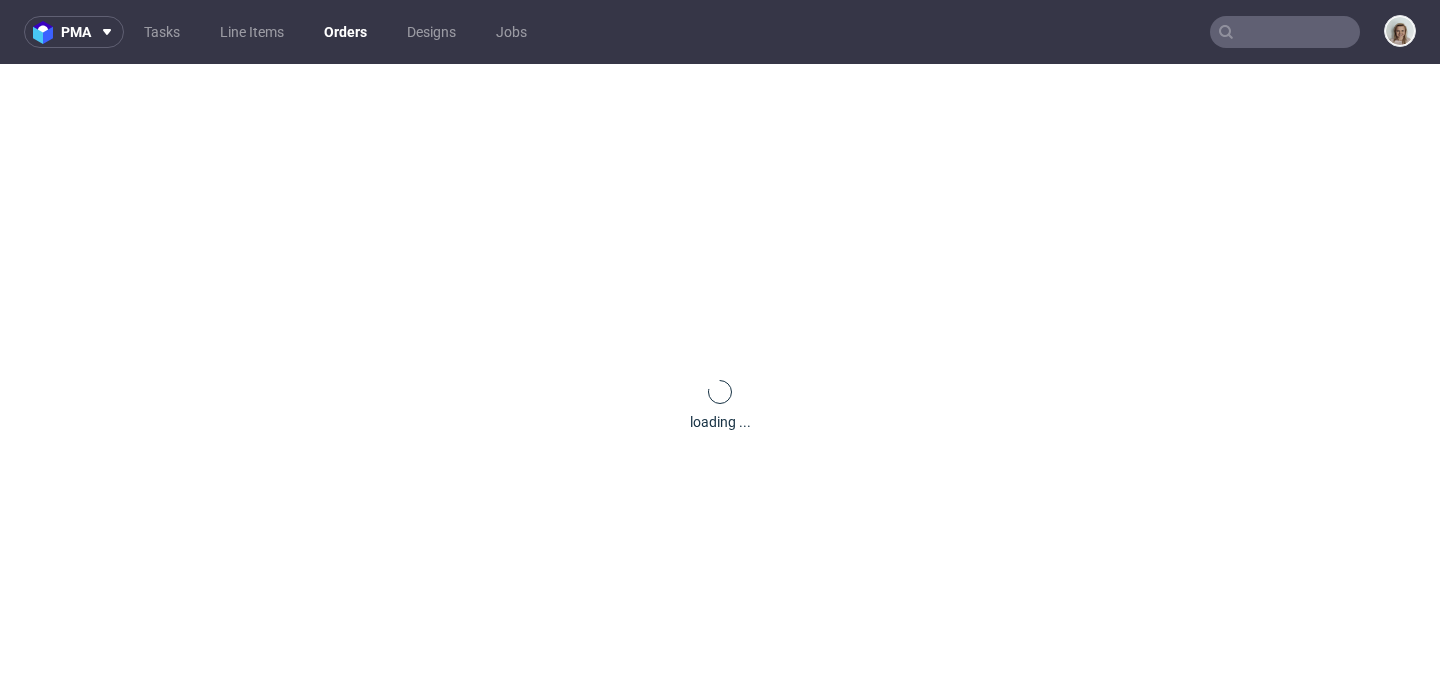 scroll, scrollTop: 0, scrollLeft: 0, axis: both 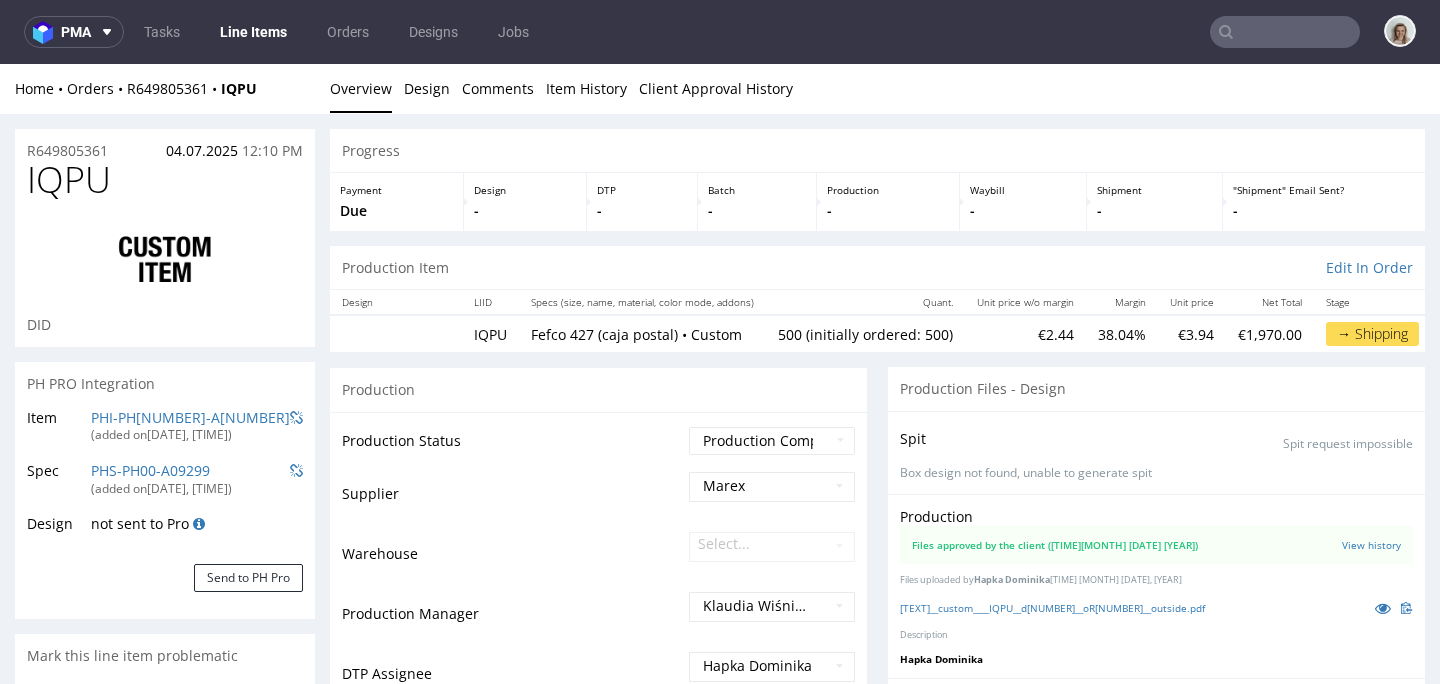 click at bounding box center (1285, 32) 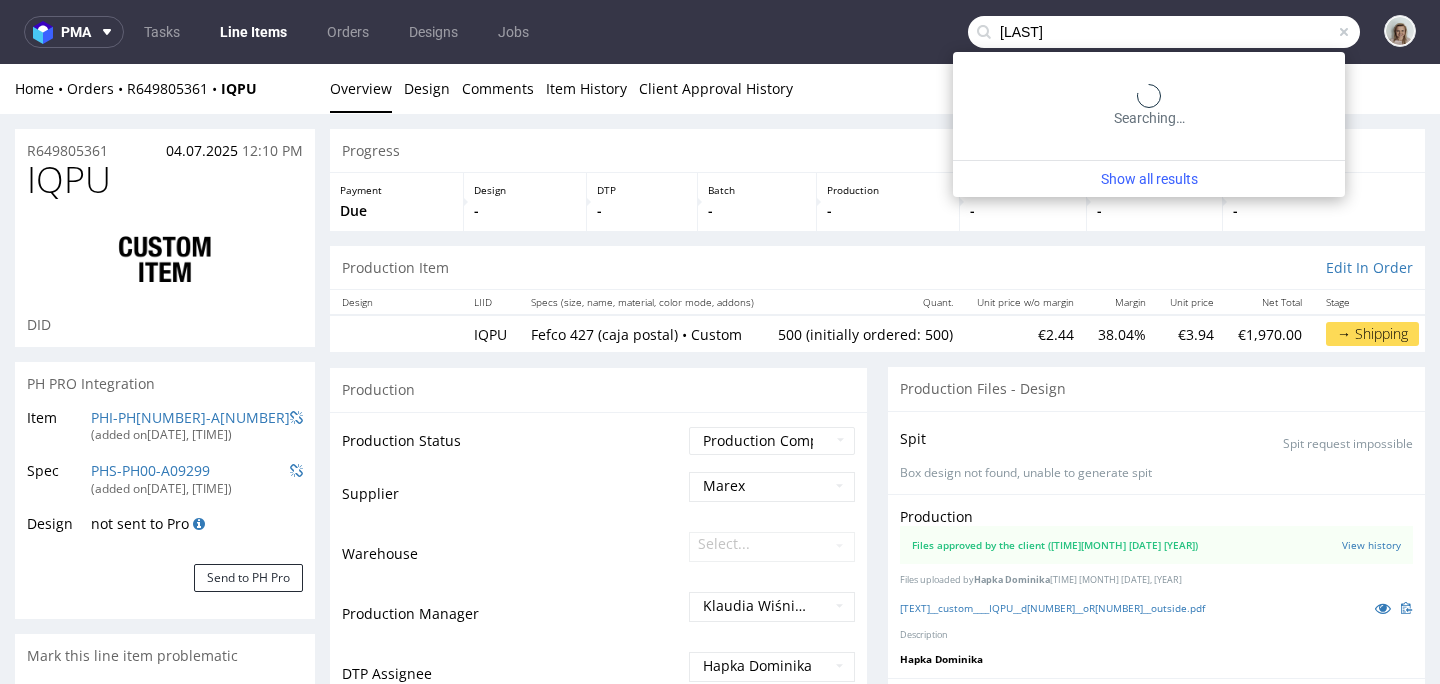 type on "guillaume" 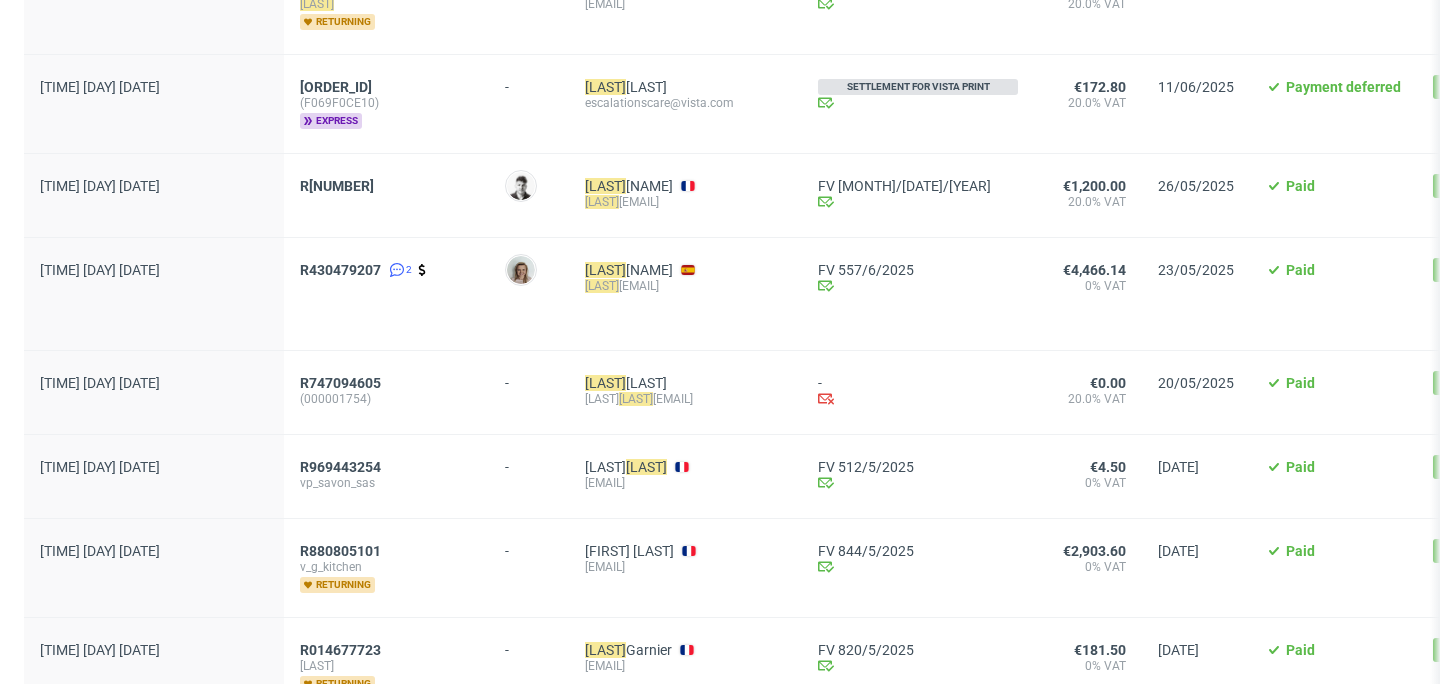 scroll, scrollTop: 0, scrollLeft: 0, axis: both 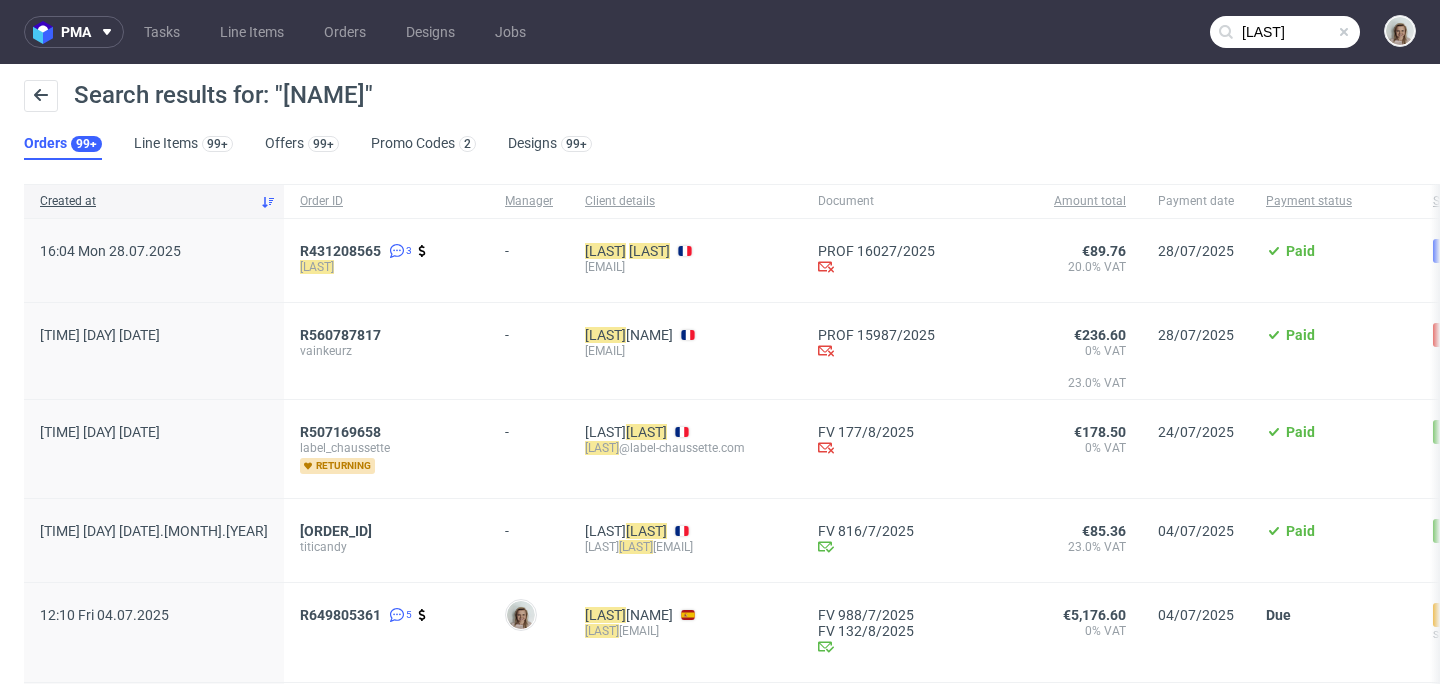drag, startPoint x: 622, startPoint y: 630, endPoint x: 494, endPoint y: 629, distance: 128.0039 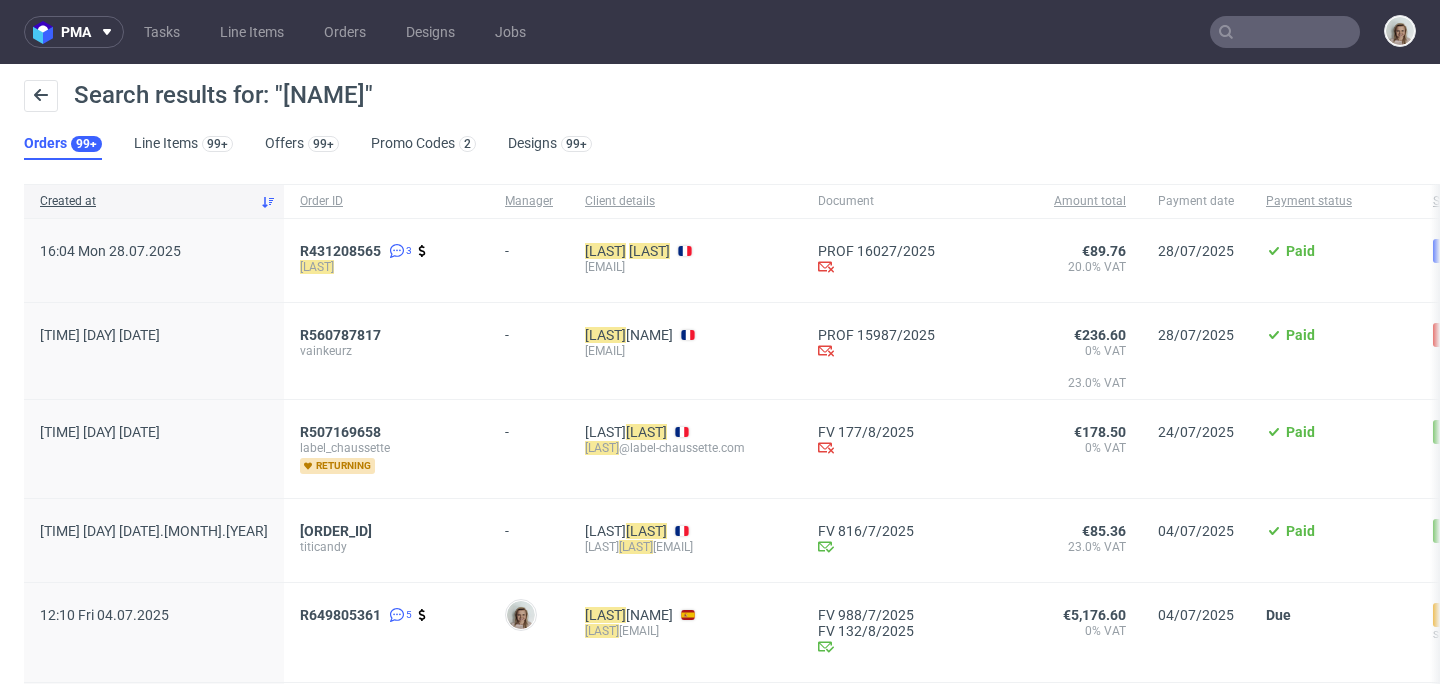click at bounding box center [1285, 32] 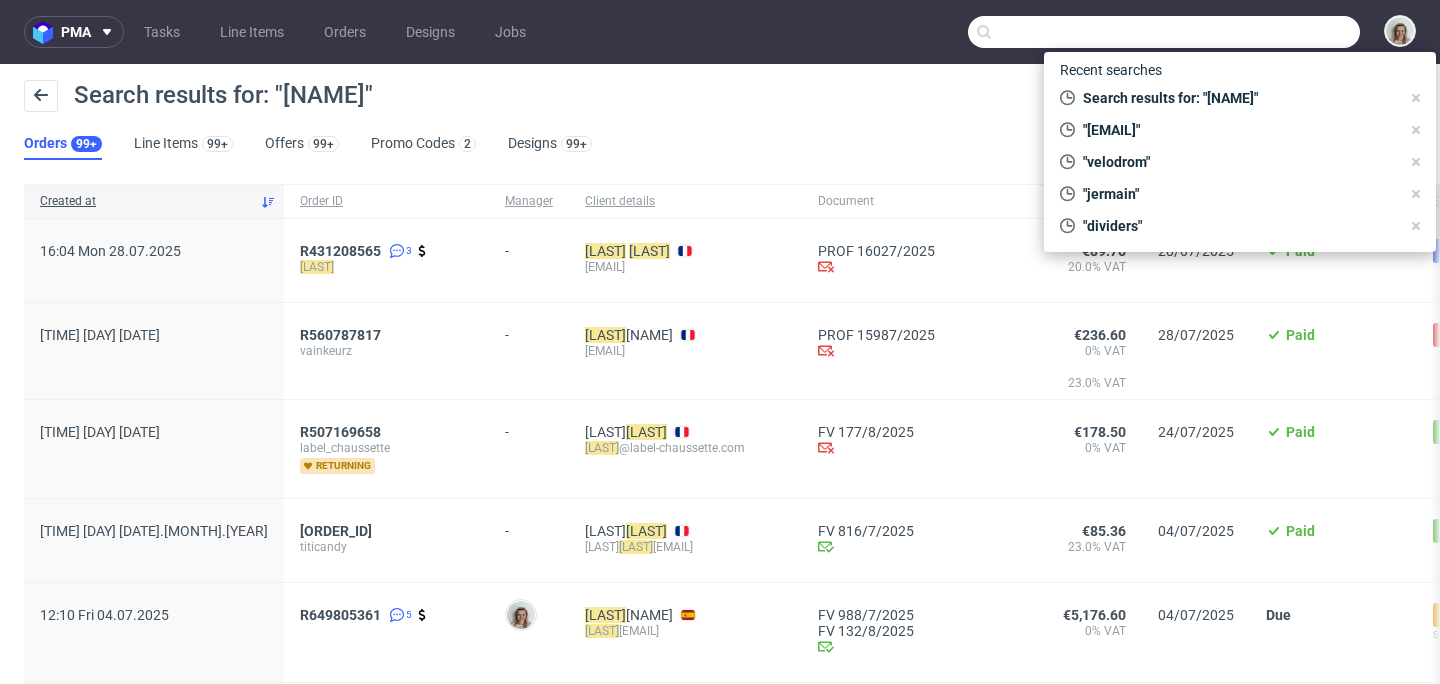 paste on "[EMAIL]" 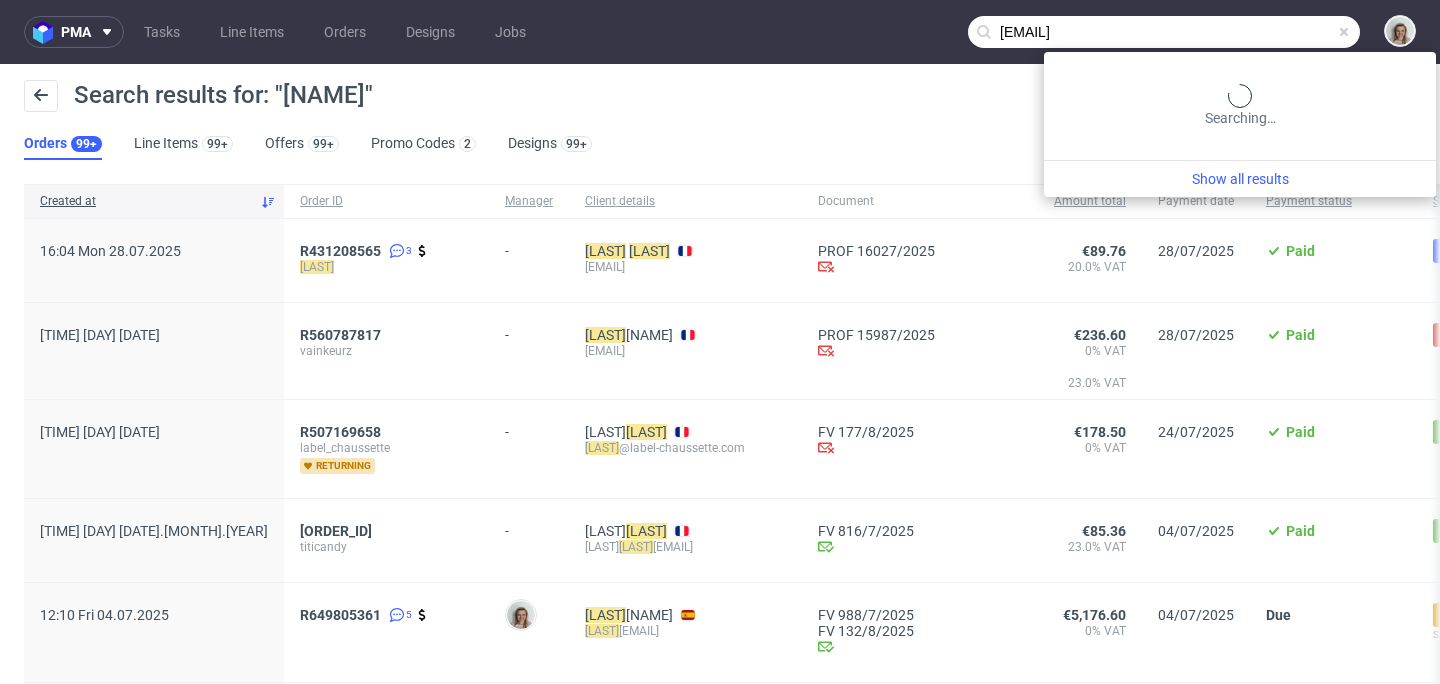 type on "[EMAIL]" 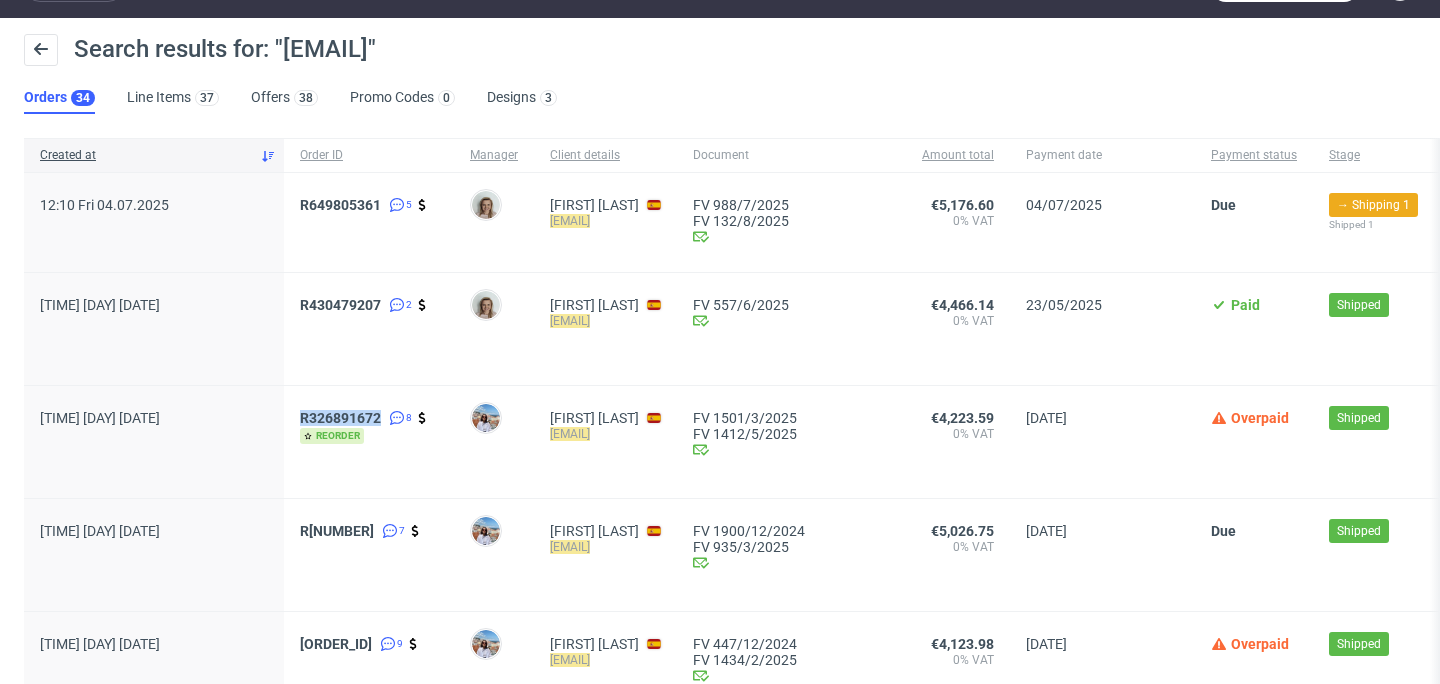 scroll, scrollTop: 69, scrollLeft: 0, axis: vertical 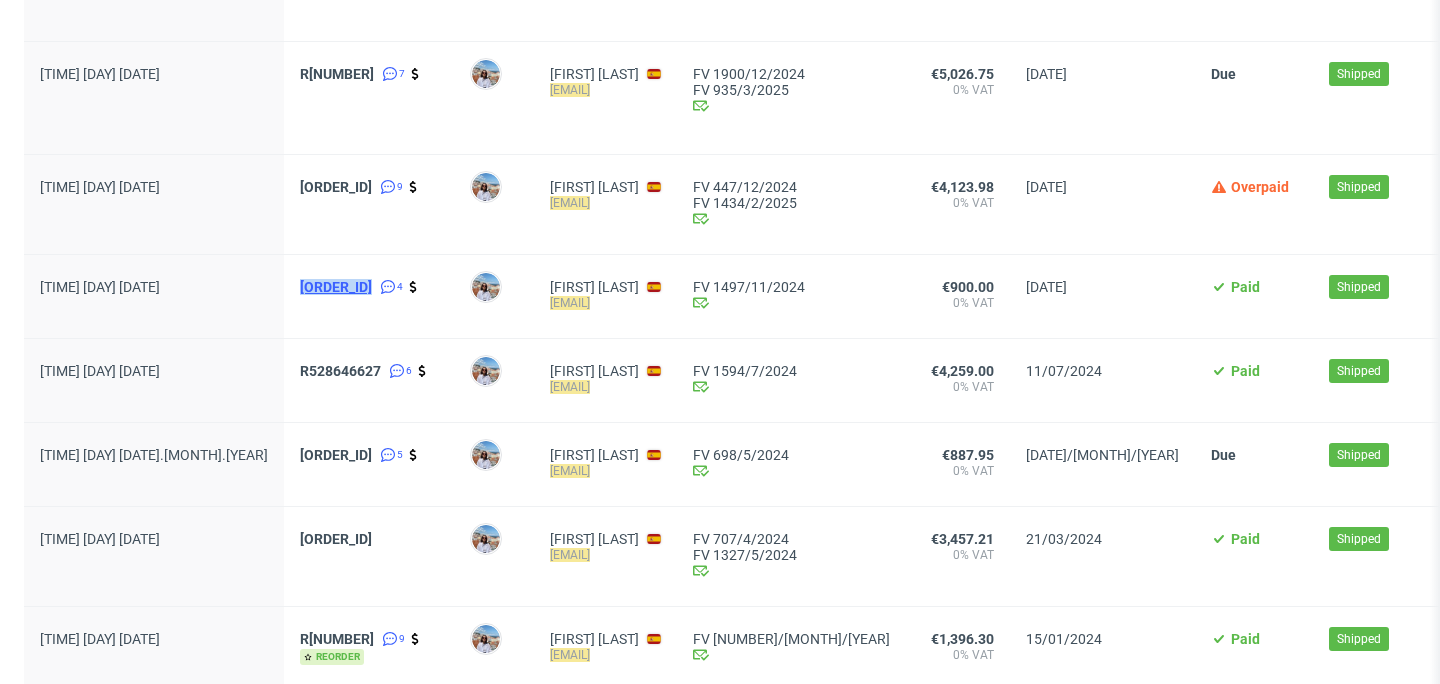 click on "R813940309" at bounding box center [336, 287] 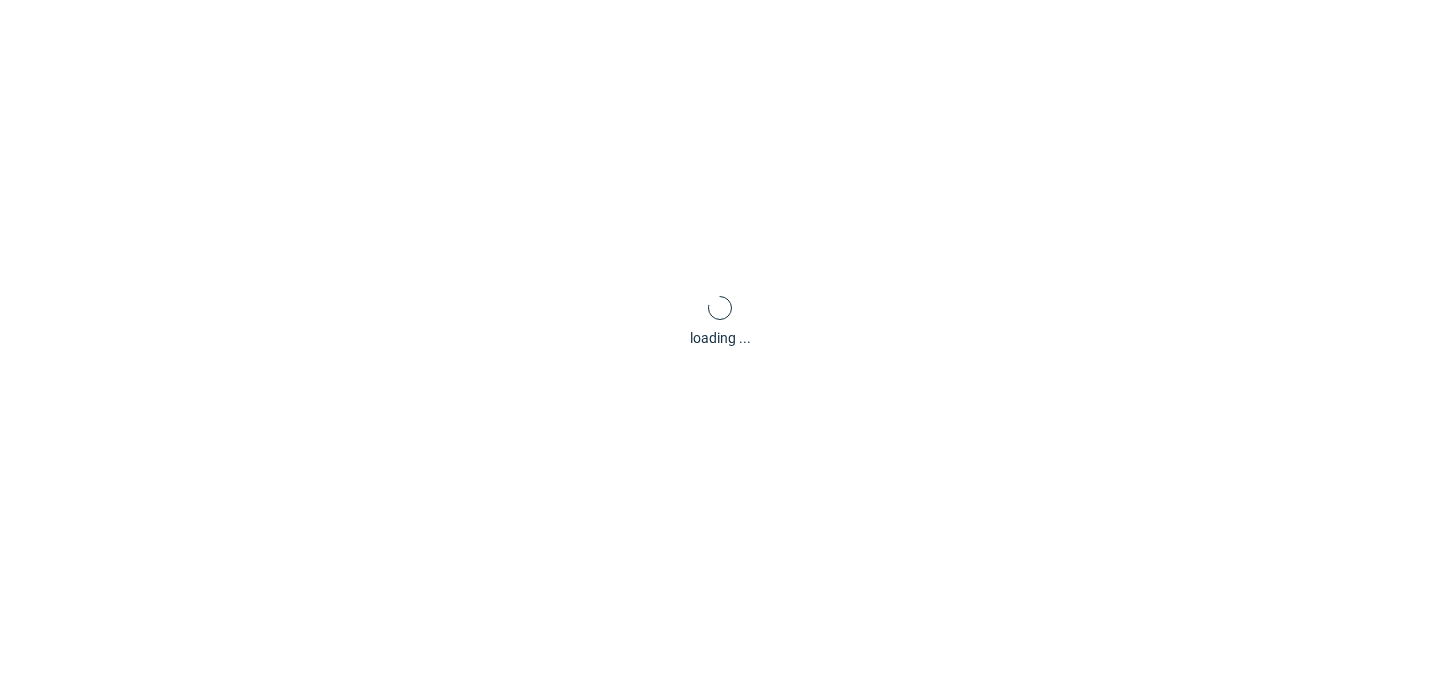 scroll, scrollTop: 84, scrollLeft: 0, axis: vertical 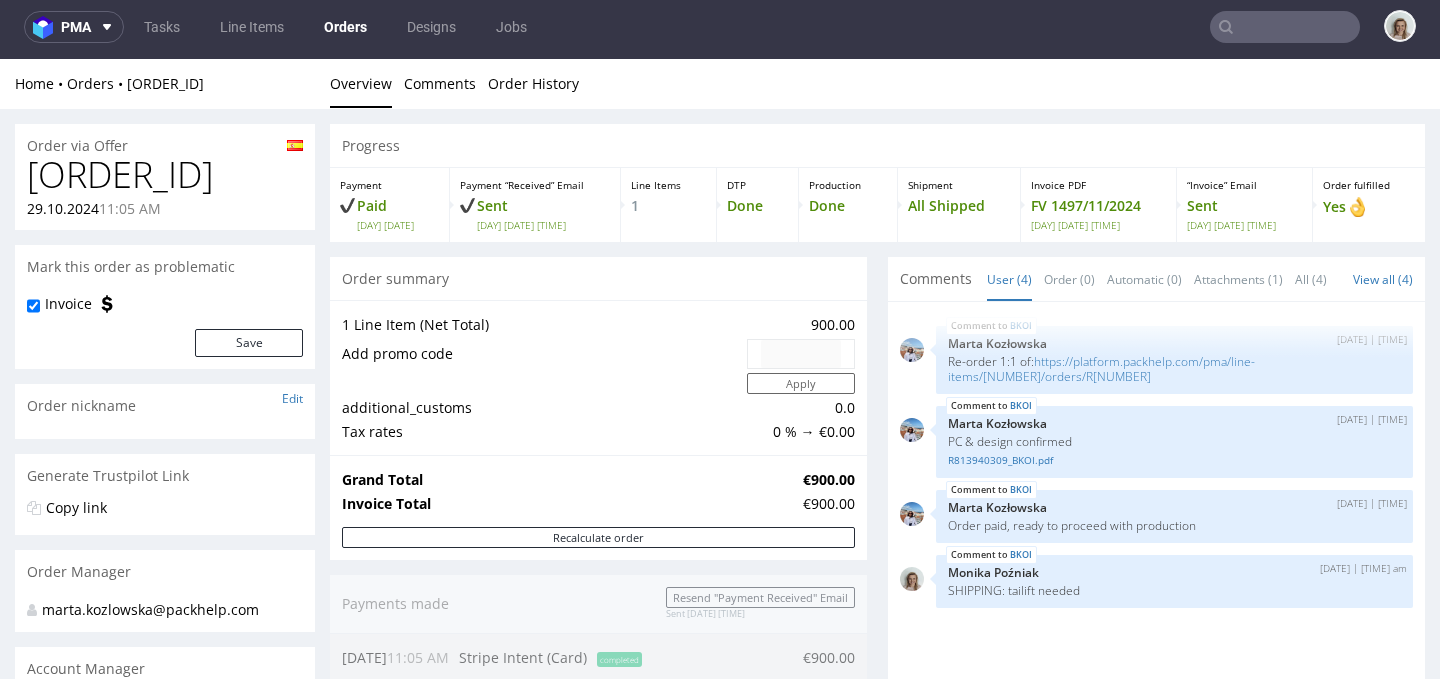 type on "[EMAIL]" 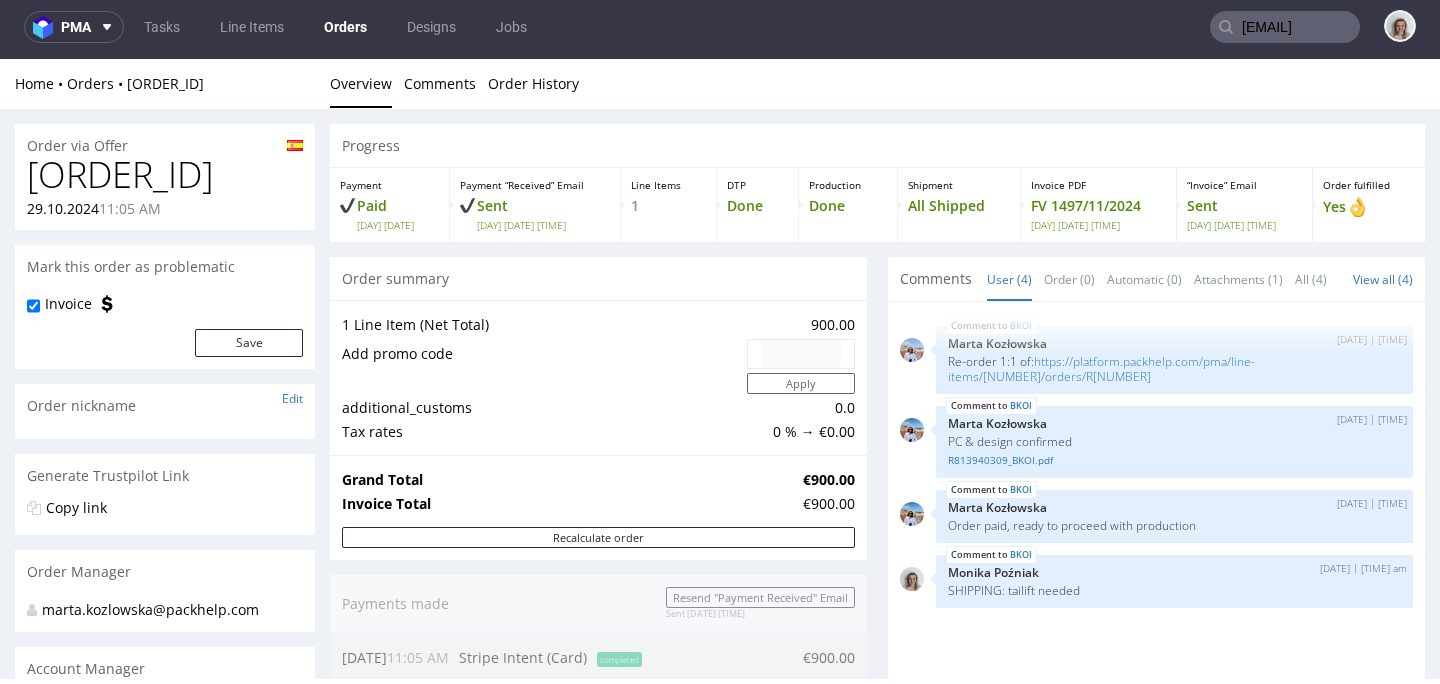 scroll, scrollTop: 0, scrollLeft: 0, axis: both 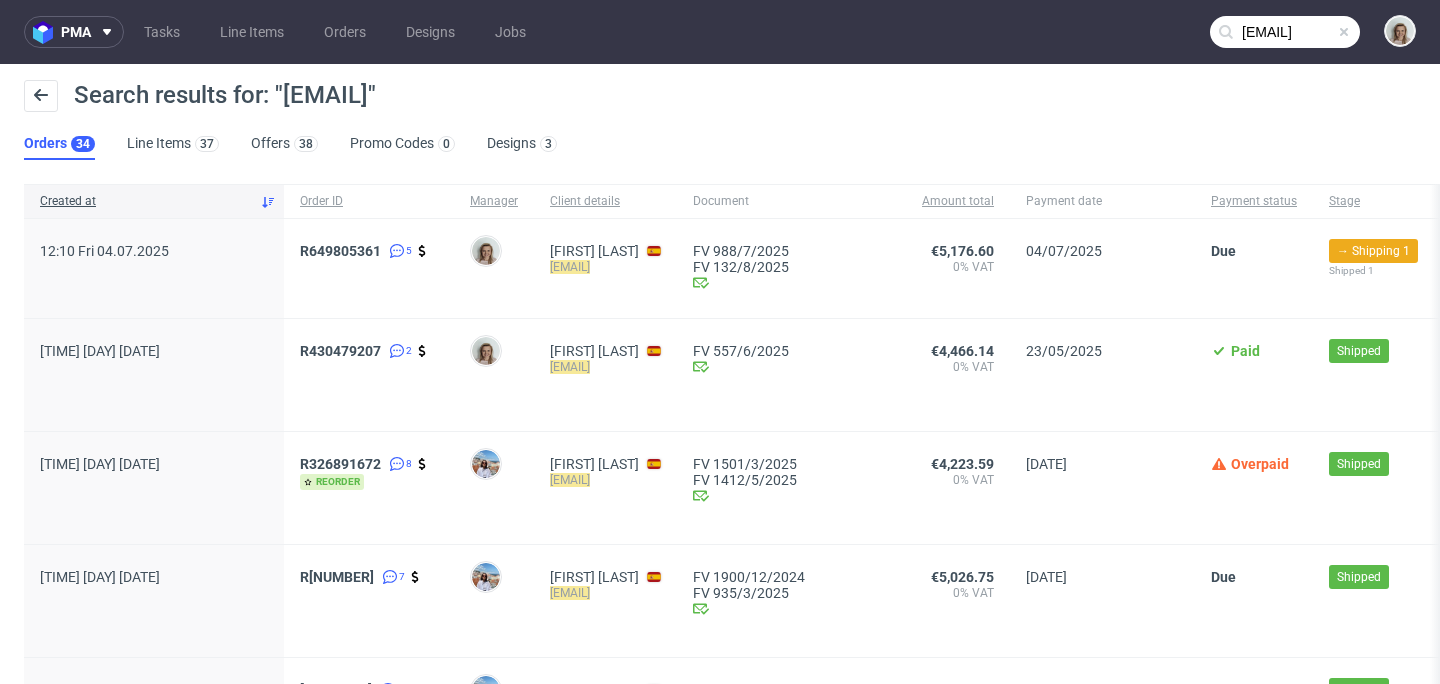 click on "R874922113 7" at bounding box center (369, 601) 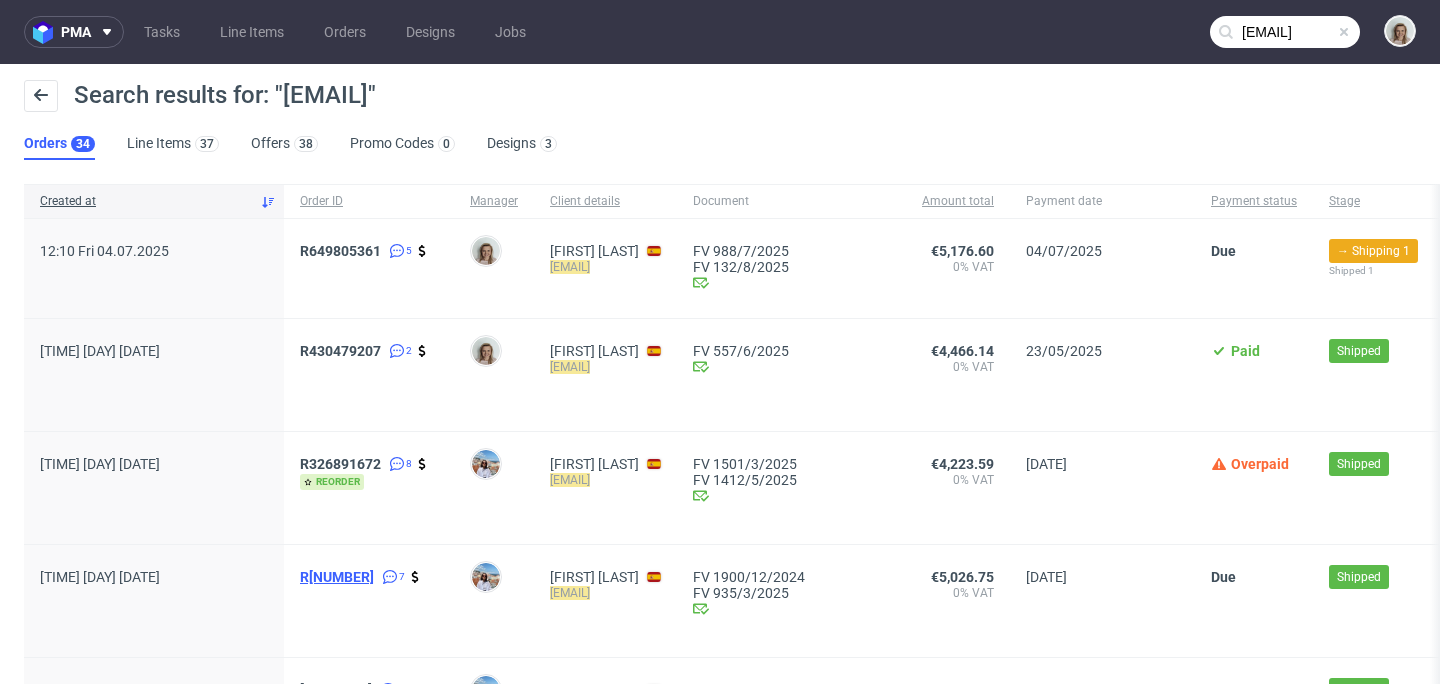 click on "R874922113" at bounding box center (337, 577) 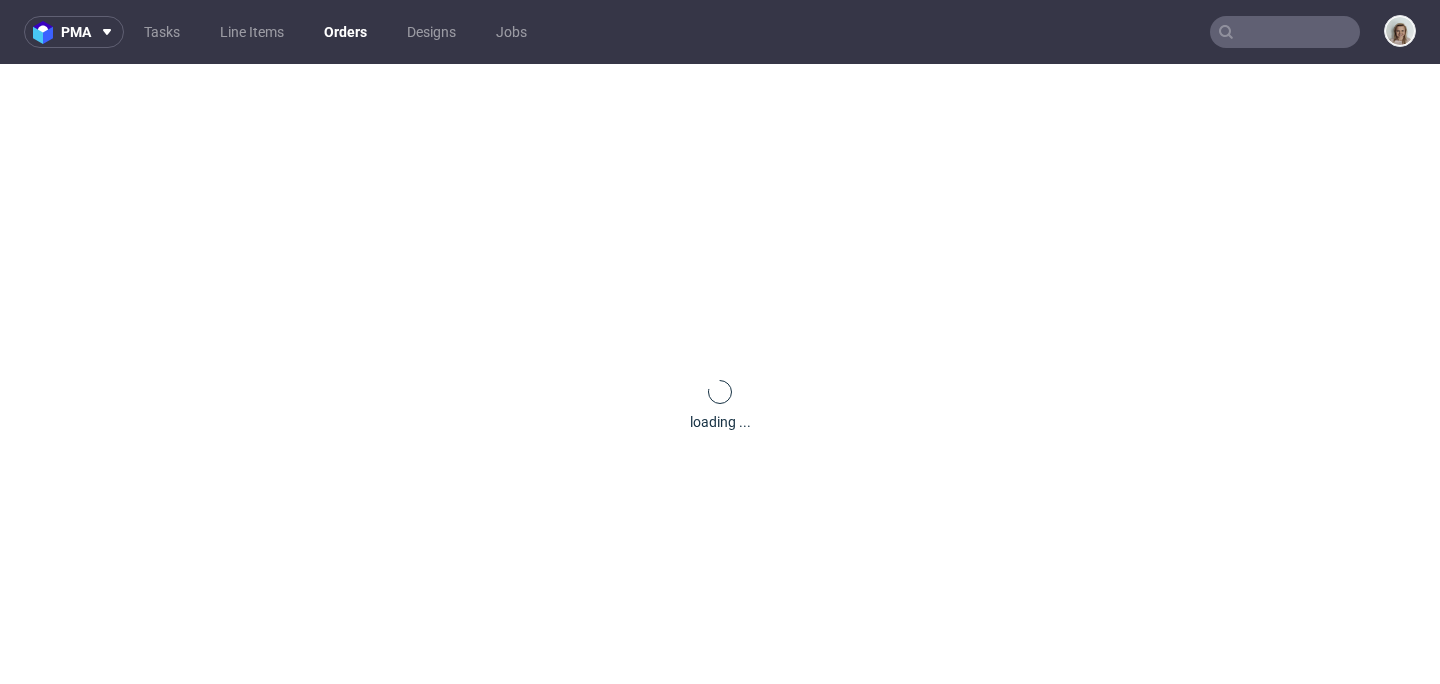 scroll, scrollTop: 0, scrollLeft: 0, axis: both 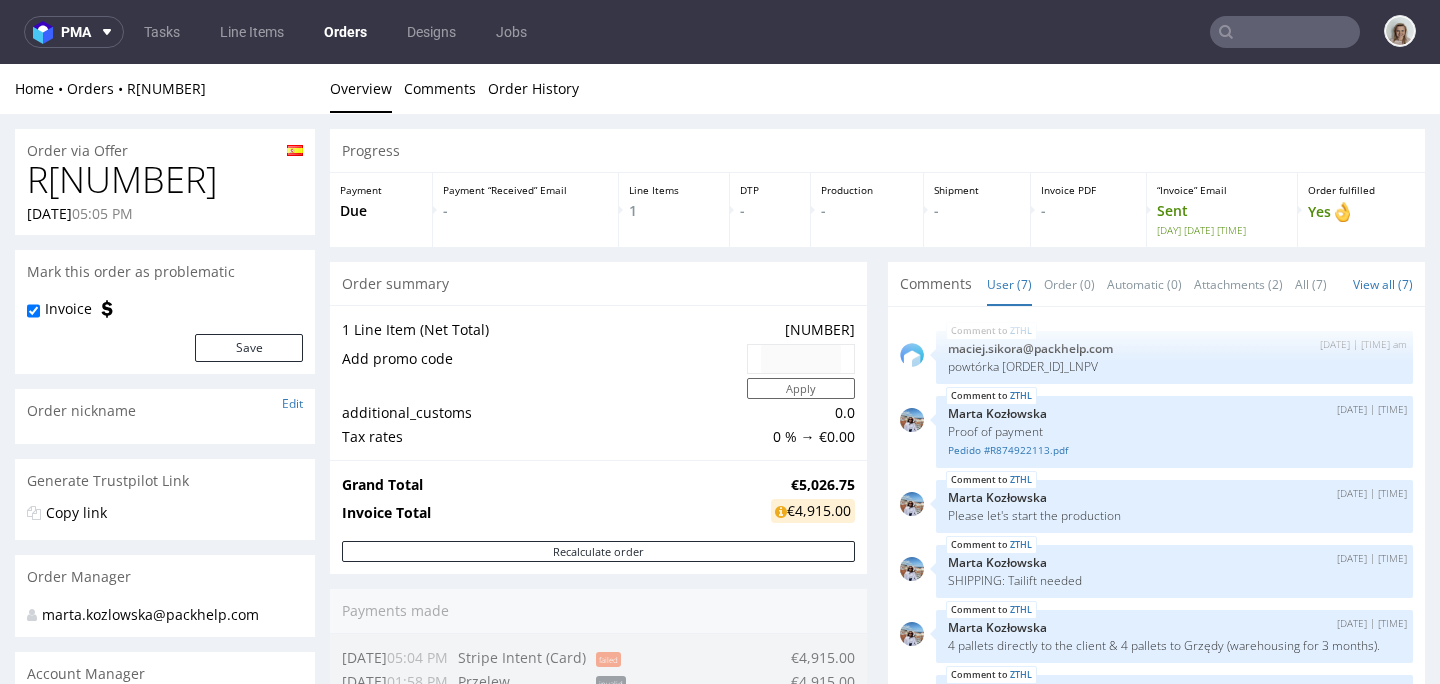 drag, startPoint x: 238, startPoint y: 175, endPoint x: 0, endPoint y: 182, distance: 238.10292 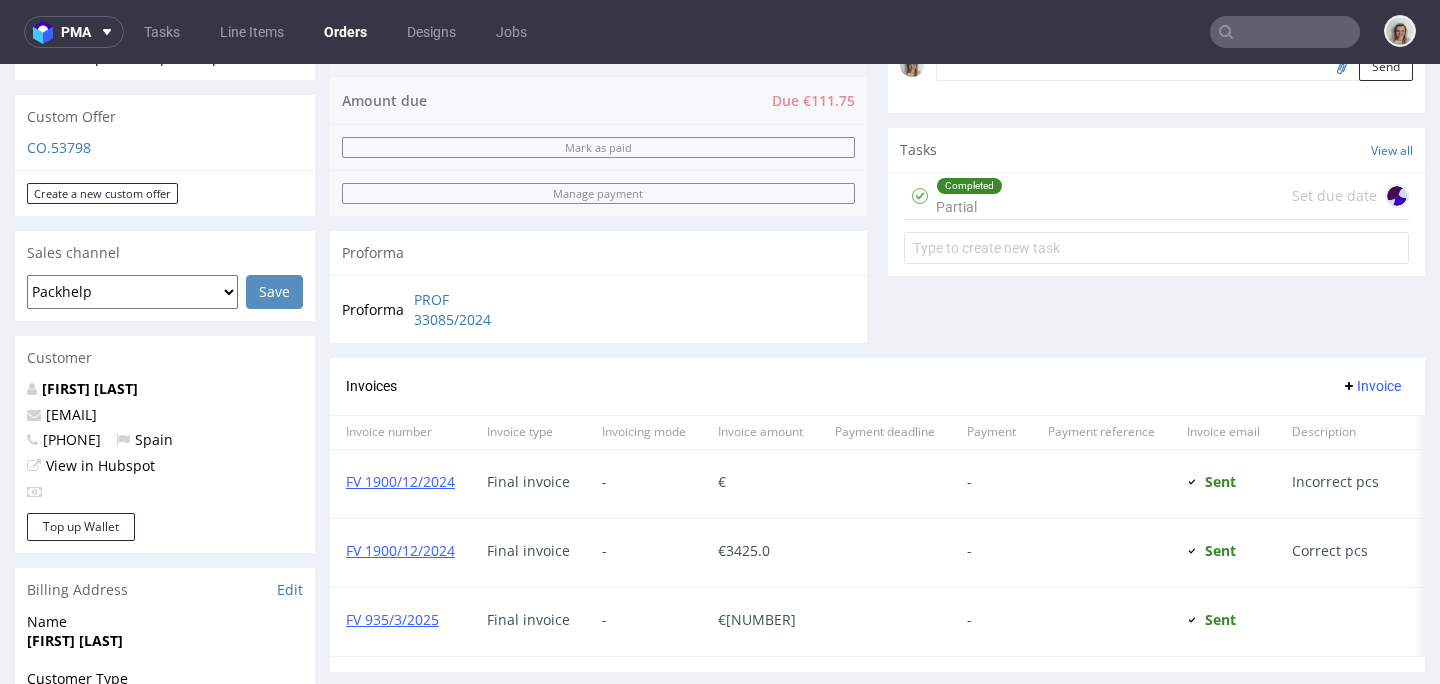 scroll, scrollTop: 1025, scrollLeft: 0, axis: vertical 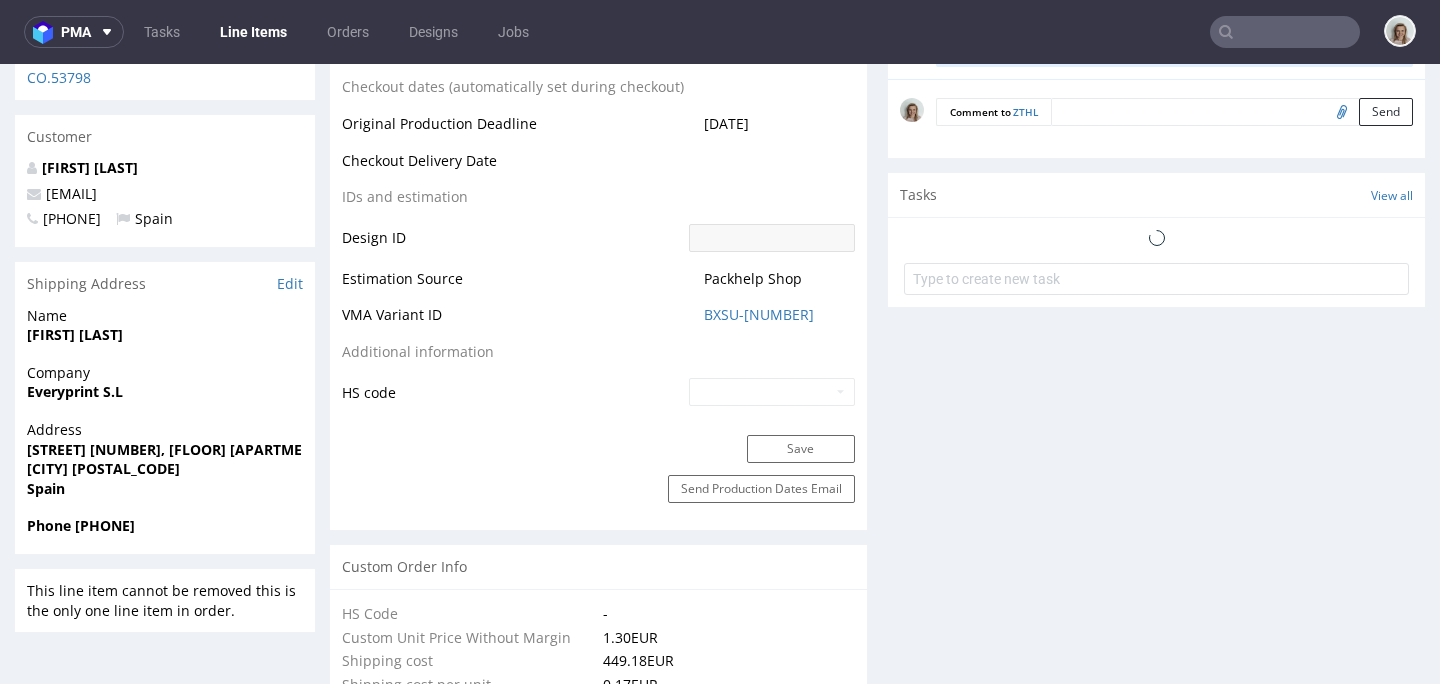 select on "in_progress" 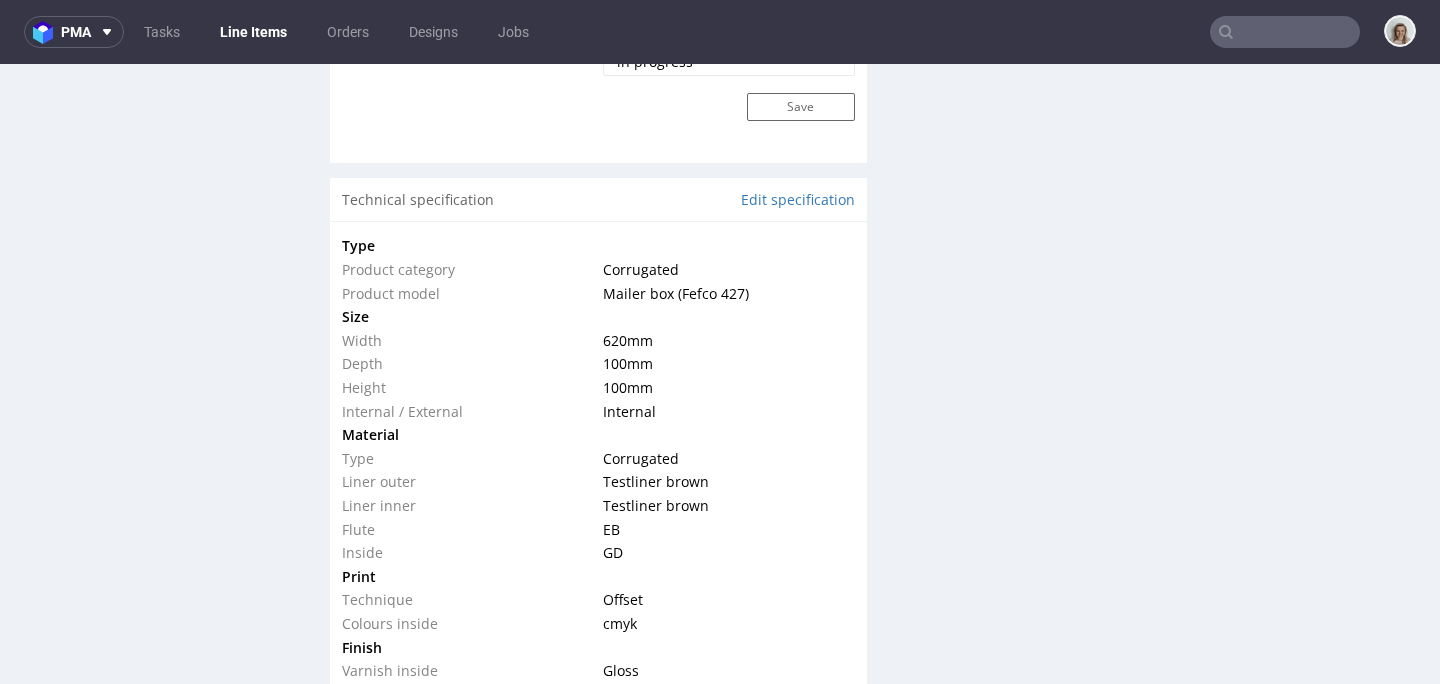 scroll, scrollTop: 1910, scrollLeft: 0, axis: vertical 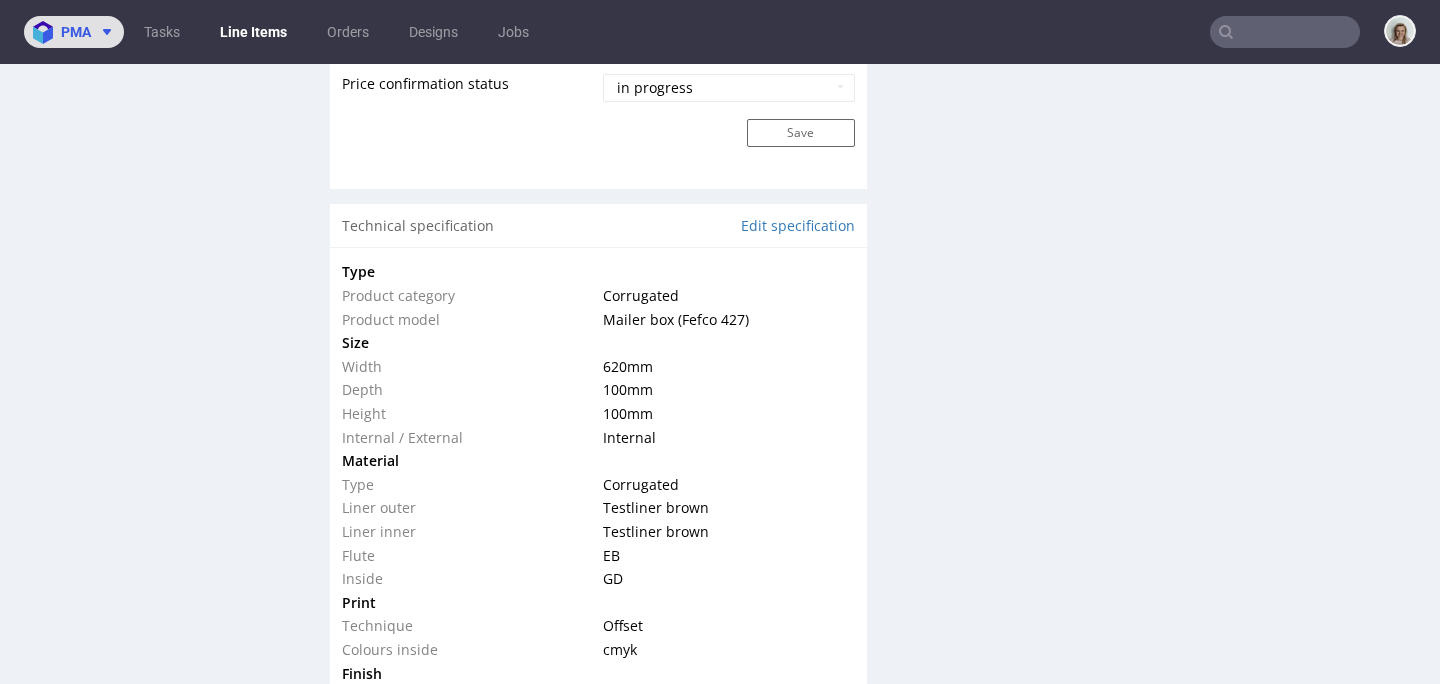 click on "pma" at bounding box center [74, 32] 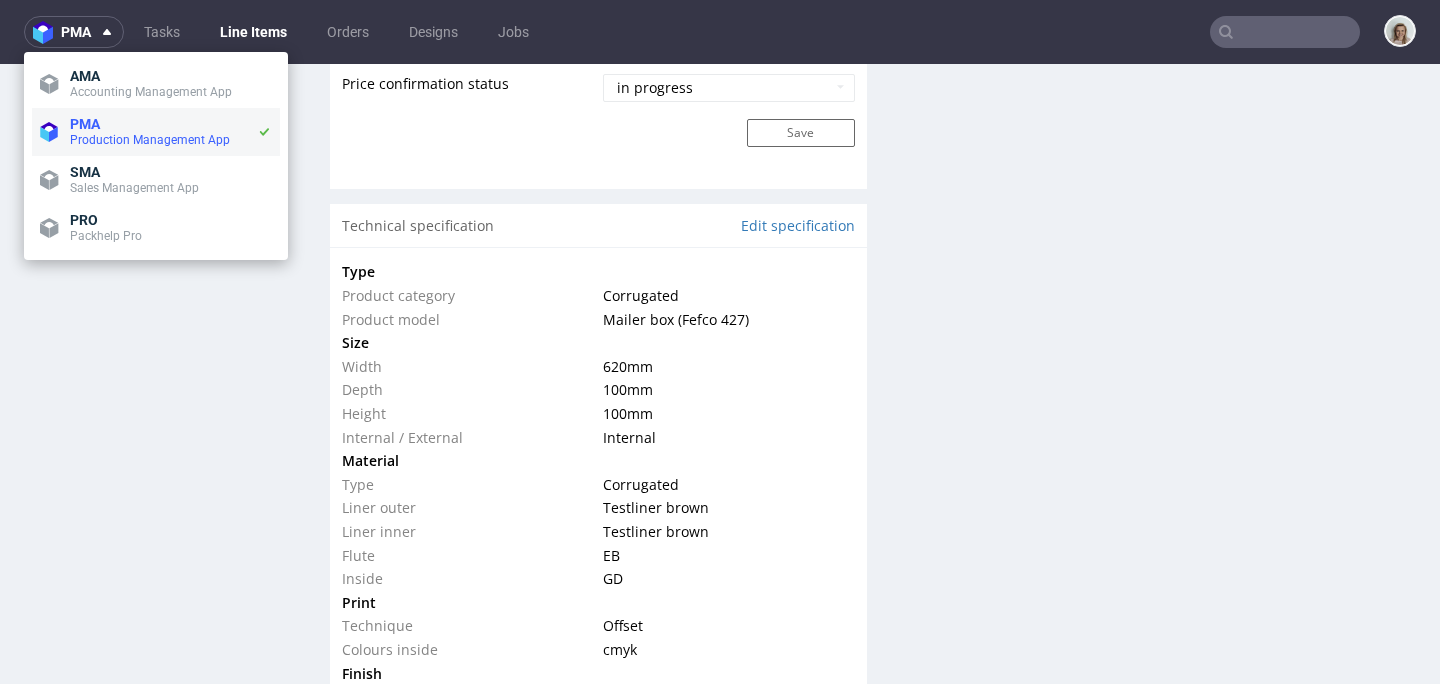 click on "Production Management App" at bounding box center [150, 140] 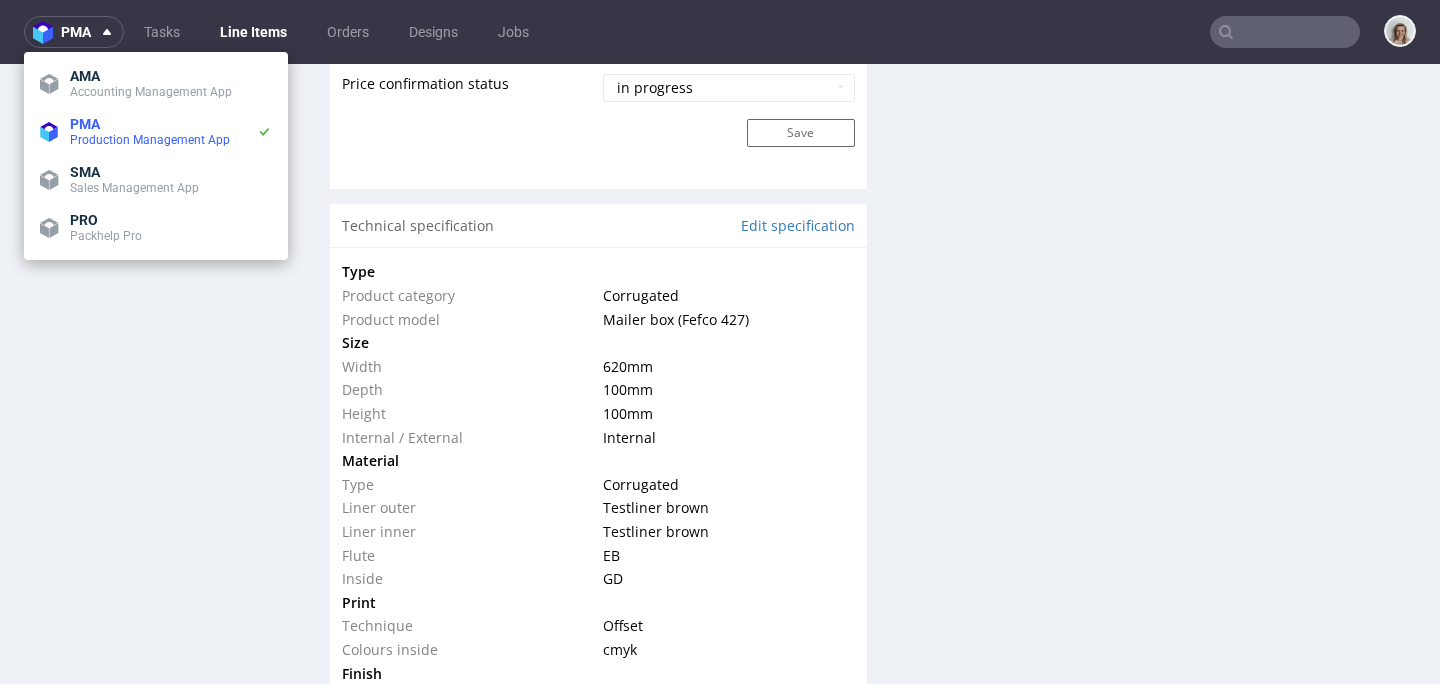 click at bounding box center [1285, 32] 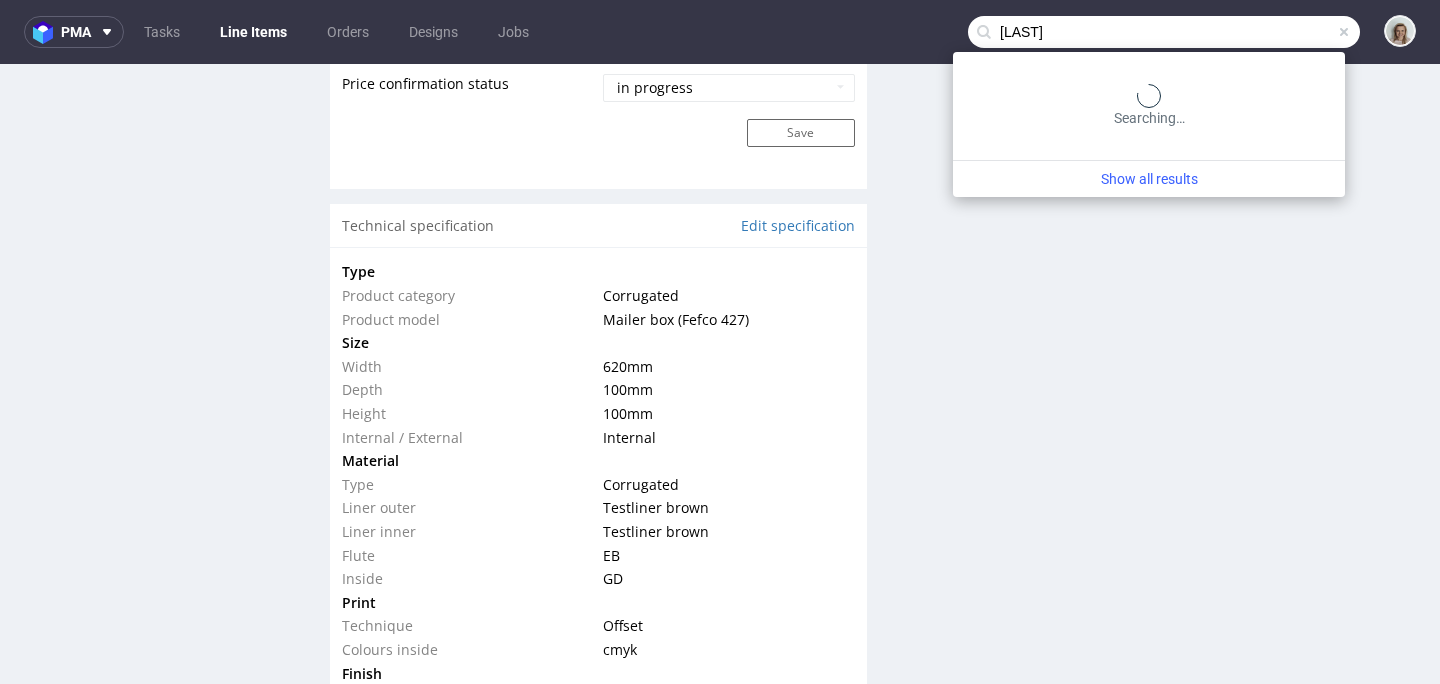 type on "guillaume" 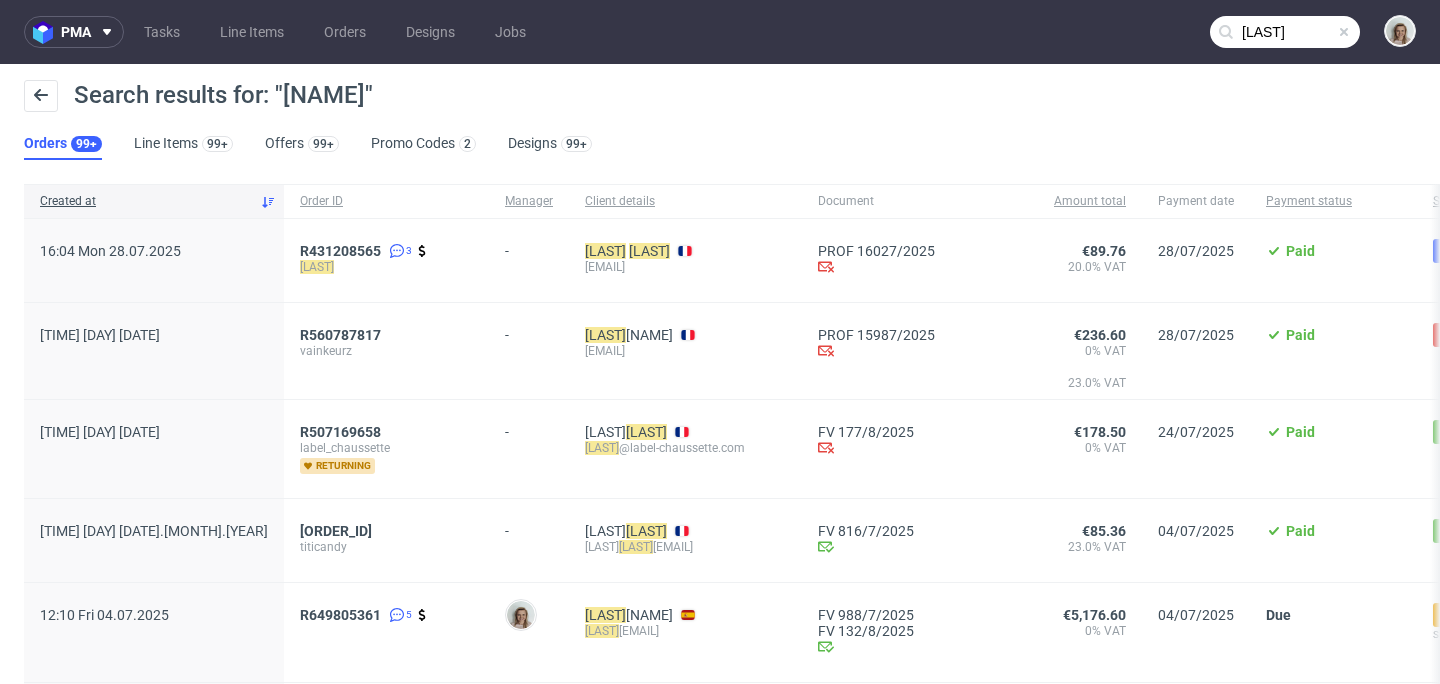 drag, startPoint x: 644, startPoint y: 628, endPoint x: 489, endPoint y: 636, distance: 155.20631 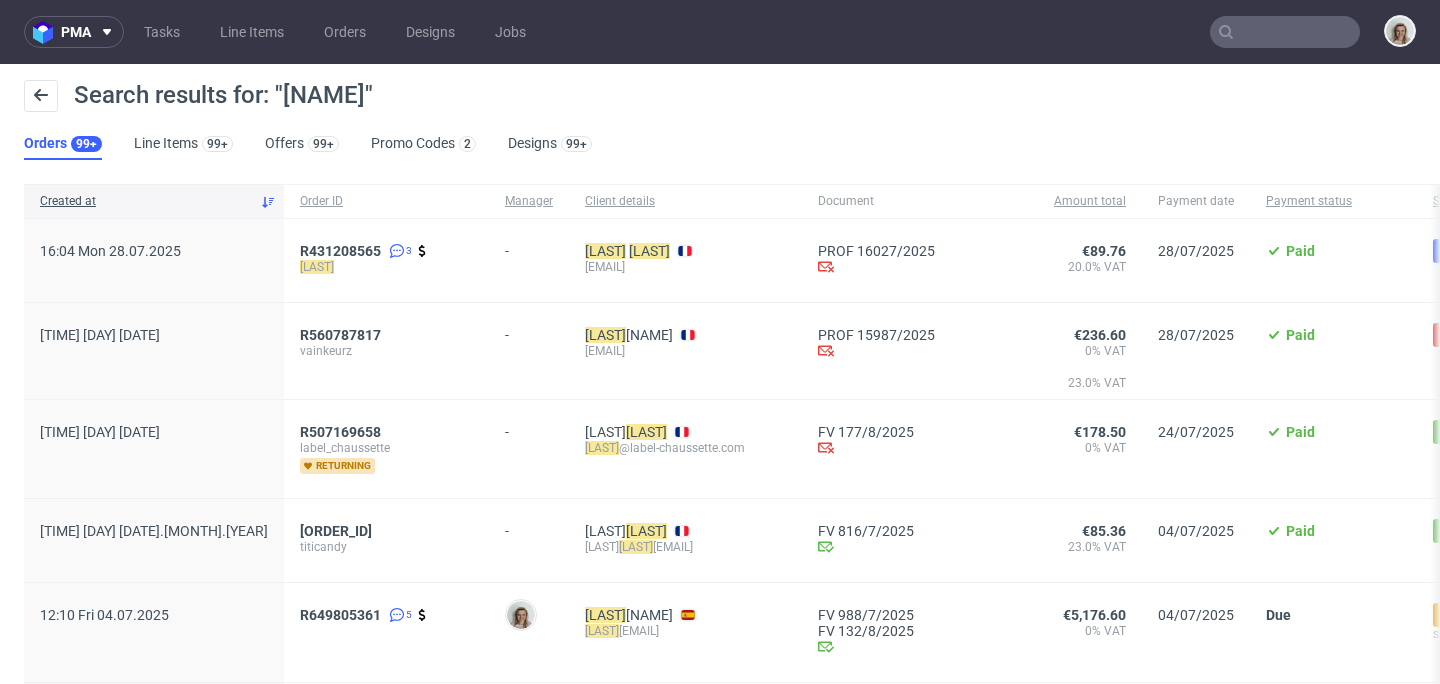 click at bounding box center [1285, 32] 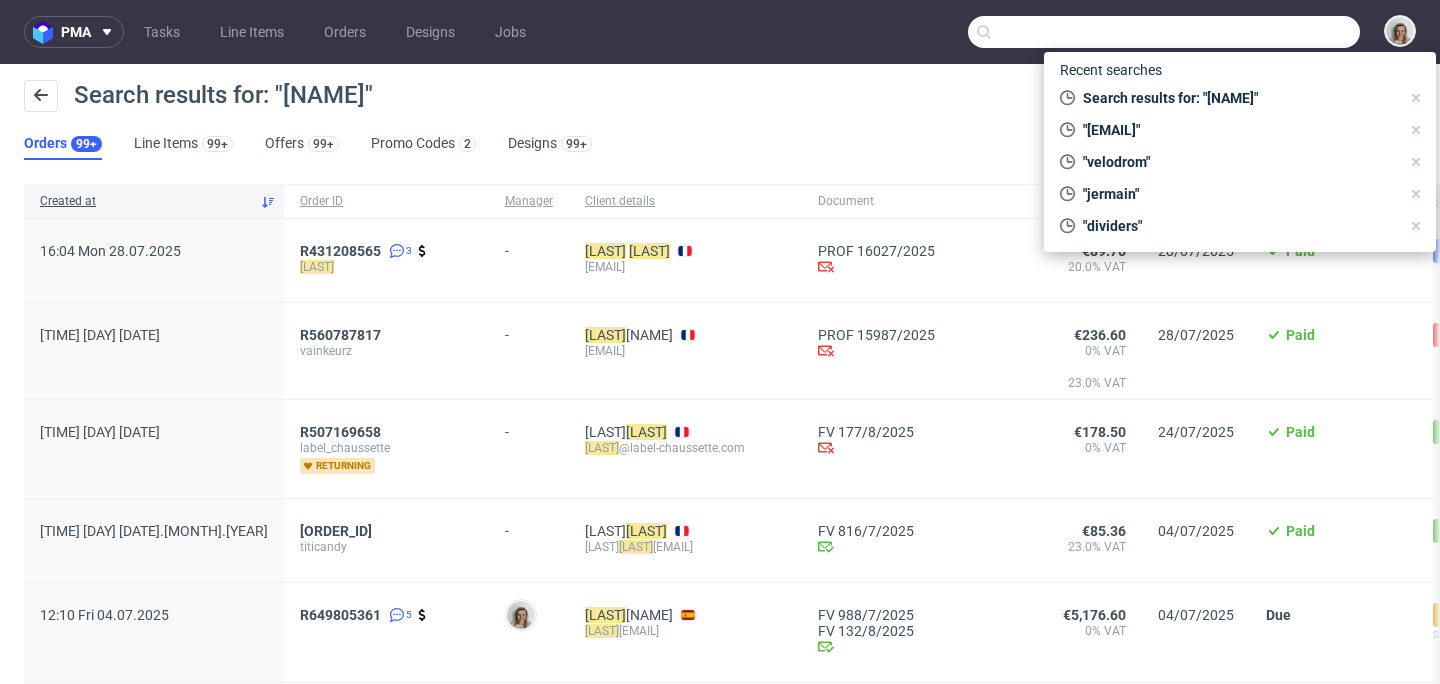 paste on "[EMAIL]" 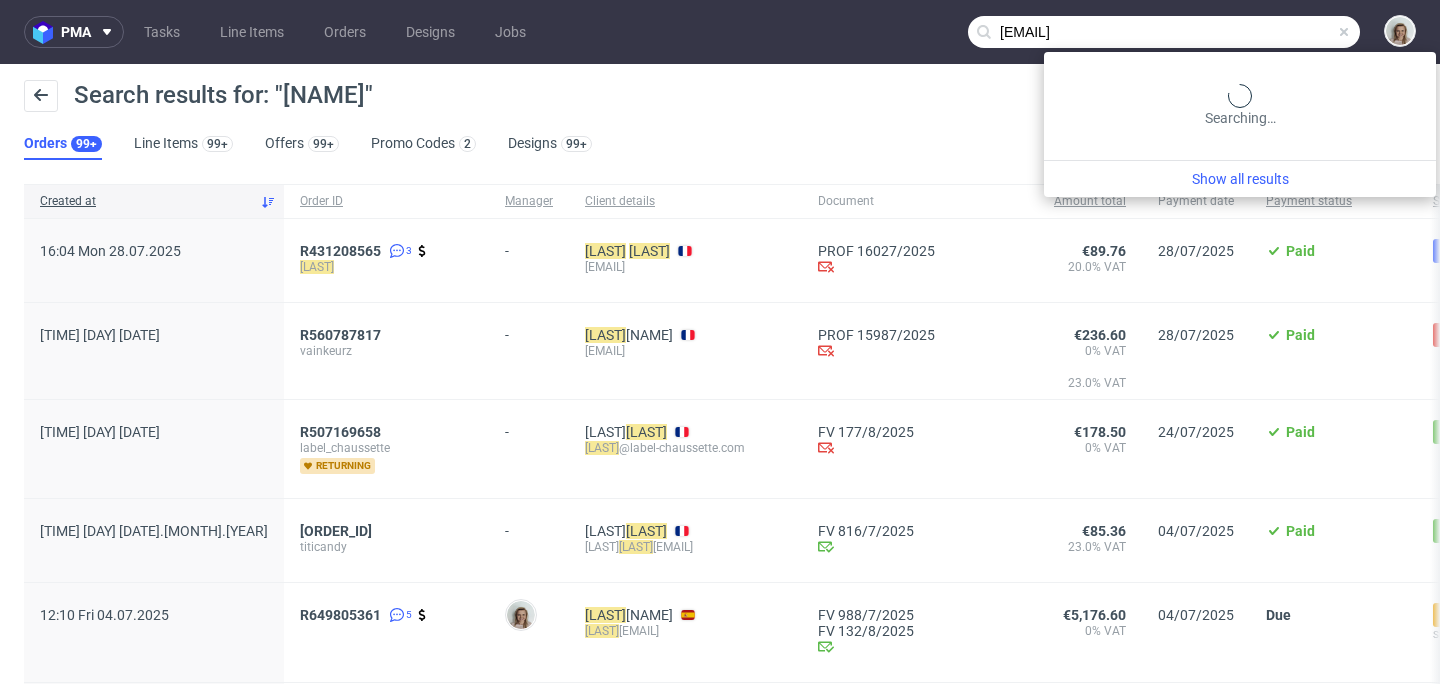 type on "[EMAIL]" 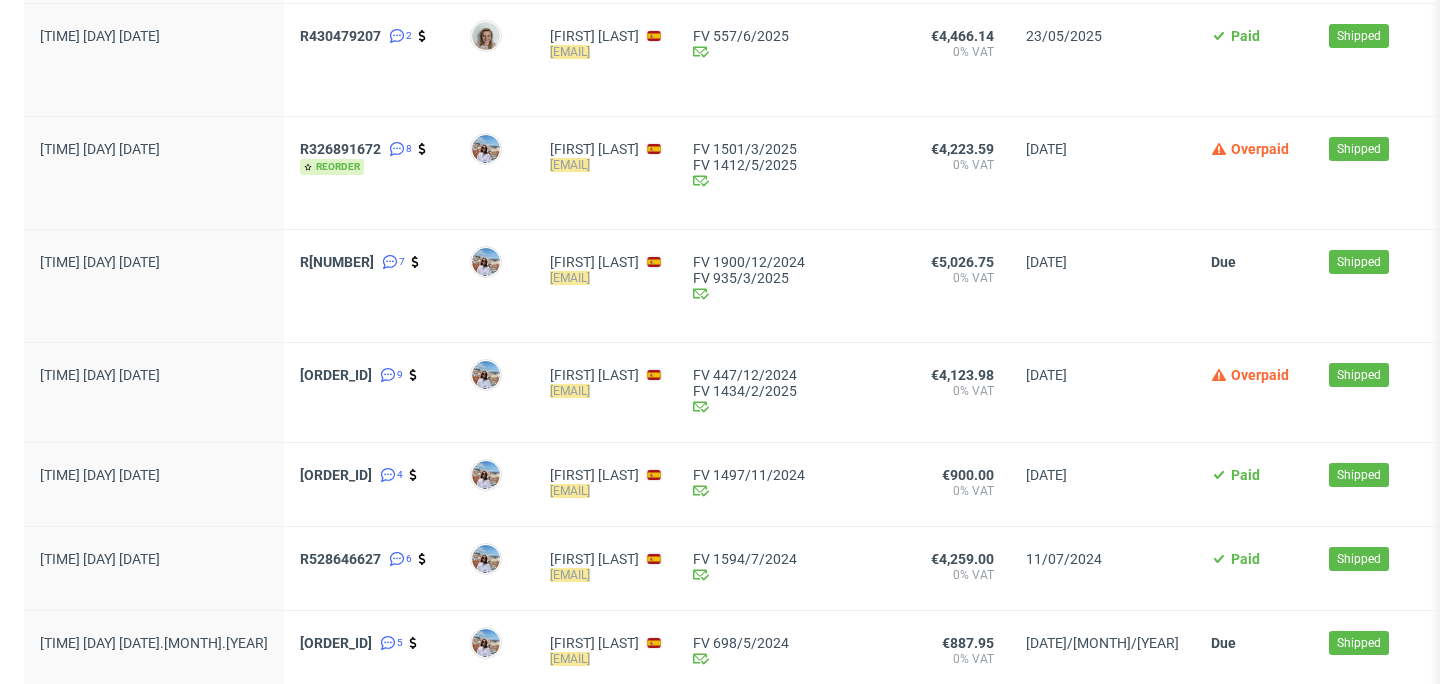 scroll, scrollTop: 411, scrollLeft: 0, axis: vertical 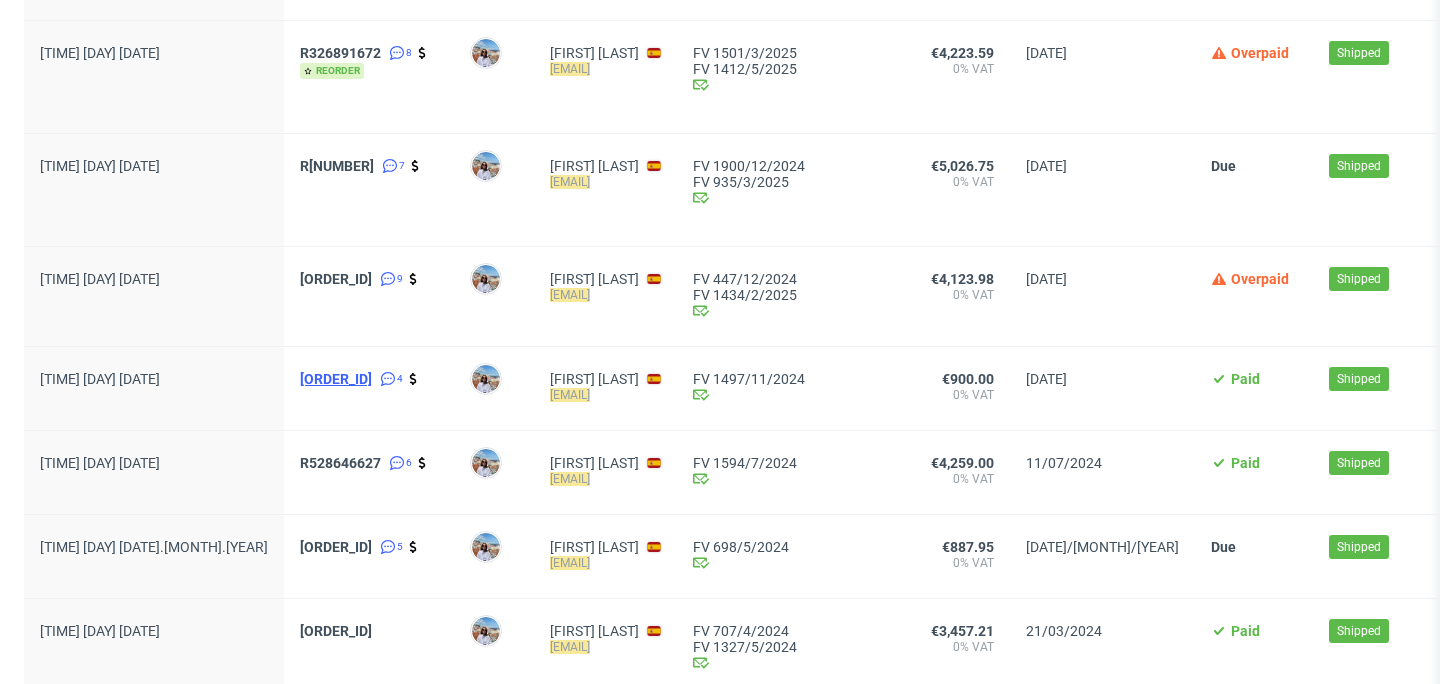 click on "R813940309" at bounding box center [336, 379] 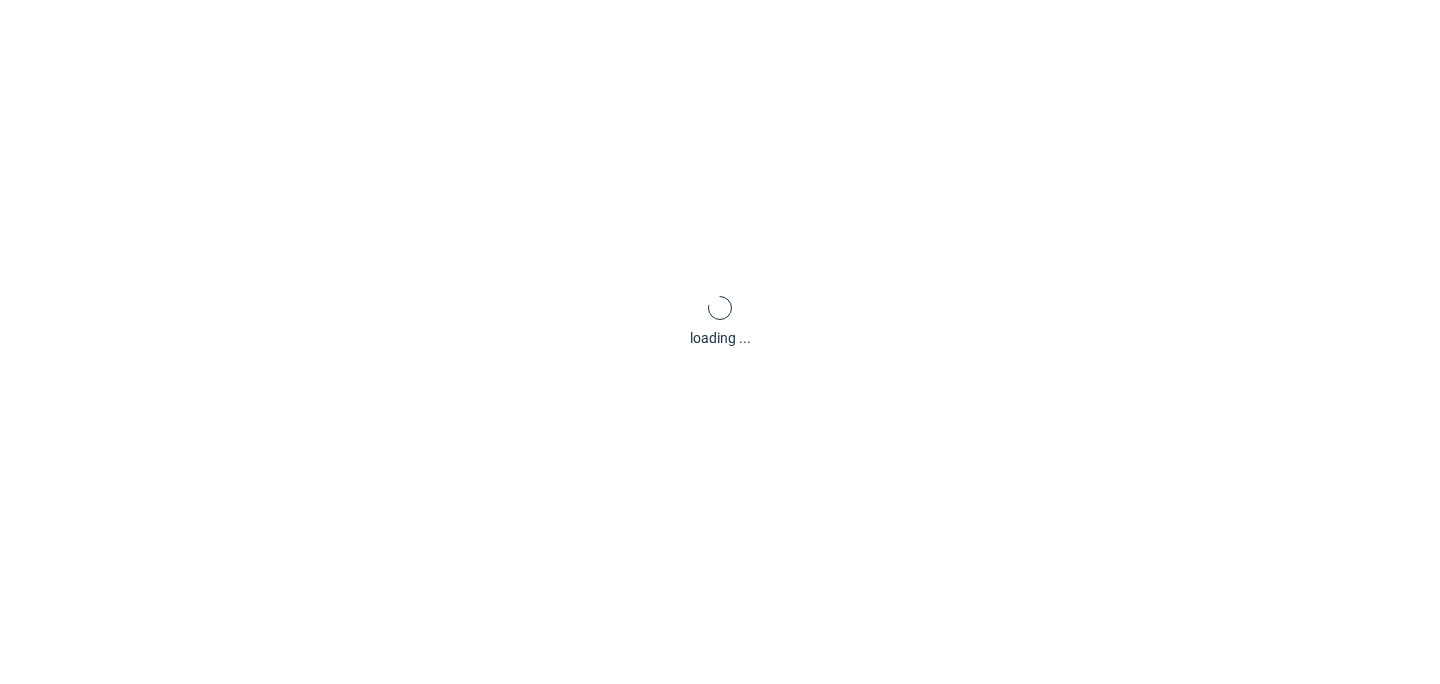 scroll, scrollTop: 84, scrollLeft: 0, axis: vertical 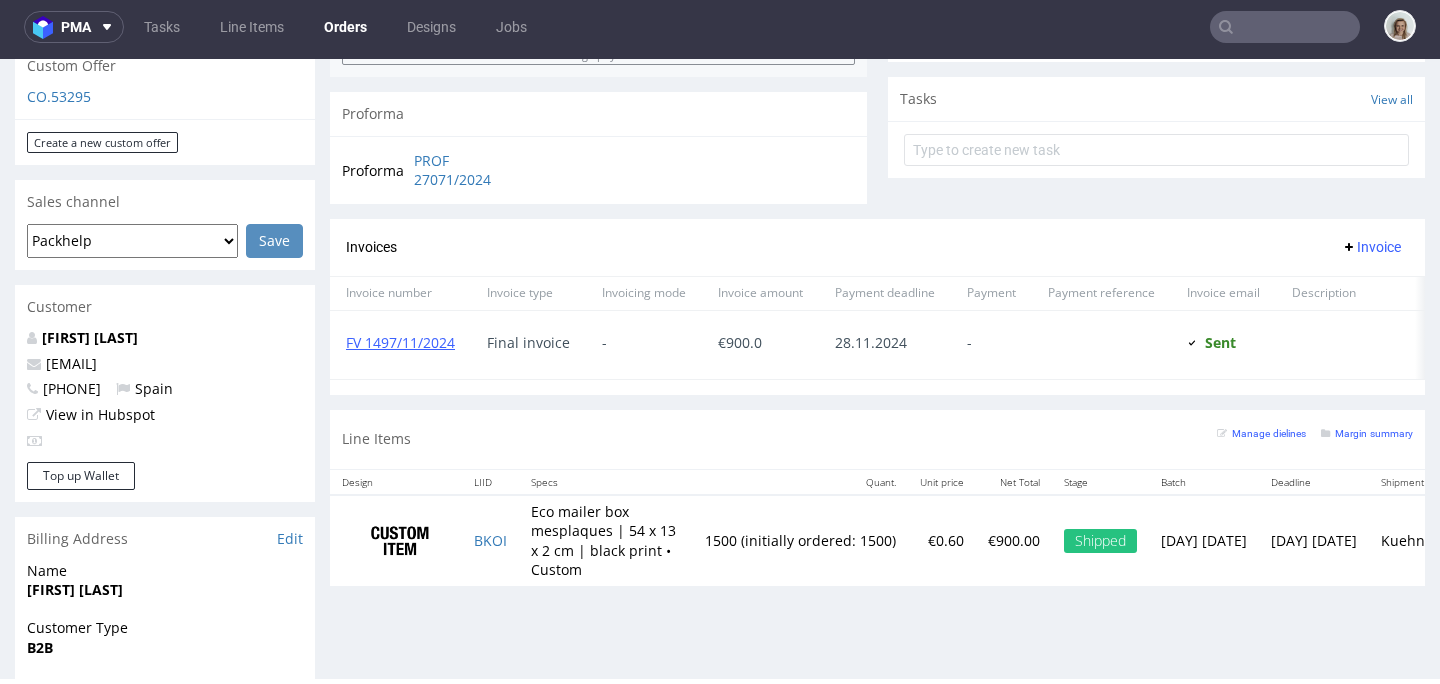 type on "[USERNAME]@[DOMAIN]" 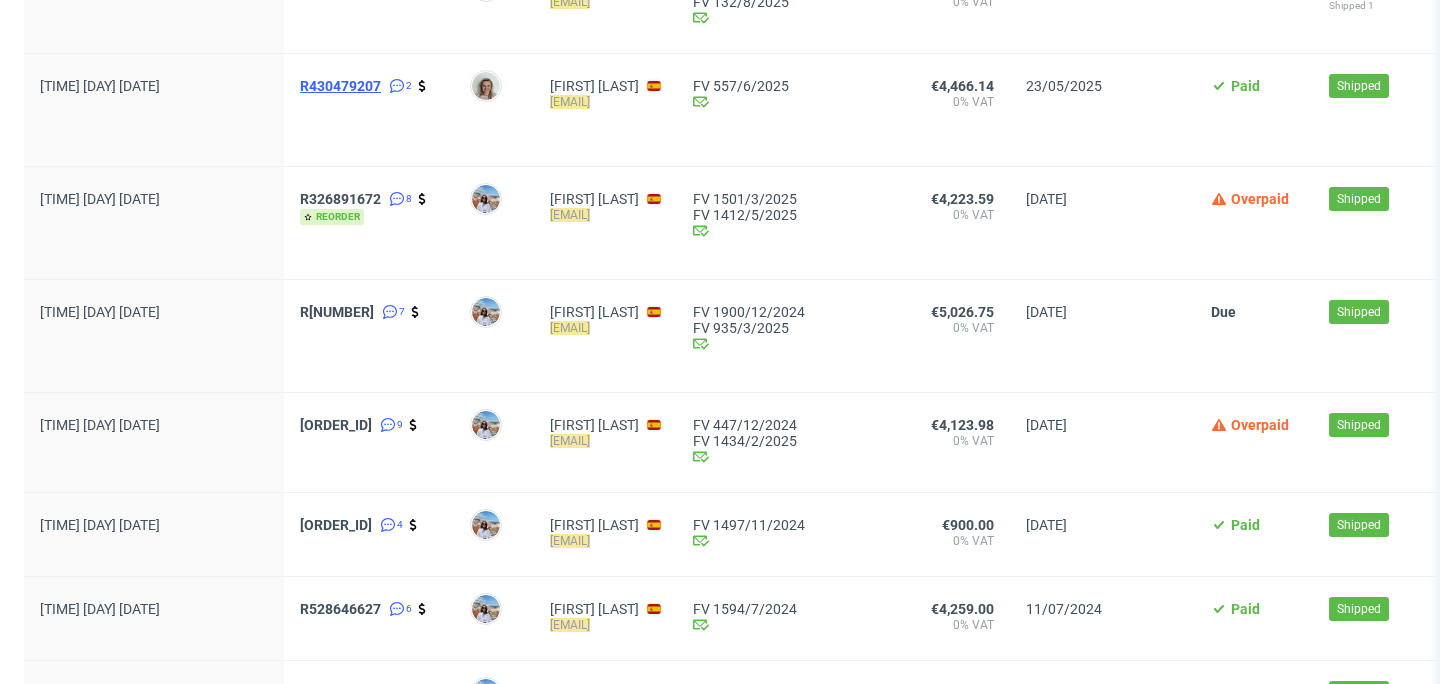 scroll, scrollTop: 284, scrollLeft: 0, axis: vertical 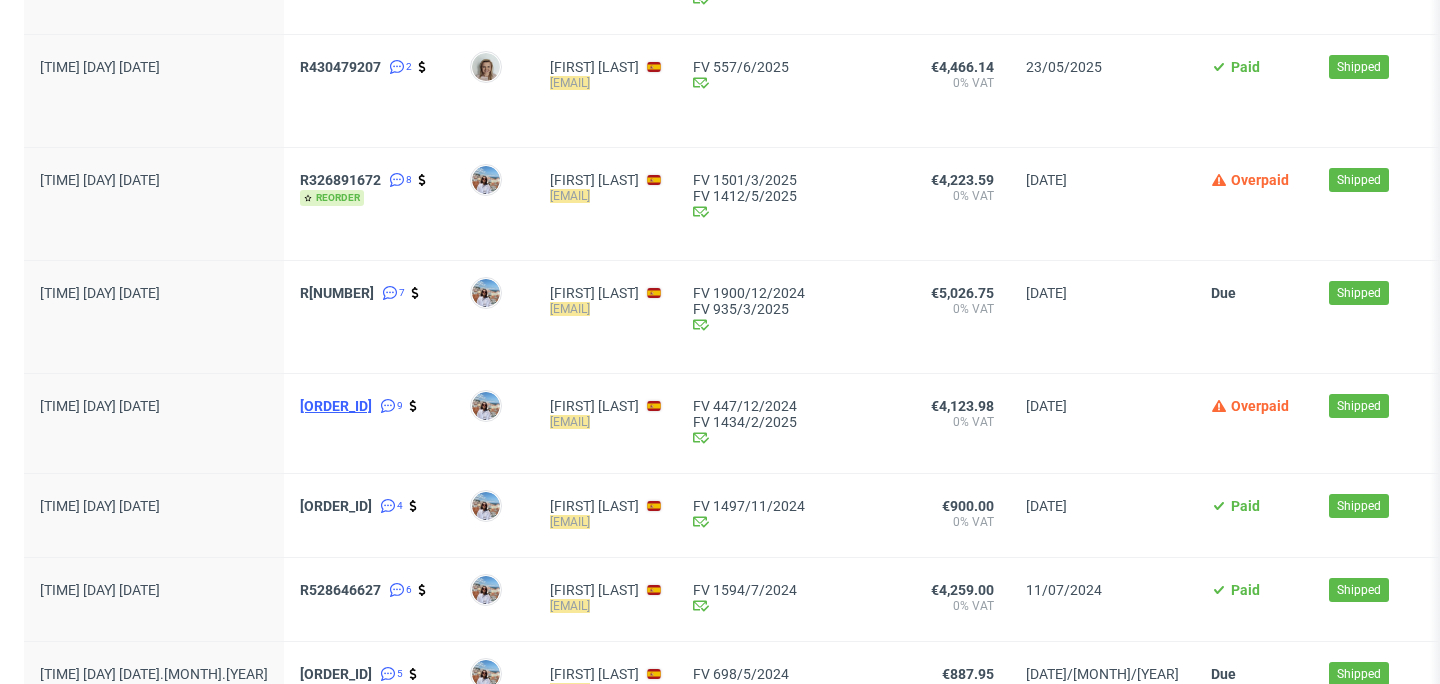click on "R335514016" at bounding box center [336, 406] 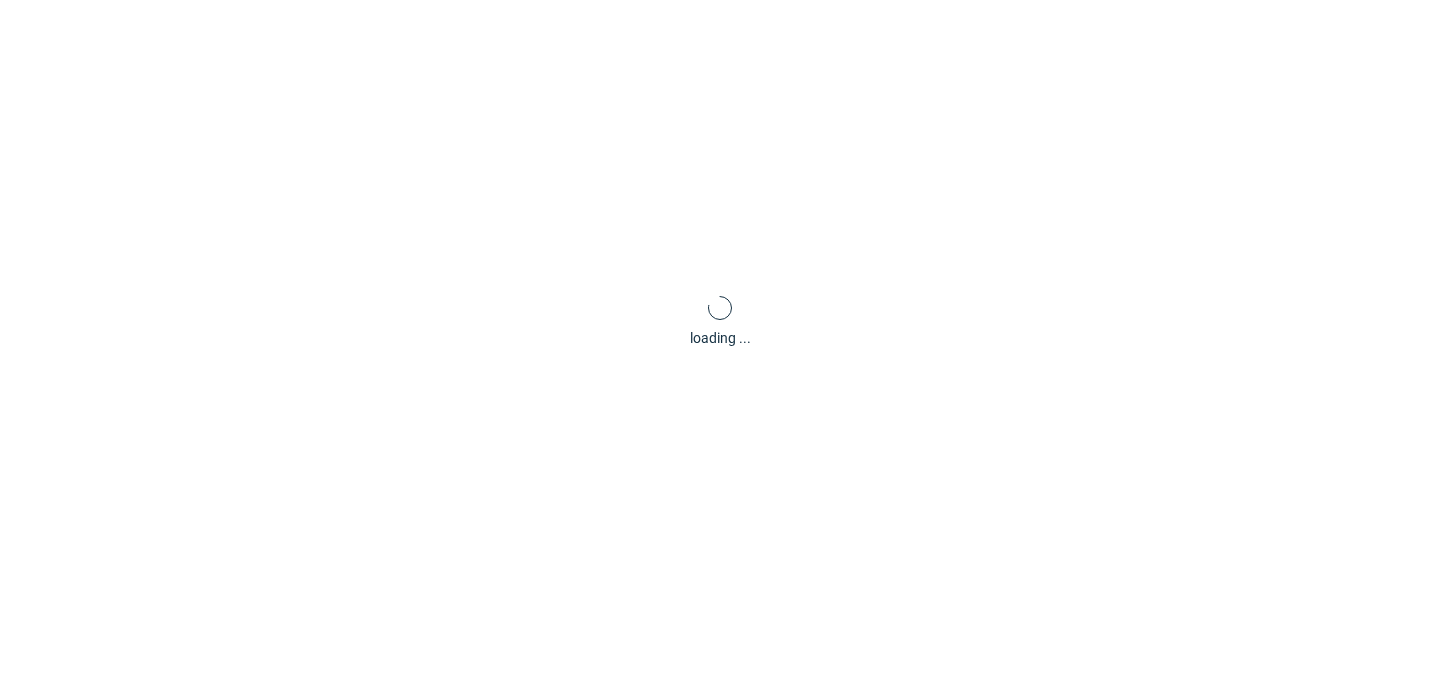 scroll, scrollTop: 0, scrollLeft: 0, axis: both 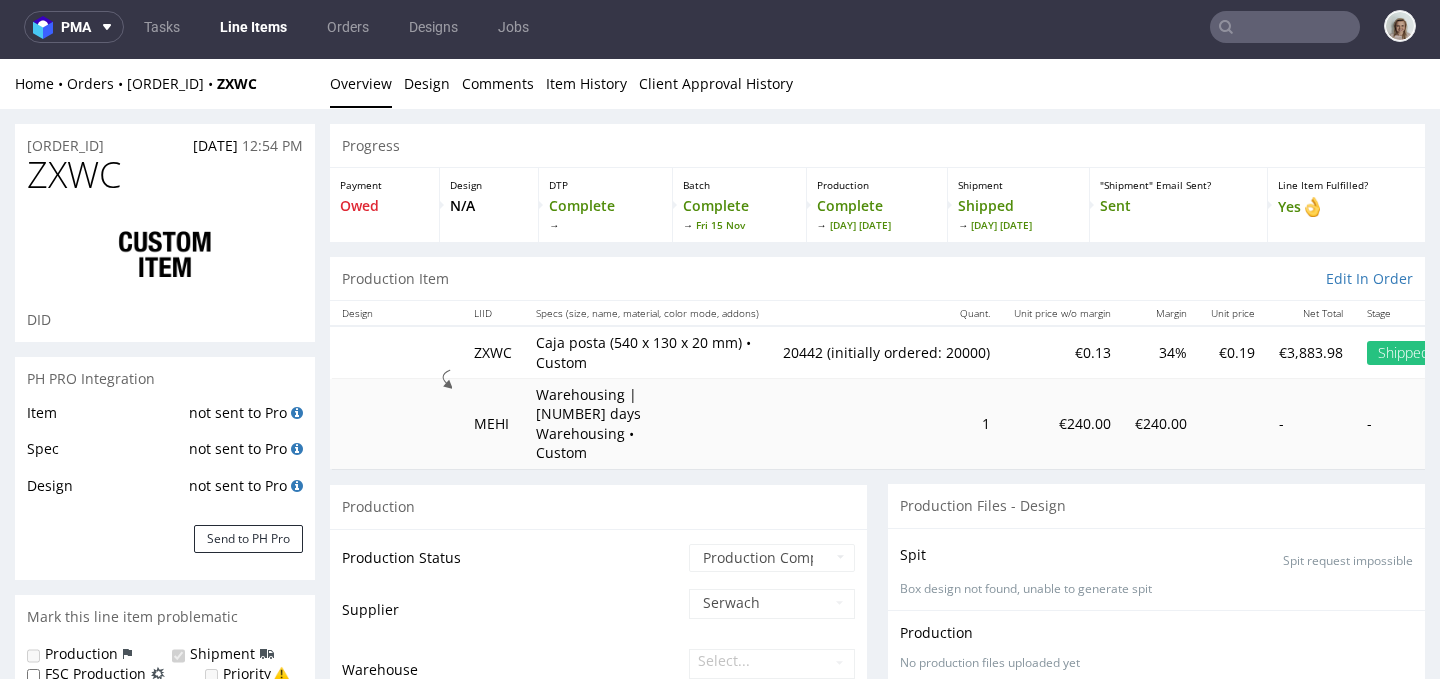 select on "in_progress" 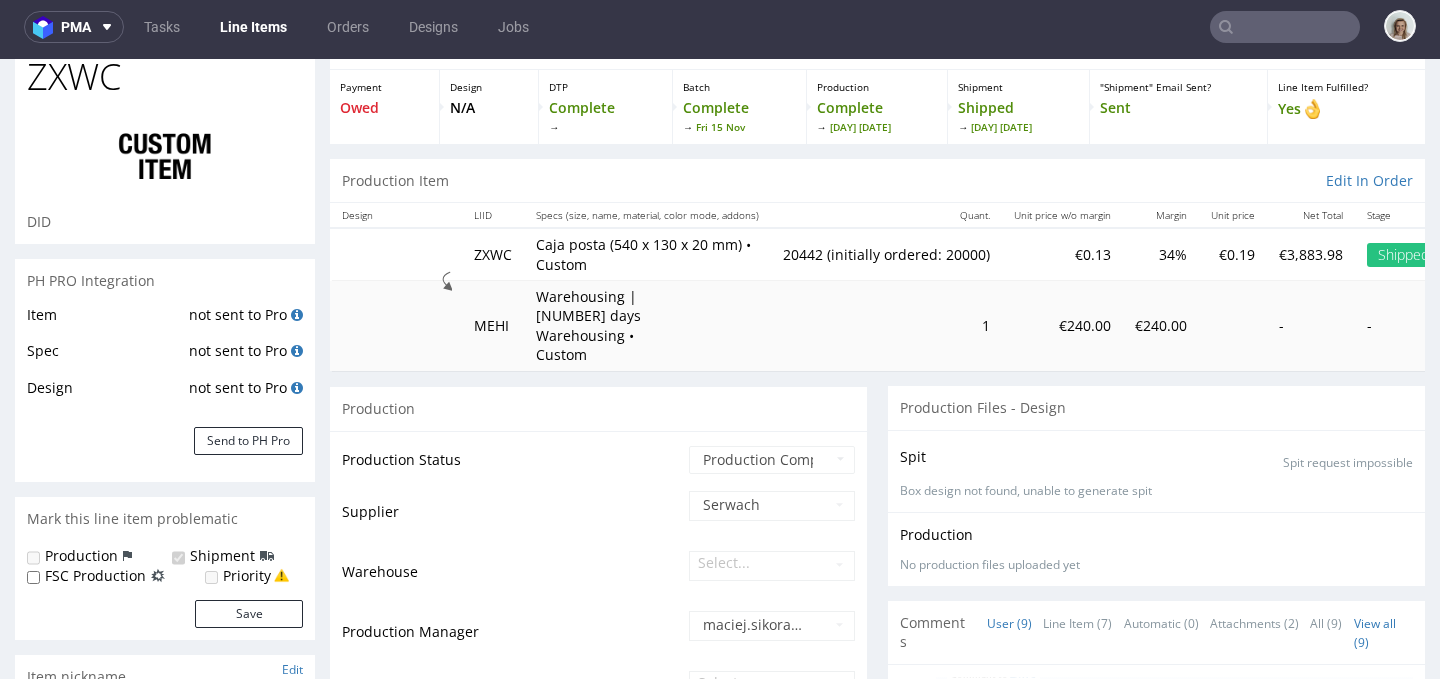 scroll, scrollTop: 184, scrollLeft: 0, axis: vertical 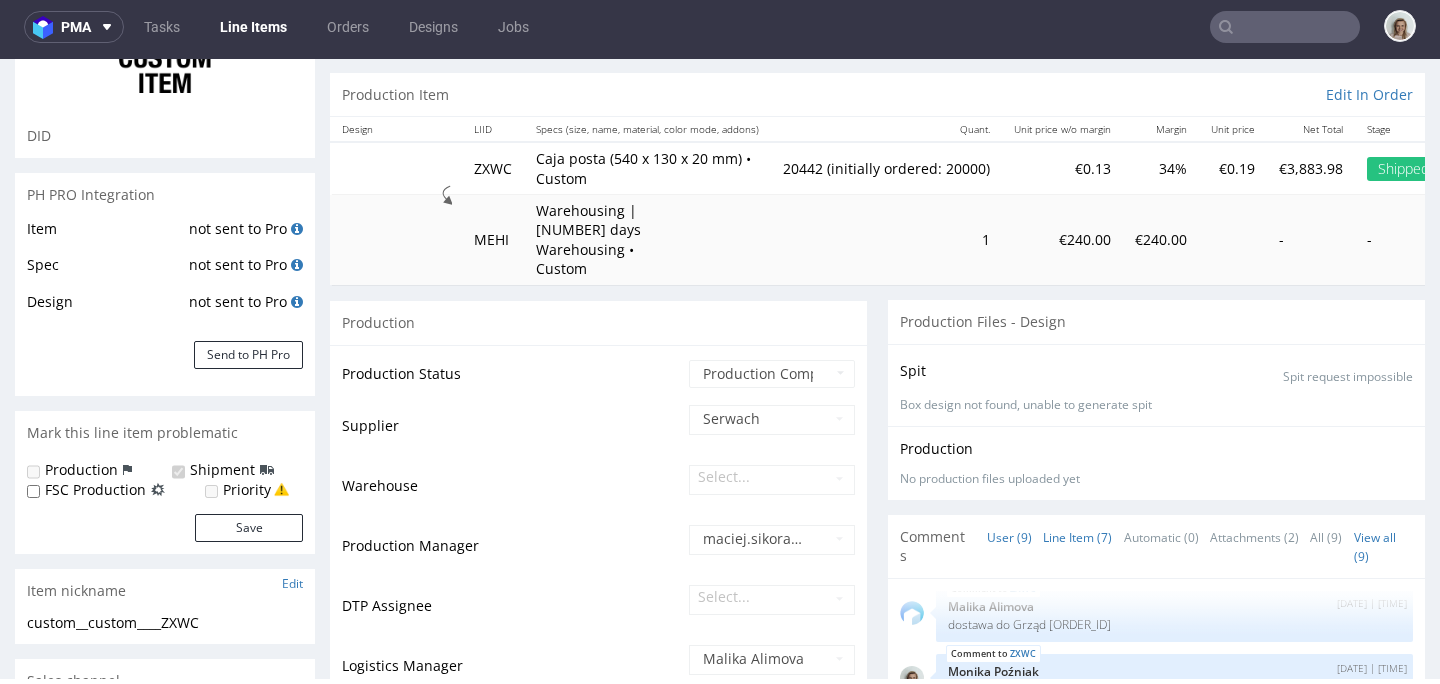 click on "Line Item (7)" at bounding box center [1077, 537] 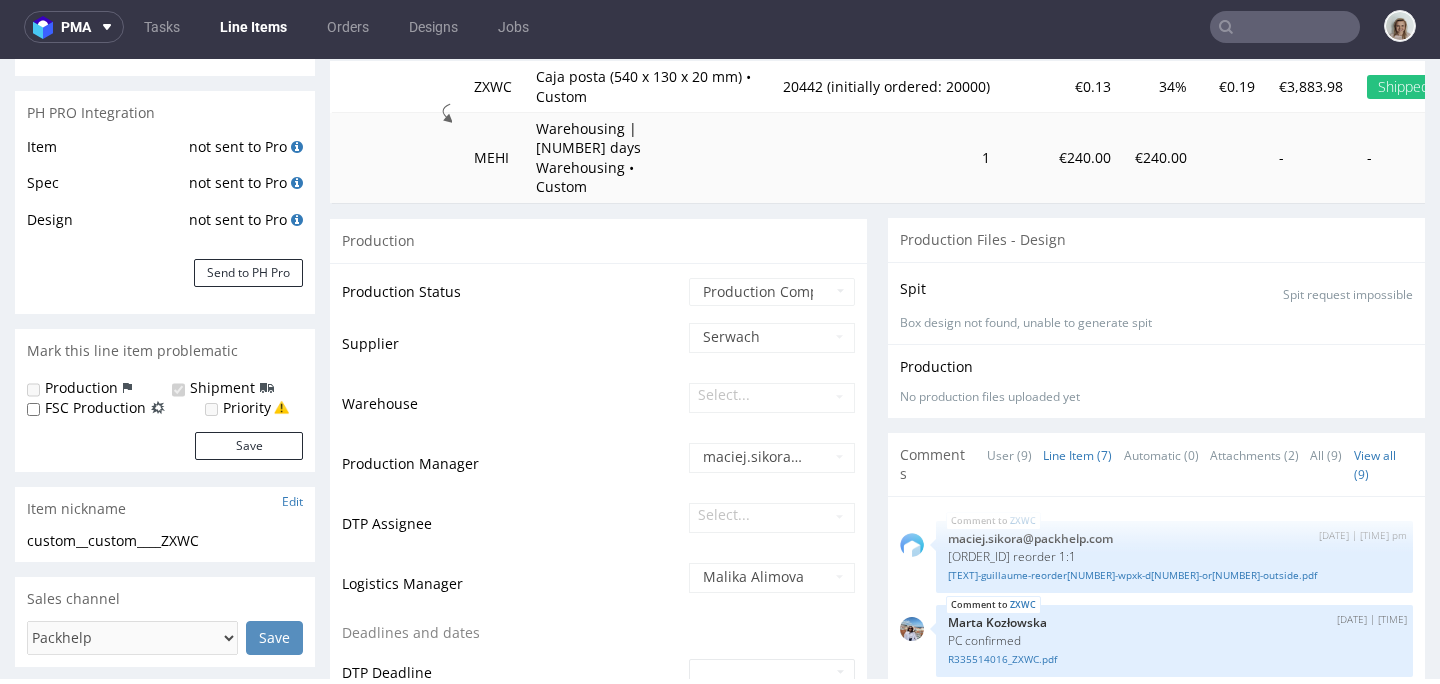 scroll, scrollTop: 318, scrollLeft: 0, axis: vertical 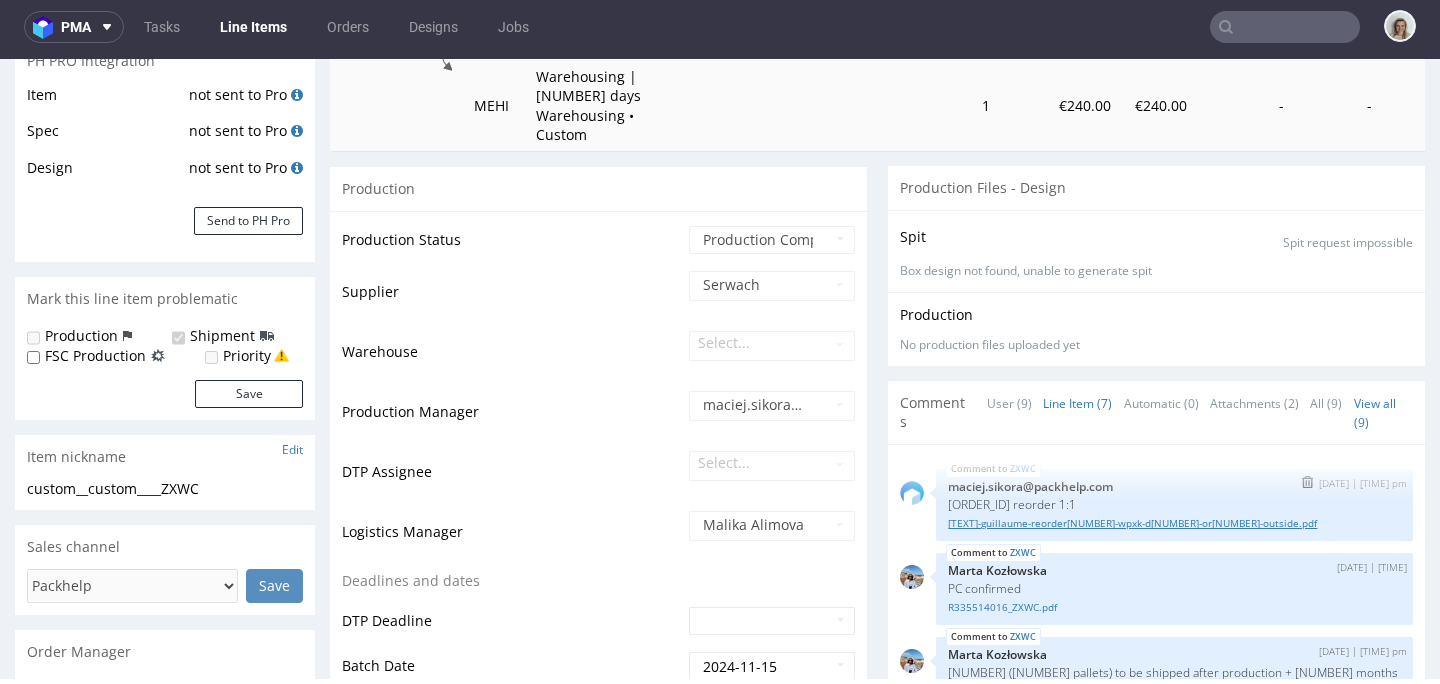 click on "adp-custom-guillaume-reorder3-wpxk-d0-or118236155-outside.pdf" at bounding box center (1174, 523) 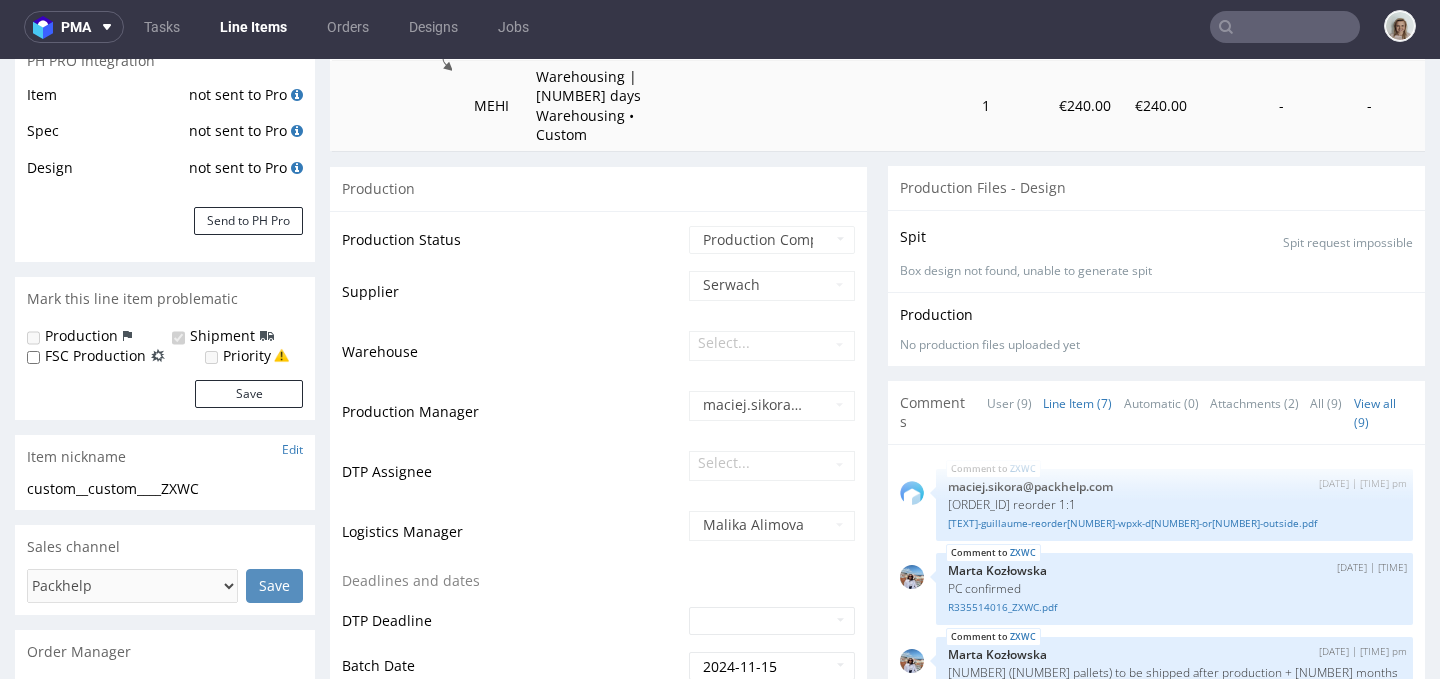 scroll, scrollTop: 184, scrollLeft: 0, axis: vertical 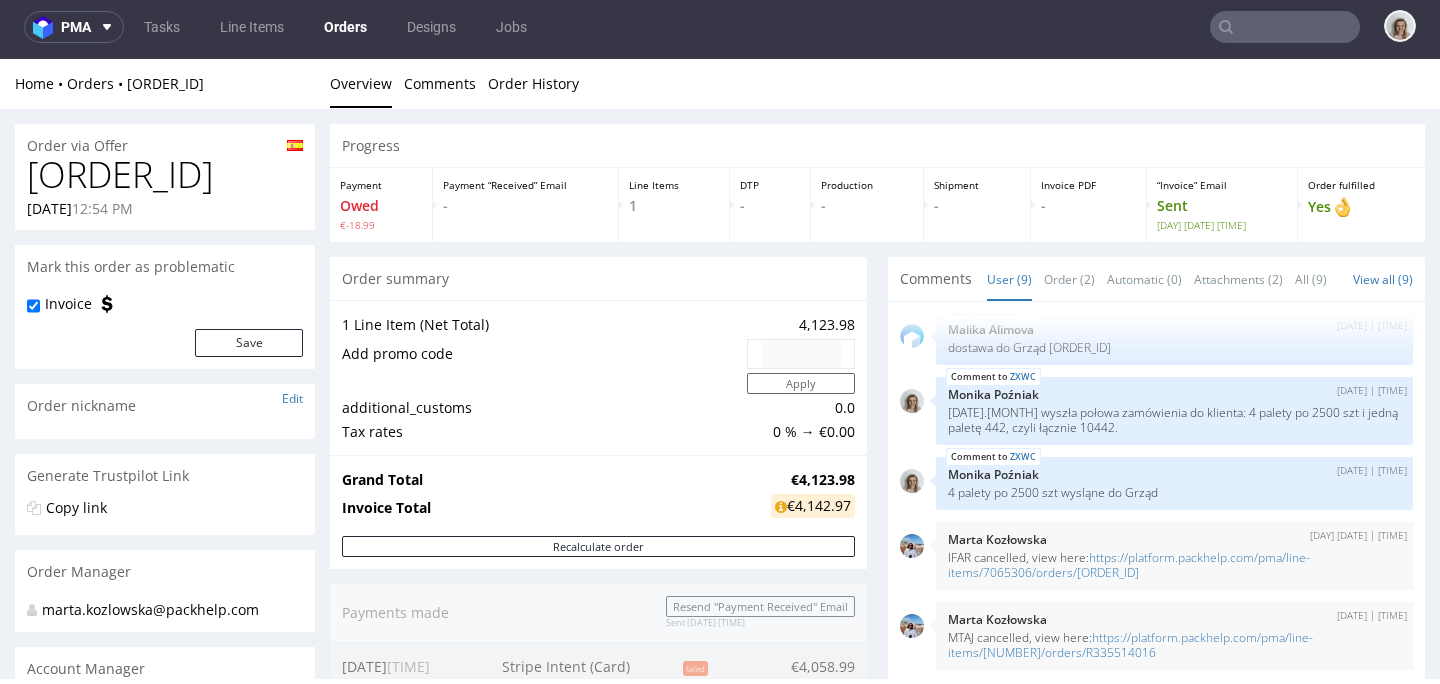 type on "[EMAIL]" 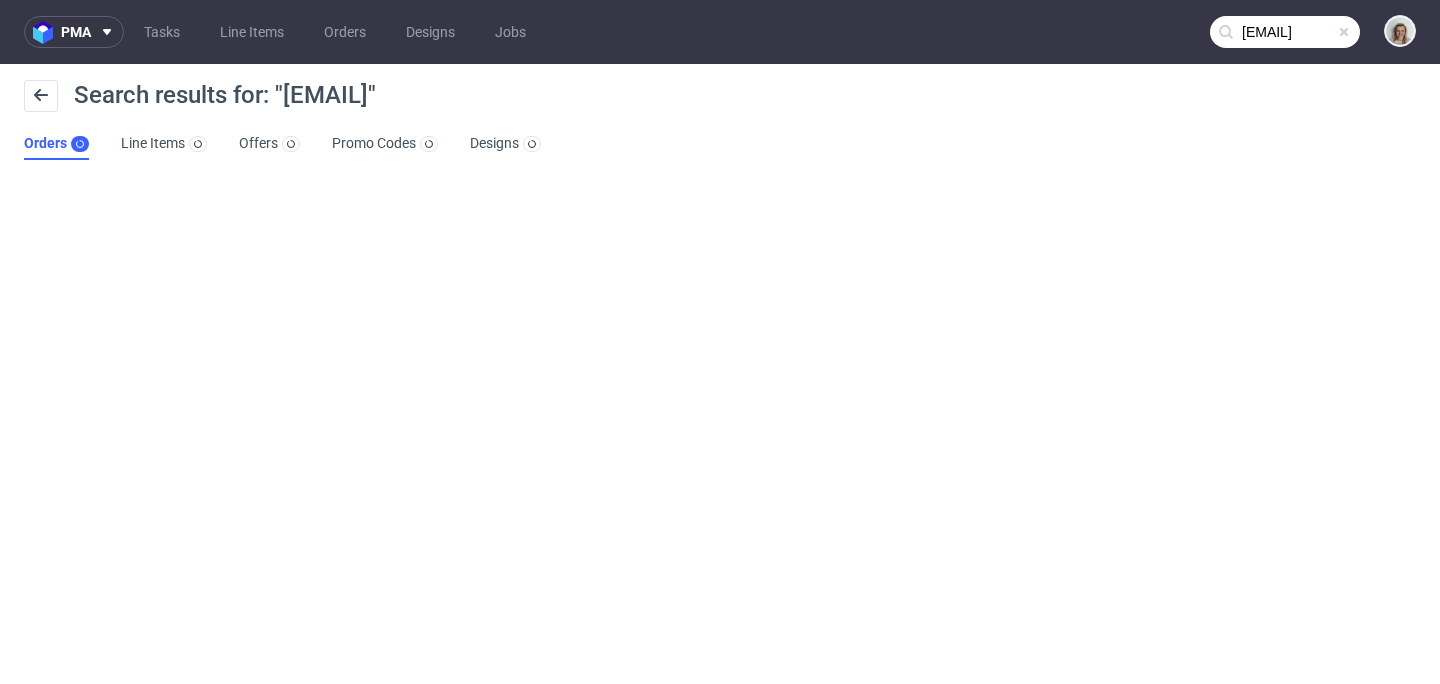 scroll, scrollTop: 0, scrollLeft: 0, axis: both 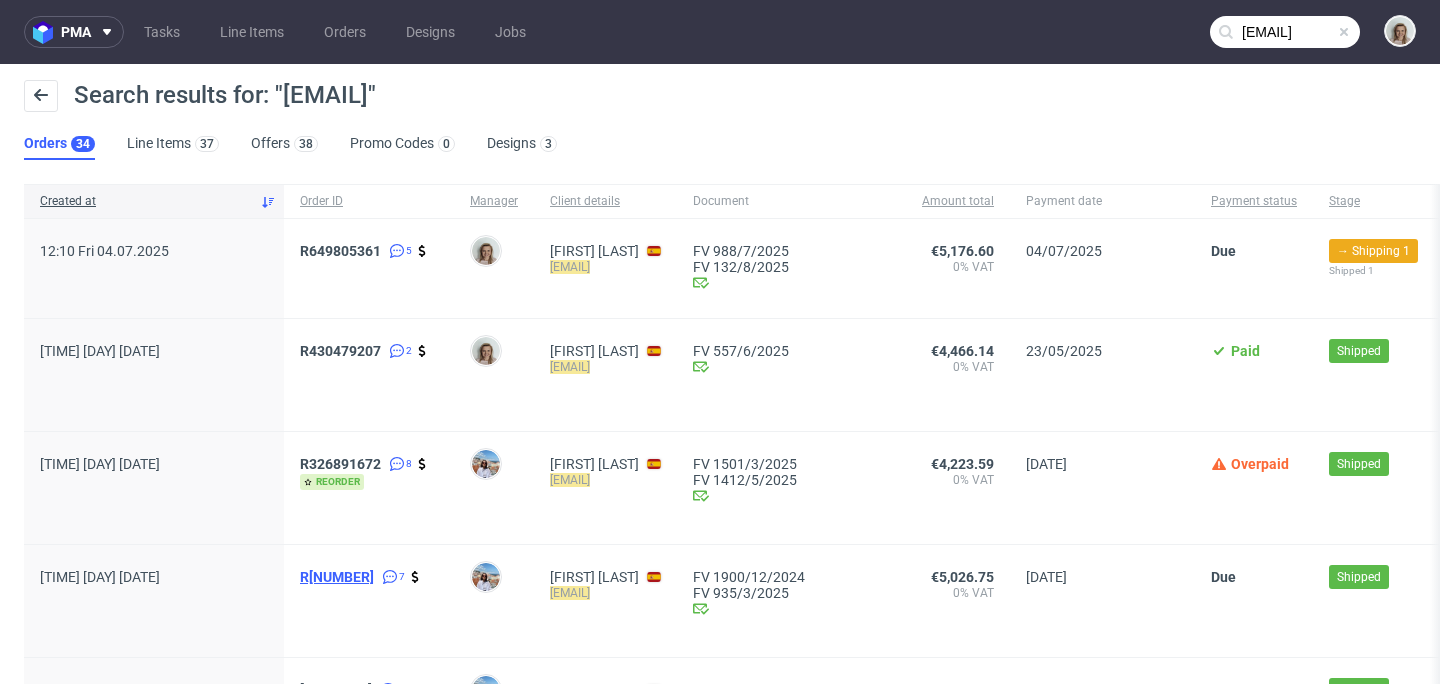 click on "R874922113" at bounding box center (337, 577) 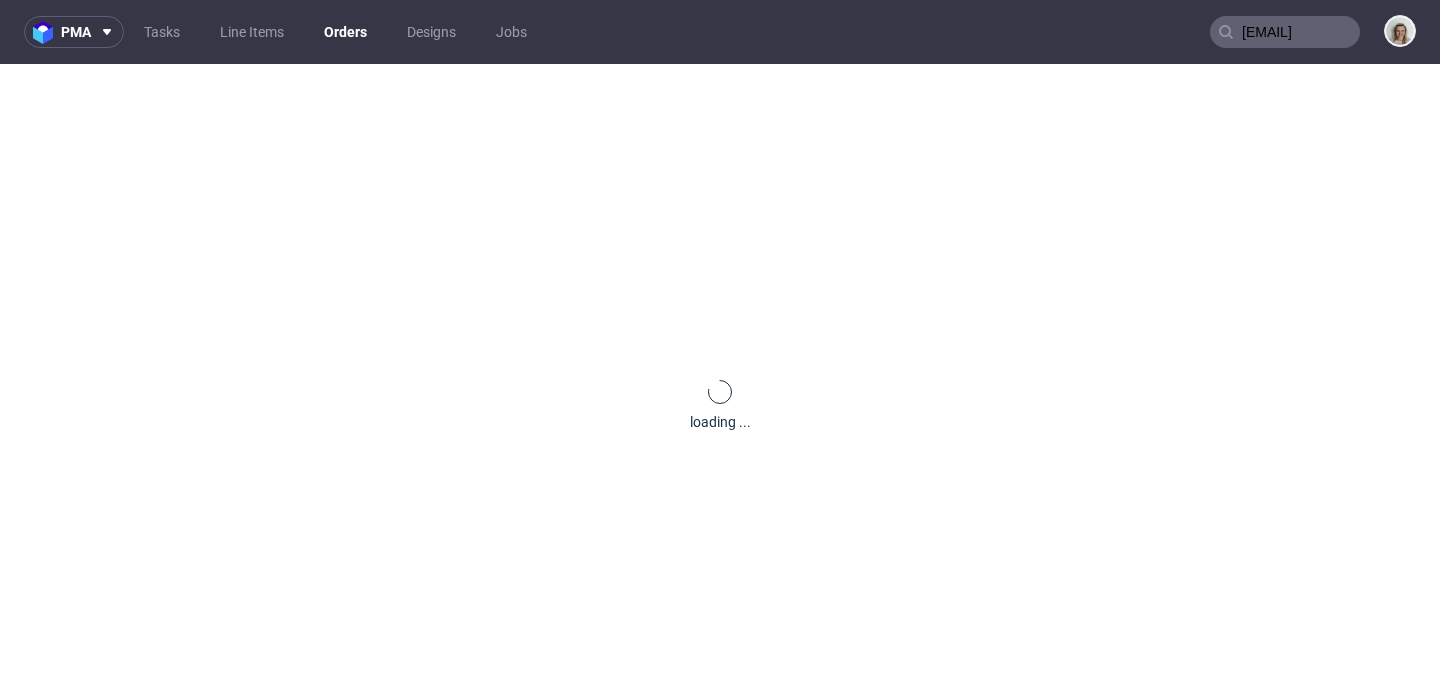 type 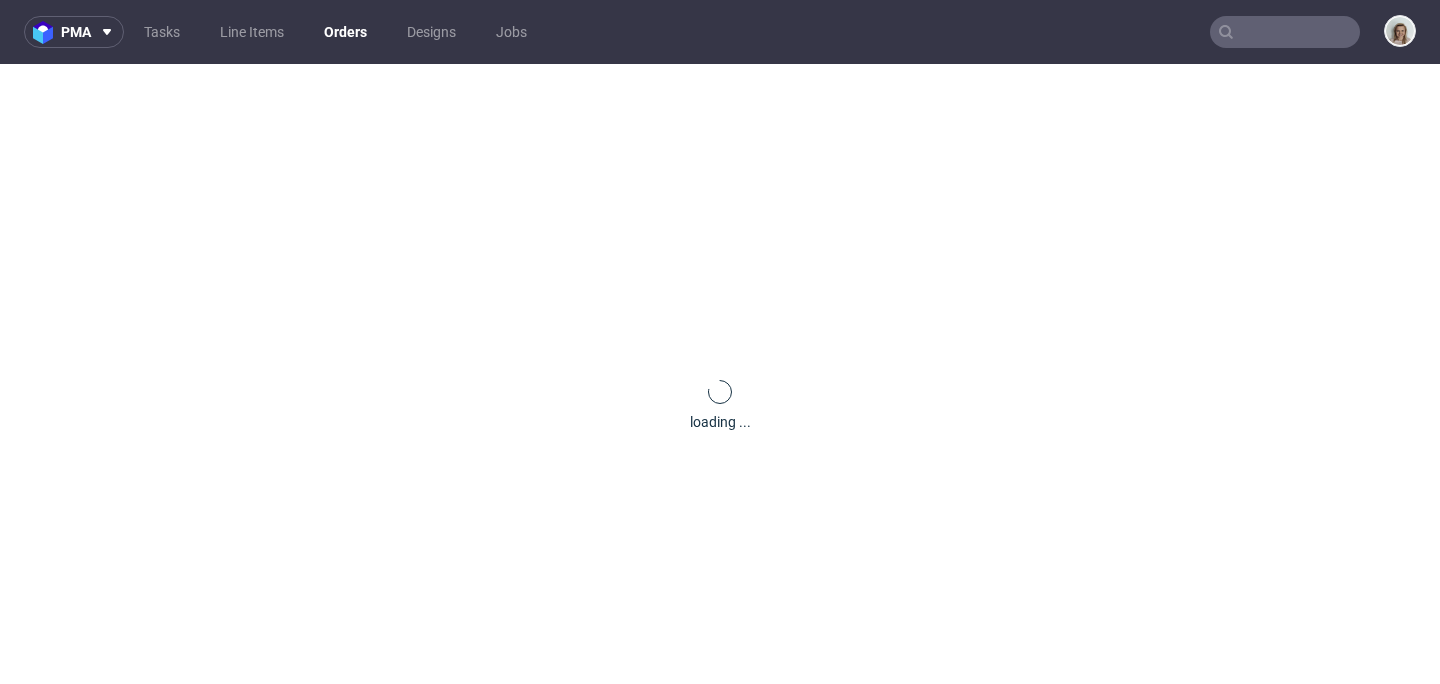 scroll, scrollTop: 0, scrollLeft: 0, axis: both 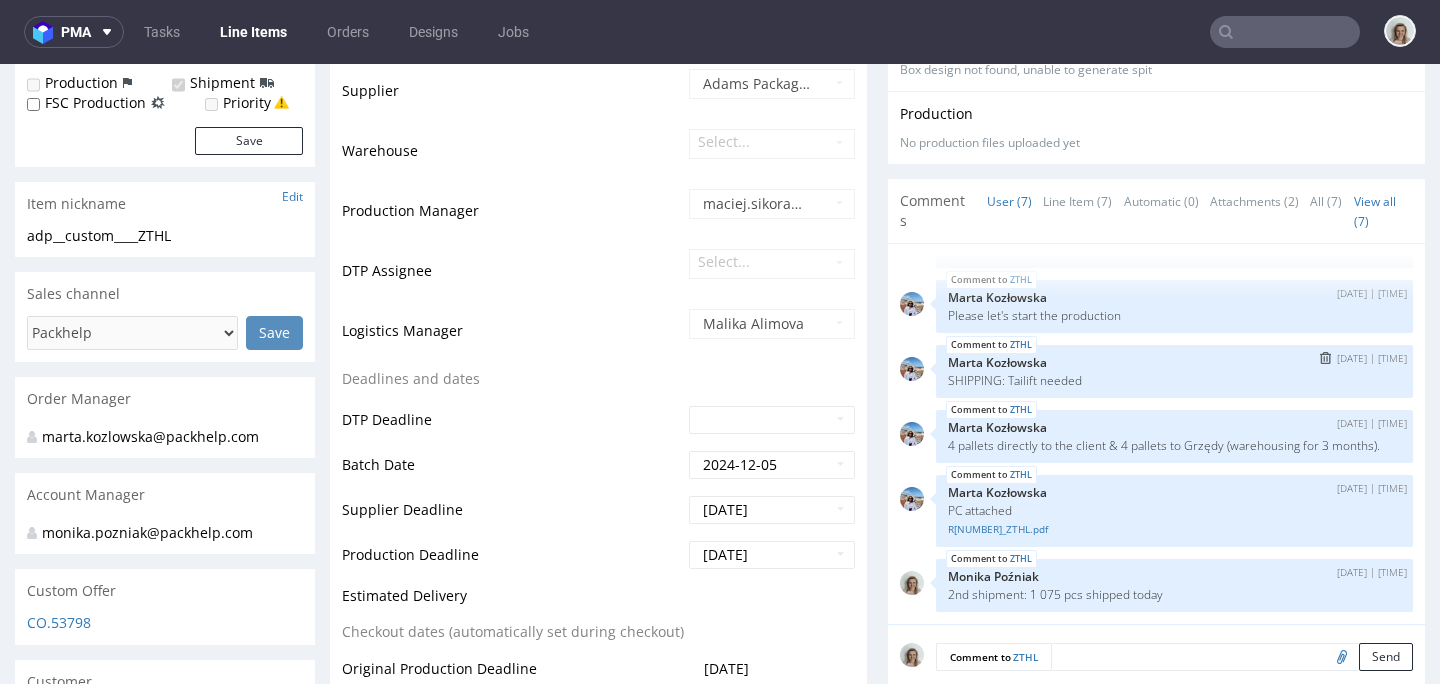 select on "in_progress" 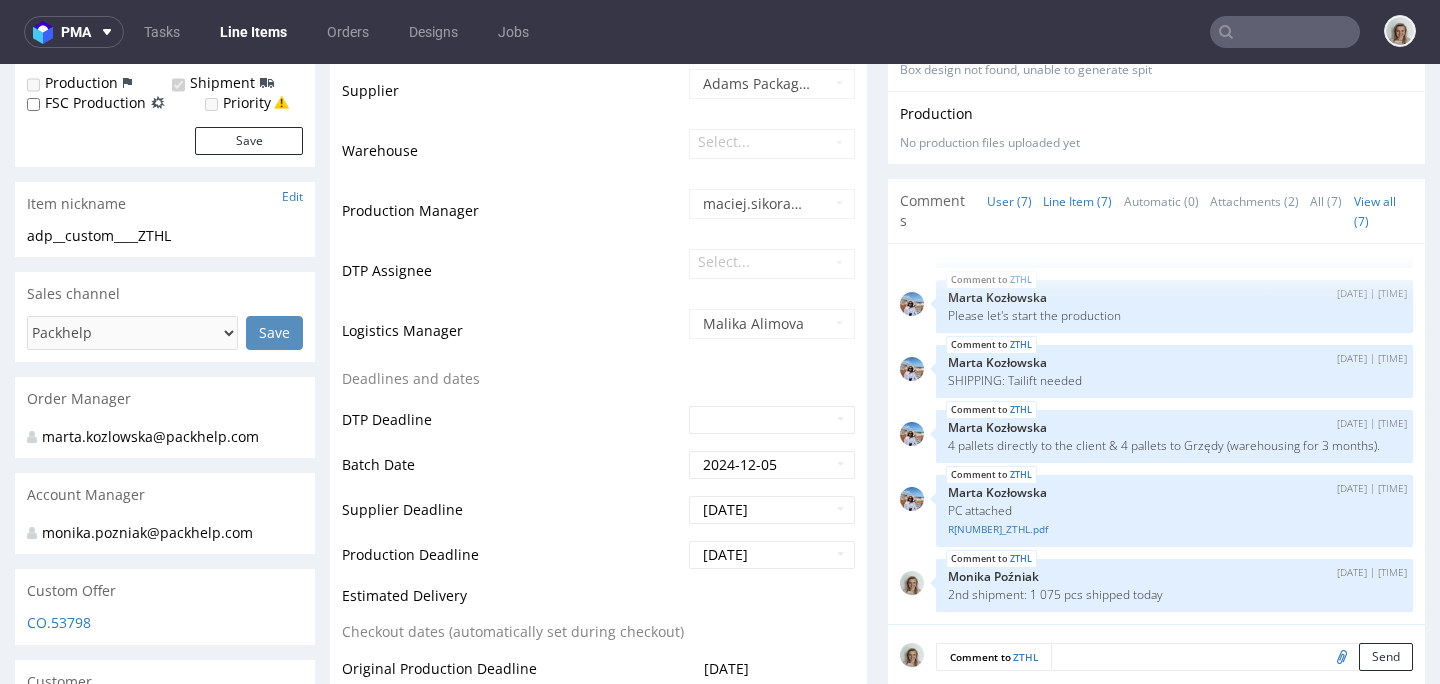 click on "Line Item (7)" at bounding box center [1077, 201] 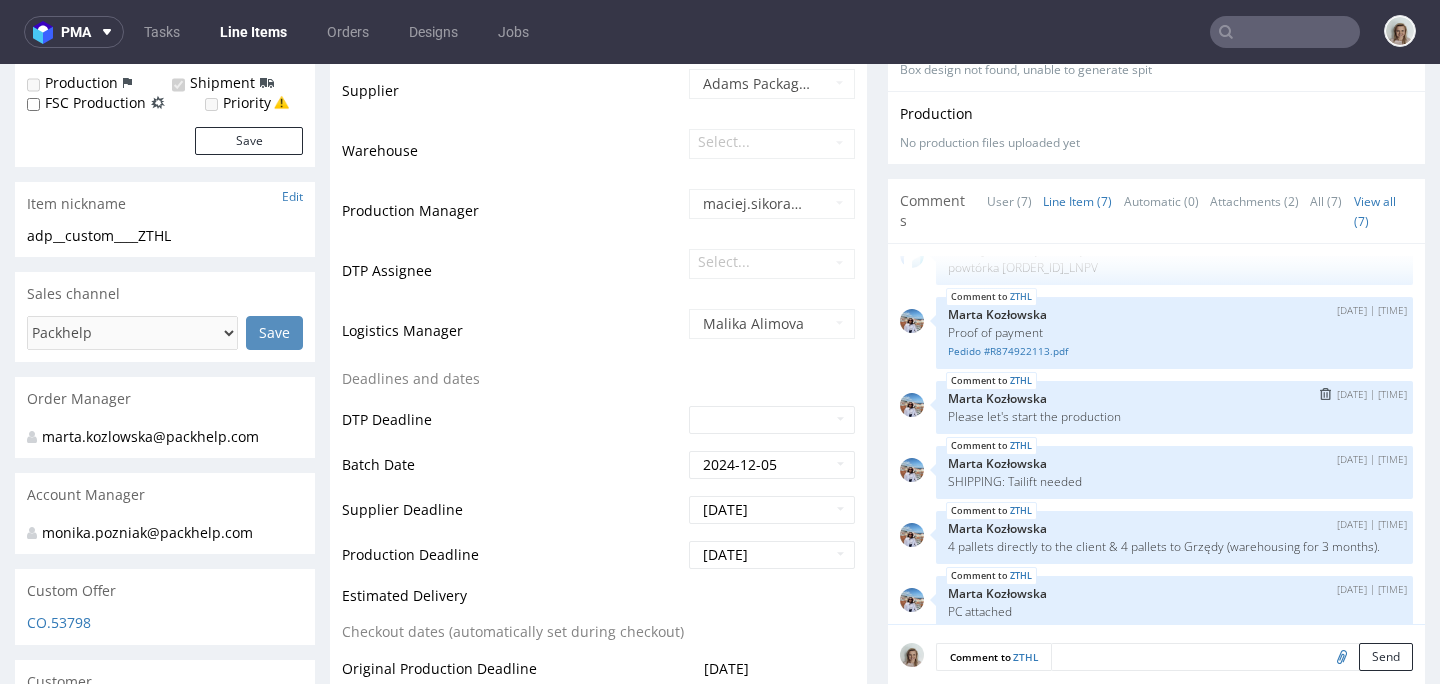 scroll, scrollTop: 0, scrollLeft: 0, axis: both 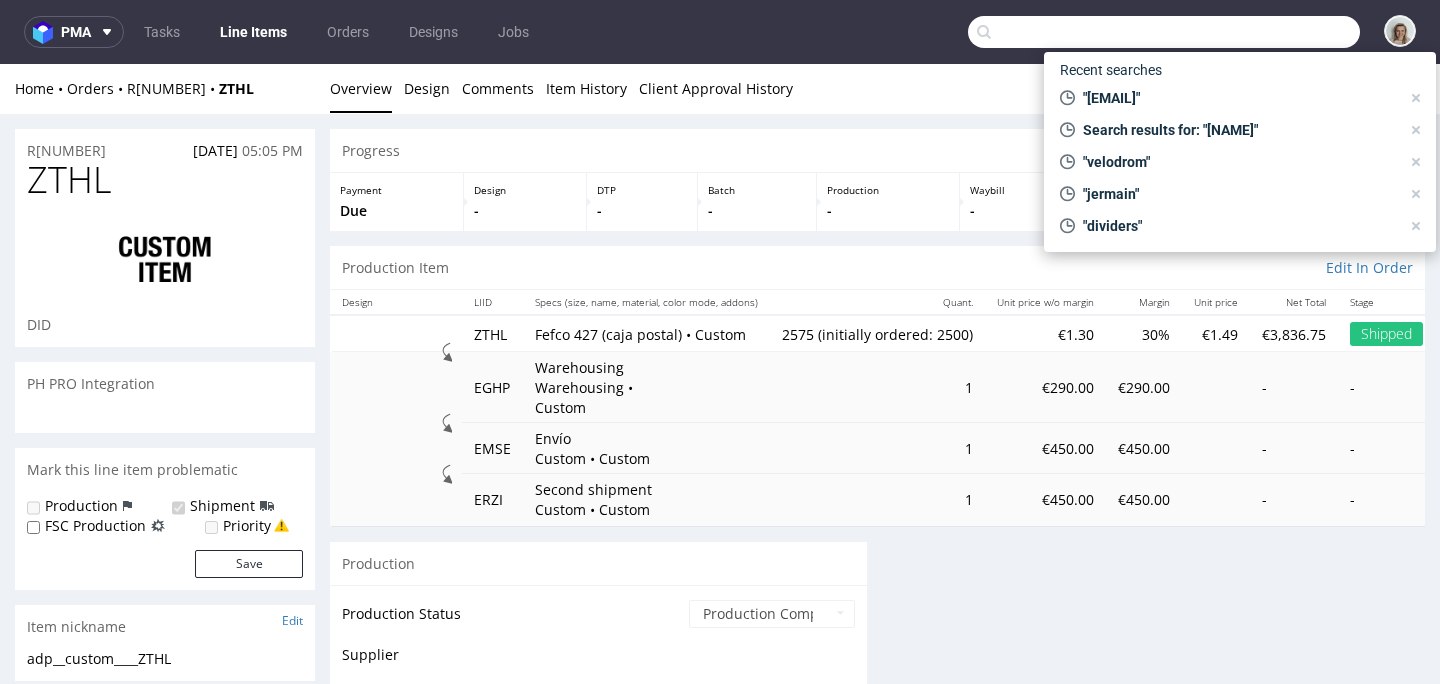 click at bounding box center [1164, 32] 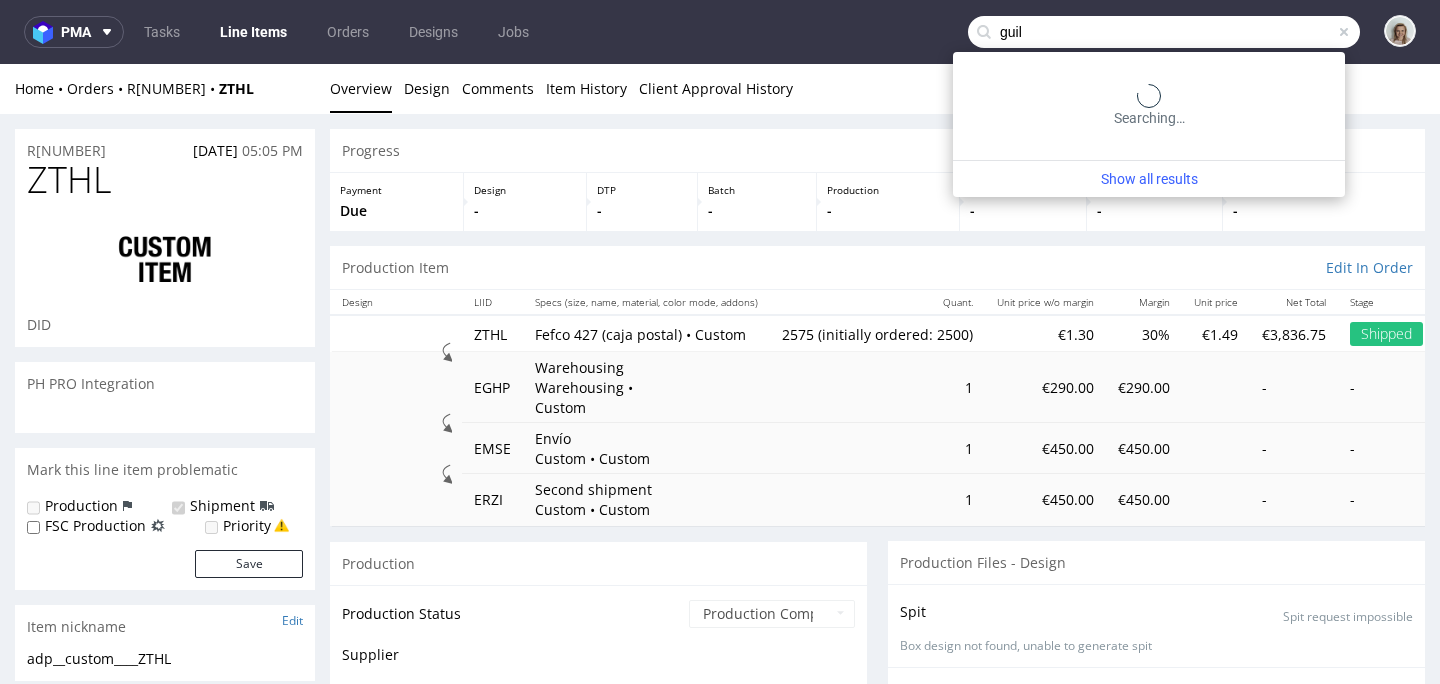scroll, scrollTop: 152, scrollLeft: 0, axis: vertical 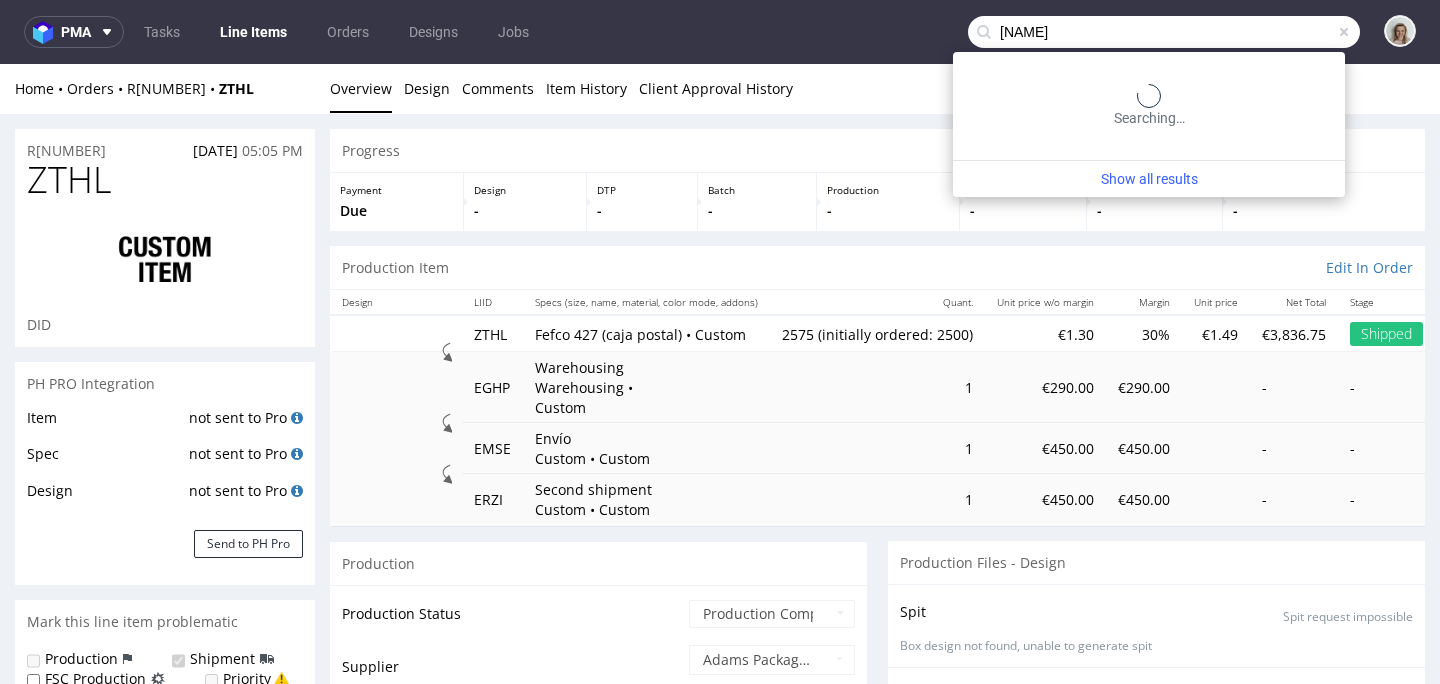 select on "in_progress" 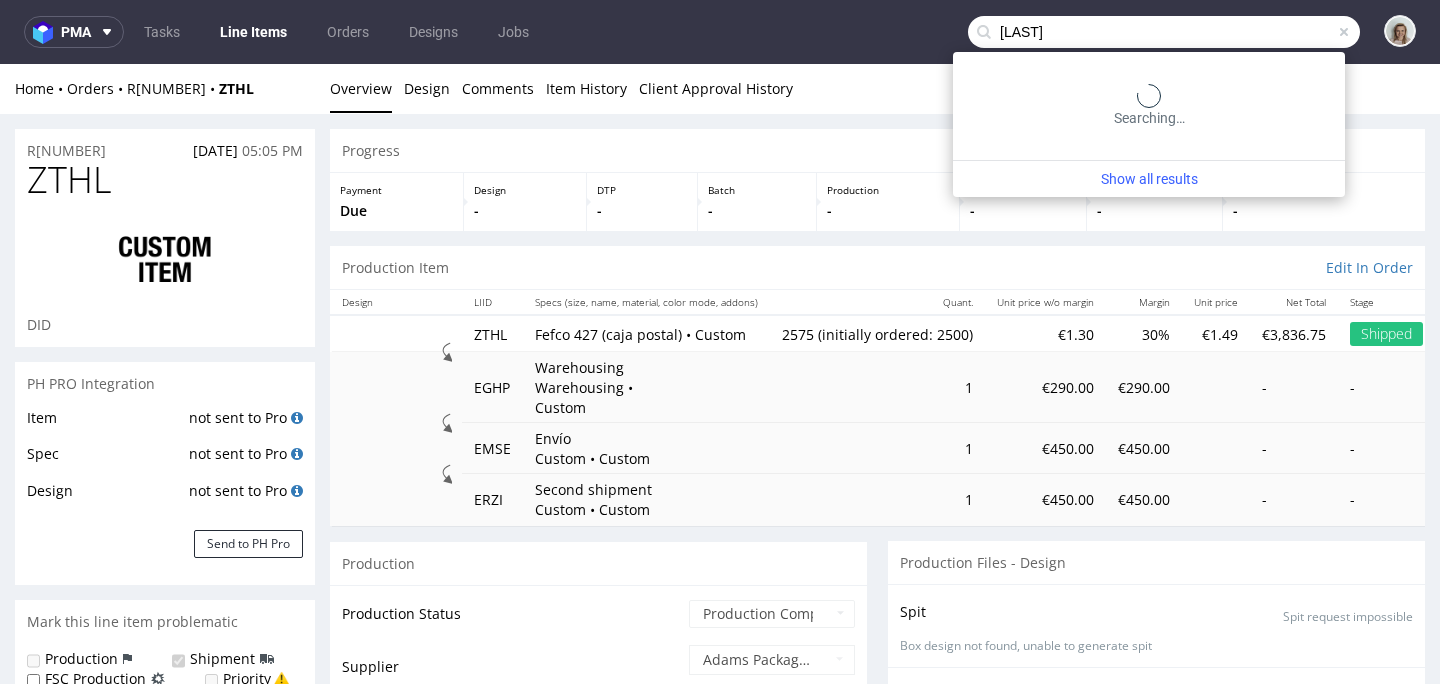 type on "guillaume" 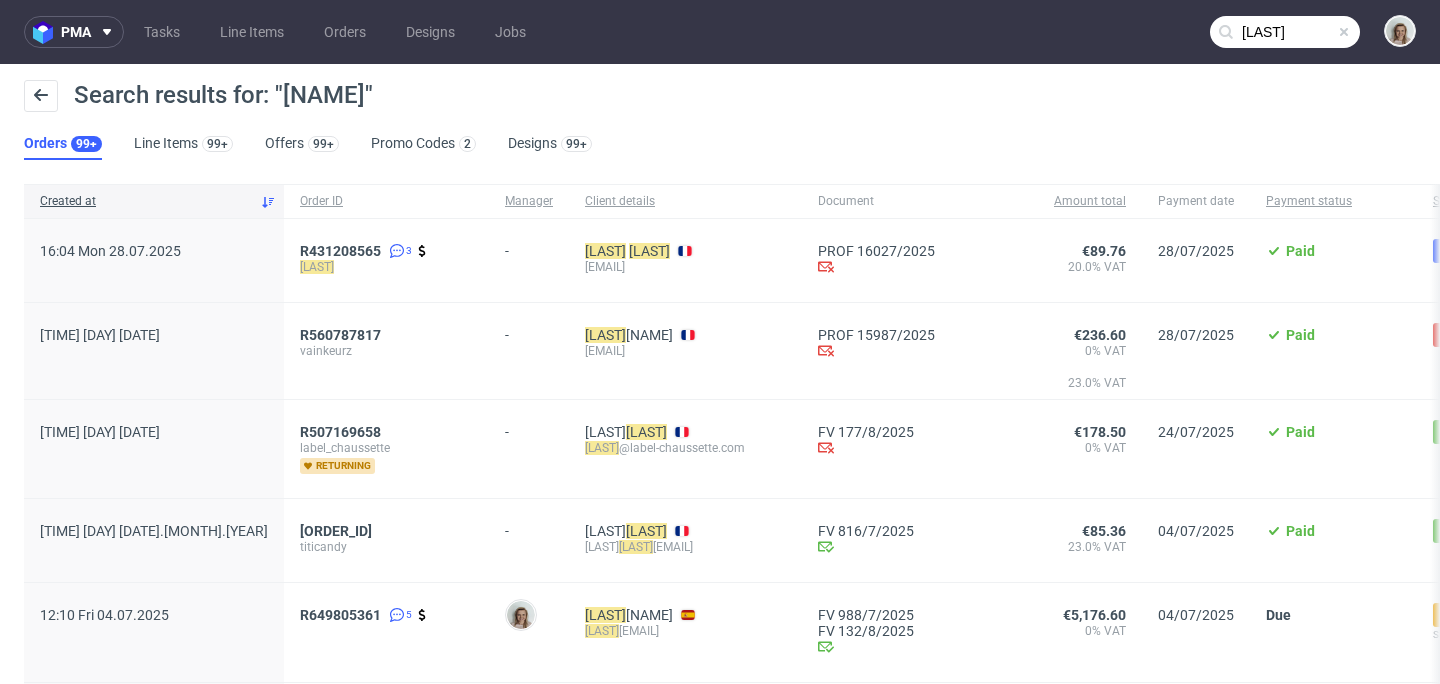 drag, startPoint x: 643, startPoint y: 627, endPoint x: 494, endPoint y: 631, distance: 149.05368 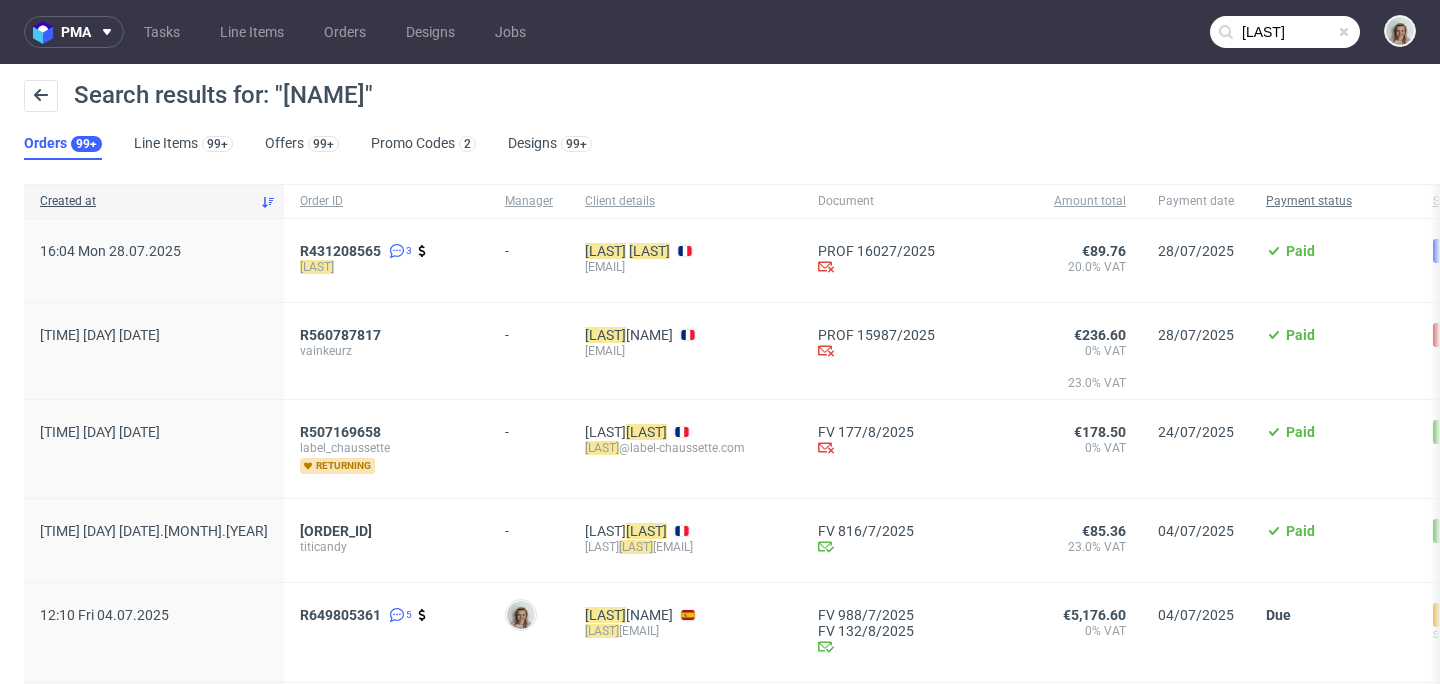 copy on "guillaume nicol@product.co" 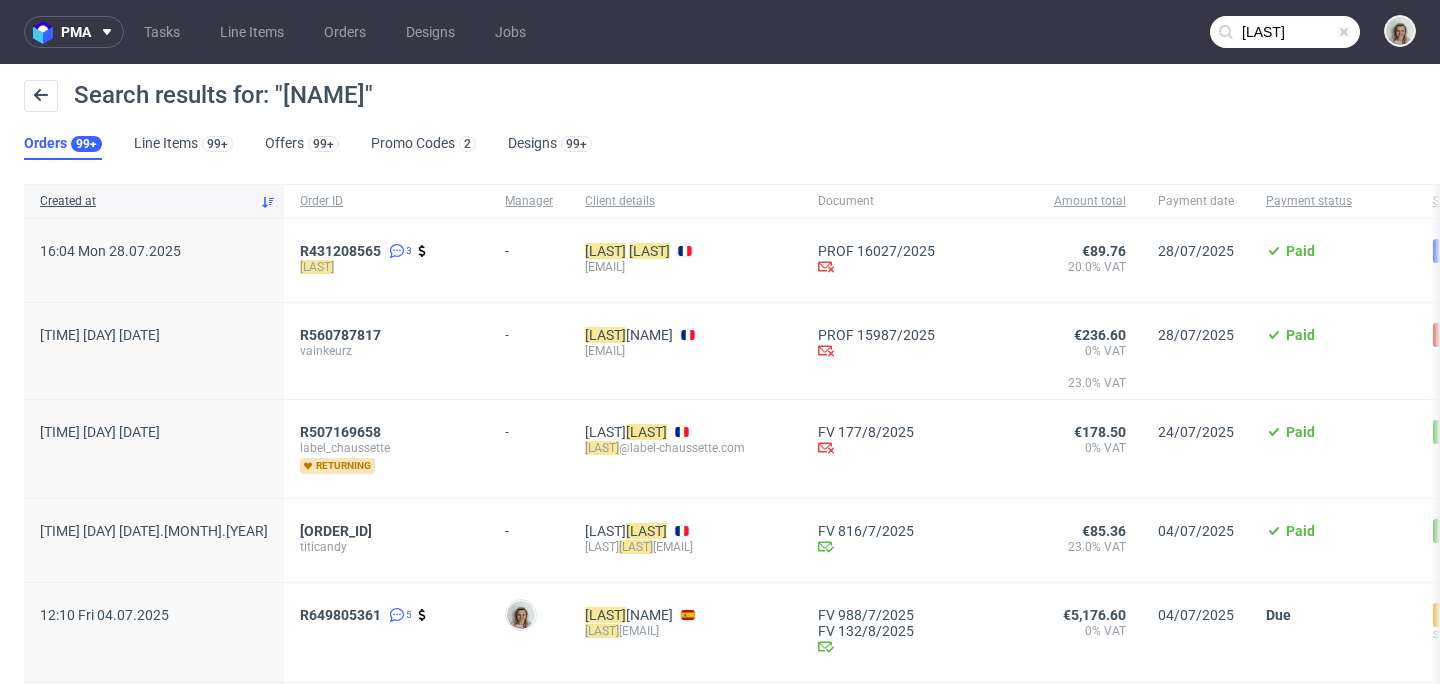 click at bounding box center [1344, 32] 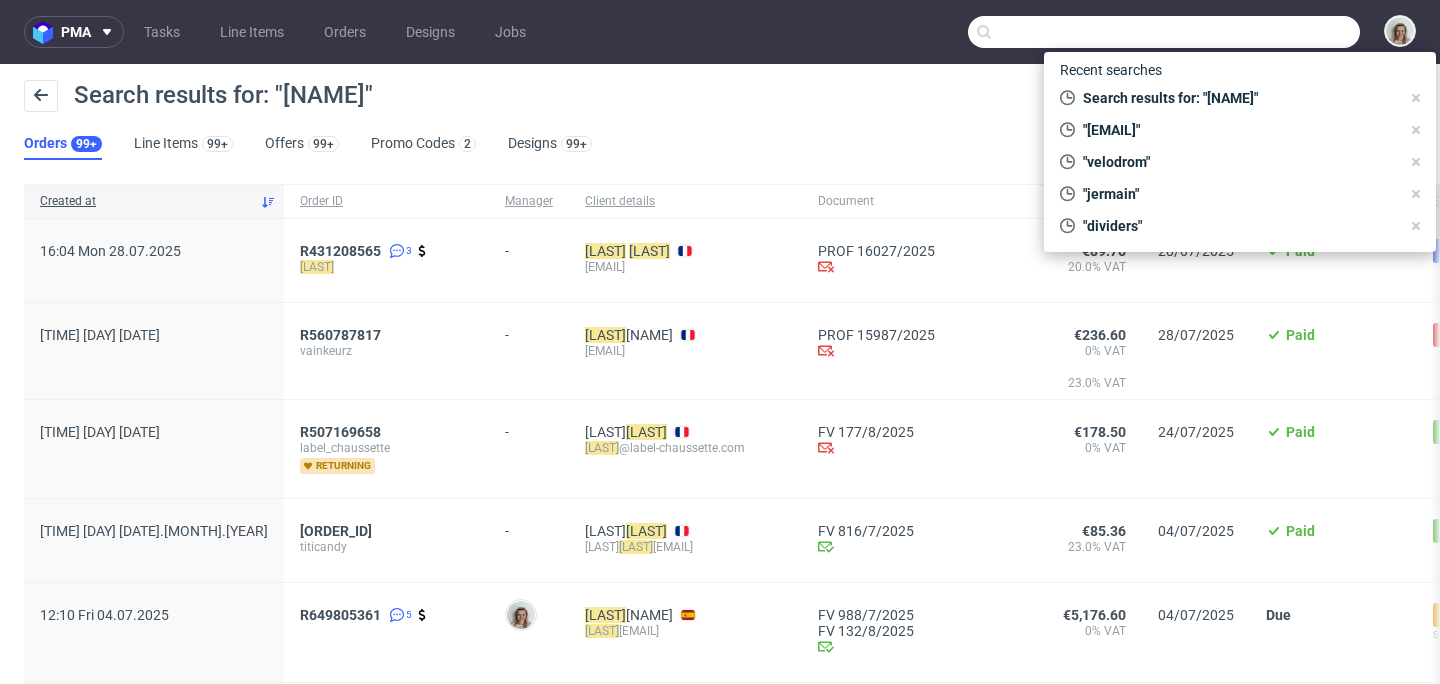 click at bounding box center [1164, 32] 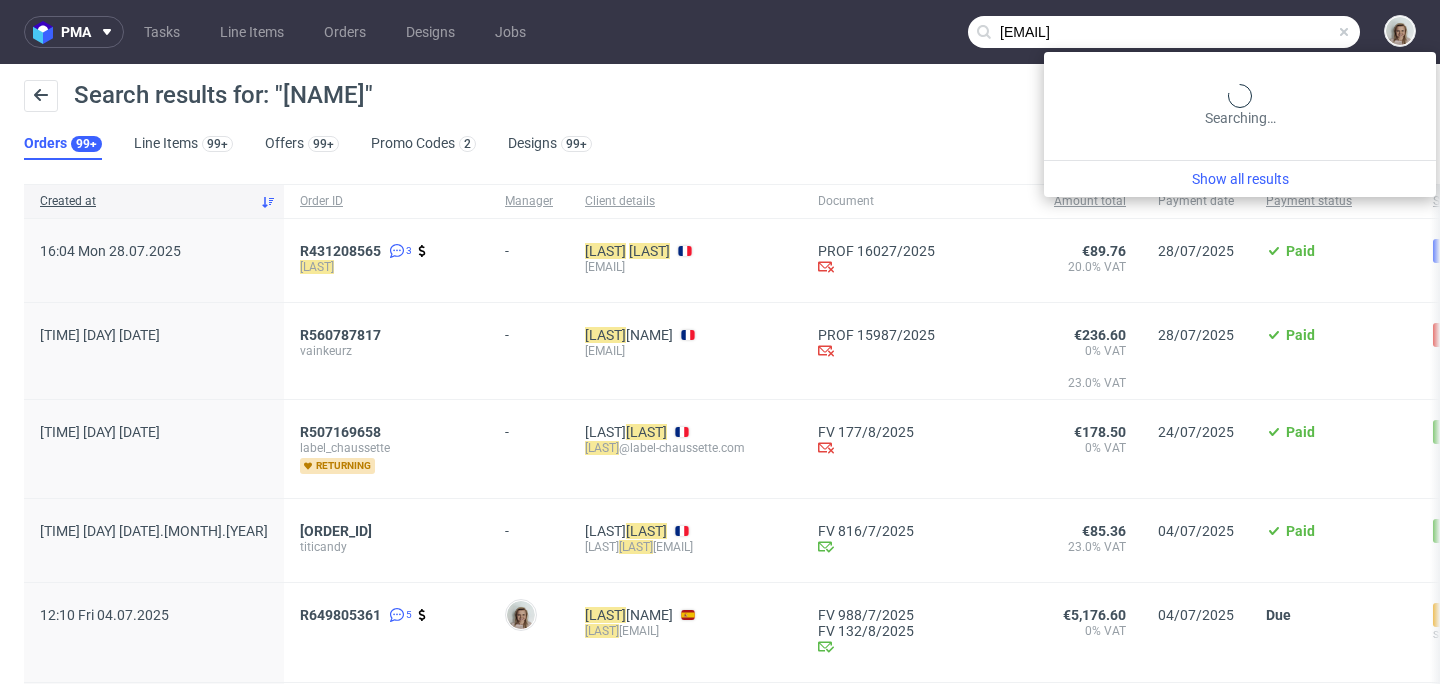 type on "[EMAIL]" 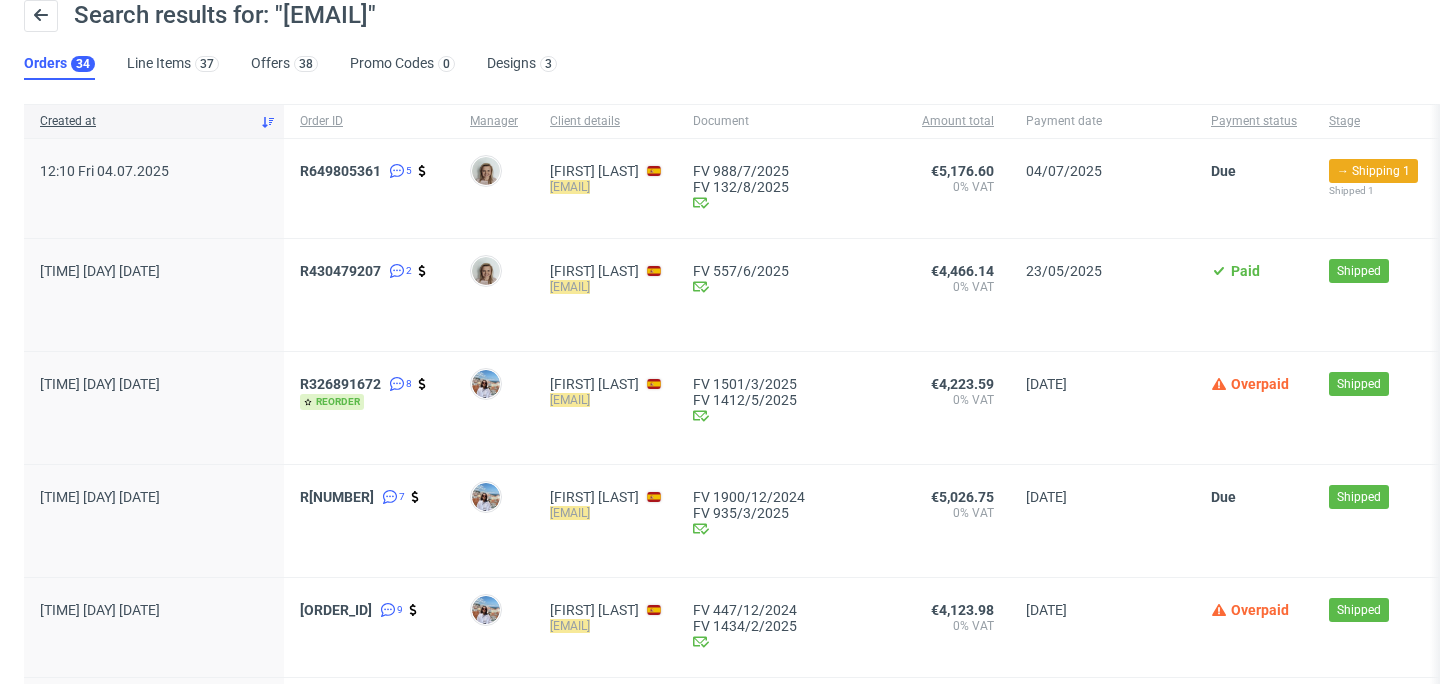 scroll, scrollTop: 0, scrollLeft: 0, axis: both 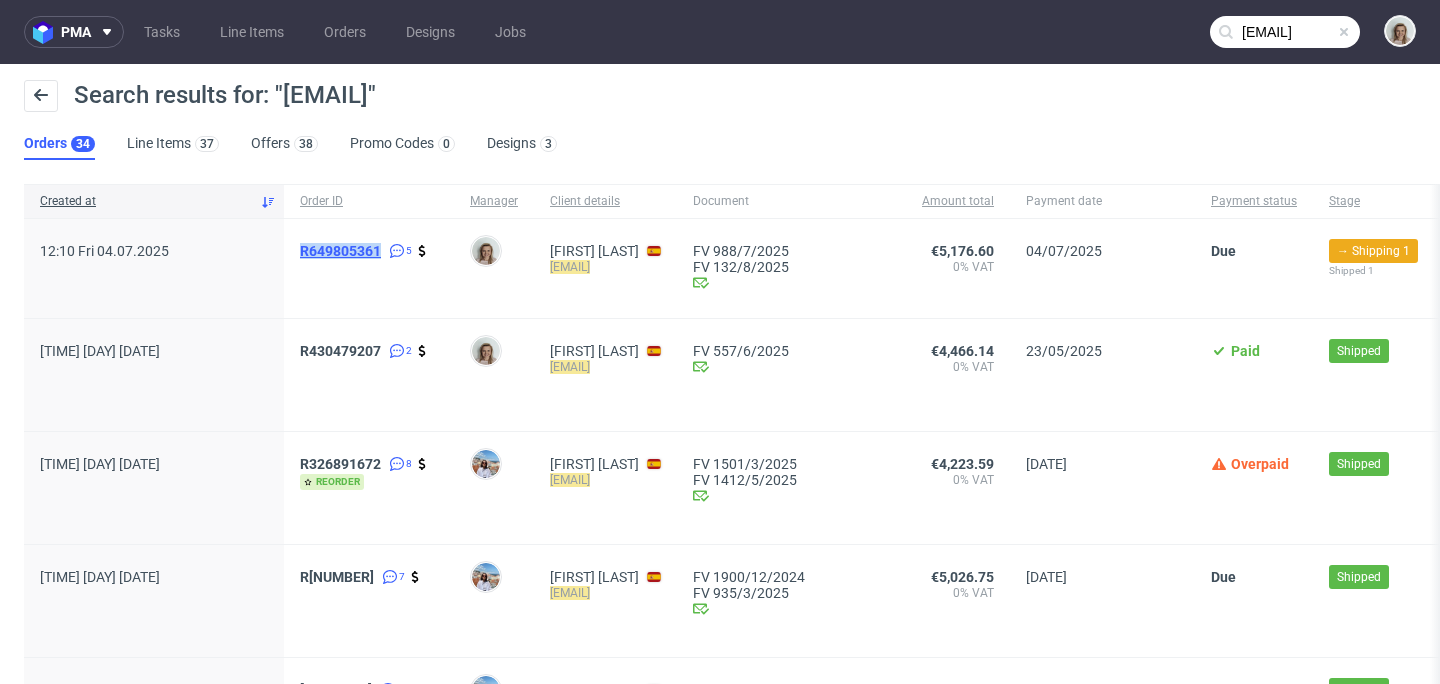 drag, startPoint x: 209, startPoint y: 247, endPoint x: 292, endPoint y: 251, distance: 83.09633 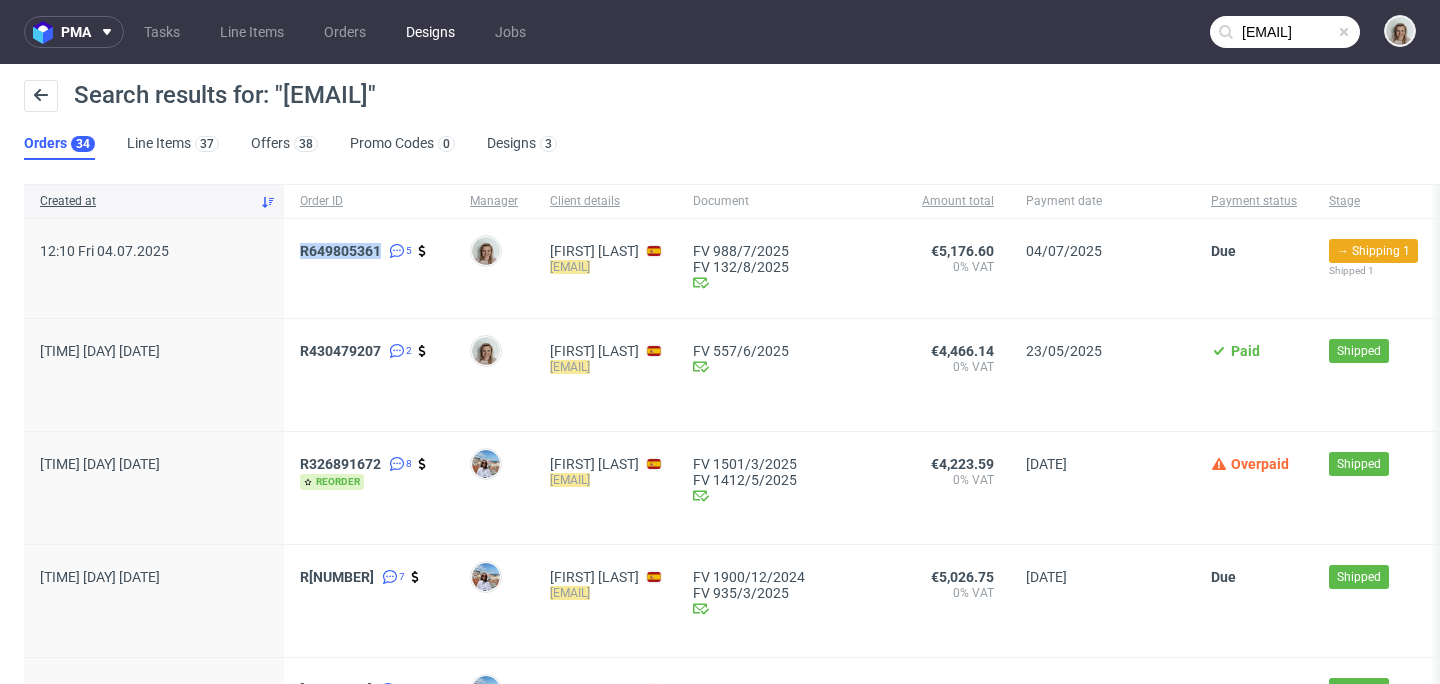 copy on "R649805361" 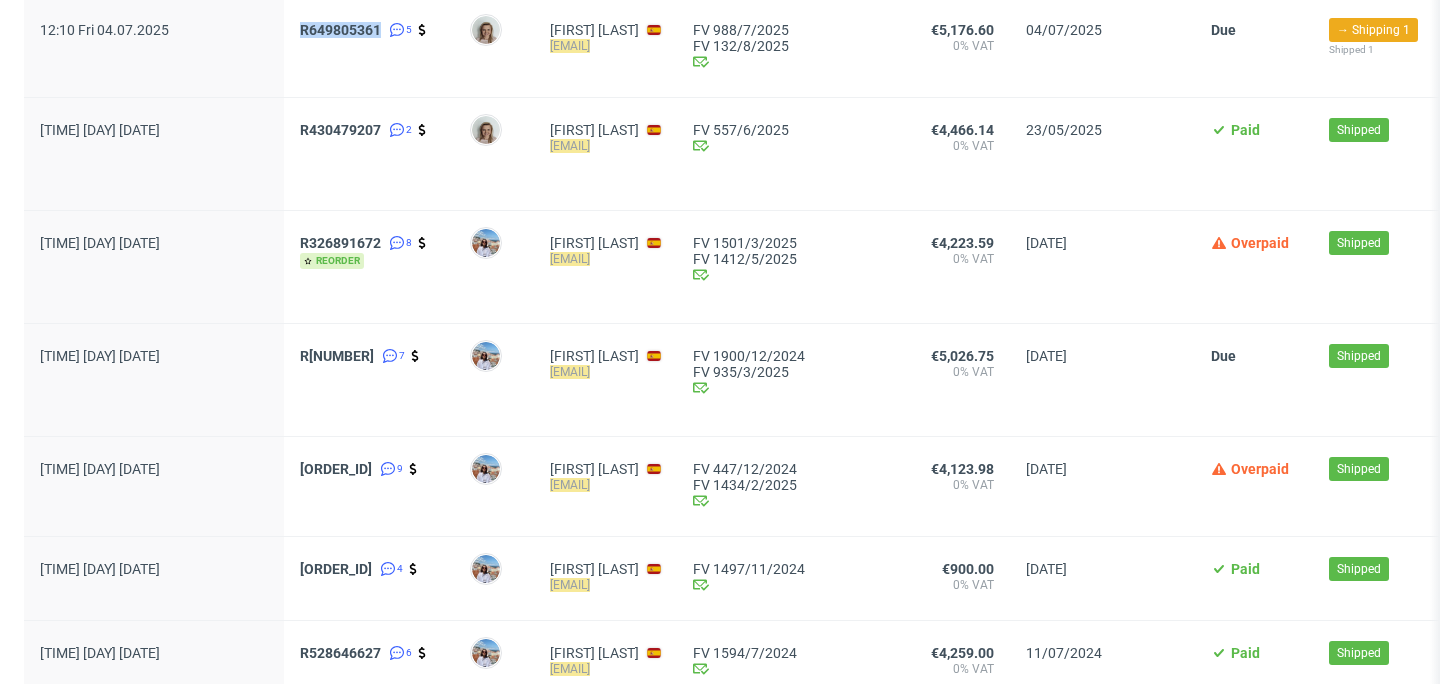 scroll, scrollTop: 301, scrollLeft: 0, axis: vertical 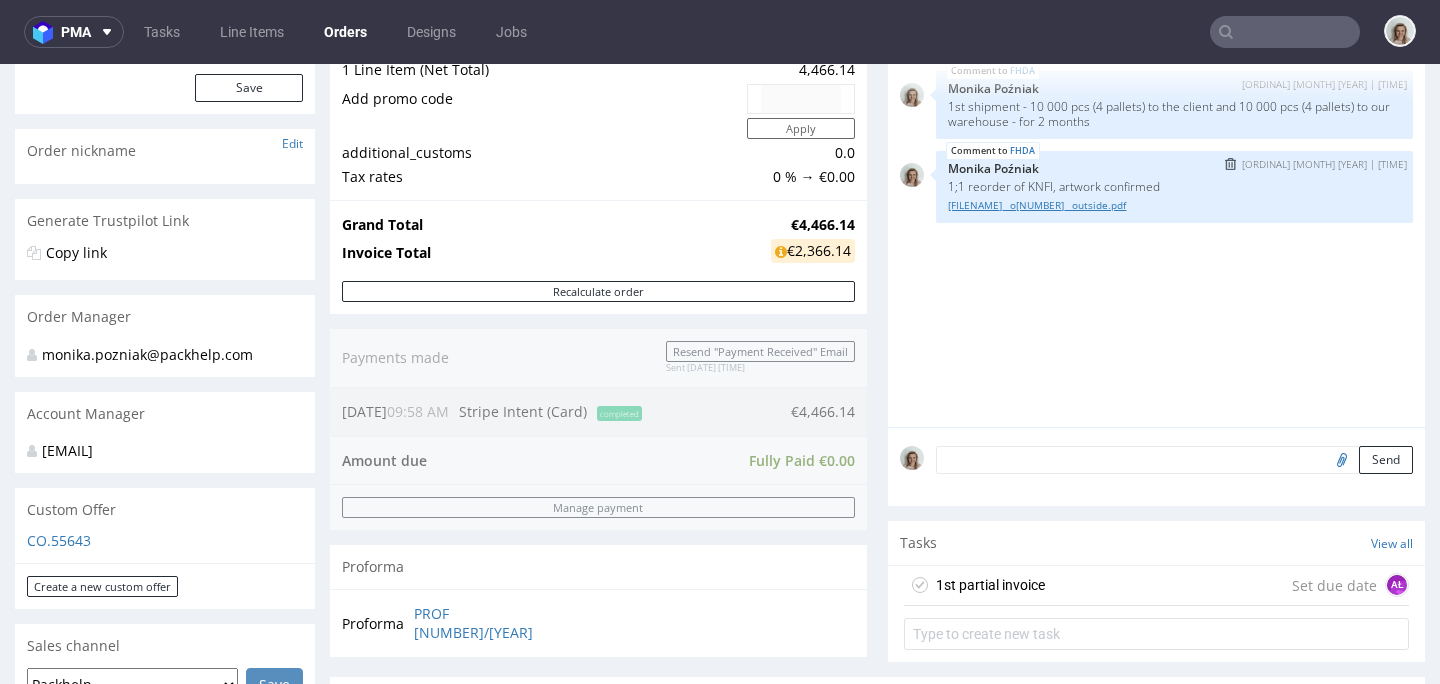 click on "adp__custom__guillaume_reorder3__WPXK__d0__oR118236155__outside.pdf" at bounding box center [1174, 205] 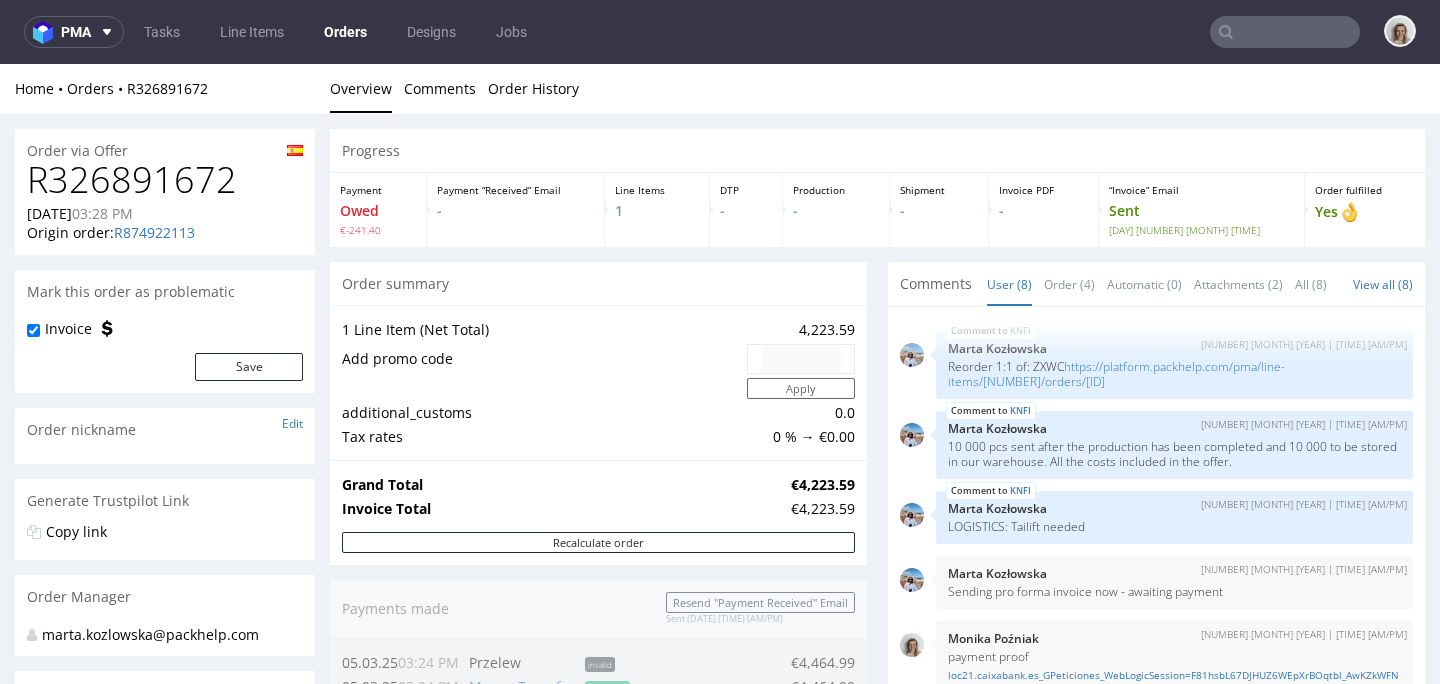 scroll, scrollTop: 0, scrollLeft: 0, axis: both 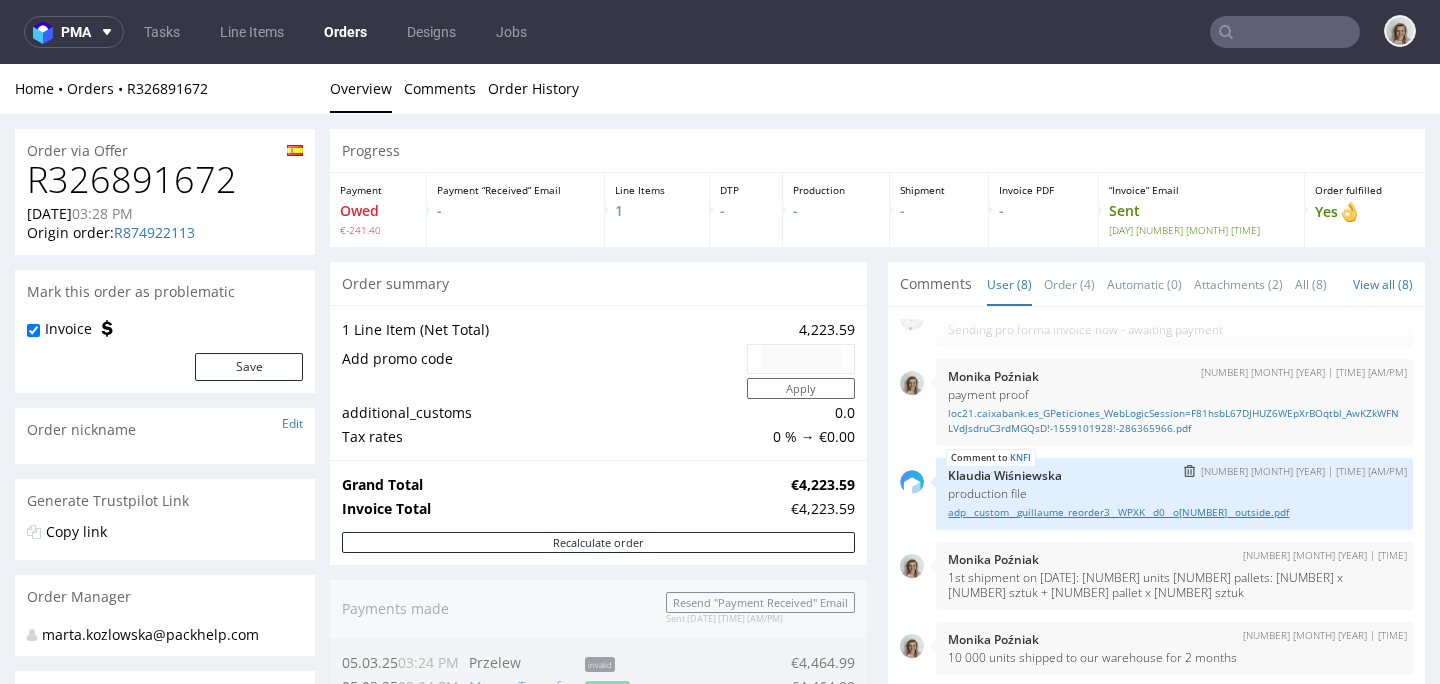 click on "adp__custom__guillaume_reorder3__WPXK__d0__o[NUMBER]__outside.pdf" at bounding box center [1174, 512] 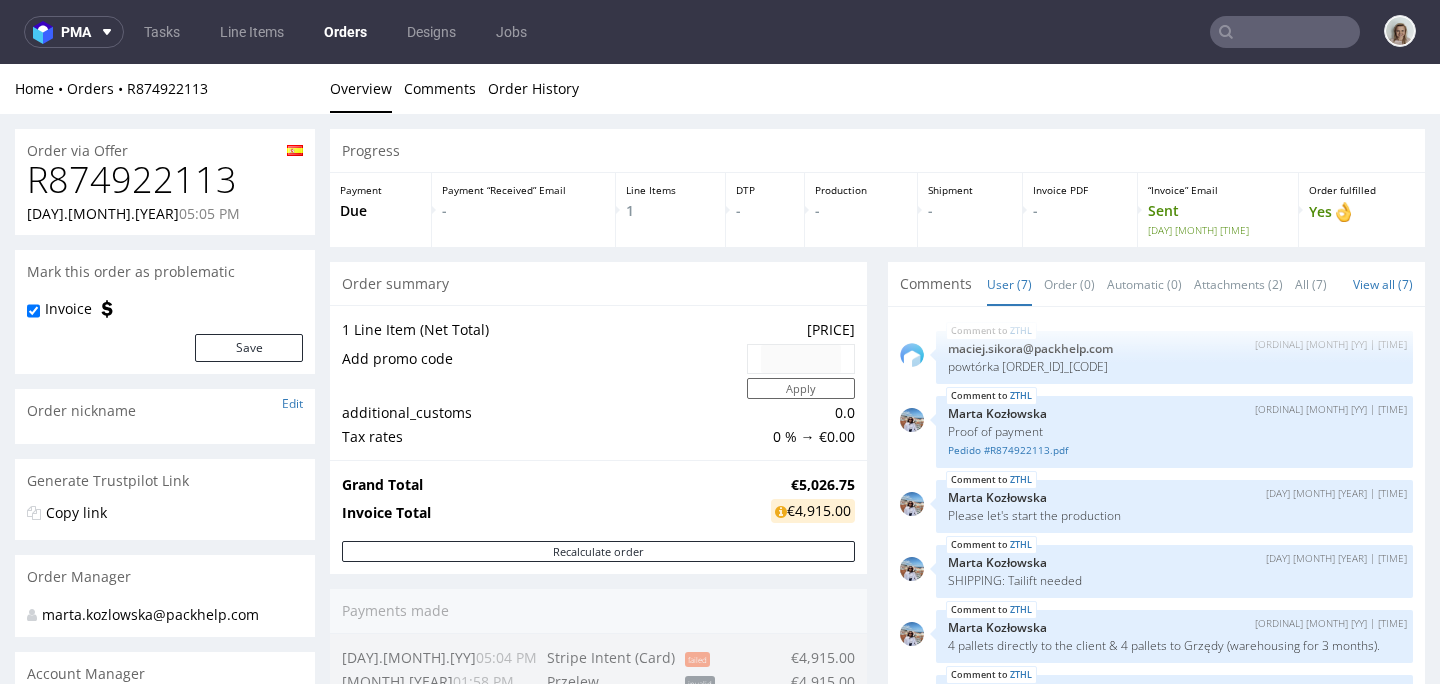 scroll, scrollTop: 0, scrollLeft: 0, axis: both 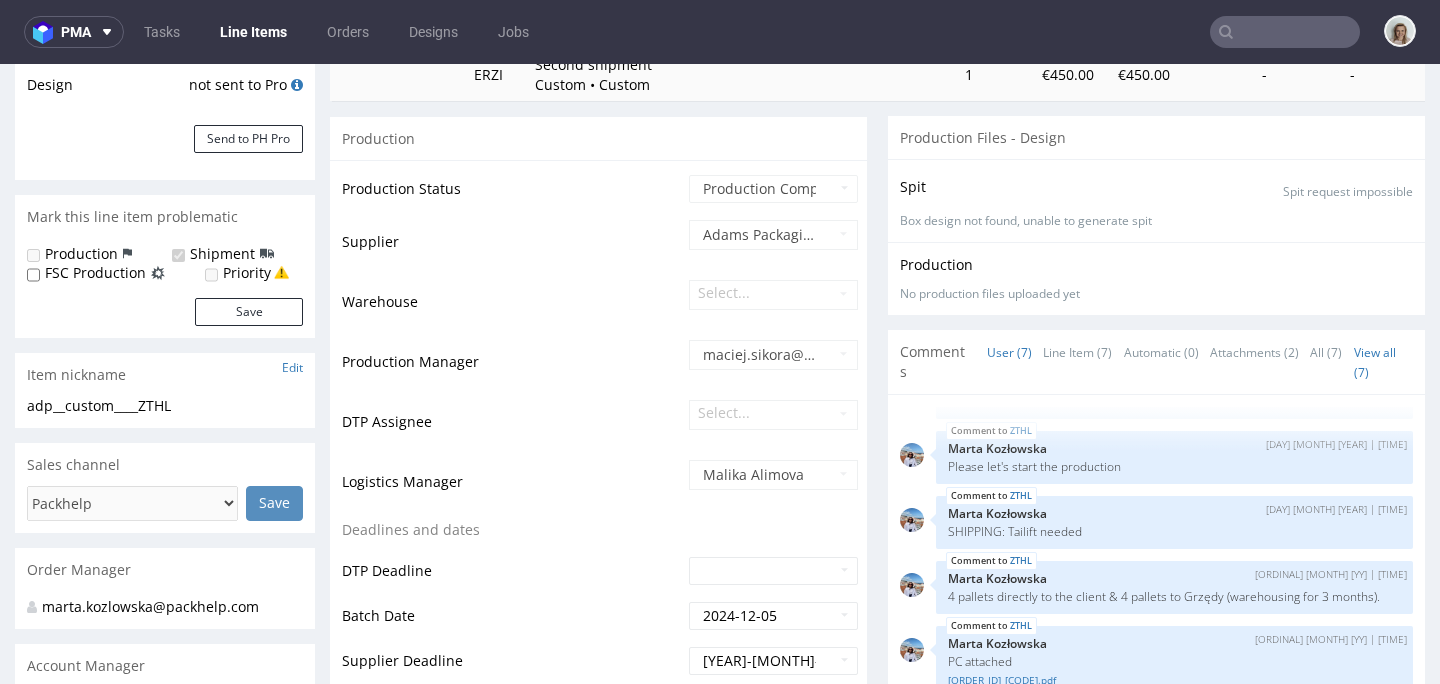 select on "in_progress" 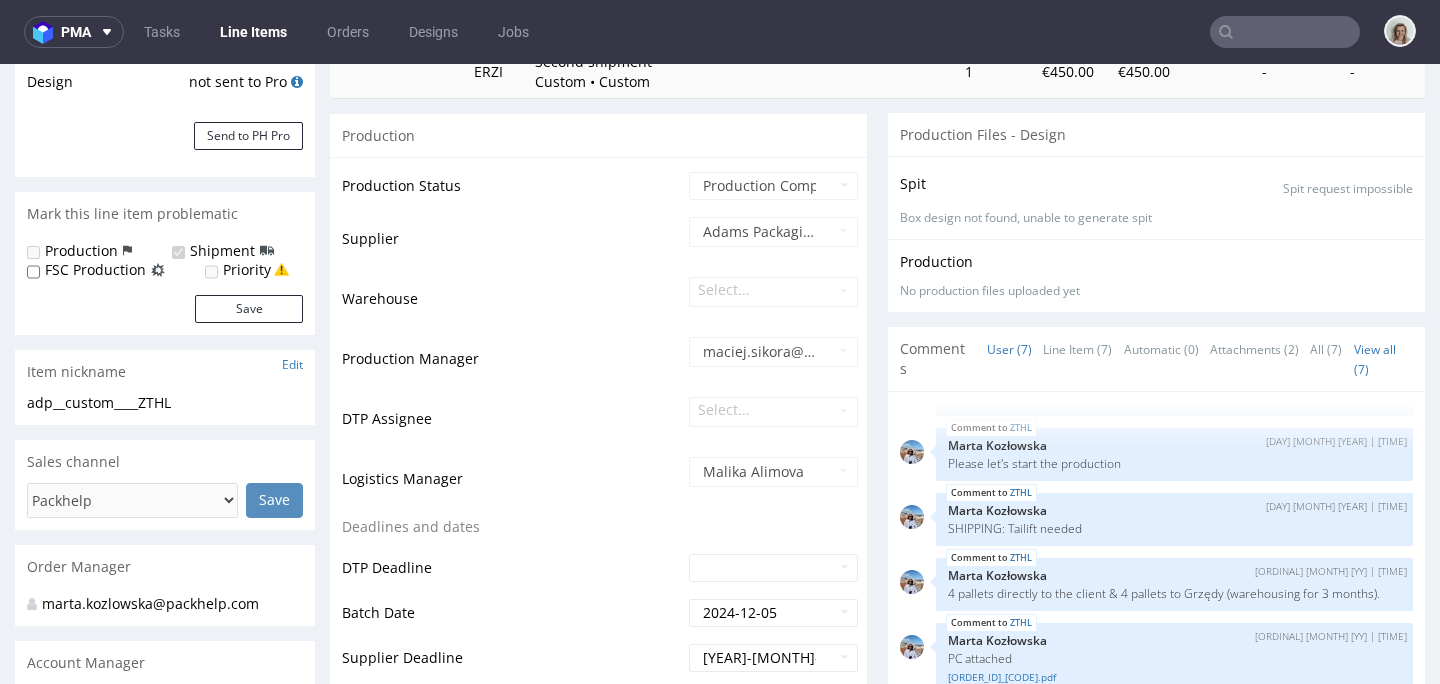scroll, scrollTop: 496, scrollLeft: 0, axis: vertical 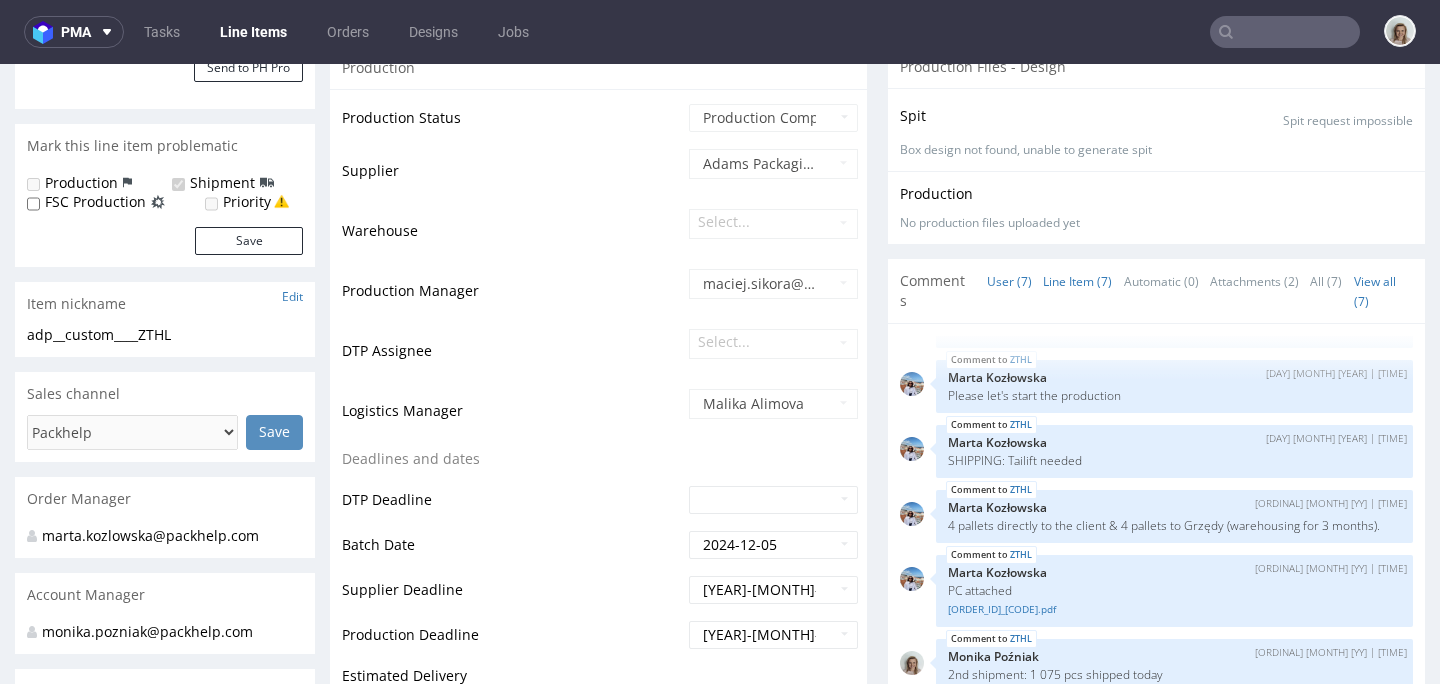 click on "Line Item (7)" at bounding box center (1077, 281) 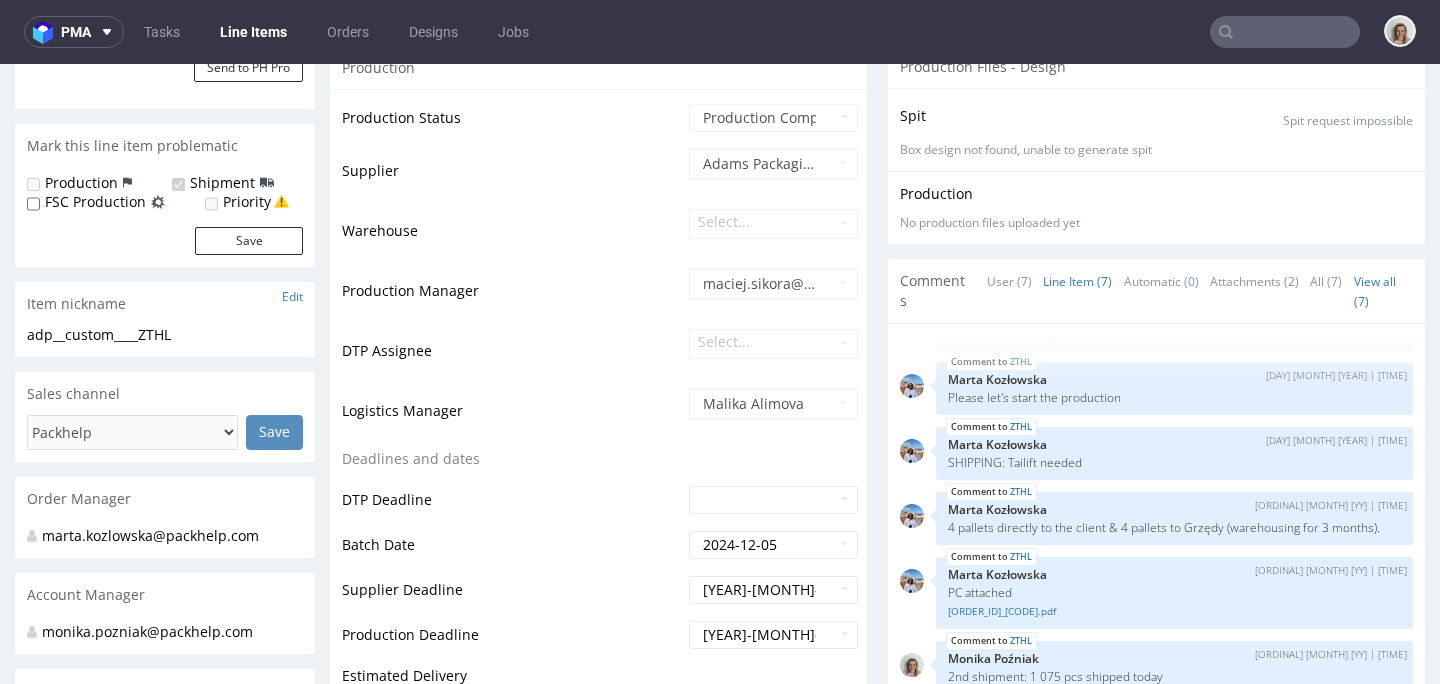 scroll, scrollTop: 152, scrollLeft: 0, axis: vertical 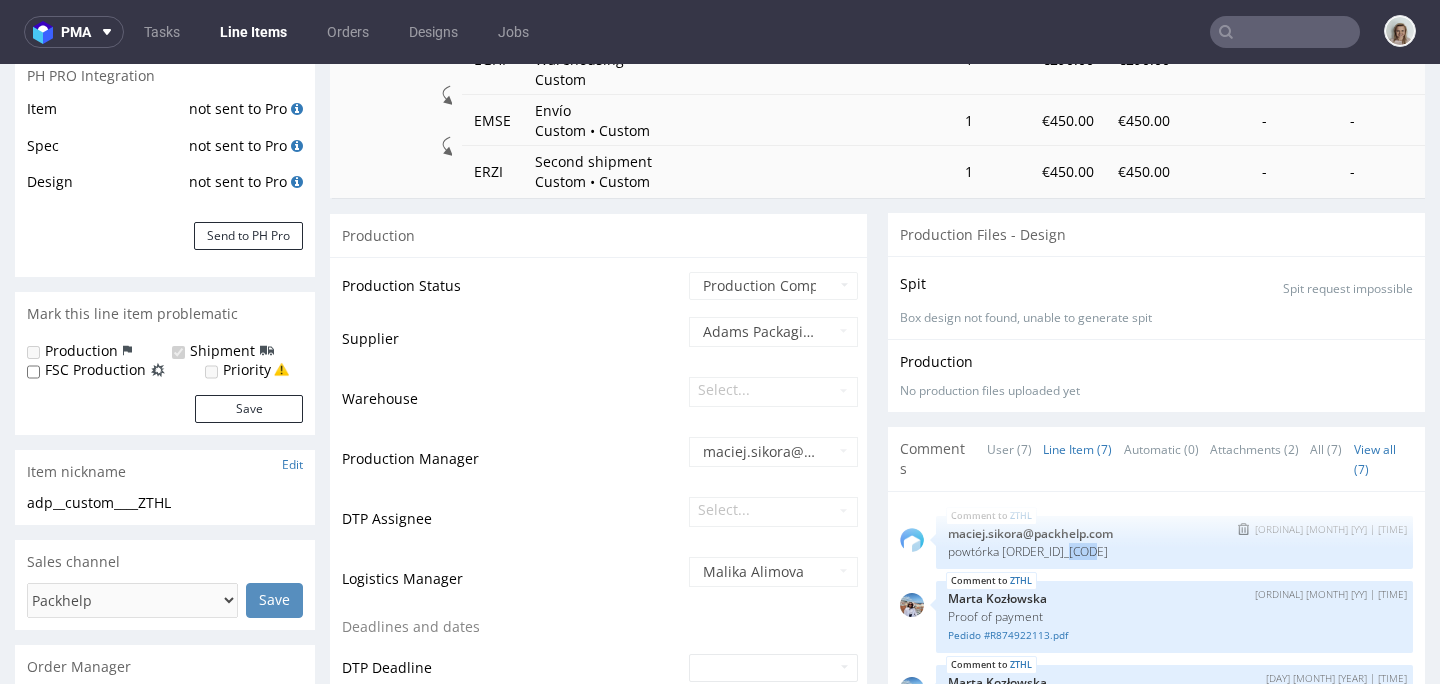 drag, startPoint x: 1063, startPoint y: 529, endPoint x: 1107, endPoint y: 527, distance: 44.04543 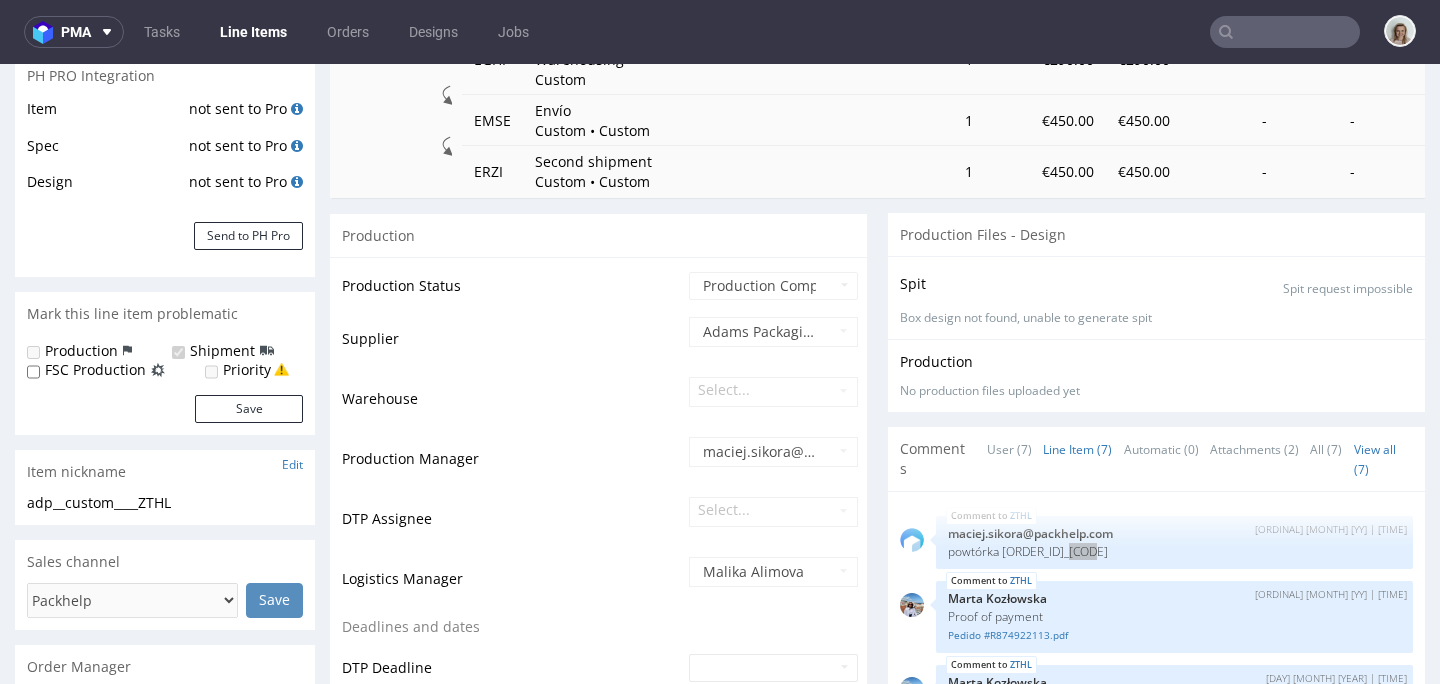 click at bounding box center [1285, 32] 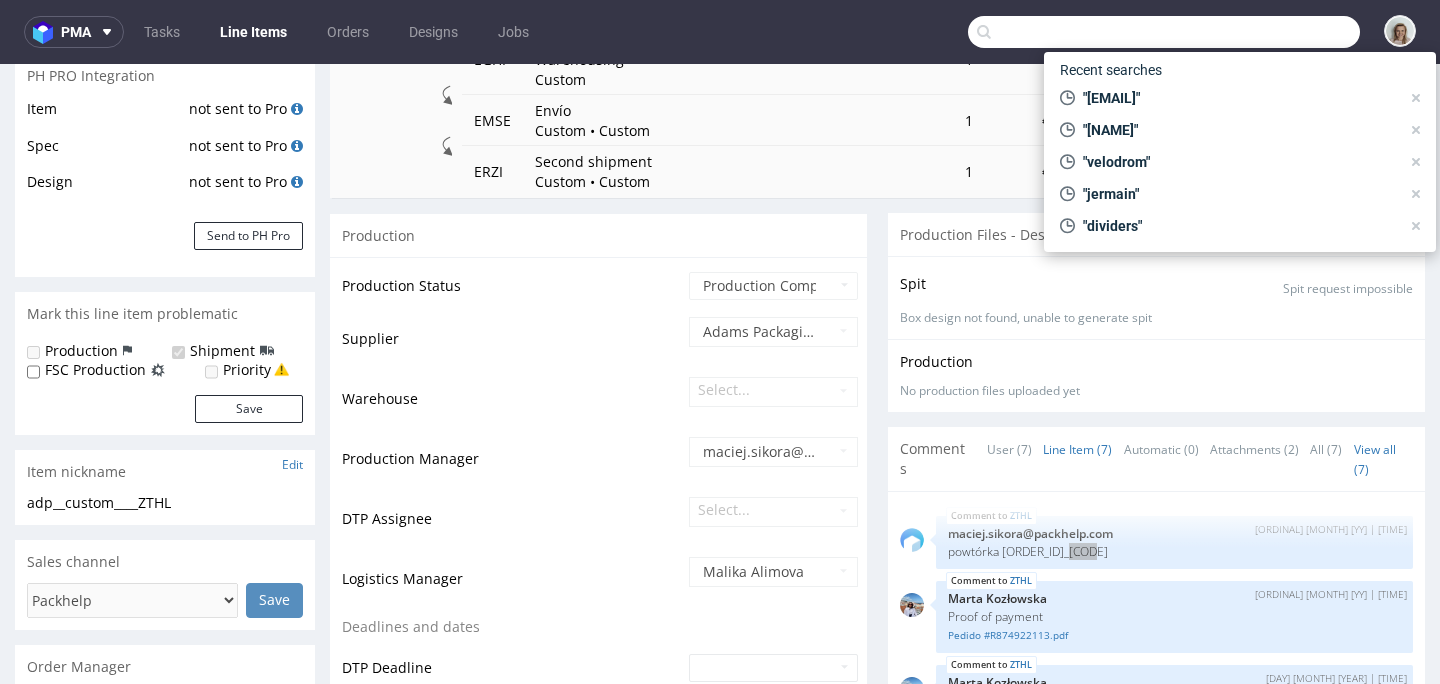 paste on "LNPV" 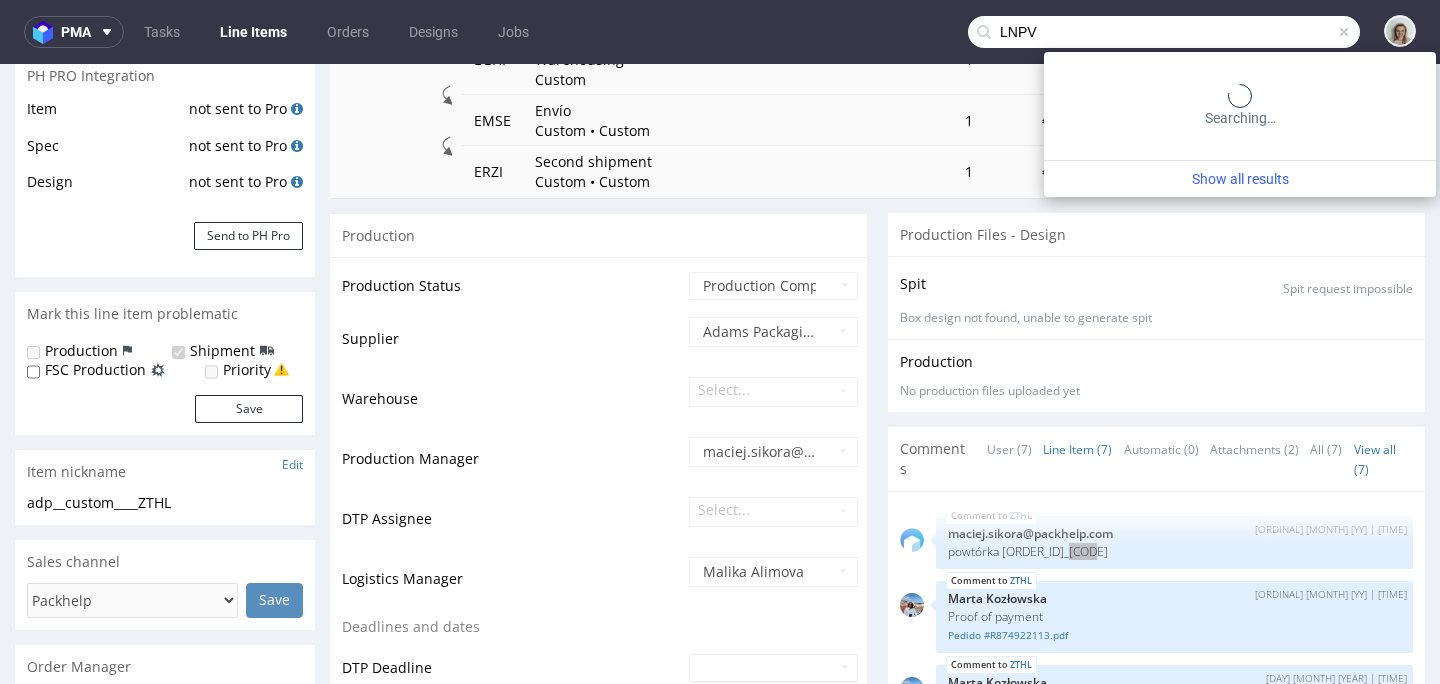 type on "LNPV" 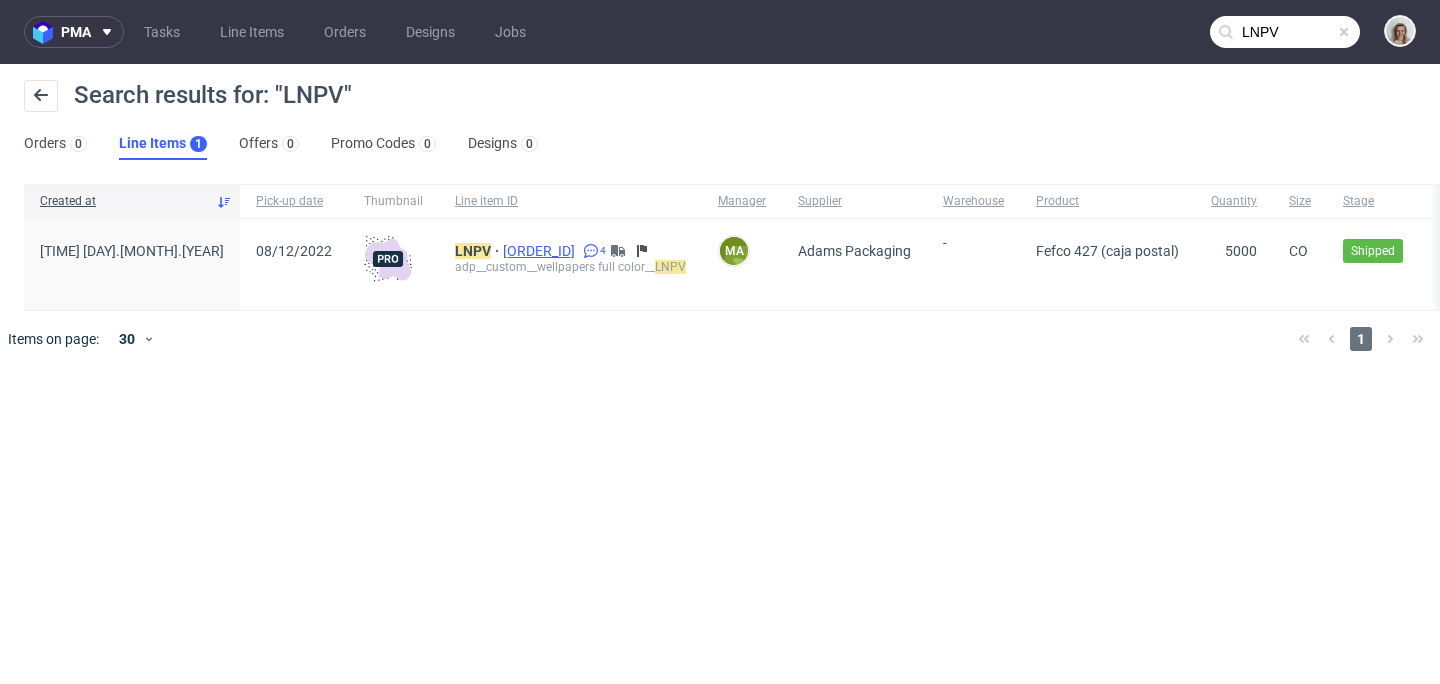 click on "R742974122" at bounding box center [541, 251] 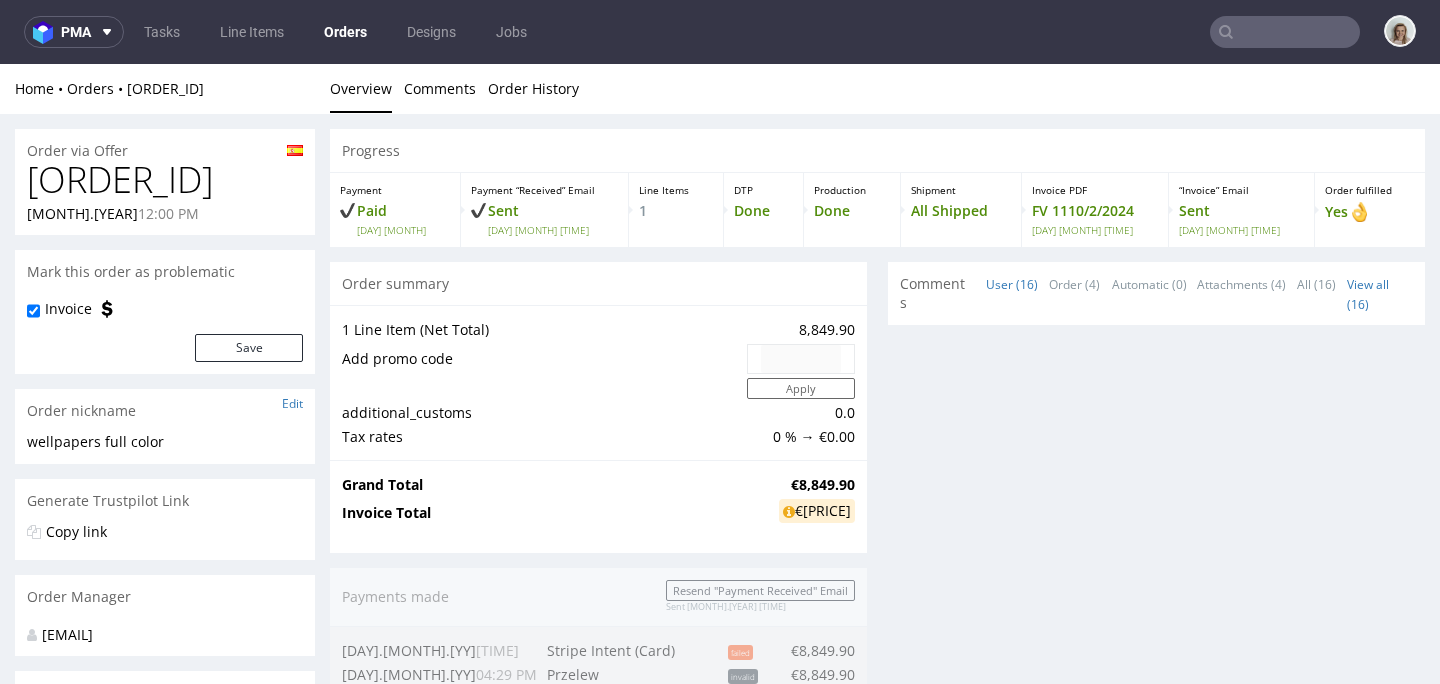 scroll, scrollTop: 0, scrollLeft: 0, axis: both 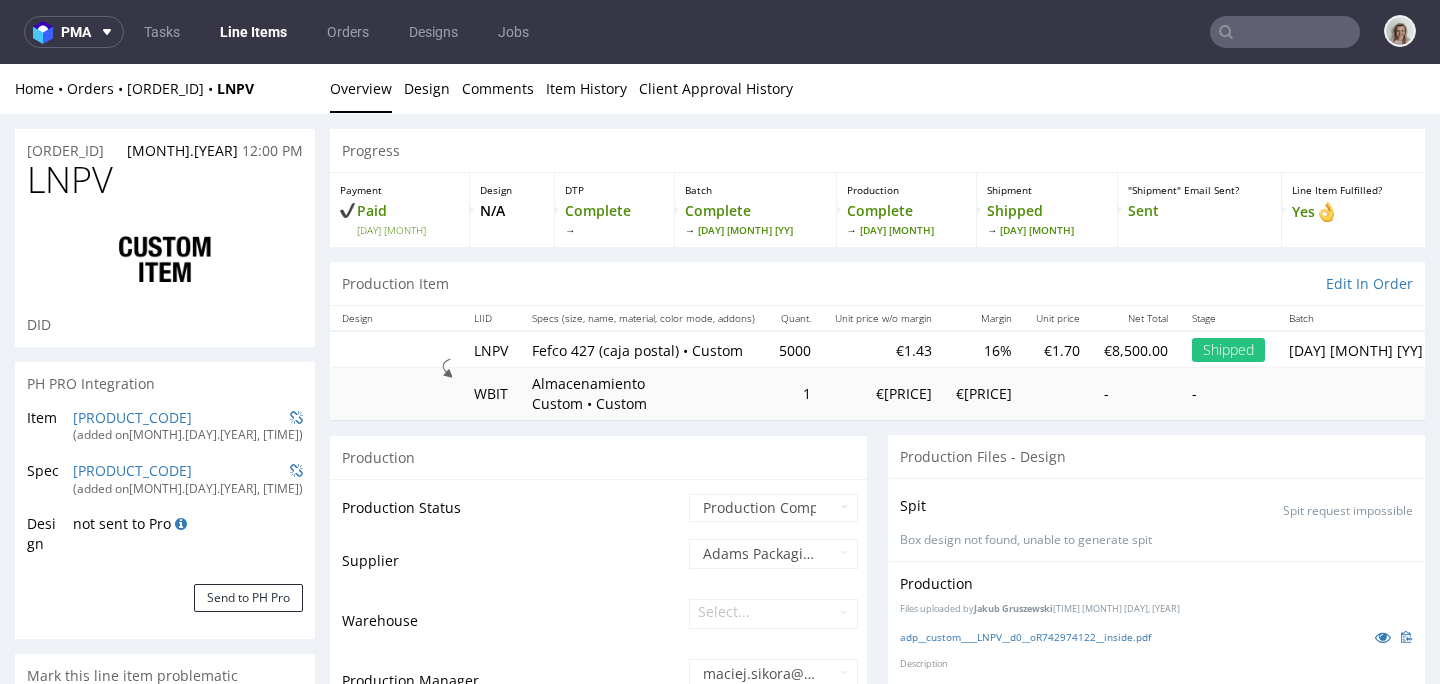 select on "in_progress" 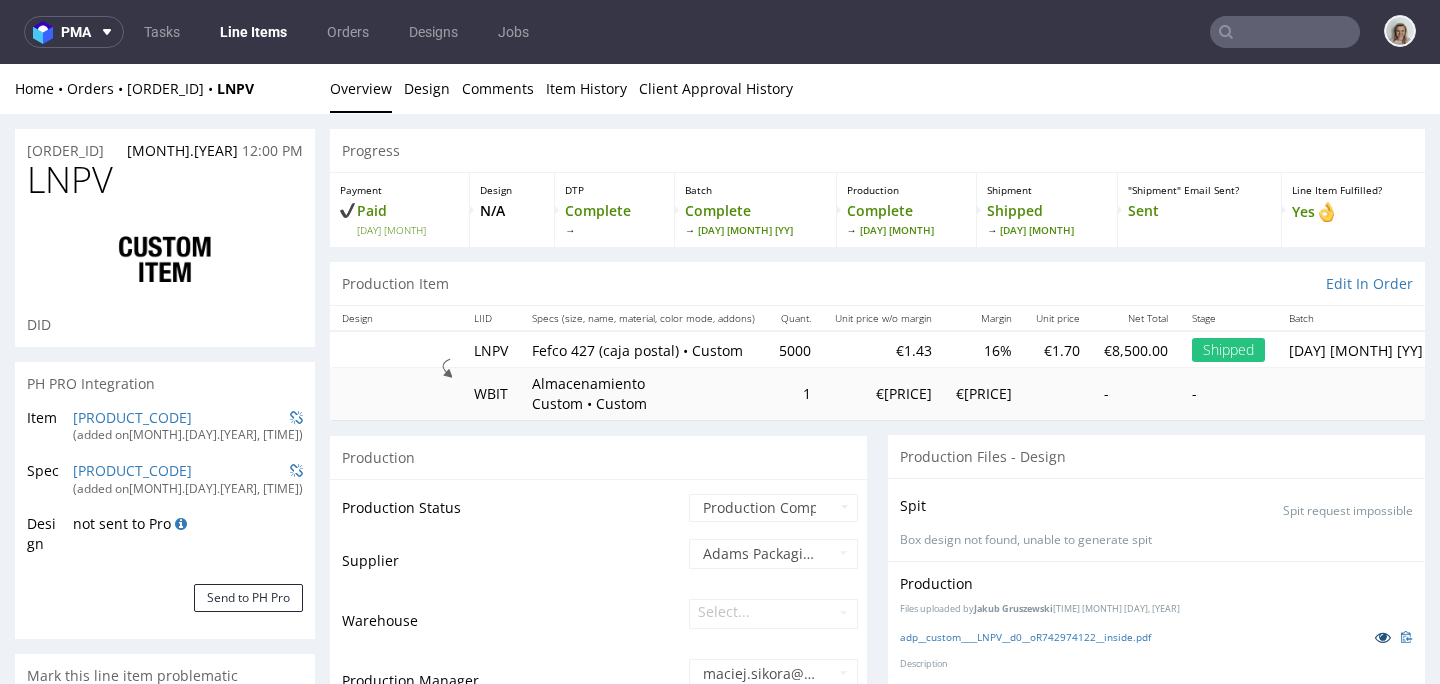 click at bounding box center [1383, 637] 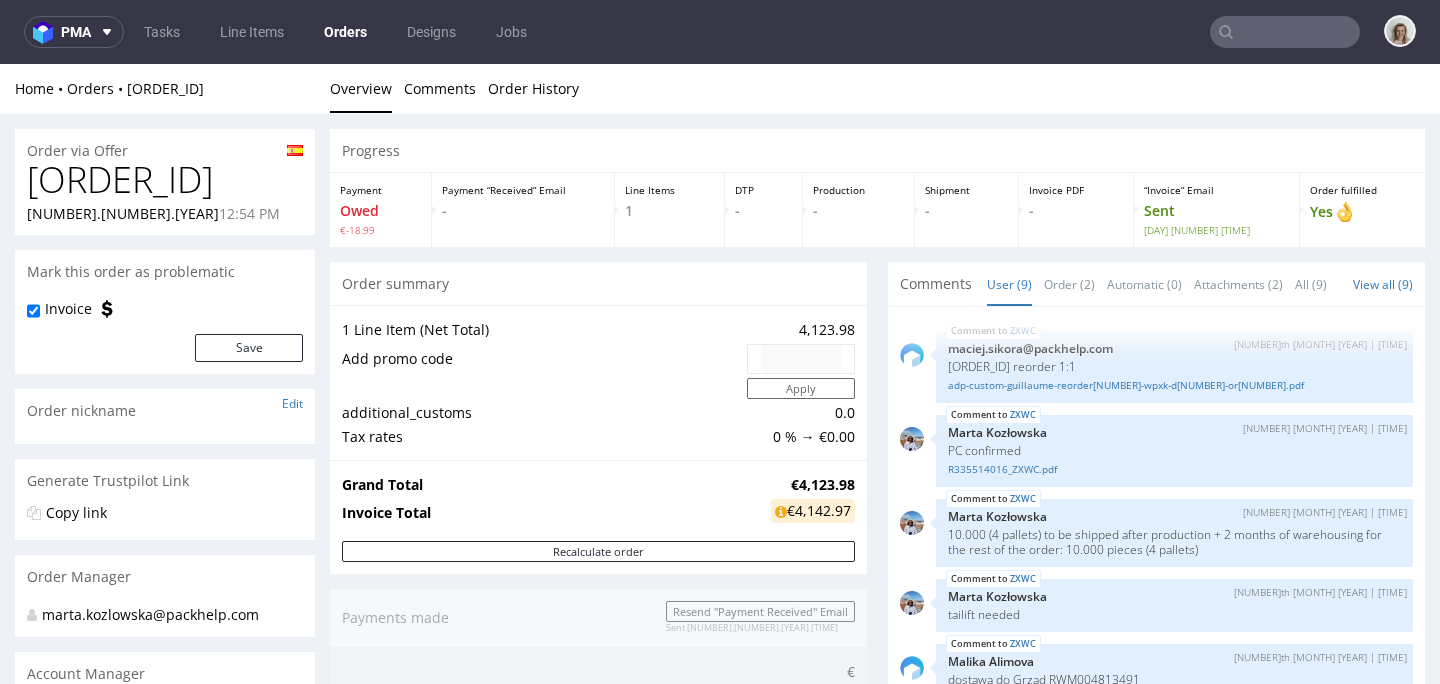 scroll, scrollTop: 0, scrollLeft: 0, axis: both 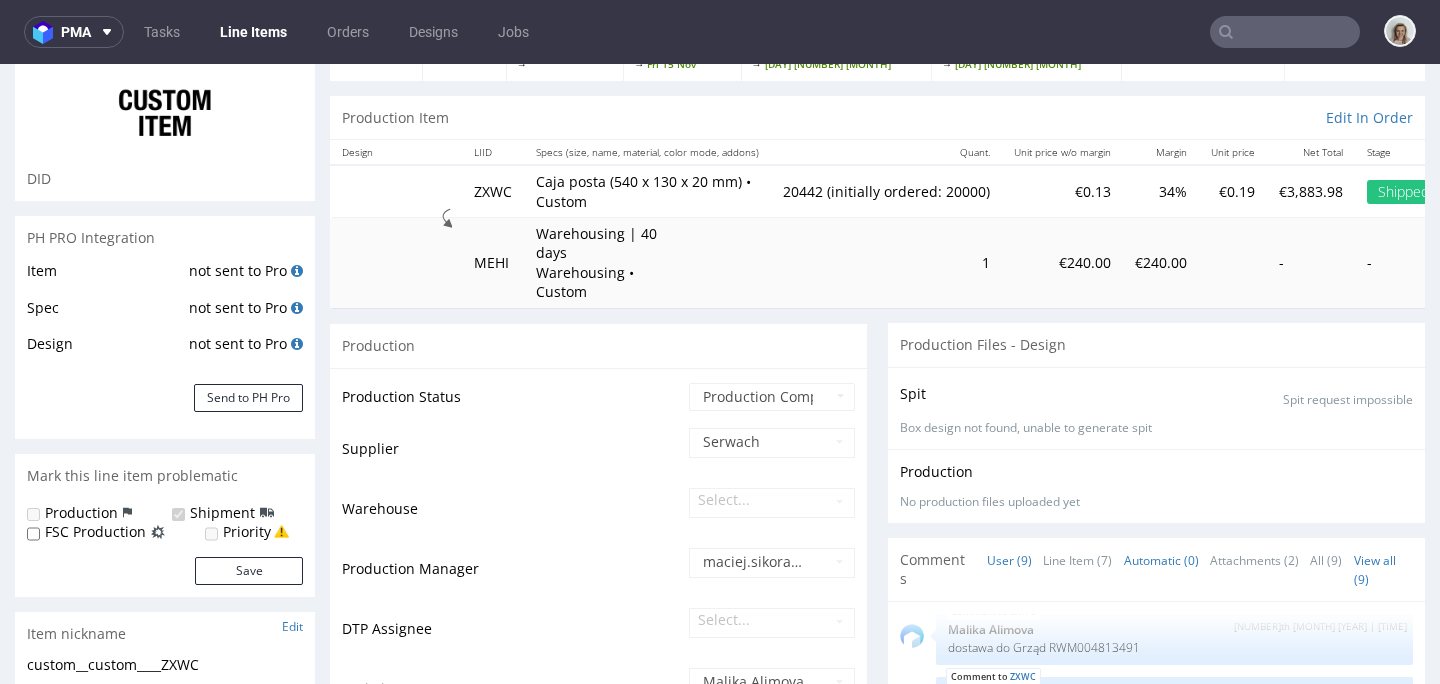 select on "in_progress" 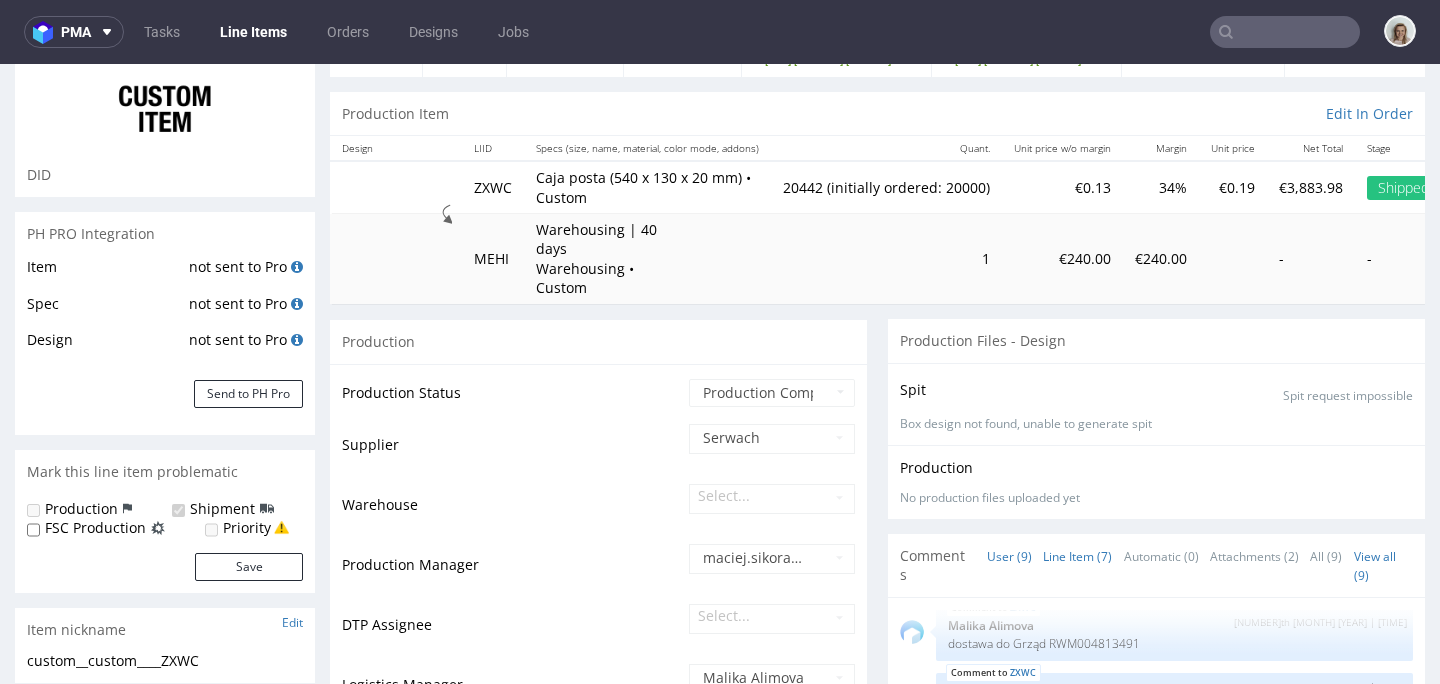 click on "Line Item (7)" at bounding box center [1077, 556] 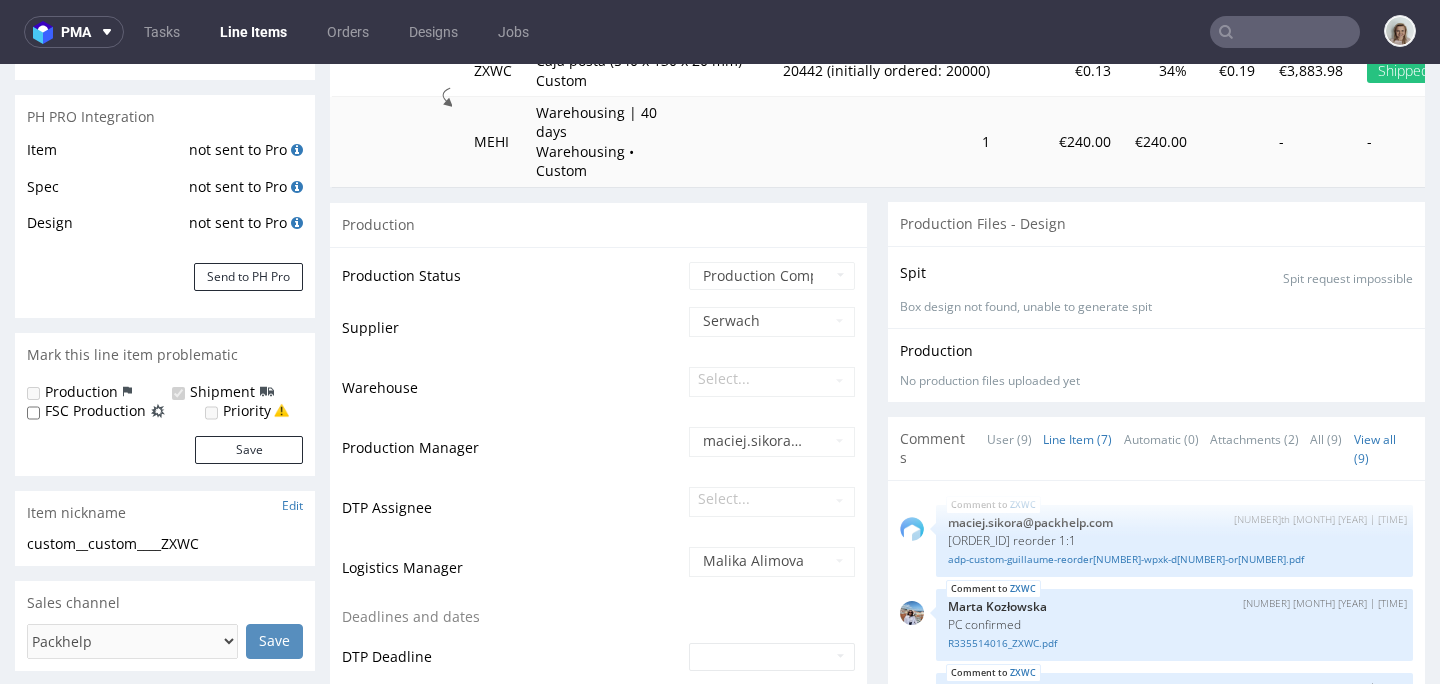 scroll, scrollTop: 292, scrollLeft: 0, axis: vertical 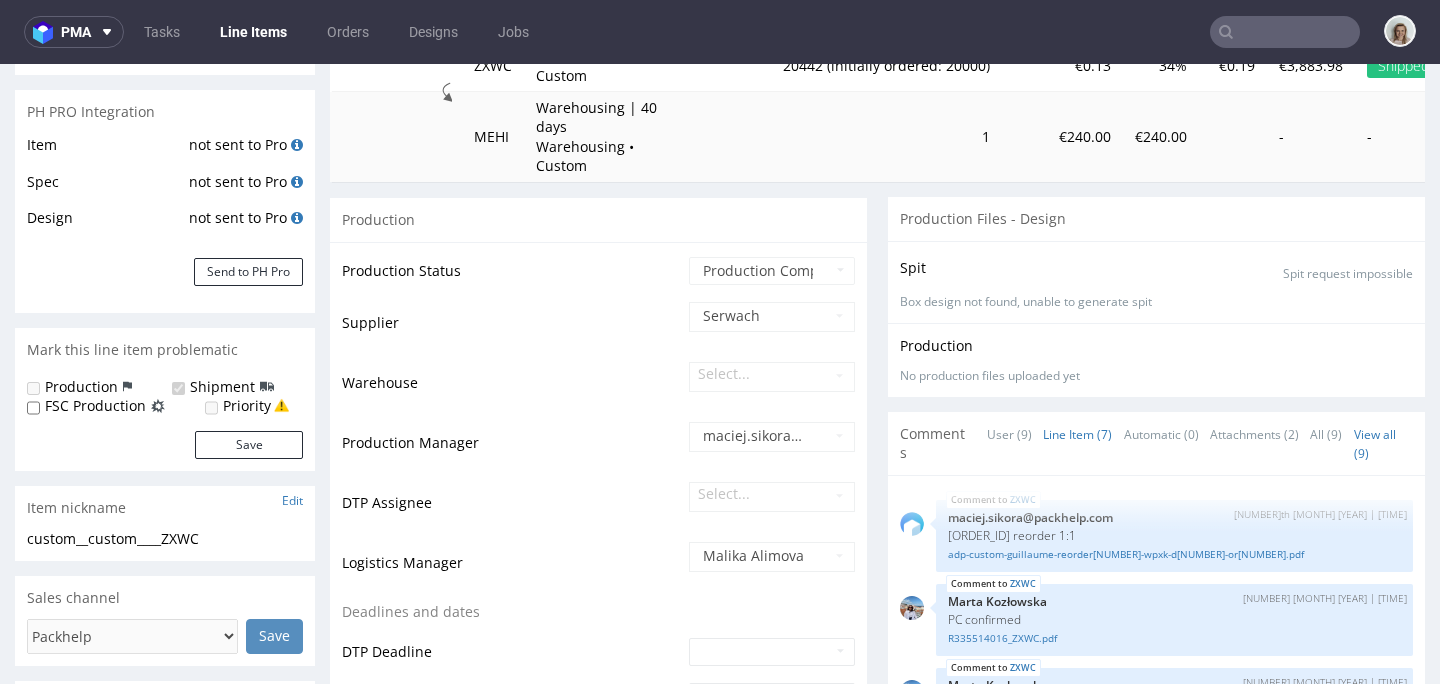 click on "adp-custom-guillaume-reorder[NUMBER]-wpxk-d[NUMBER]-or[NUMBER].pdf" at bounding box center [1174, 554] 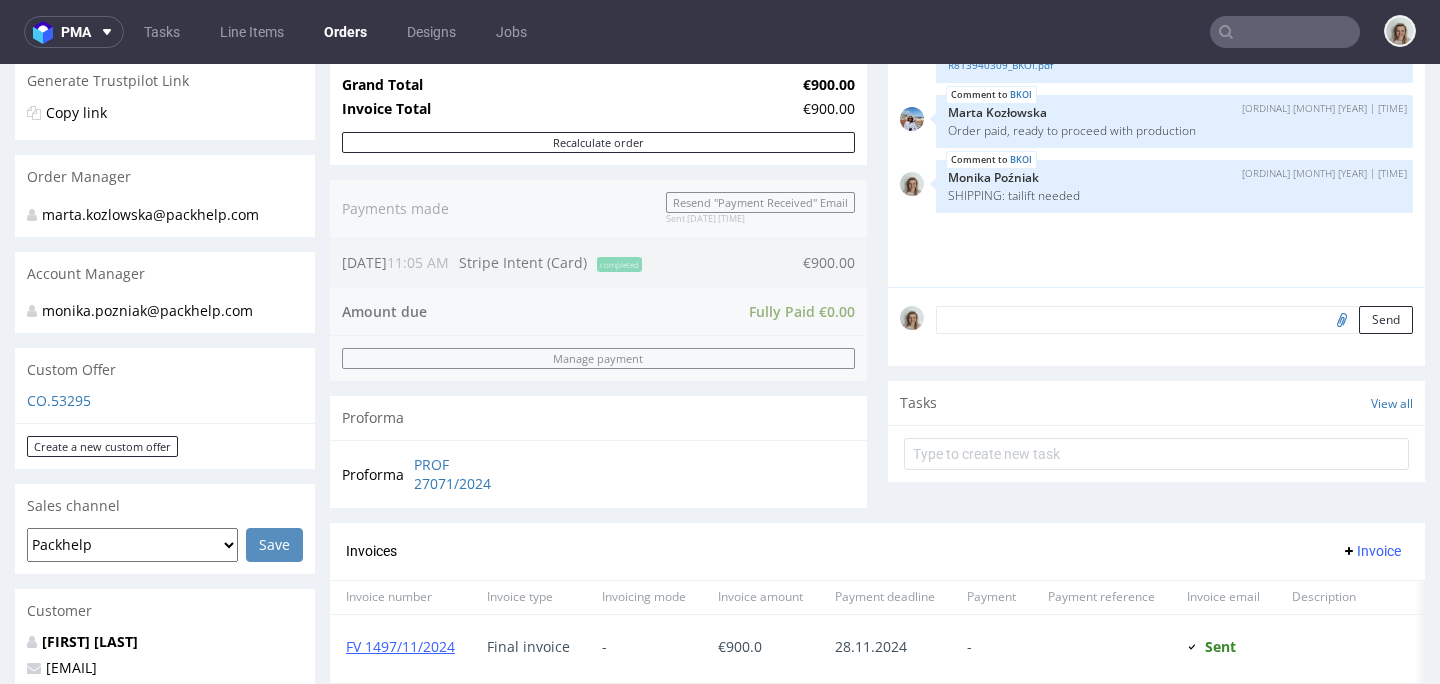 scroll, scrollTop: 892, scrollLeft: 0, axis: vertical 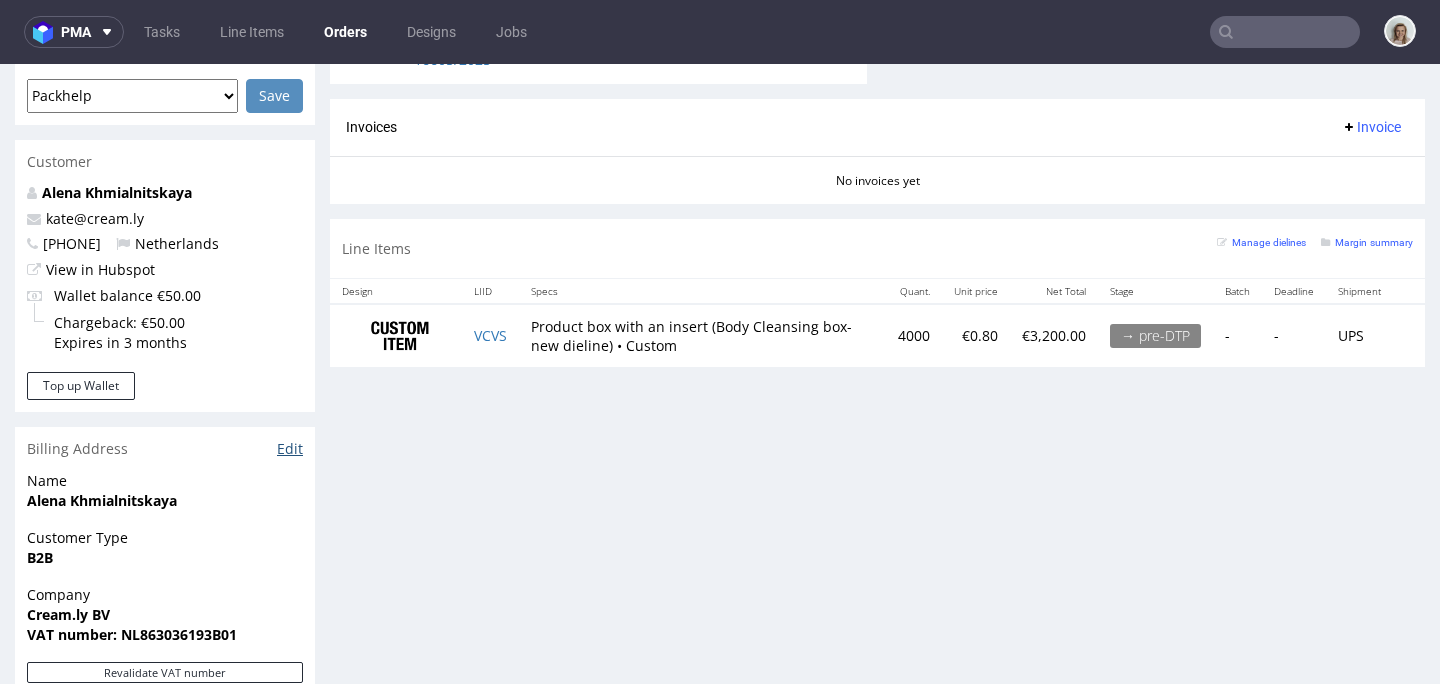 click on "Edit" at bounding box center (290, 449) 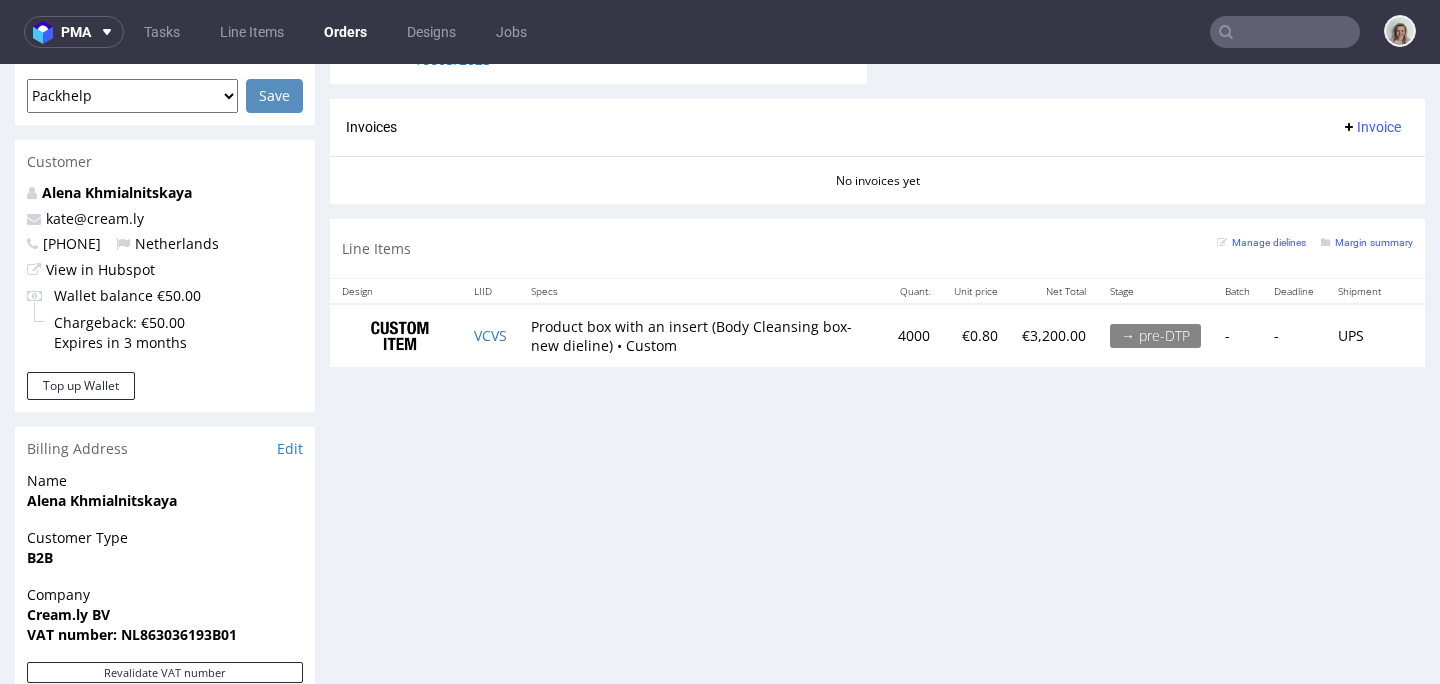 click at bounding box center (1285, 32) 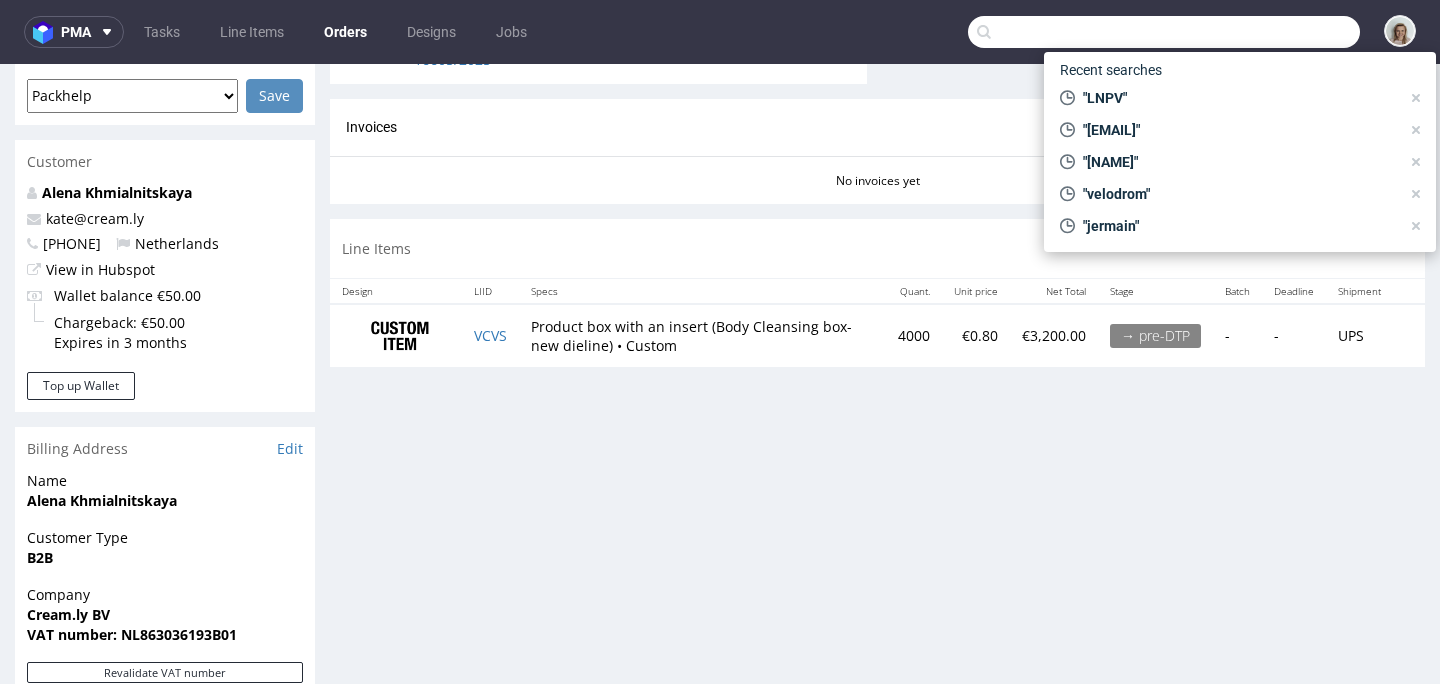 paste on "R632114094" 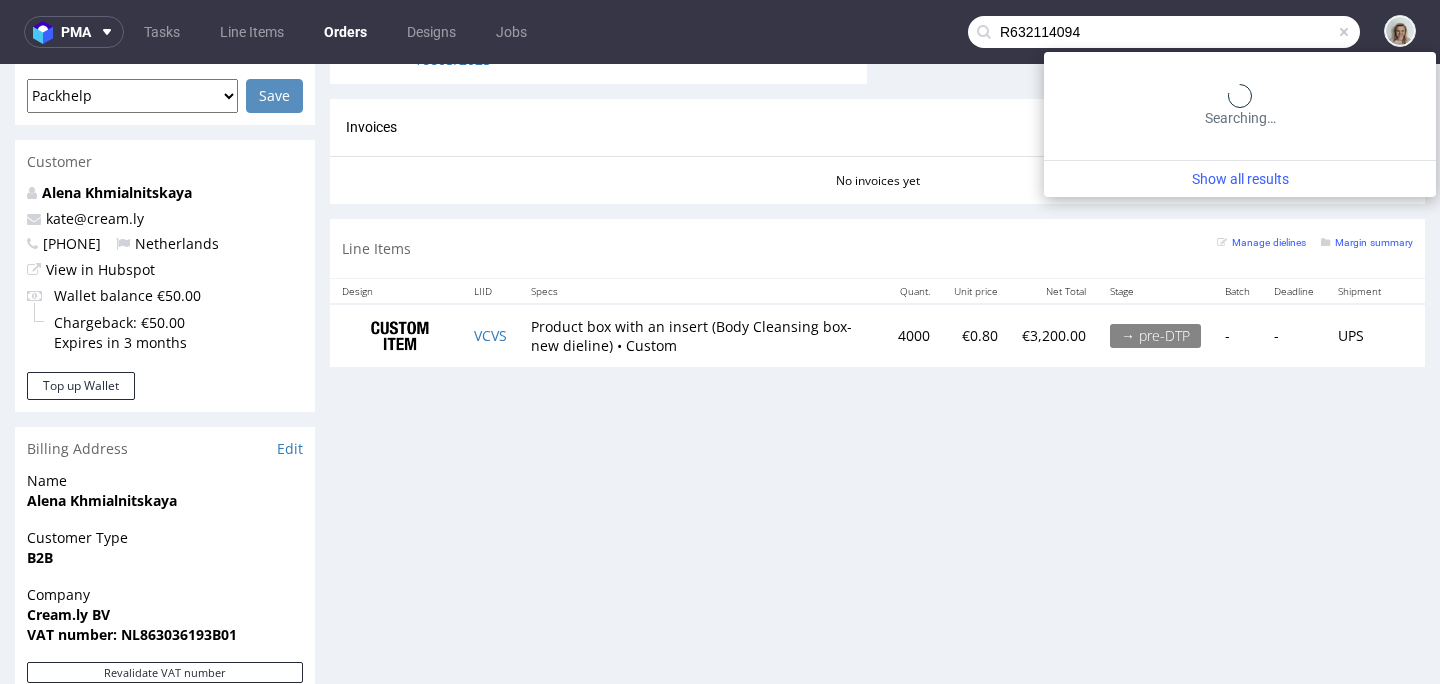 type on "R632114094" 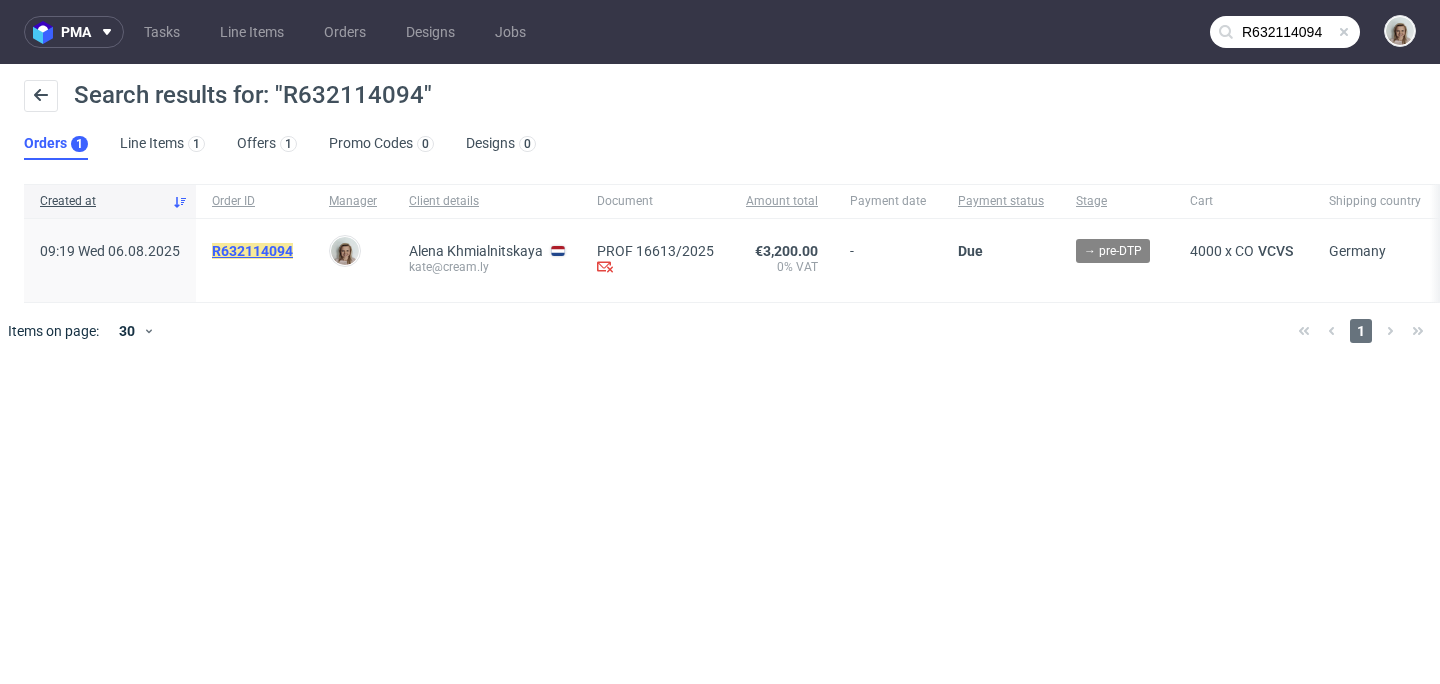 click on "R632114094" 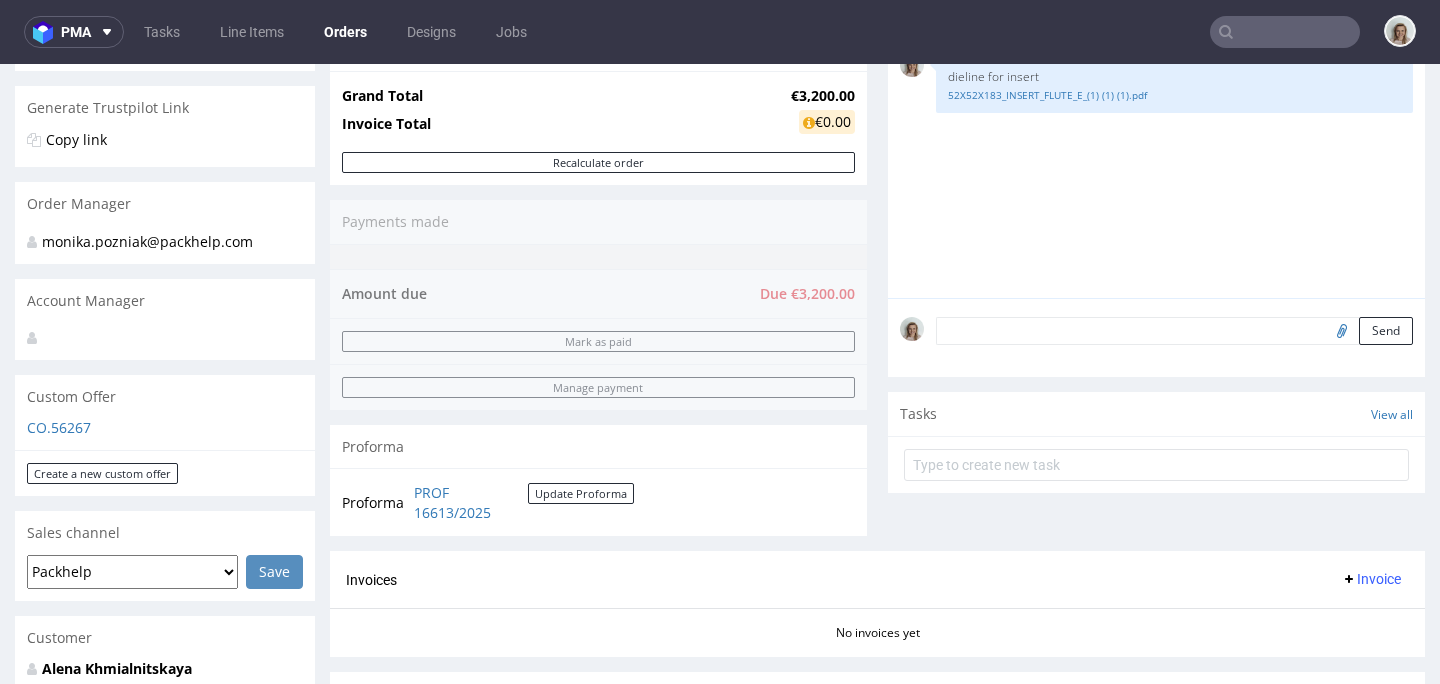 scroll, scrollTop: 649, scrollLeft: 0, axis: vertical 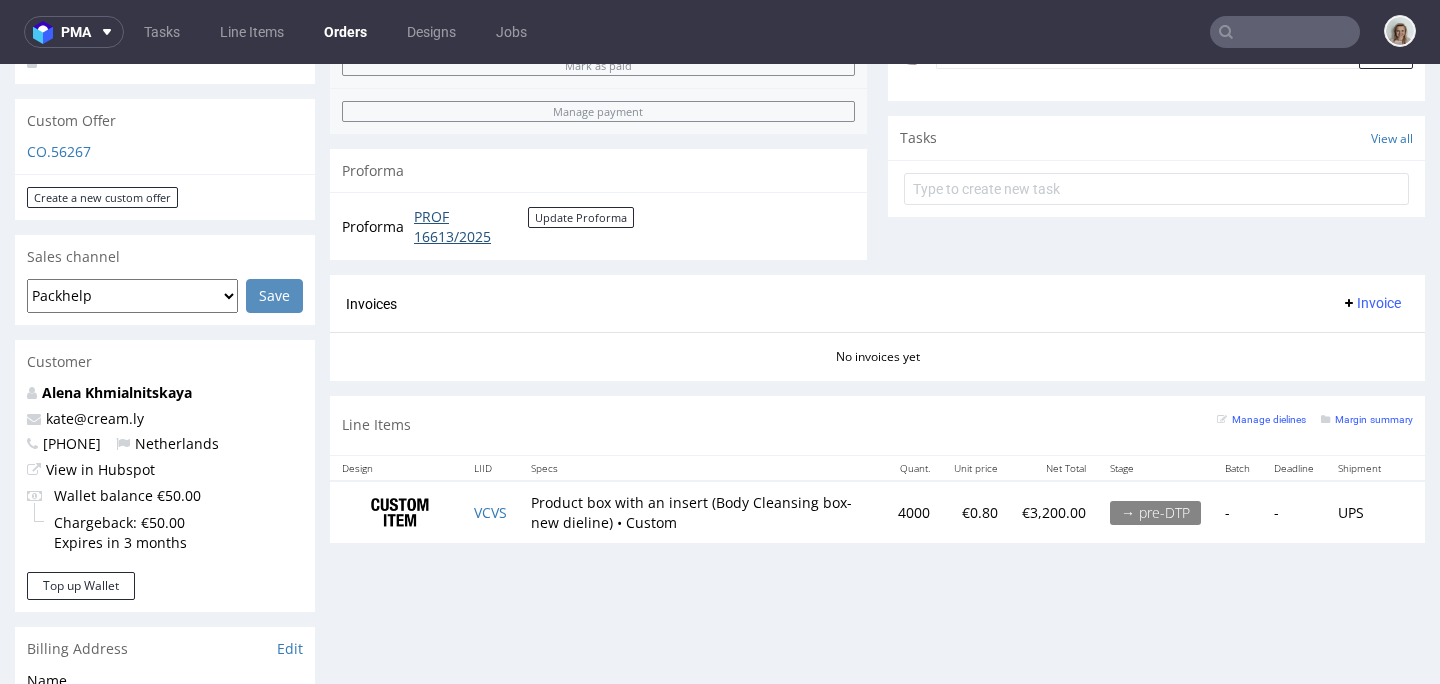click on "PROF 16613/2025" at bounding box center (471, 226) 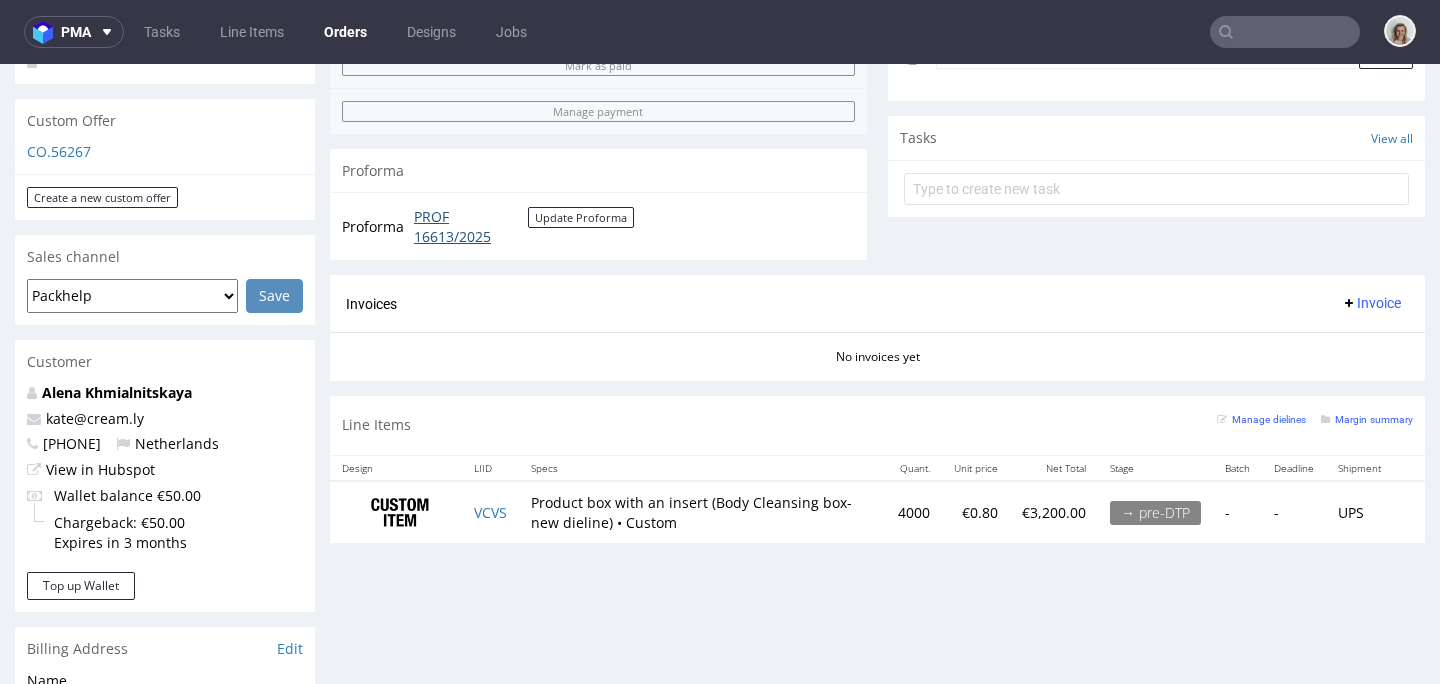 scroll, scrollTop: 1062, scrollLeft: 0, axis: vertical 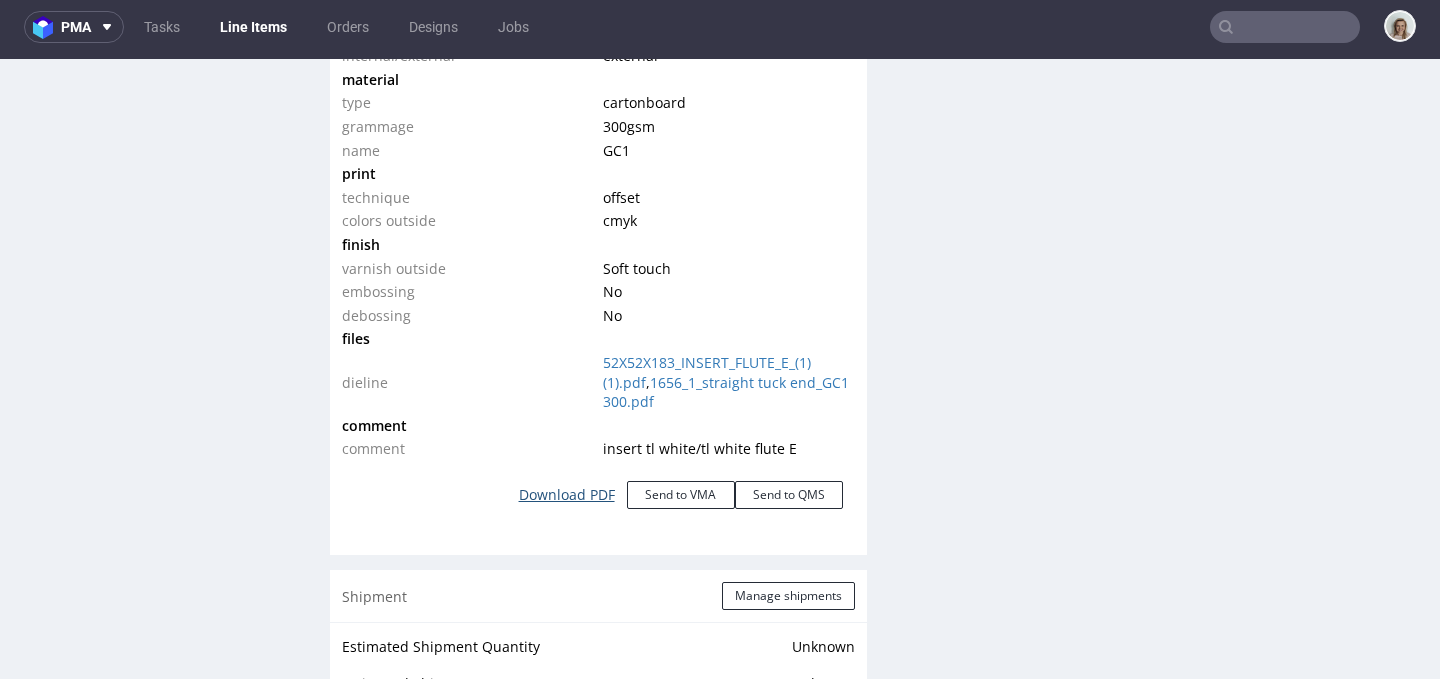 click on "Download PDF" at bounding box center [567, 495] 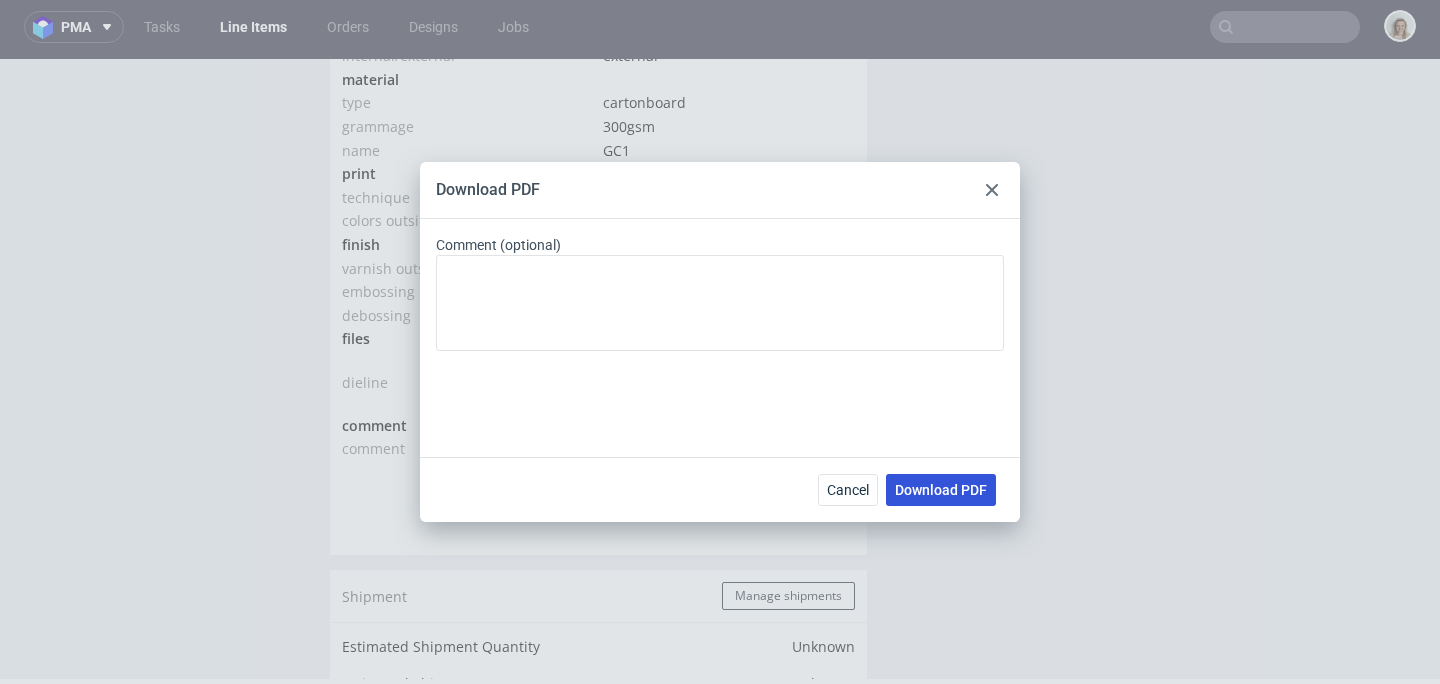 click on "Download PDF" at bounding box center (941, 490) 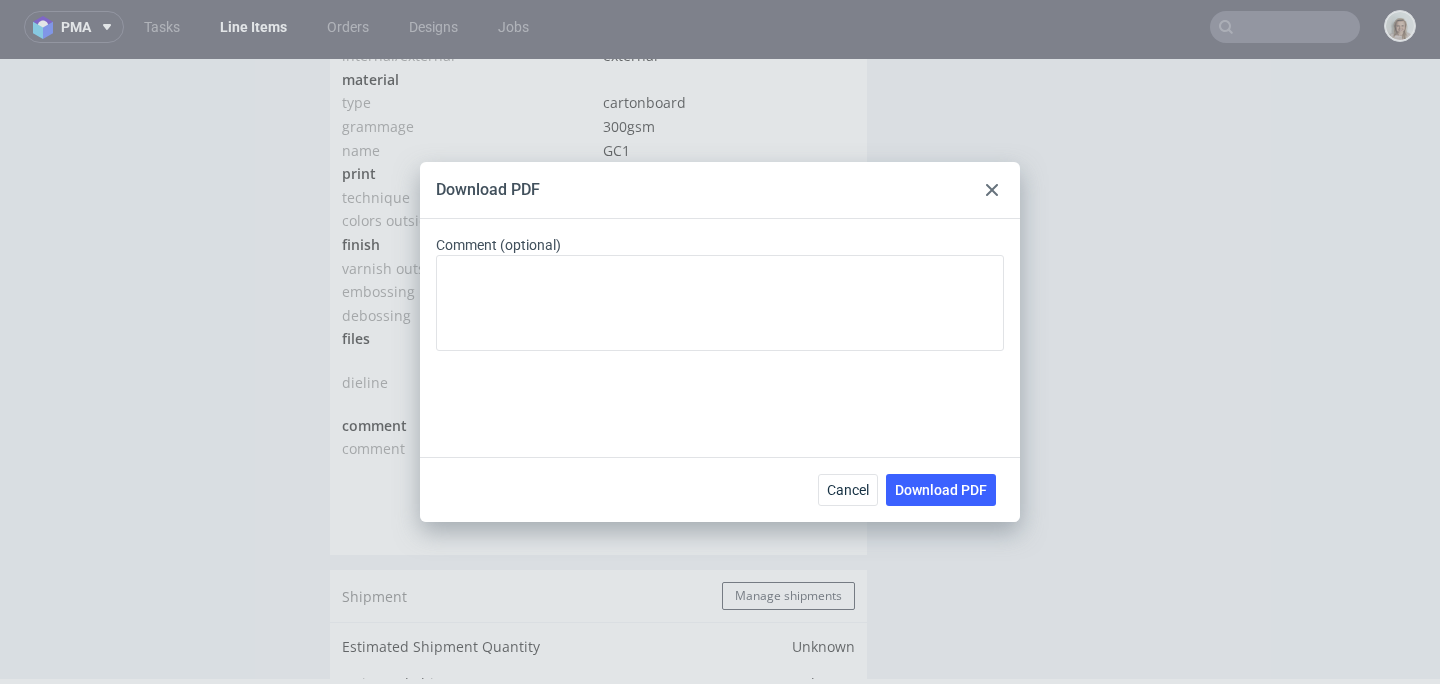 click 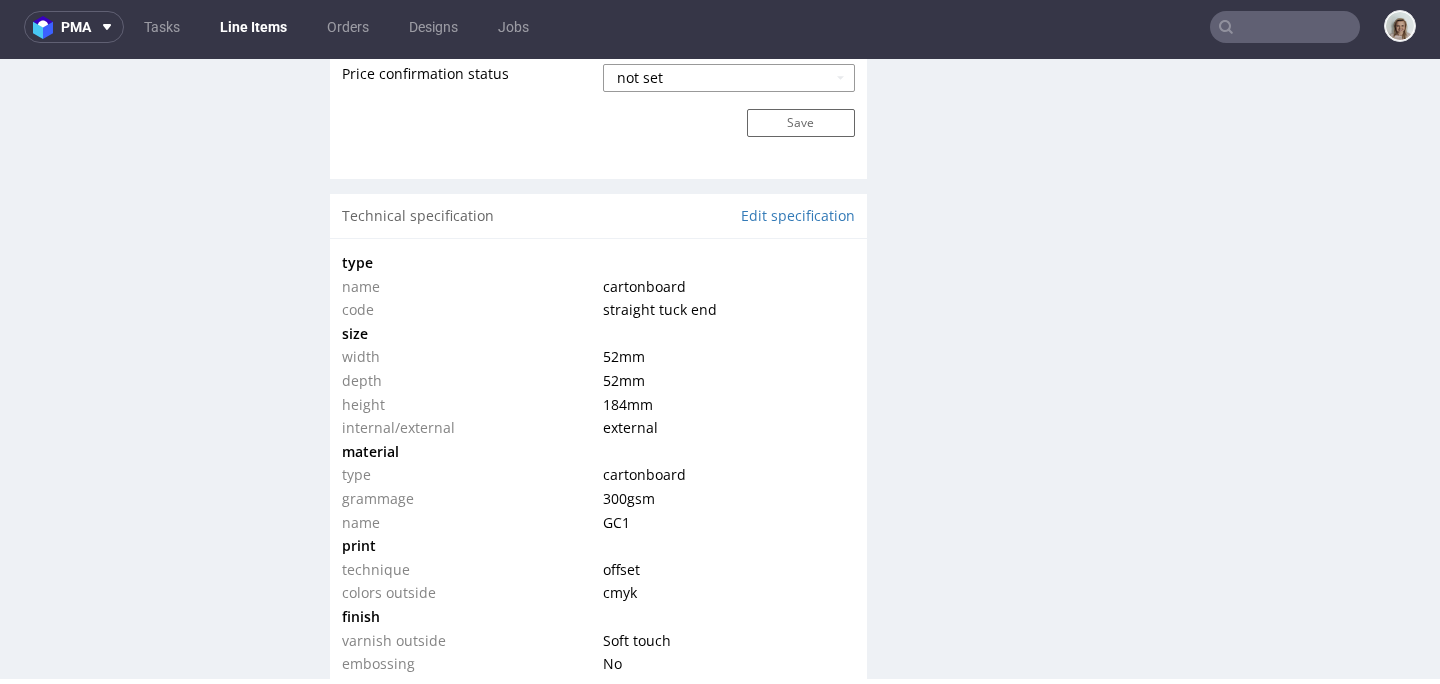 scroll, scrollTop: 2196, scrollLeft: 0, axis: vertical 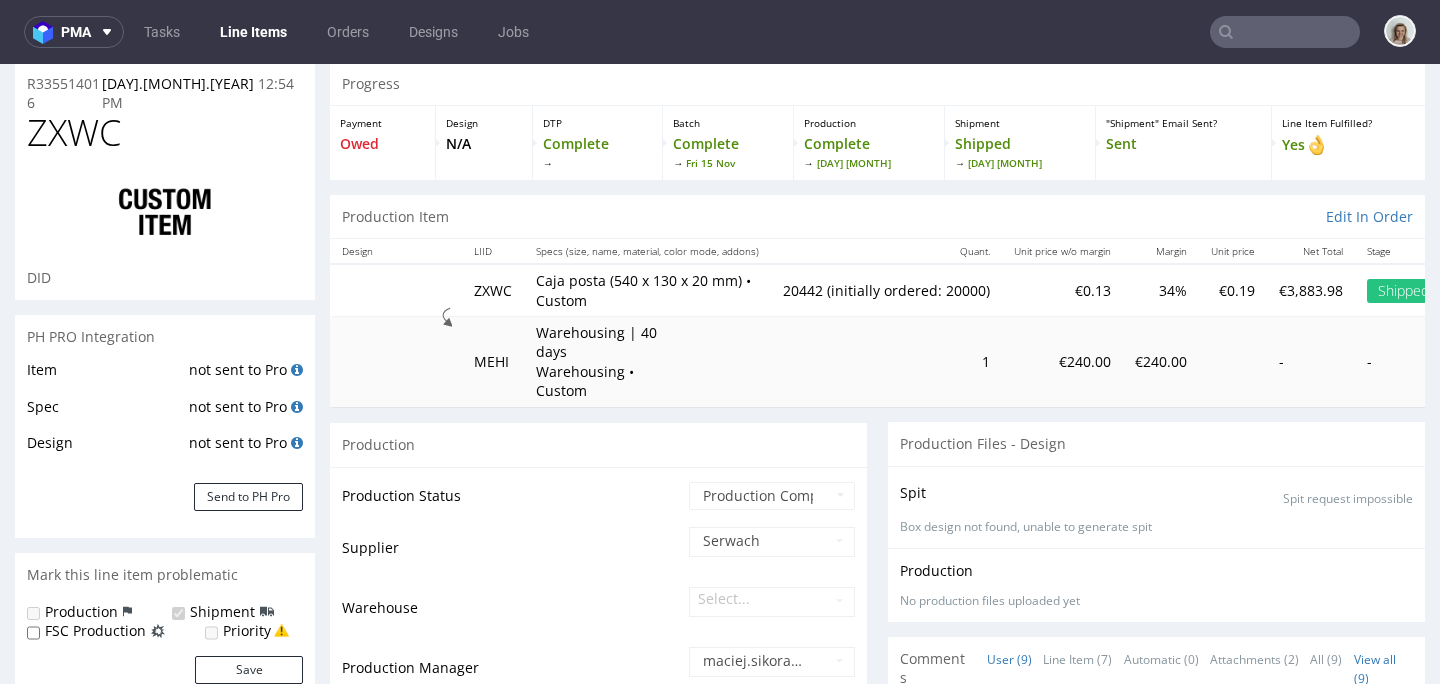 select on "in_progress" 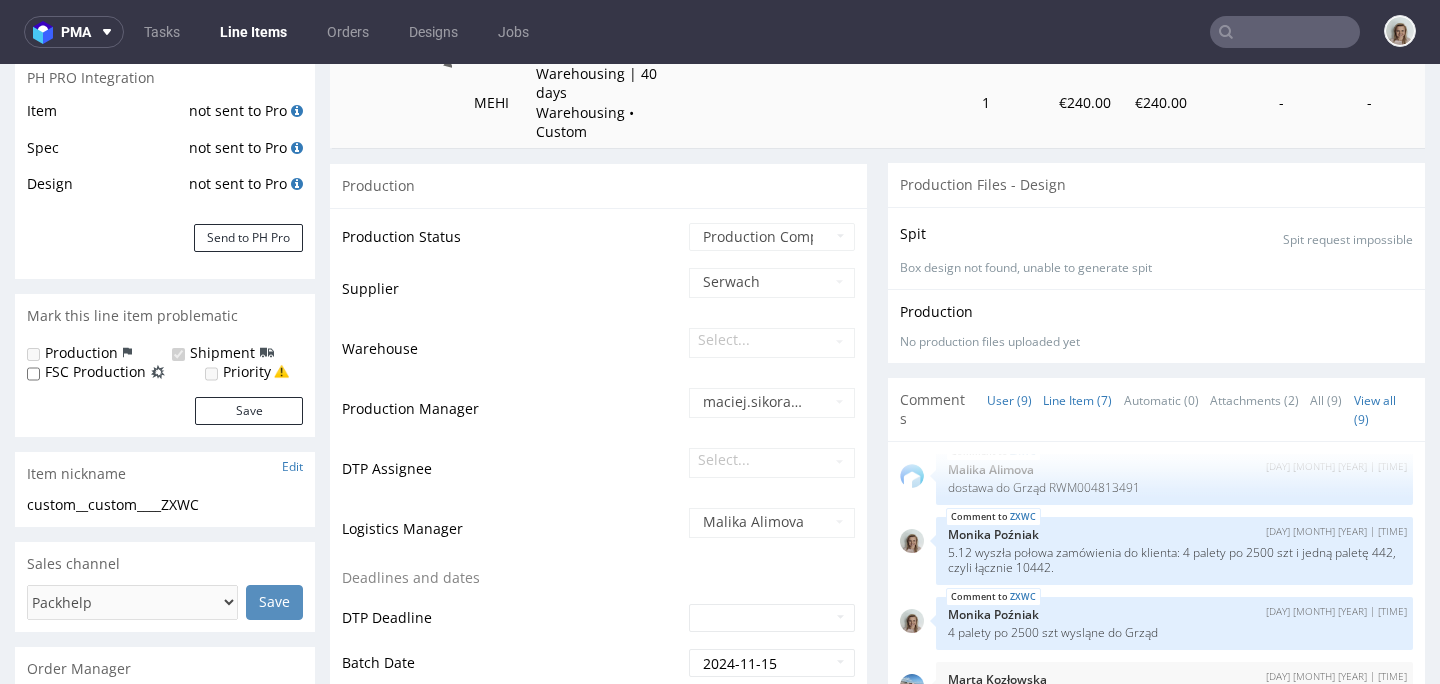 click on "Line Item (7)" at bounding box center (1077, 400) 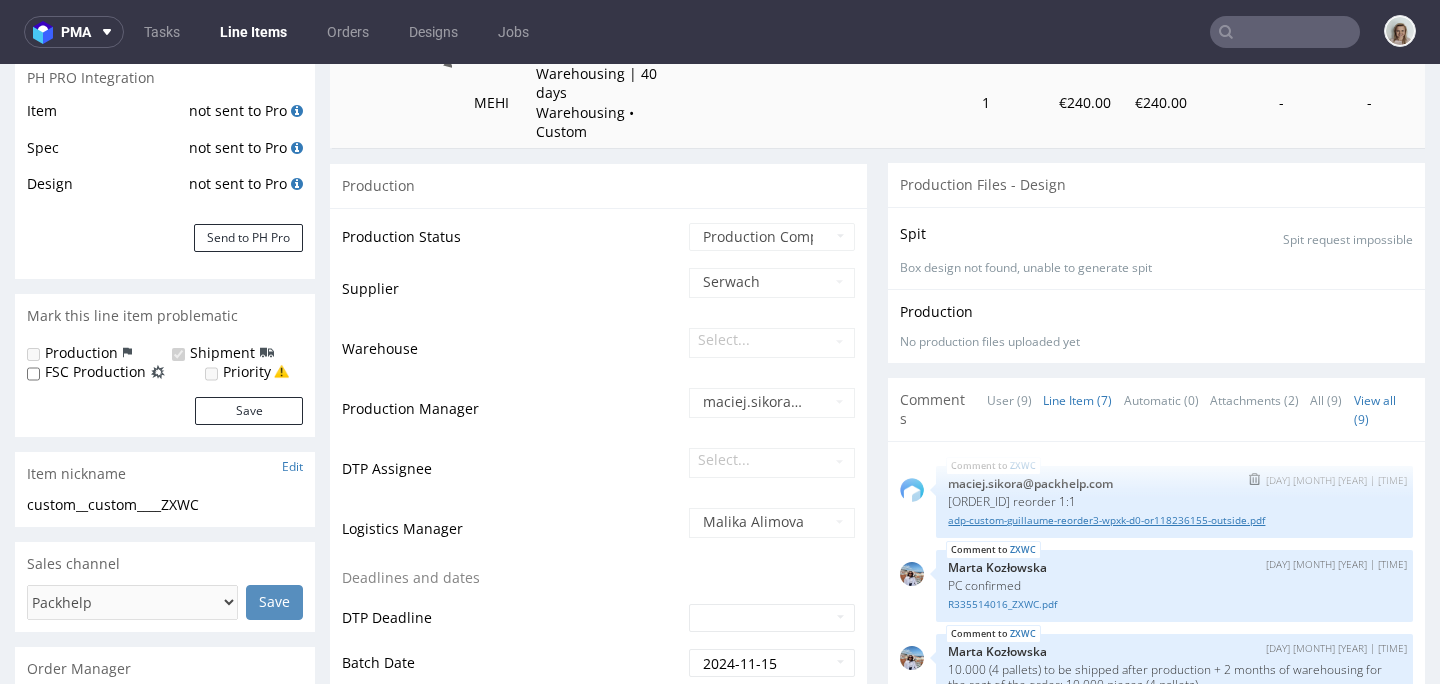 click on "adp-custom-guillaume-reorder3-wpxk-d0-or118236155-outside.pdf" at bounding box center (1174, 520) 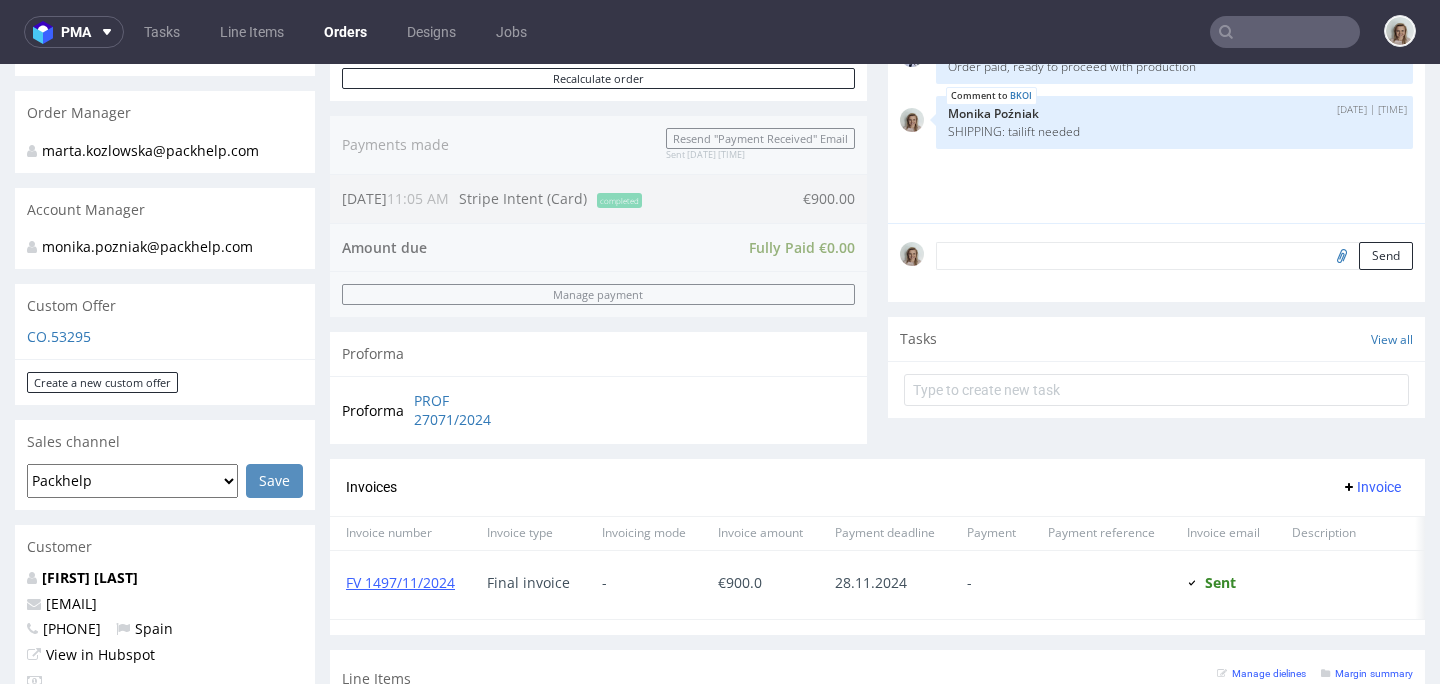 scroll, scrollTop: 682, scrollLeft: 0, axis: vertical 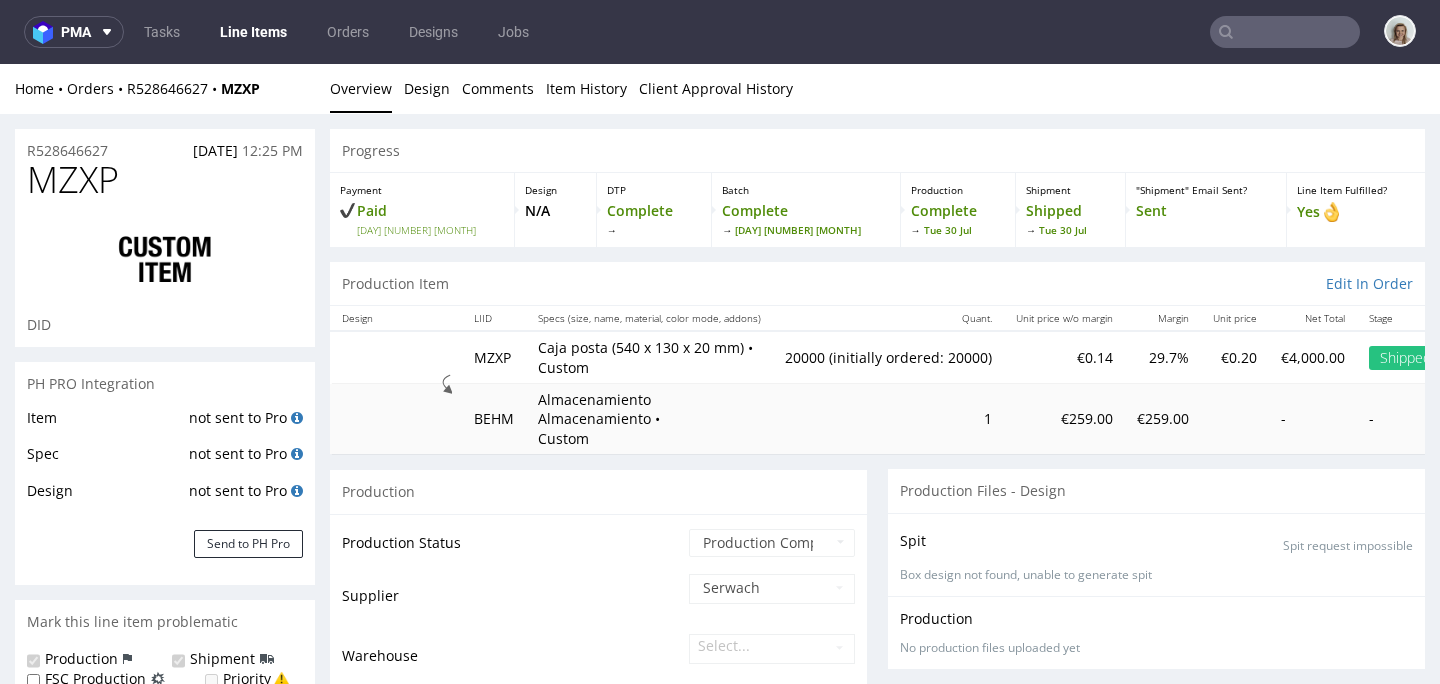 select on "in_progress" 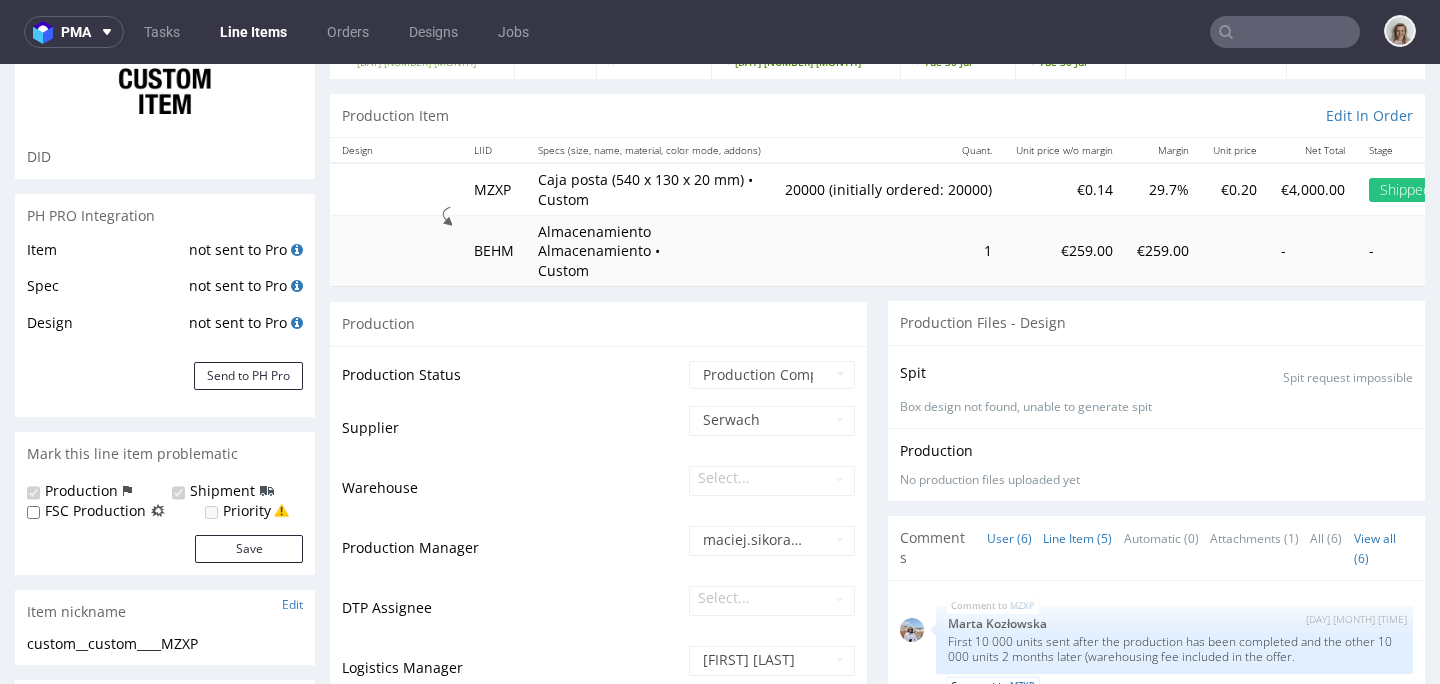 click on "Line Item (5)" at bounding box center (1077, 538) 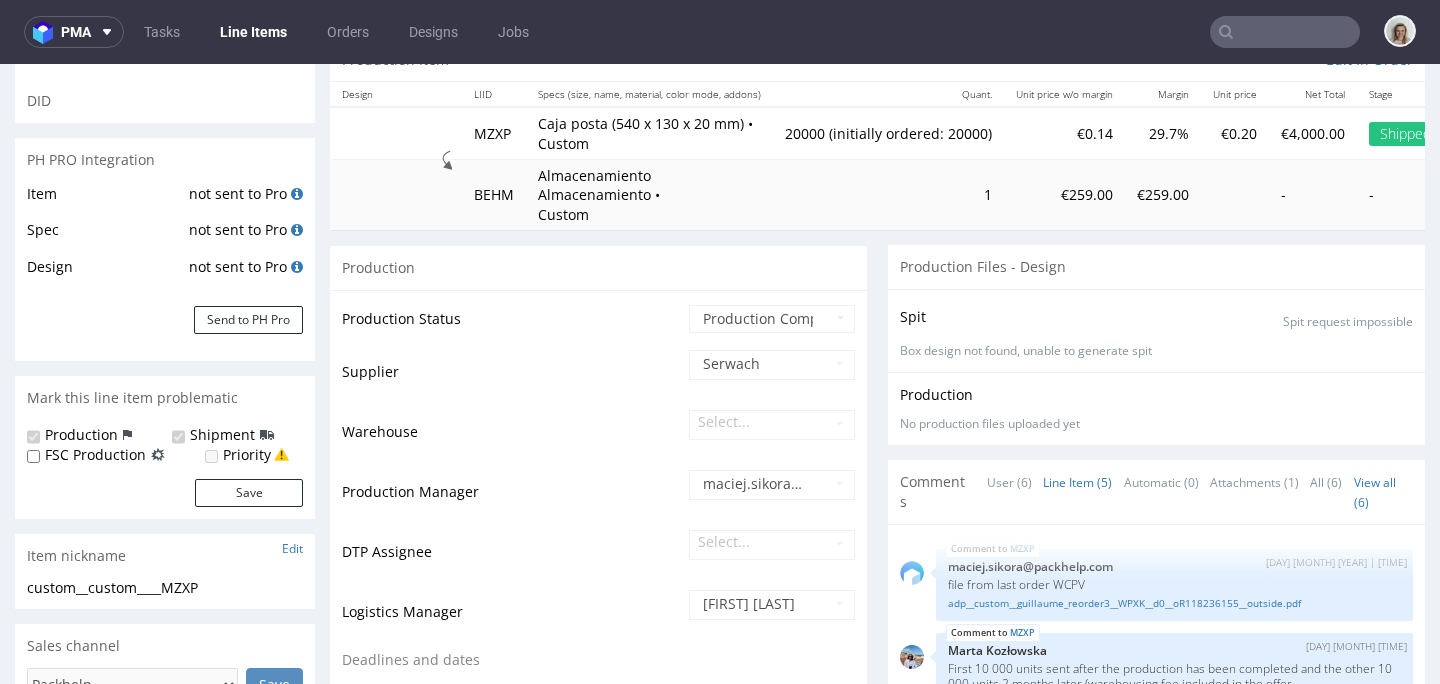 scroll, scrollTop: 340, scrollLeft: 0, axis: vertical 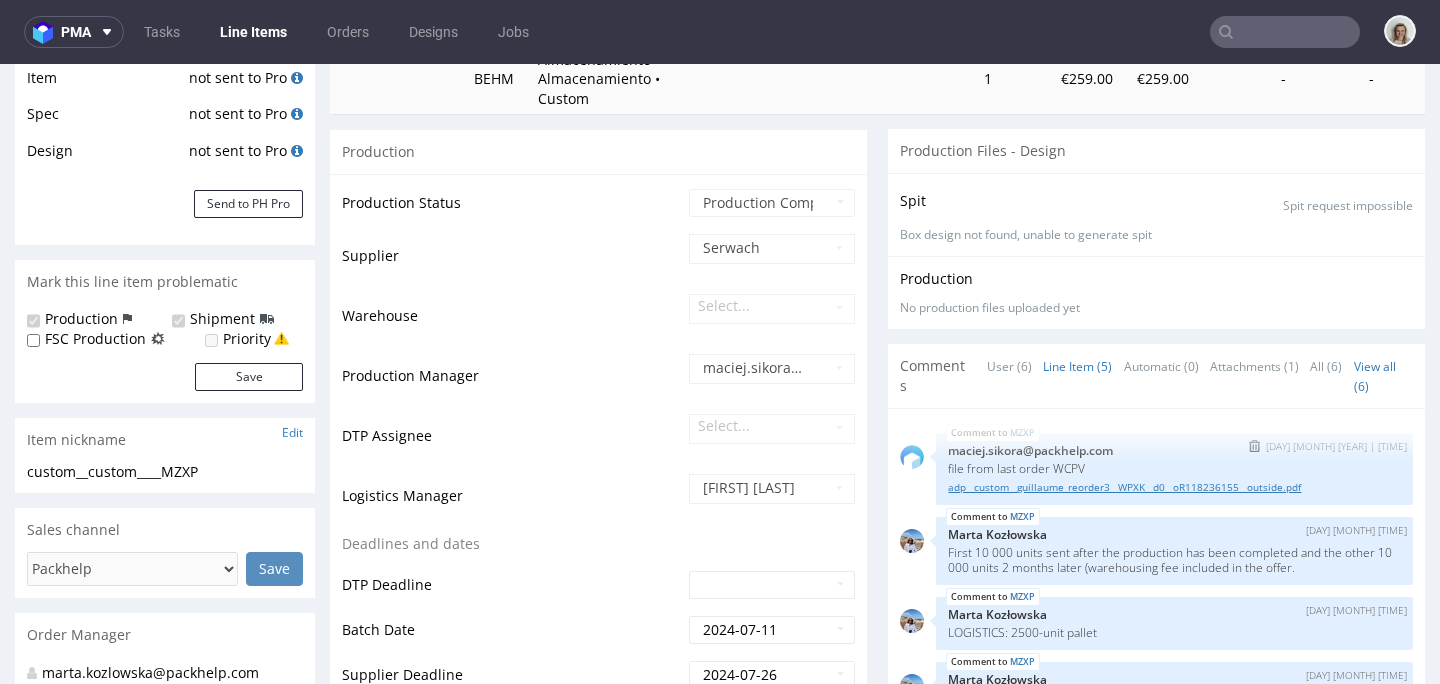 click on "adp__custom__guillaume_reorder3__WPXK__d0__oR118236155__outside.pdf" at bounding box center [1174, 487] 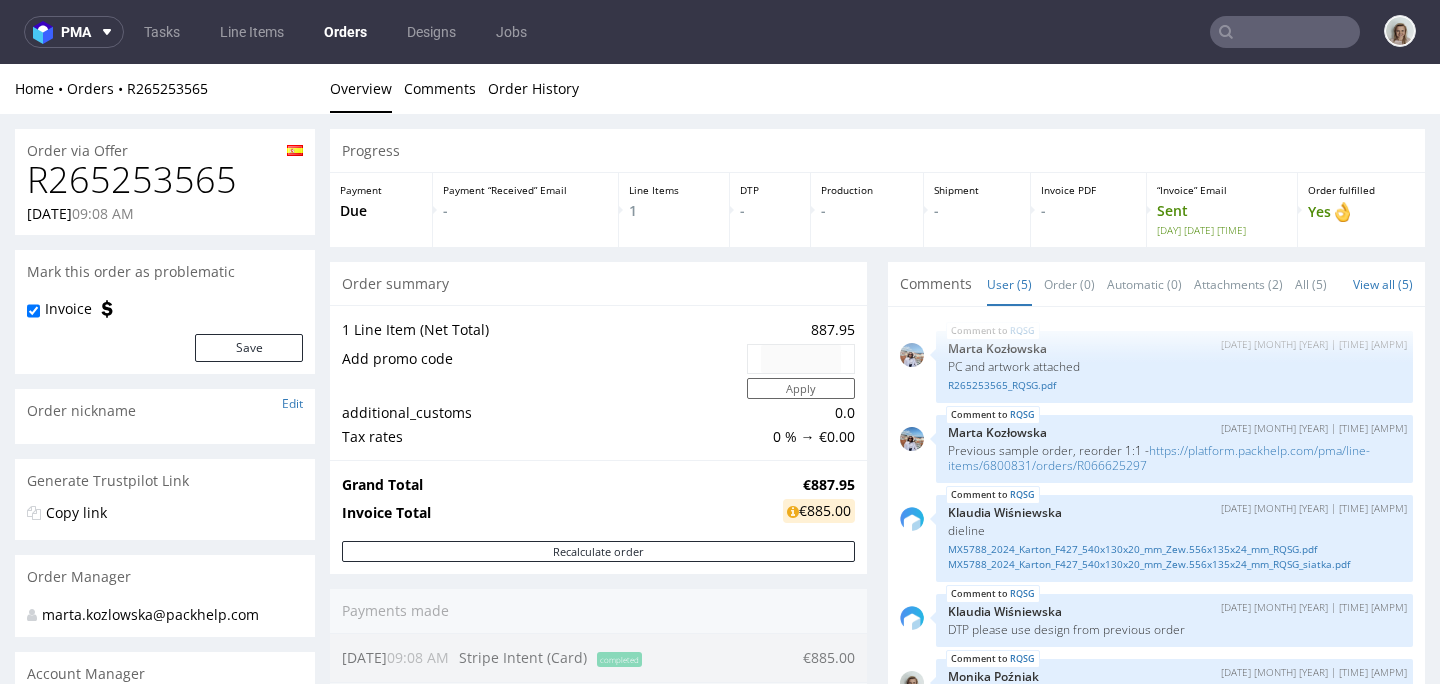 scroll, scrollTop: 0, scrollLeft: 0, axis: both 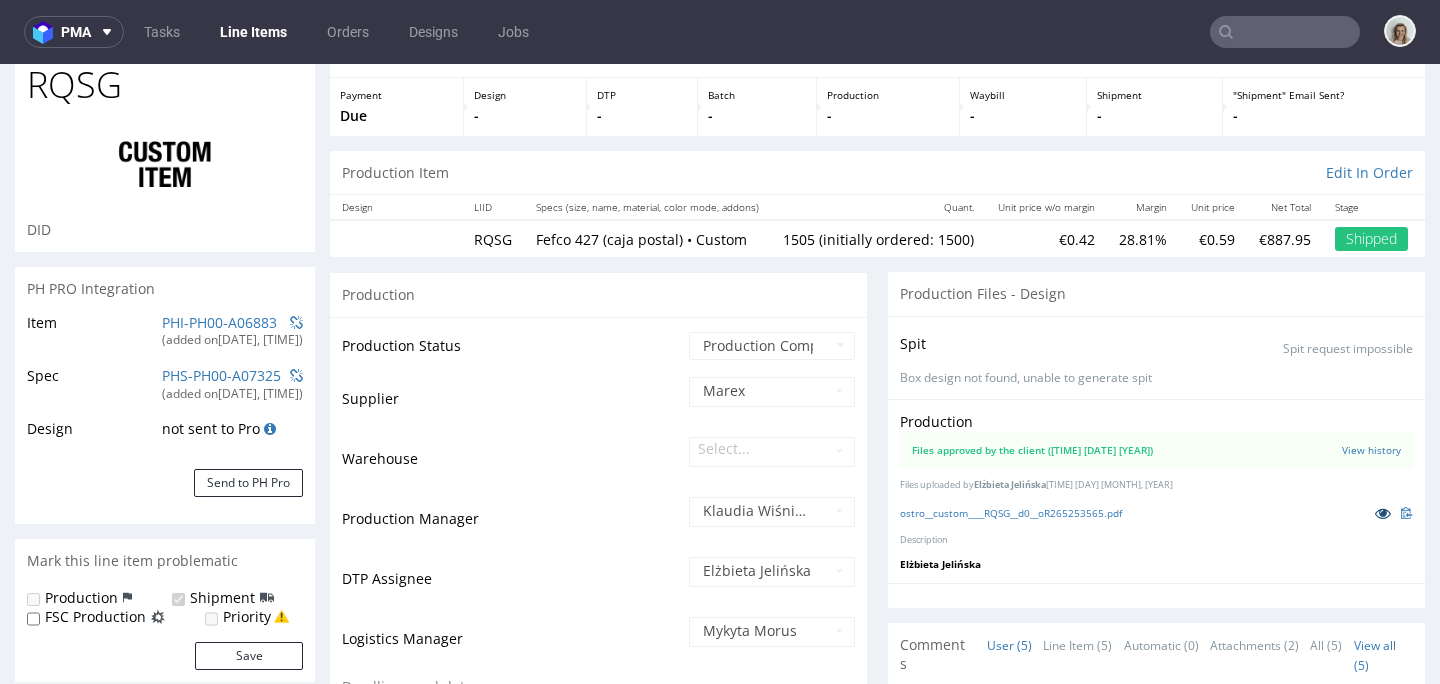 click at bounding box center [1383, 513] 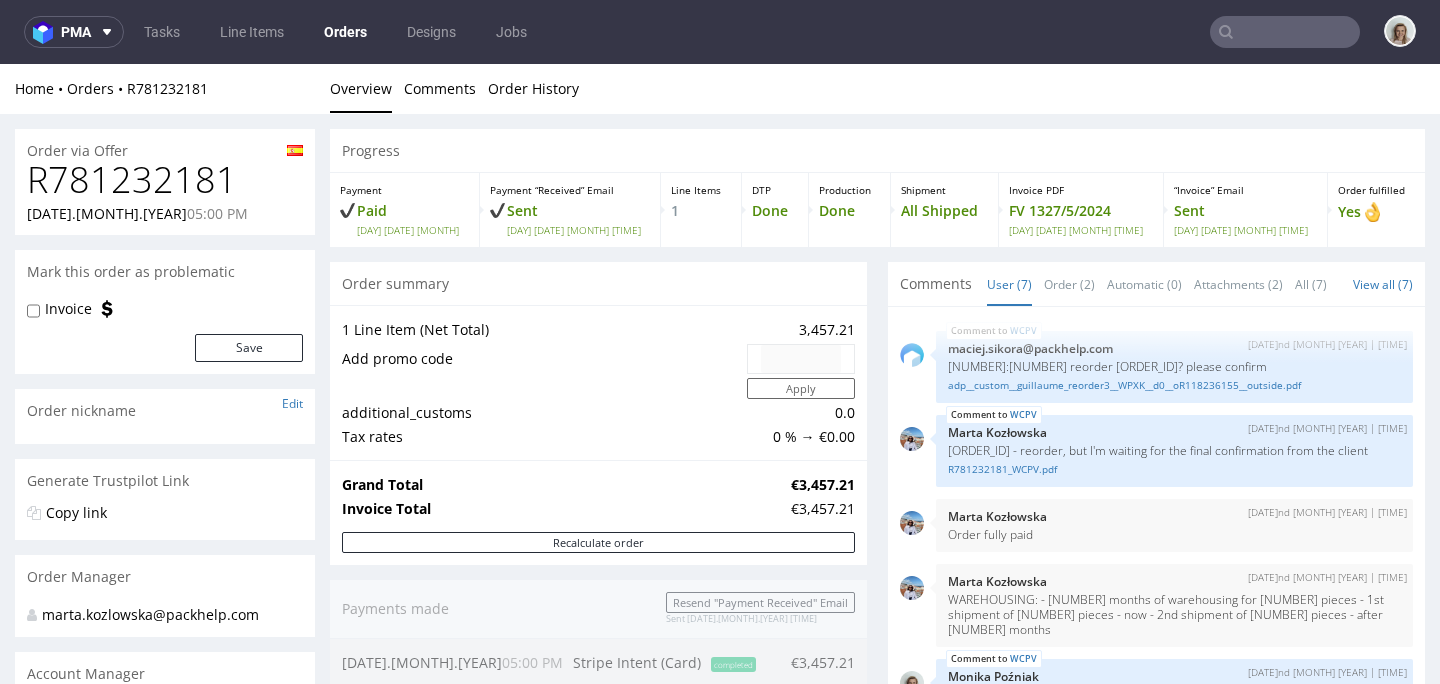 scroll, scrollTop: 0, scrollLeft: 0, axis: both 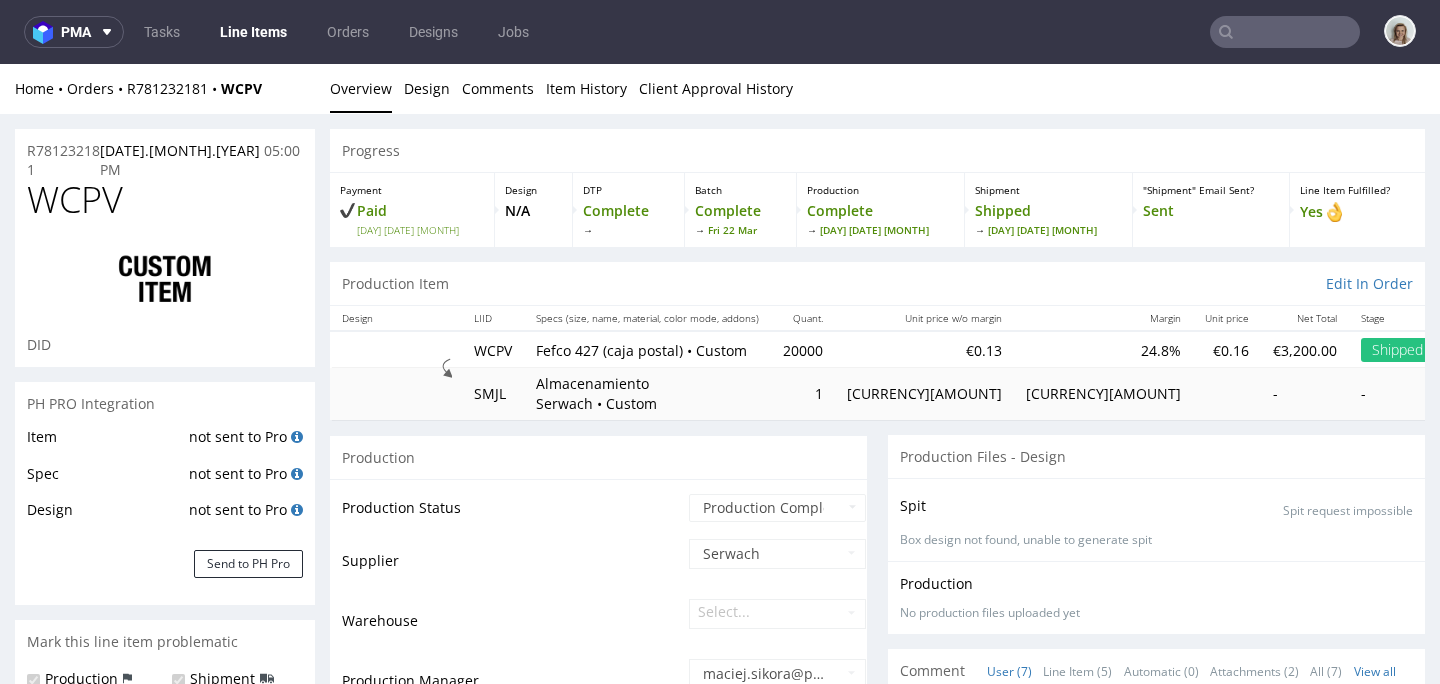 select on "in_progress" 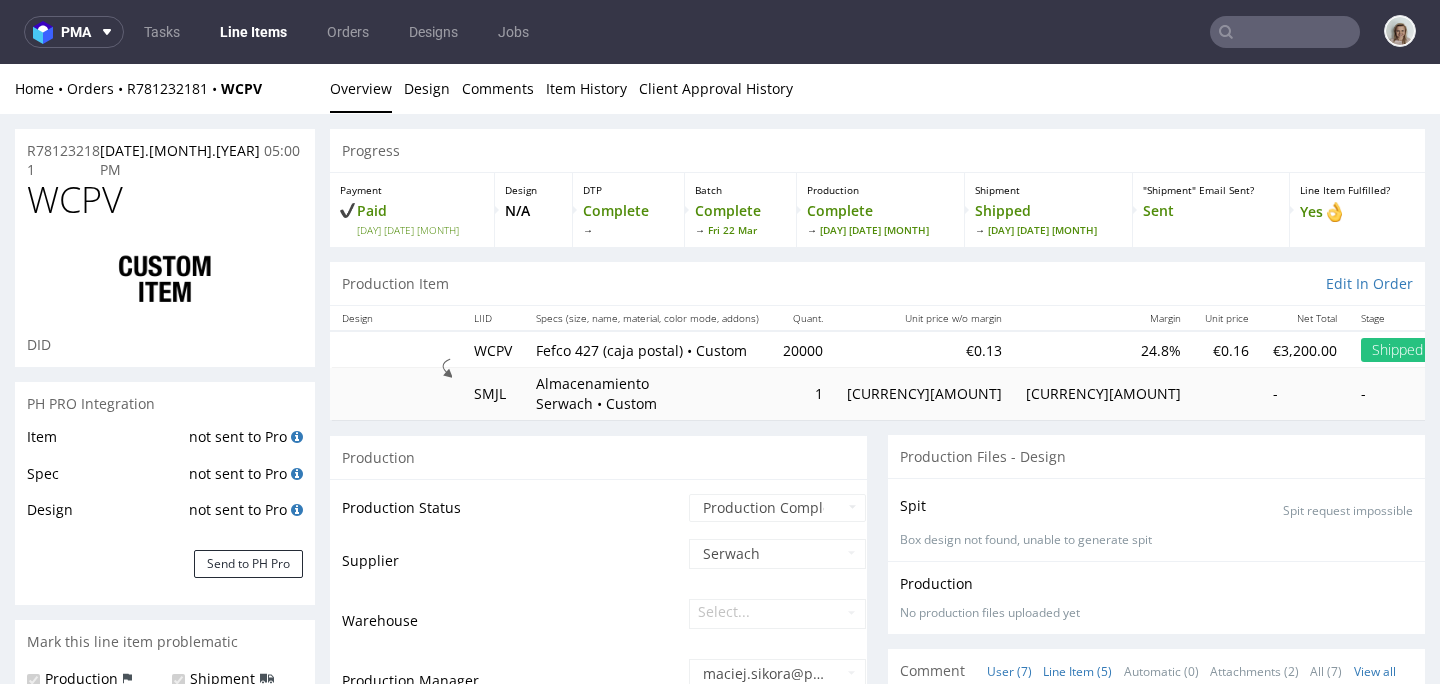 click on "Line Item (5)" at bounding box center [1077, 671] 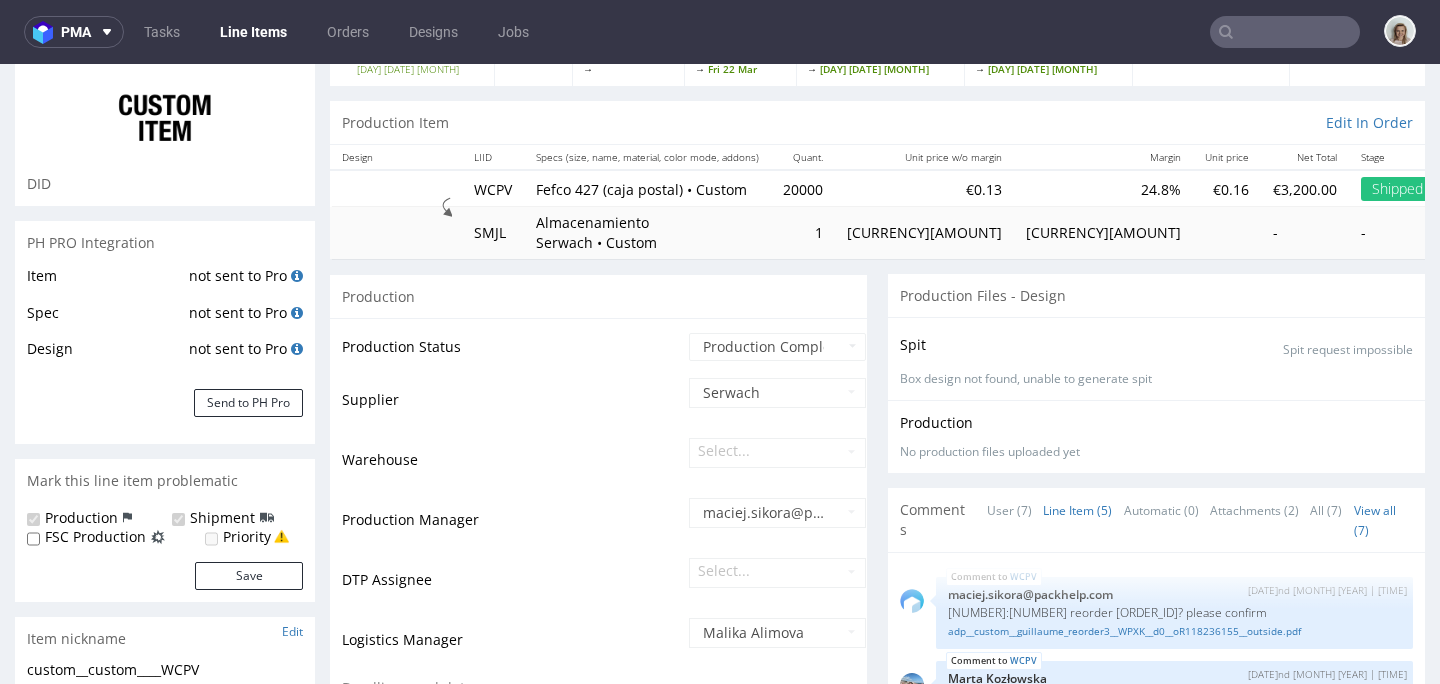 scroll, scrollTop: 370, scrollLeft: 0, axis: vertical 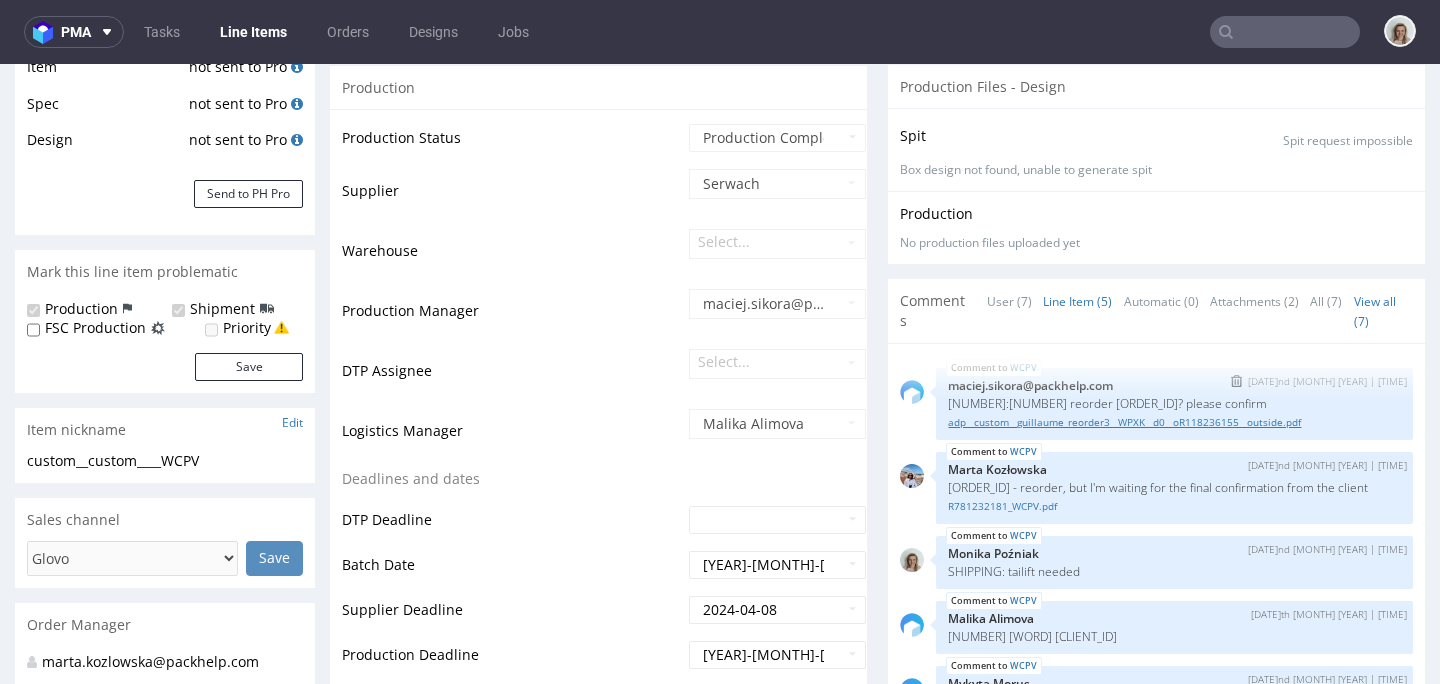 click on "adp__custom__guillaume_reorder3__WPXK__d0__oR118236155__outside.pdf" at bounding box center (1174, 422) 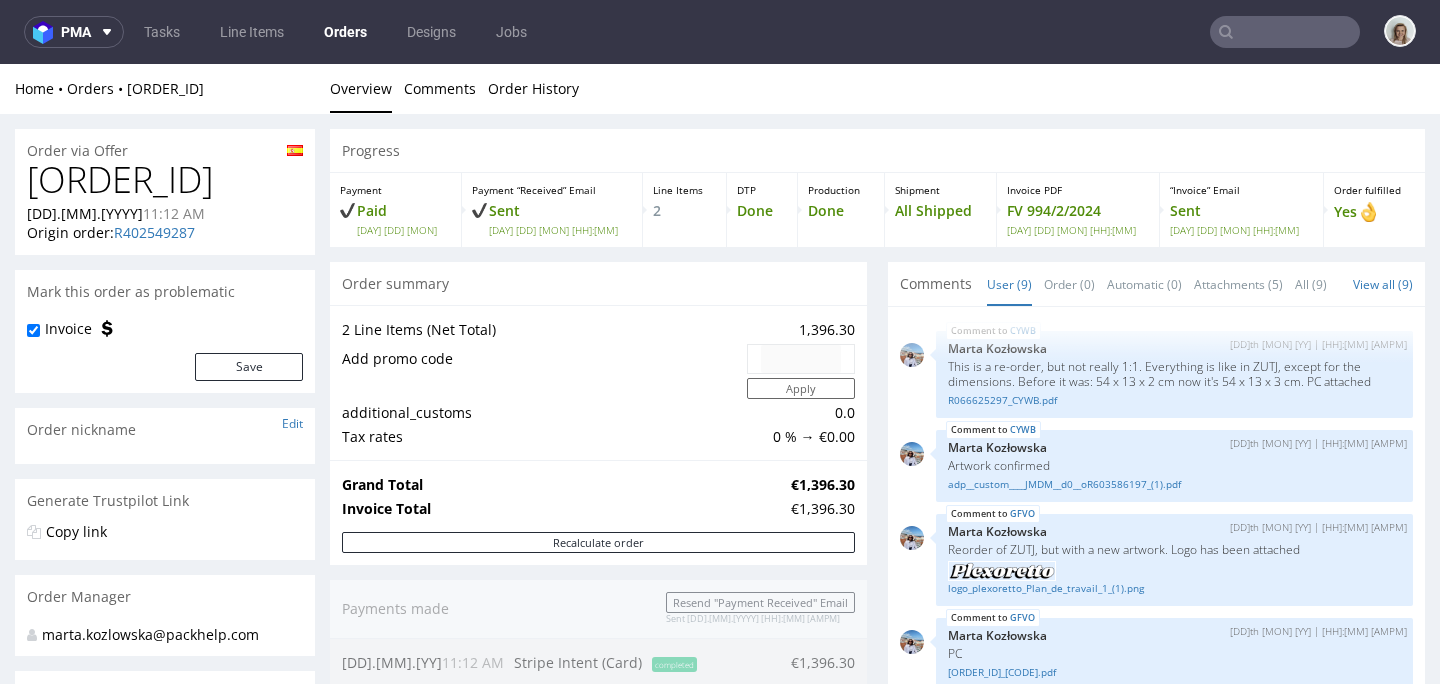 scroll, scrollTop: 0, scrollLeft: 0, axis: both 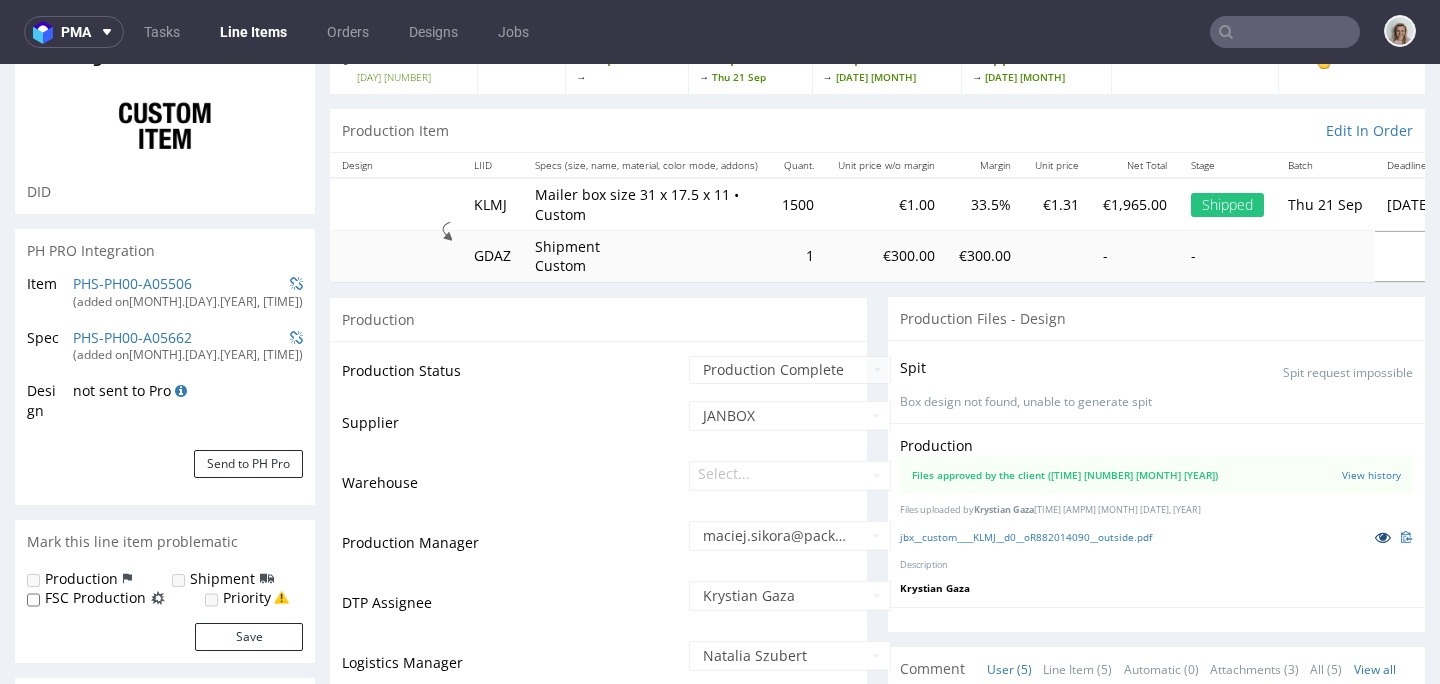 click at bounding box center [1383, 537] 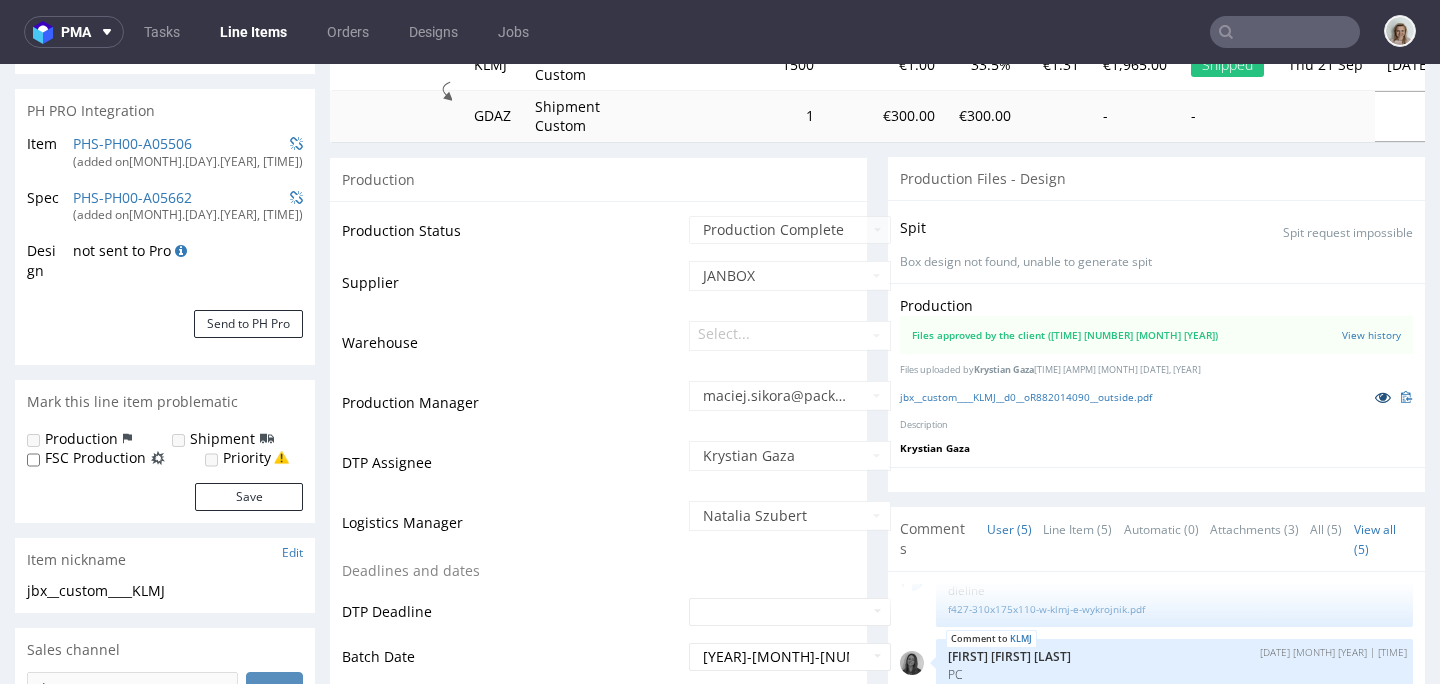 scroll, scrollTop: 694, scrollLeft: 0, axis: vertical 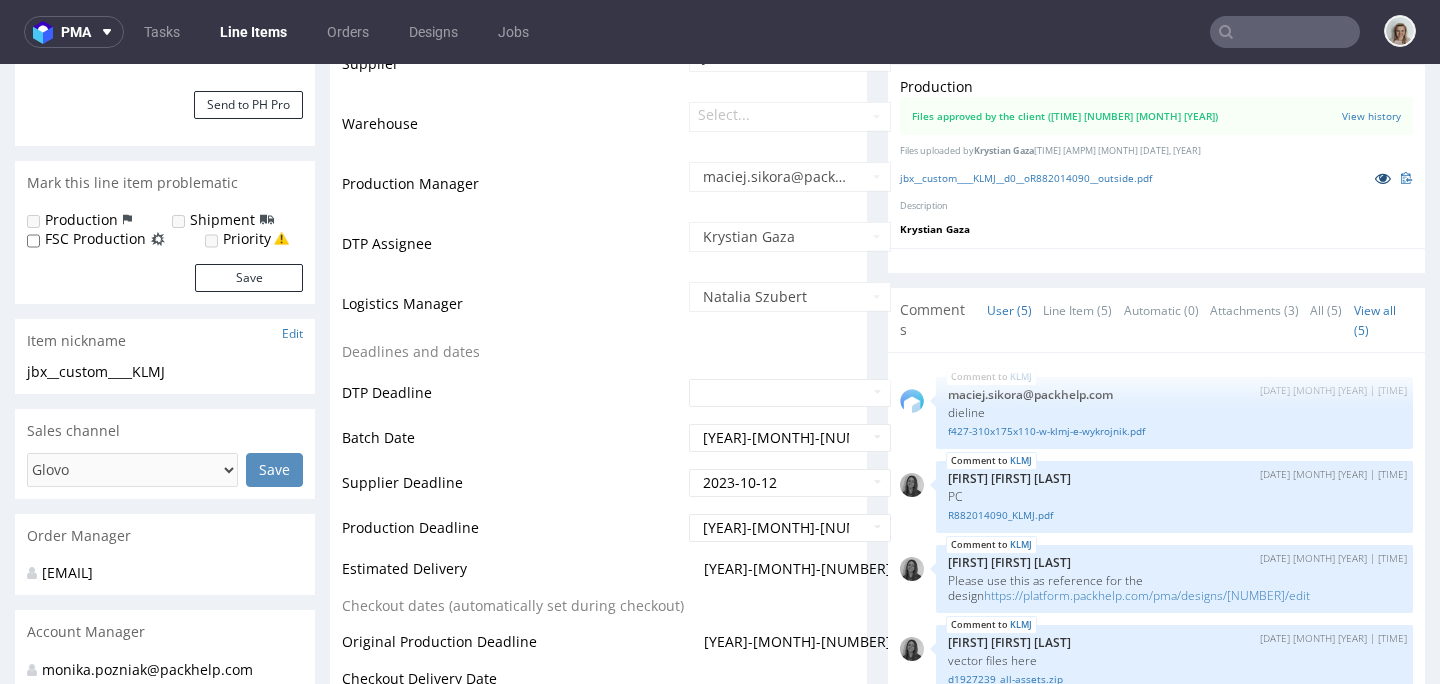 click at bounding box center [1383, 178] 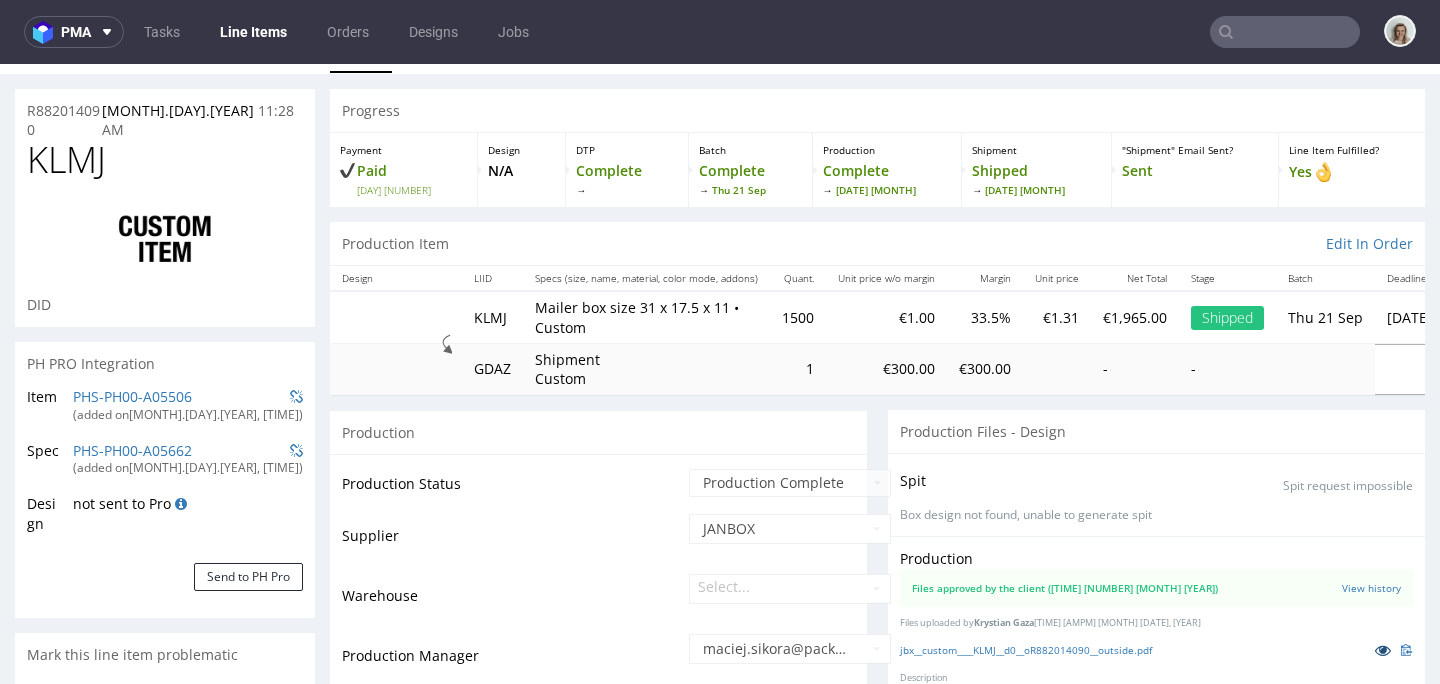 scroll, scrollTop: 0, scrollLeft: 0, axis: both 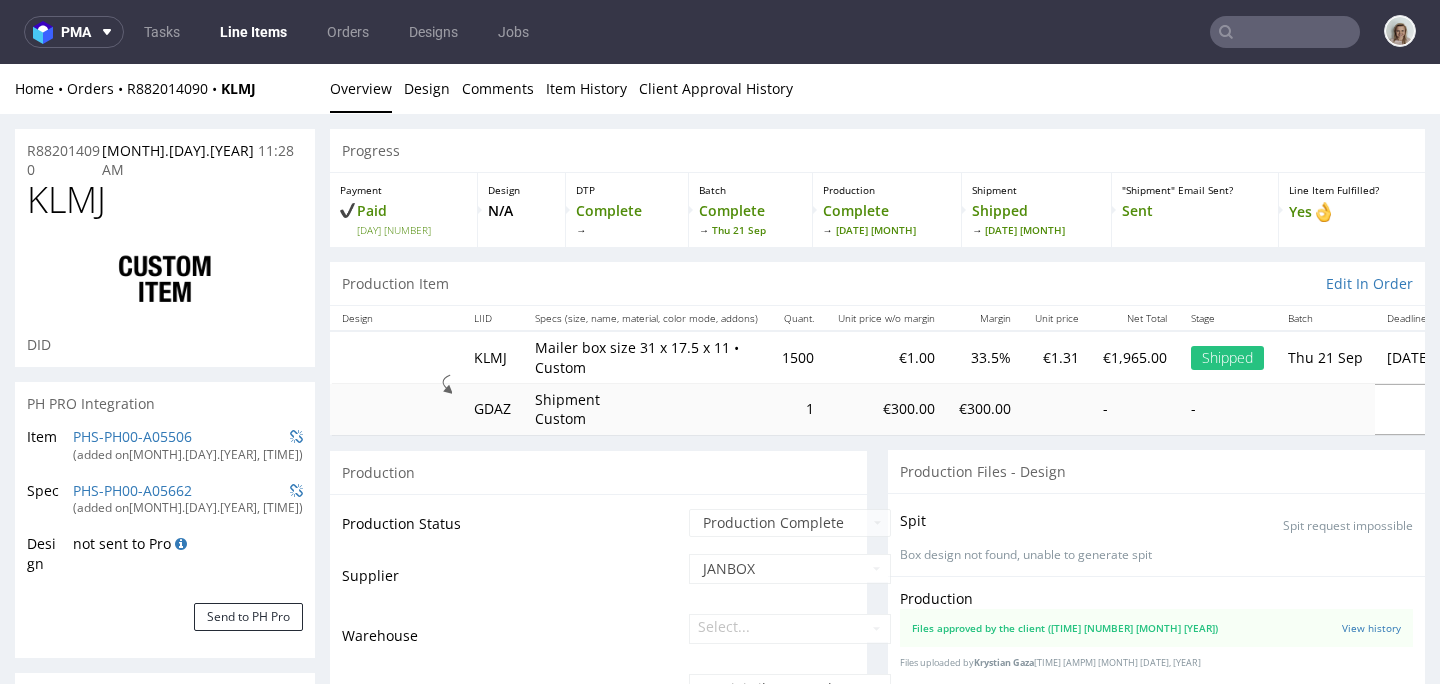 click at bounding box center (1285, 32) 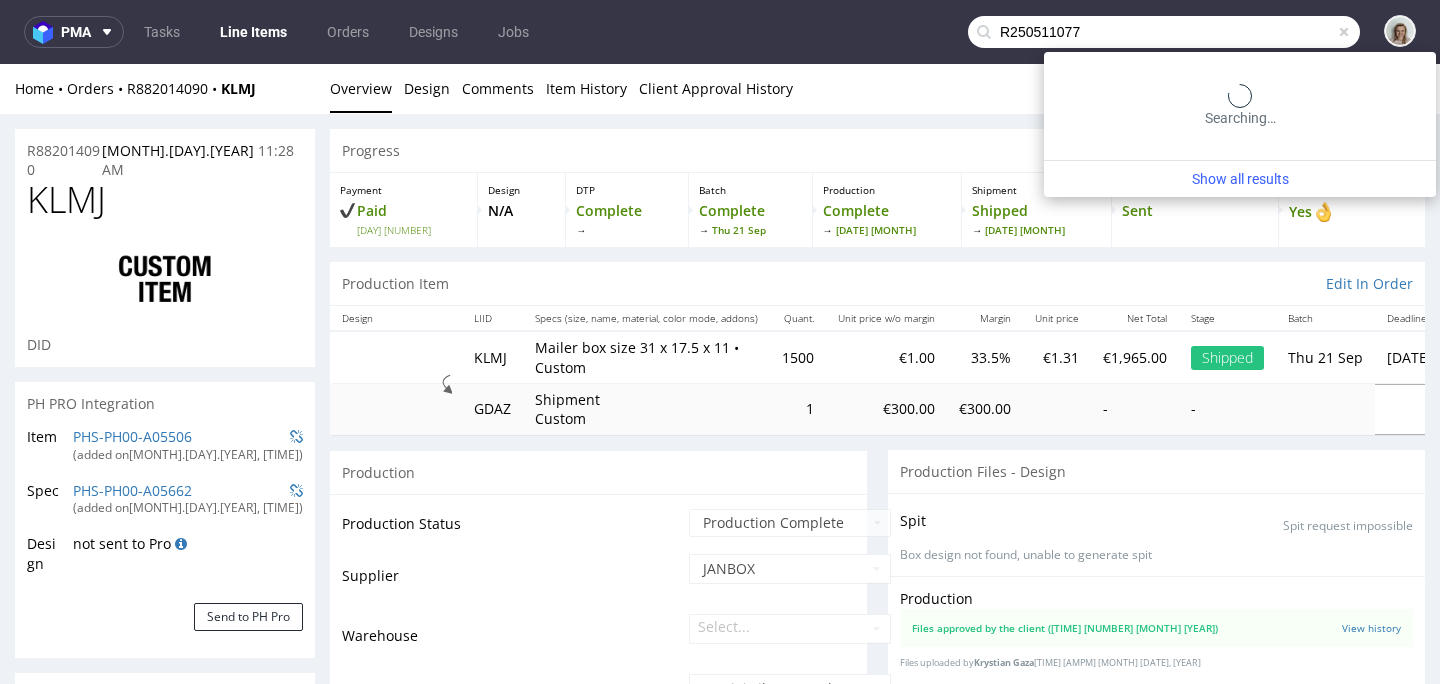 type on "R250511077" 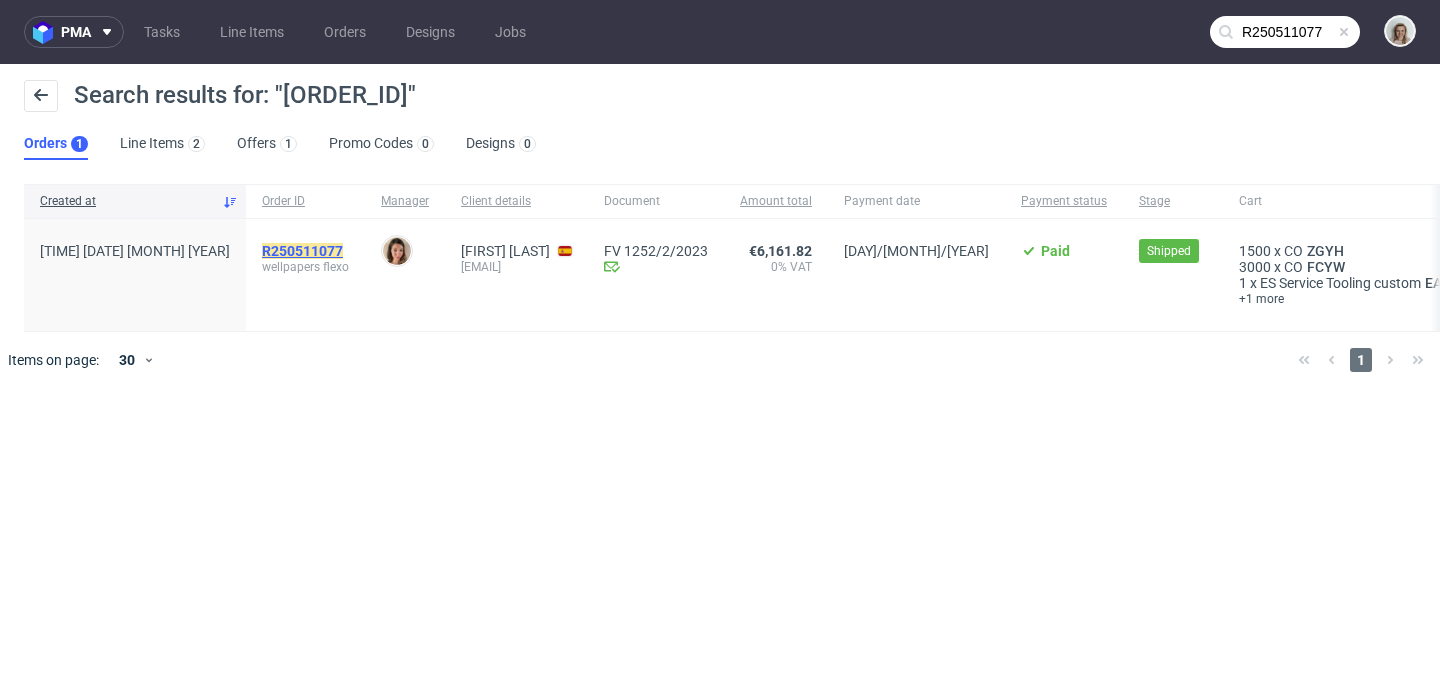 click on "R250511077" 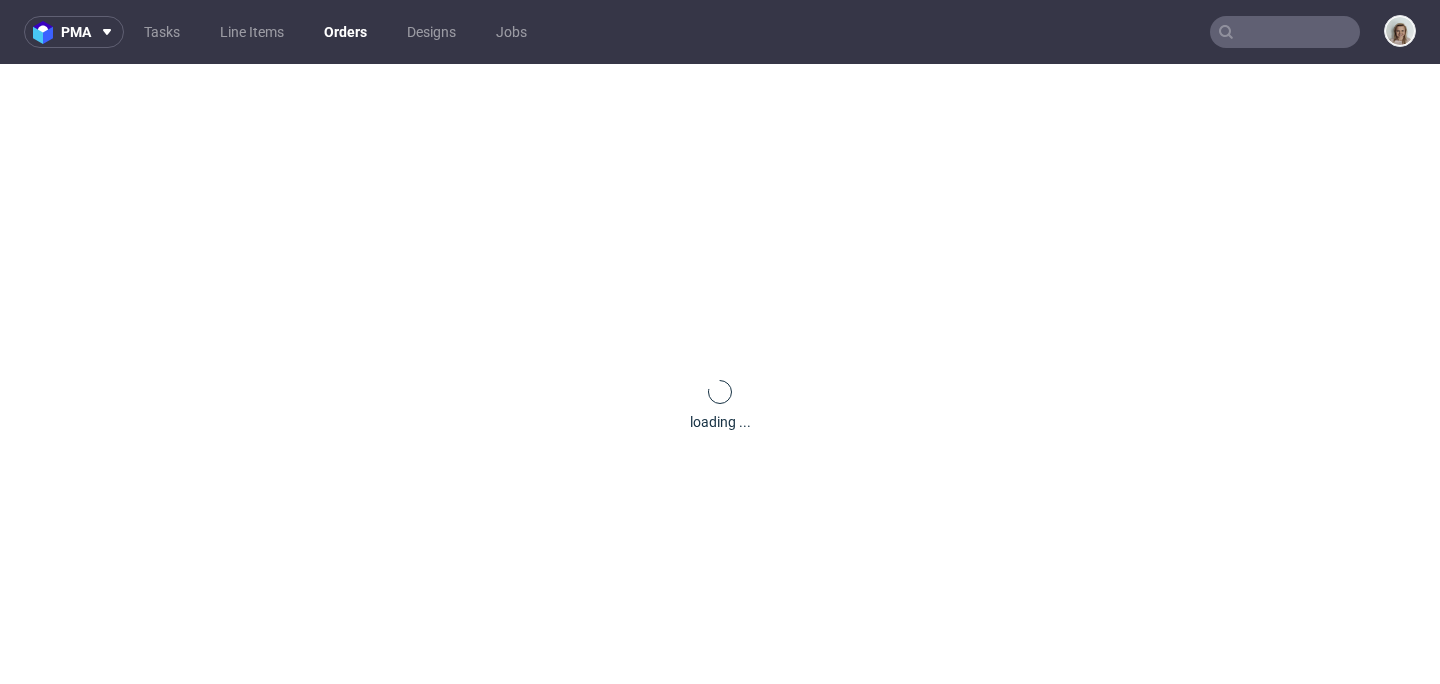 scroll, scrollTop: 0, scrollLeft: 0, axis: both 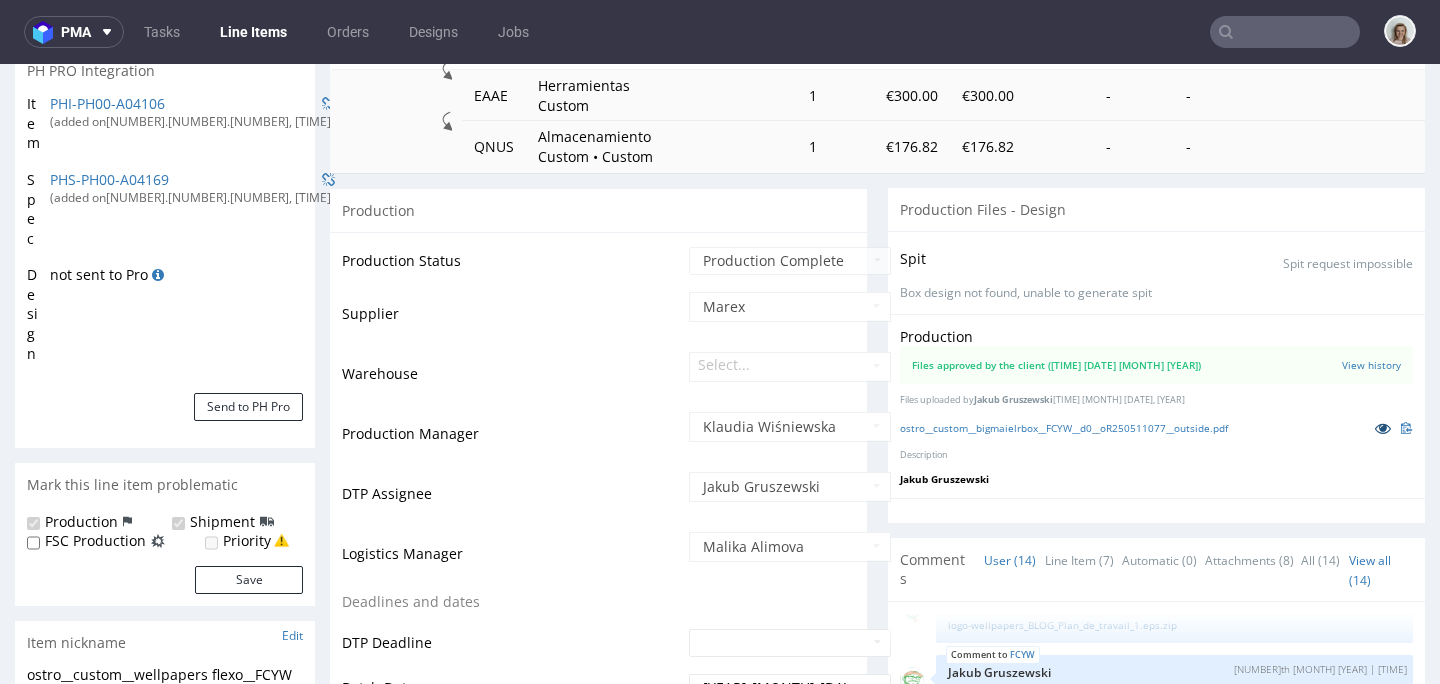 click at bounding box center (1383, 428) 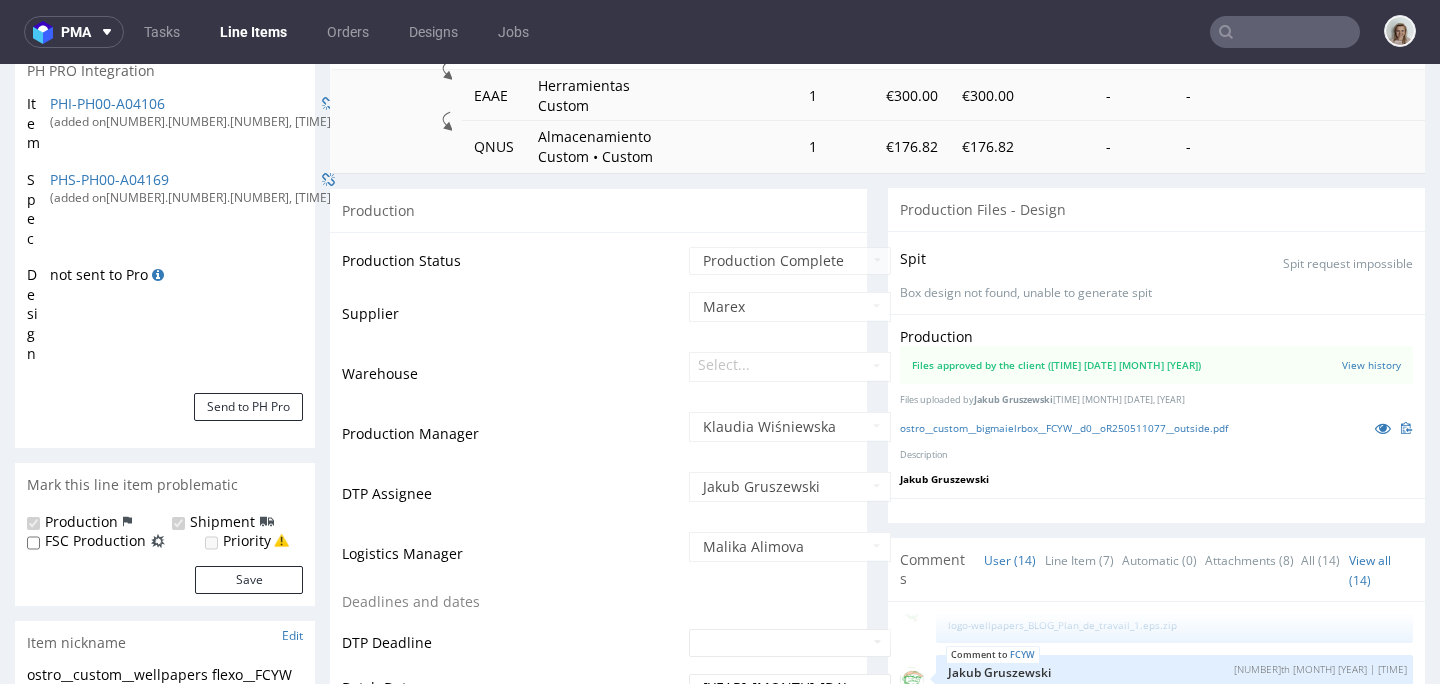 click at bounding box center [1285, 32] 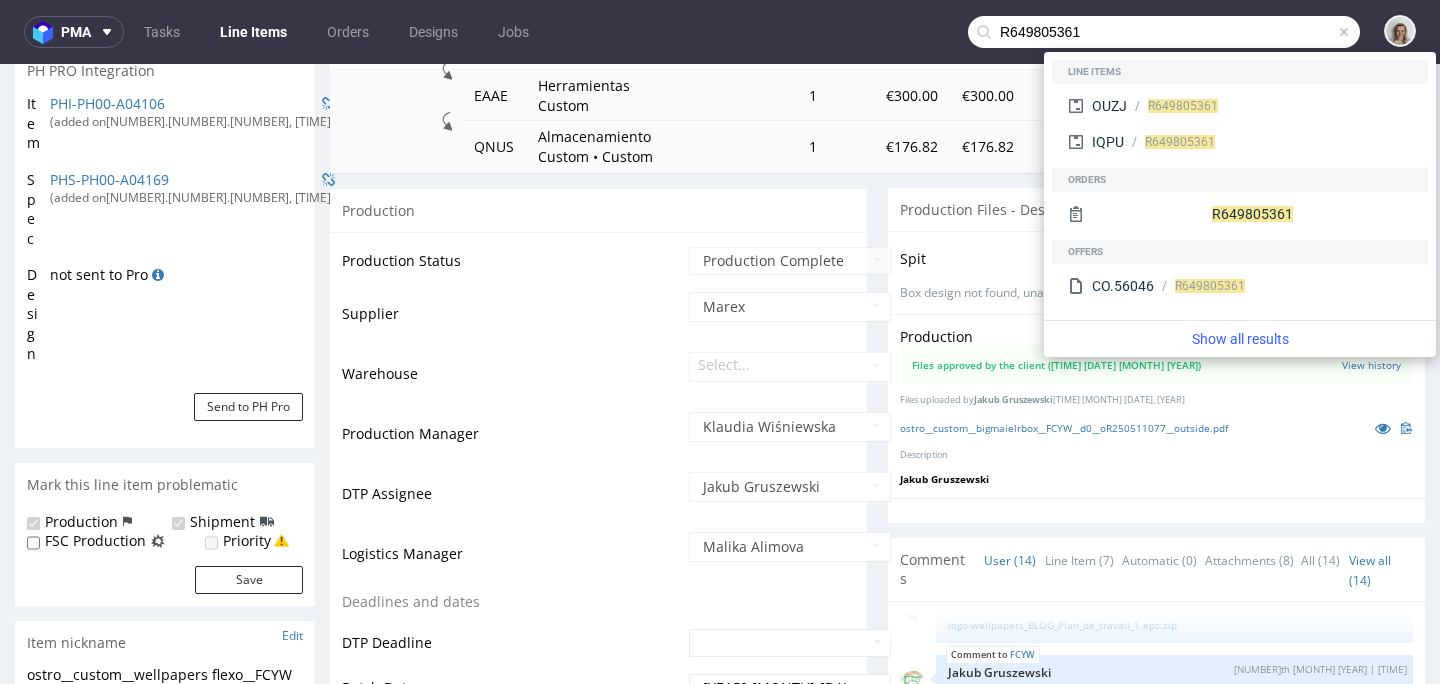 click on "R649805361" at bounding box center [1164, 32] 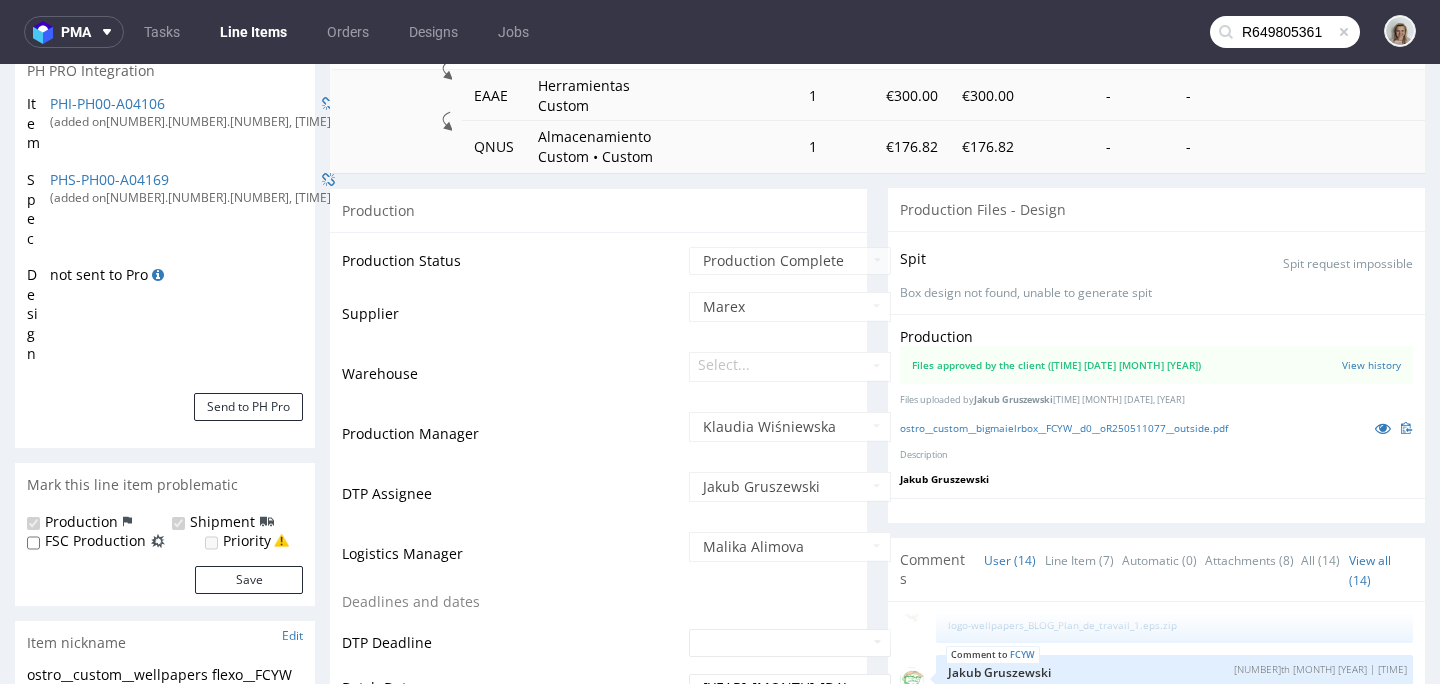paste on "23423680" 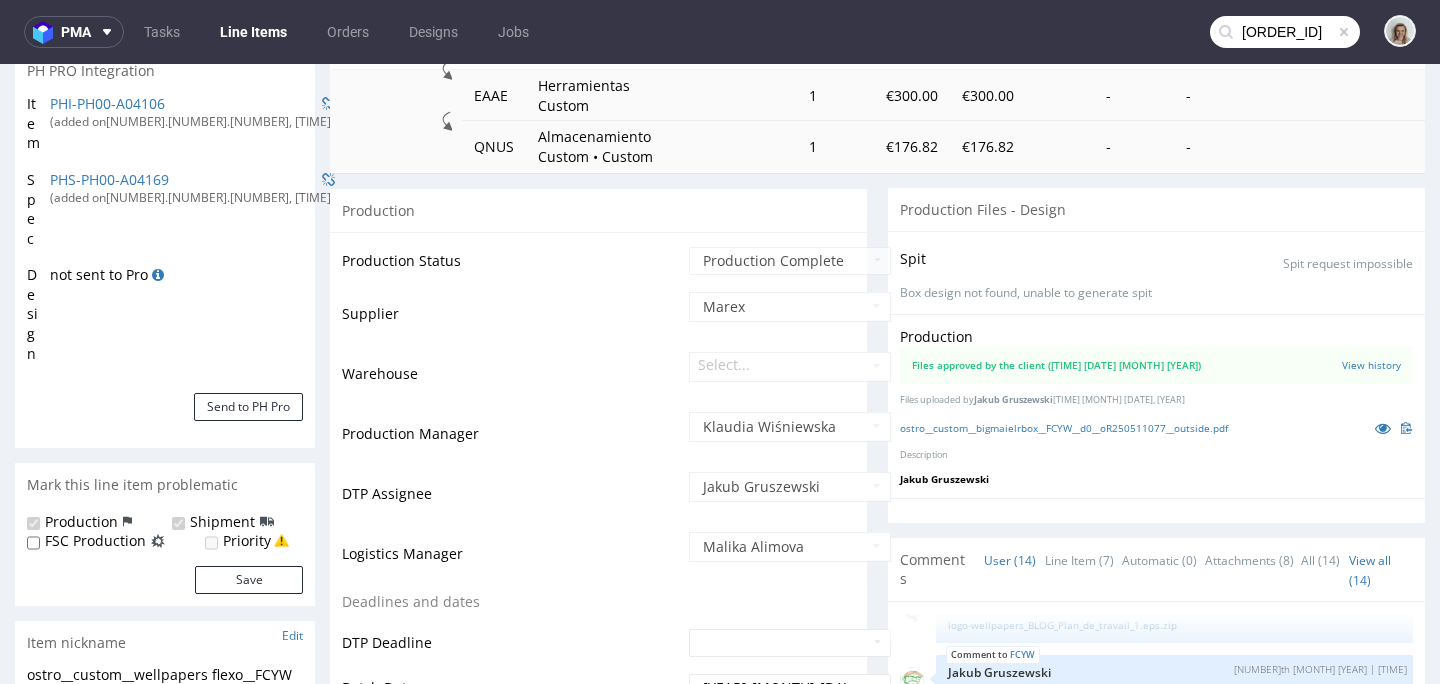 type on "R623423680" 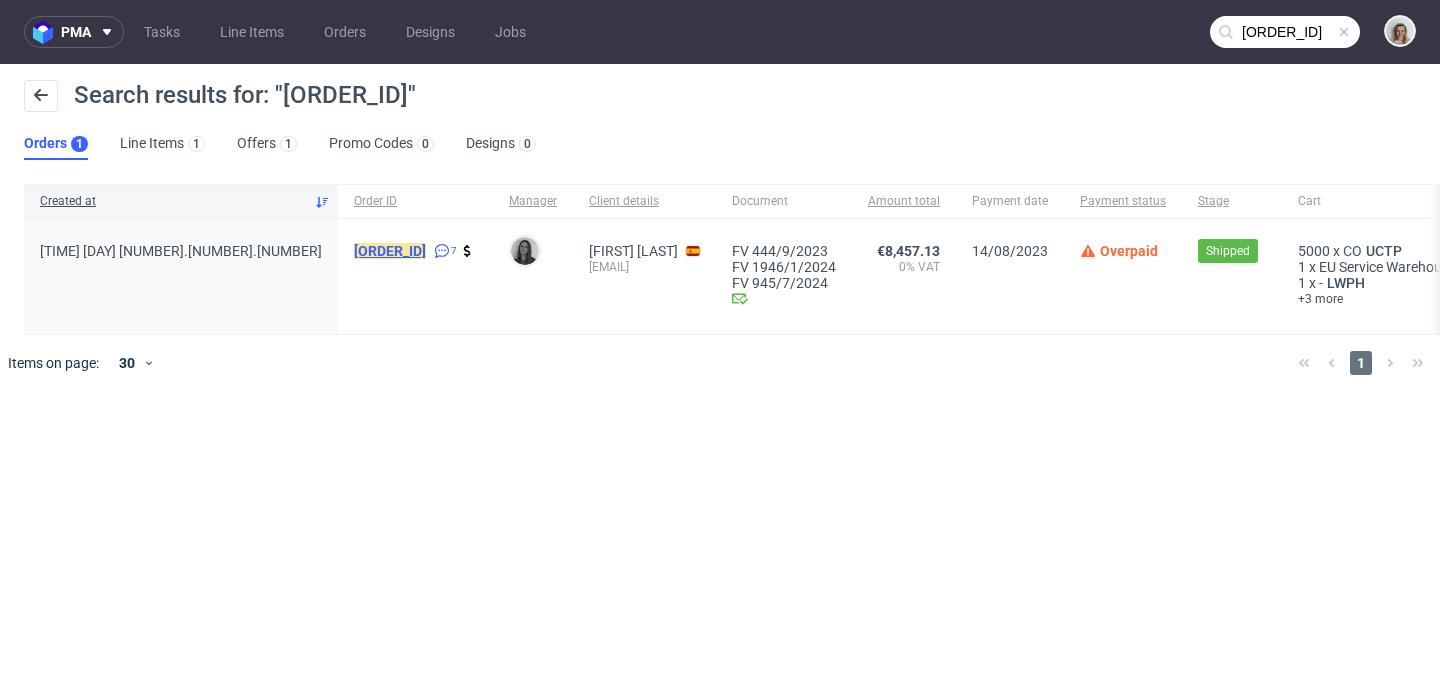 click on "R623423680" 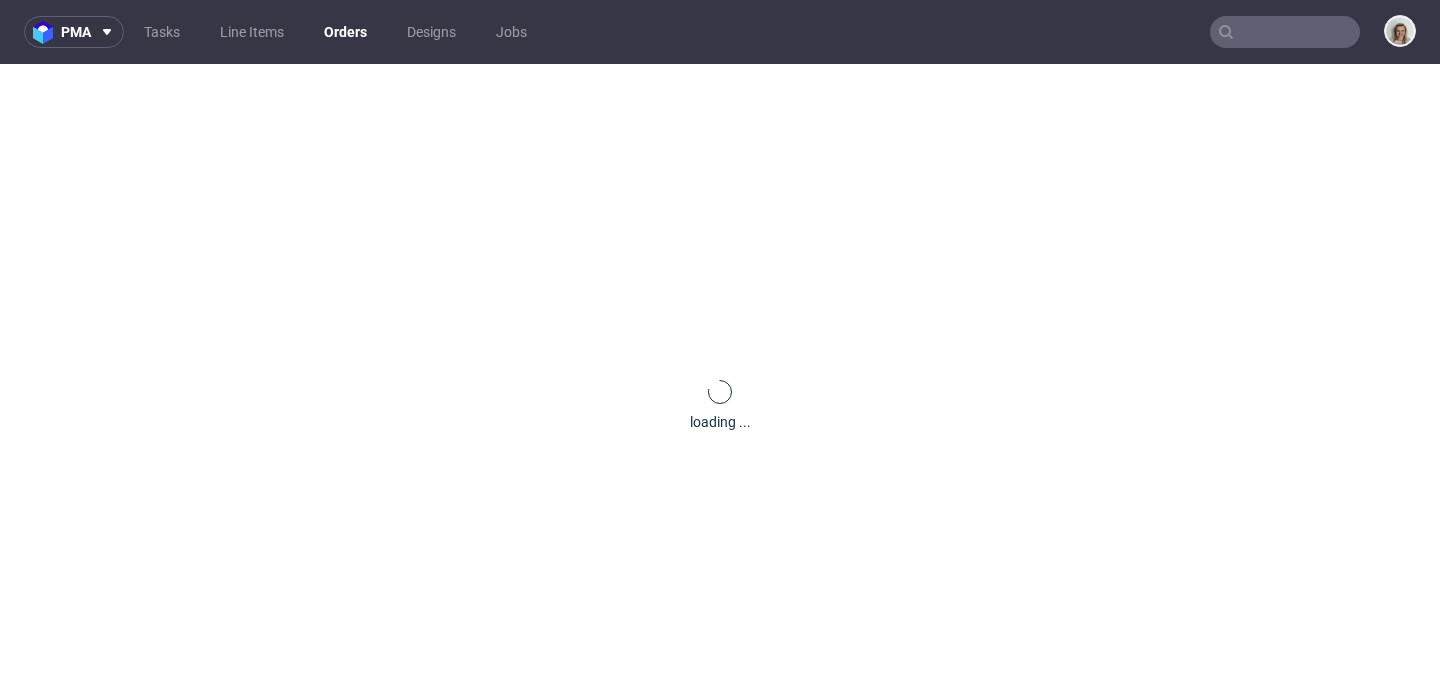 scroll, scrollTop: 0, scrollLeft: 0, axis: both 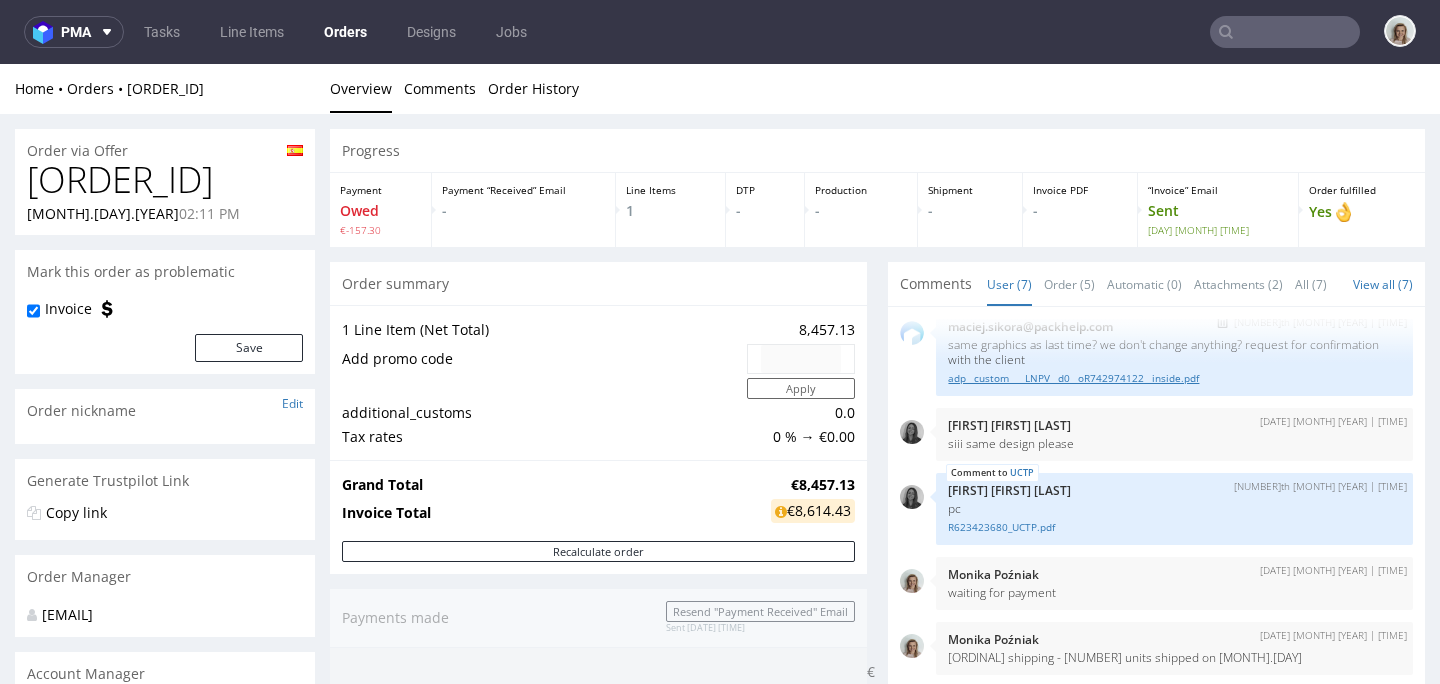 click on "adp__custom____LNPV__d0__oR742974122__inside.pdf" at bounding box center (1174, 378) 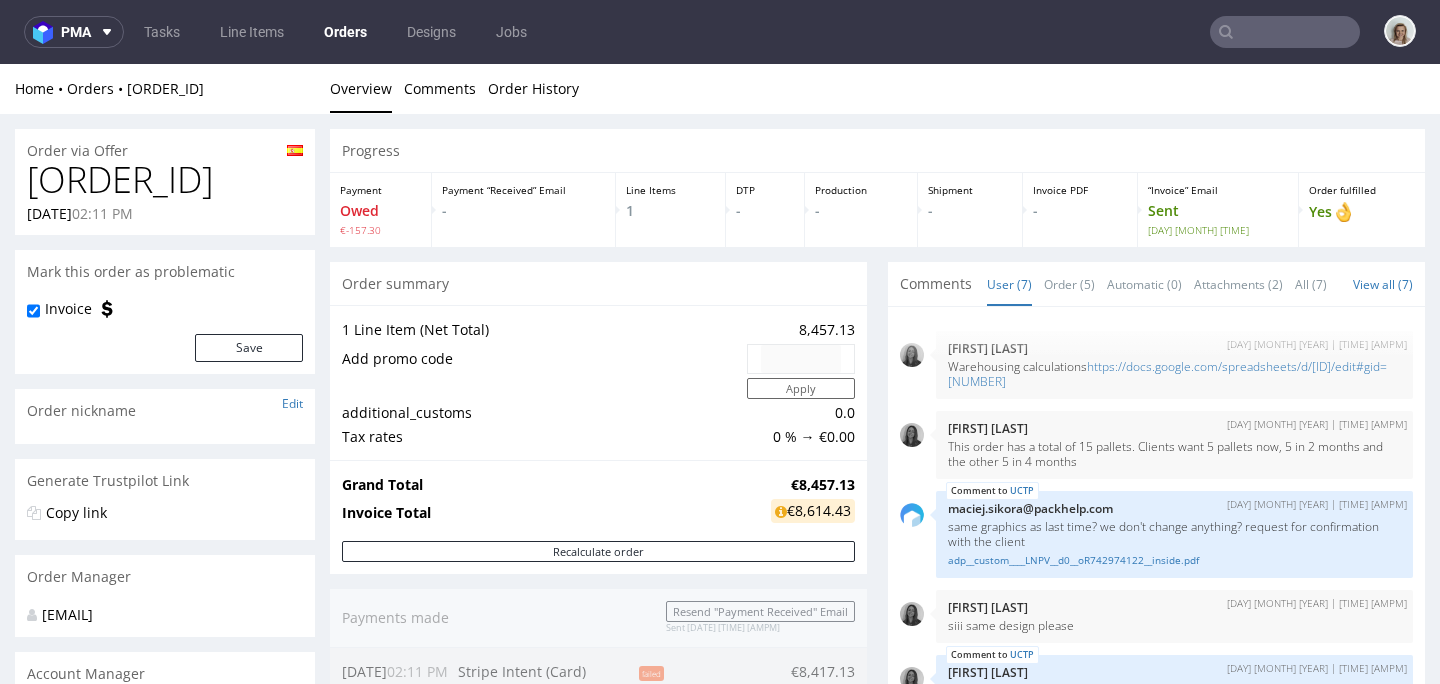 scroll, scrollTop: 0, scrollLeft: 0, axis: both 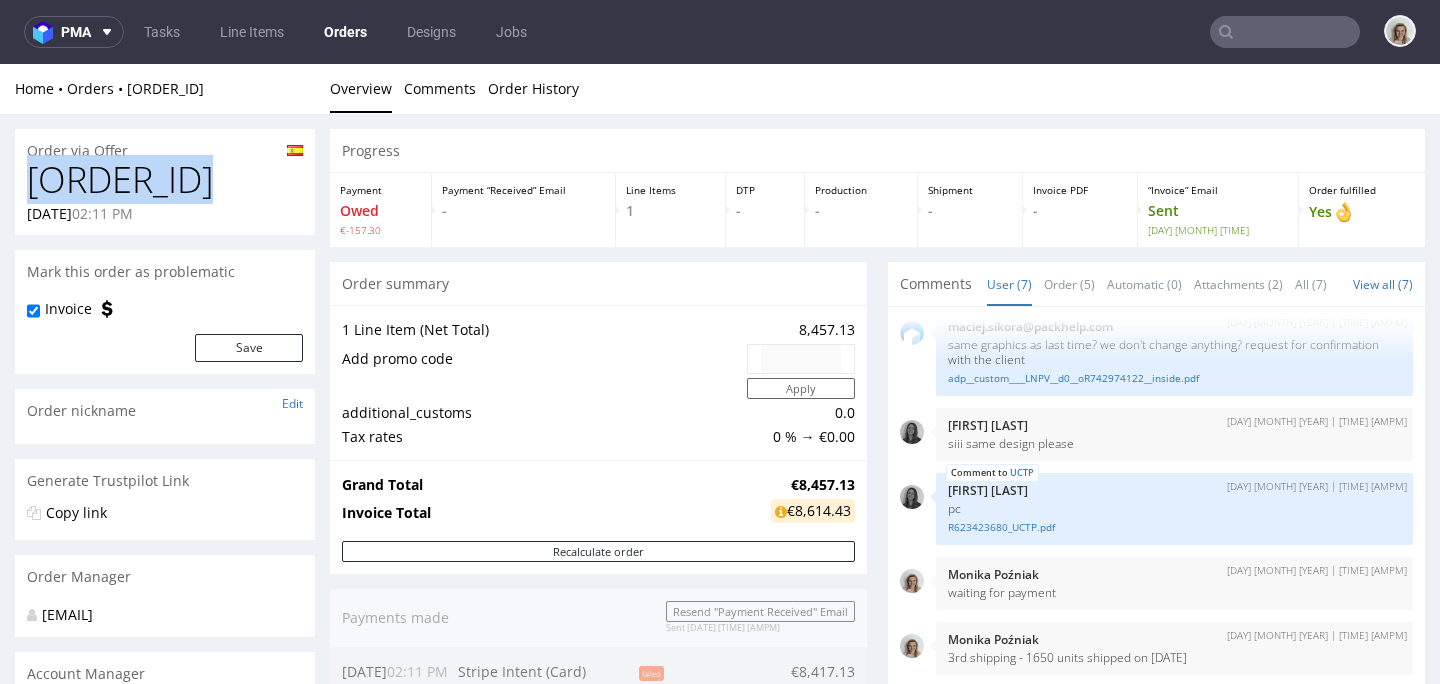 drag, startPoint x: 254, startPoint y: 186, endPoint x: 0, endPoint y: 188, distance: 254.00787 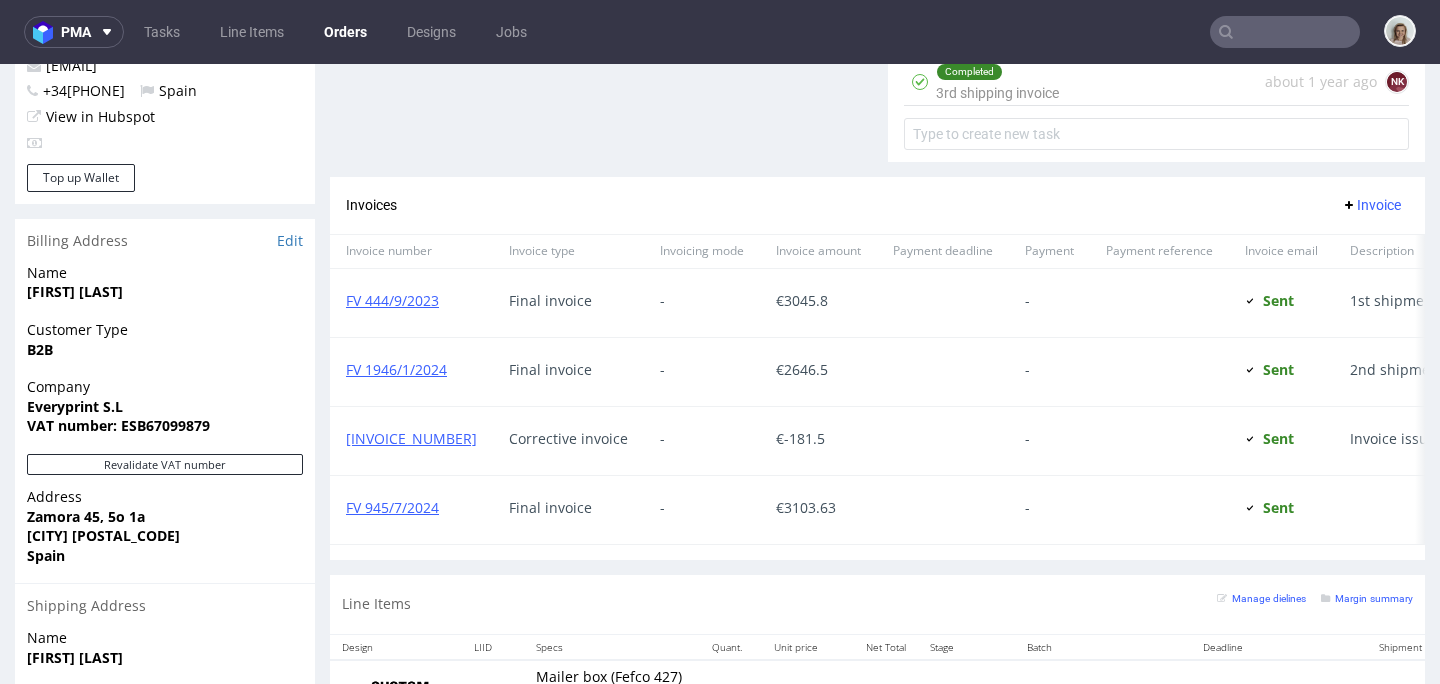 scroll, scrollTop: 1379, scrollLeft: 0, axis: vertical 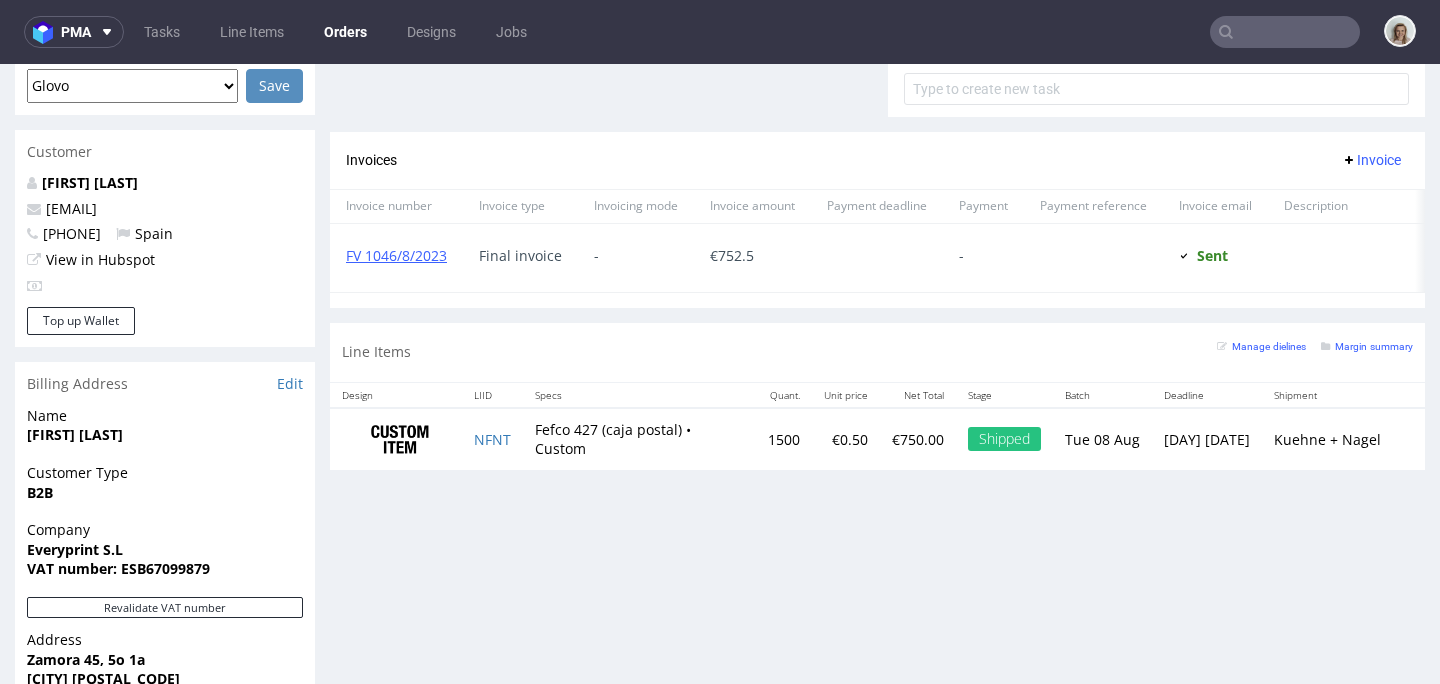 click on "NFNT" at bounding box center [492, 439] 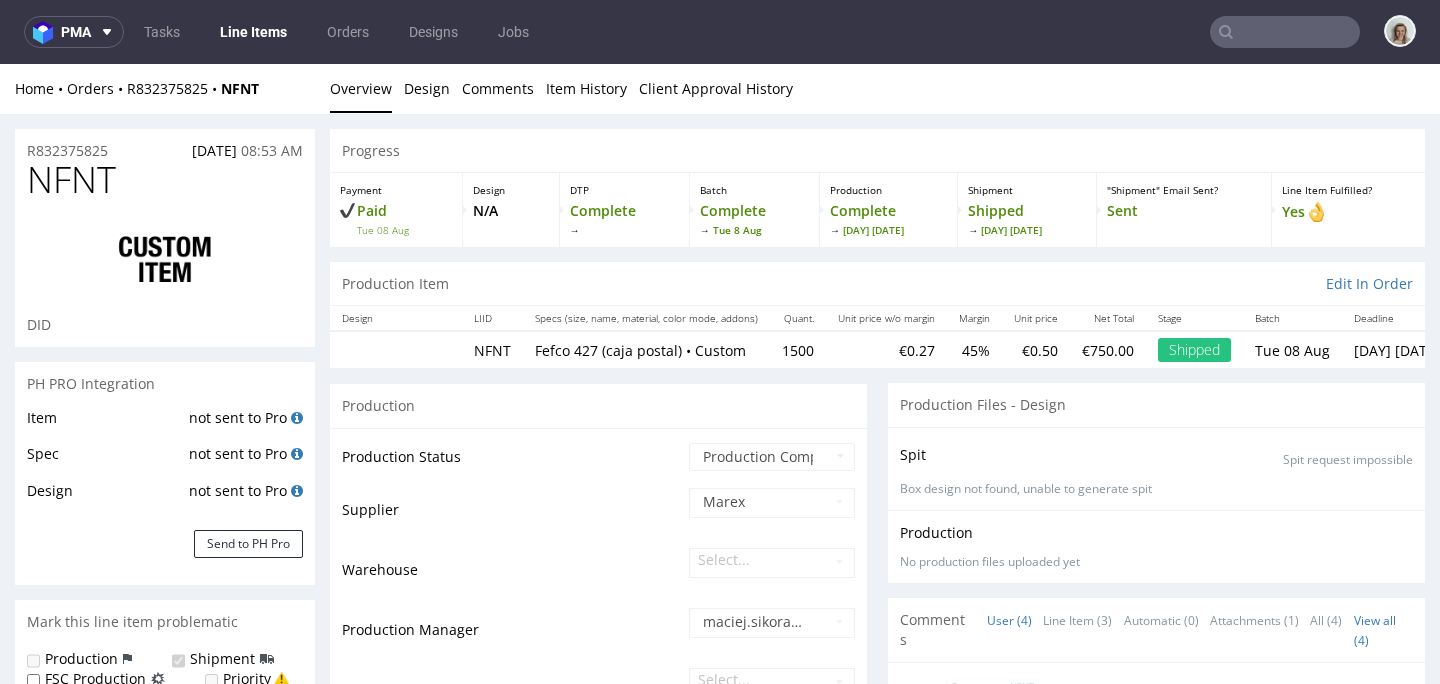 scroll, scrollTop: 330, scrollLeft: 0, axis: vertical 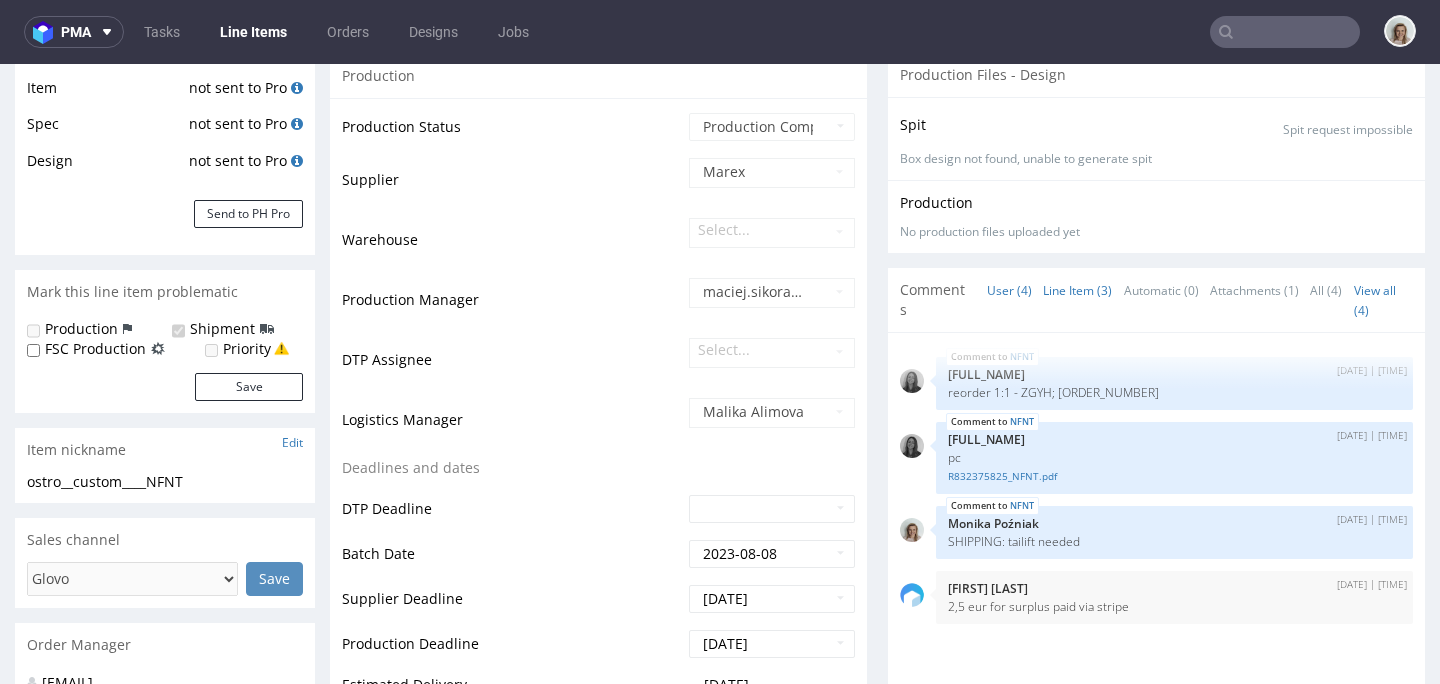 click on "Line Item (3)" at bounding box center [1077, 290] 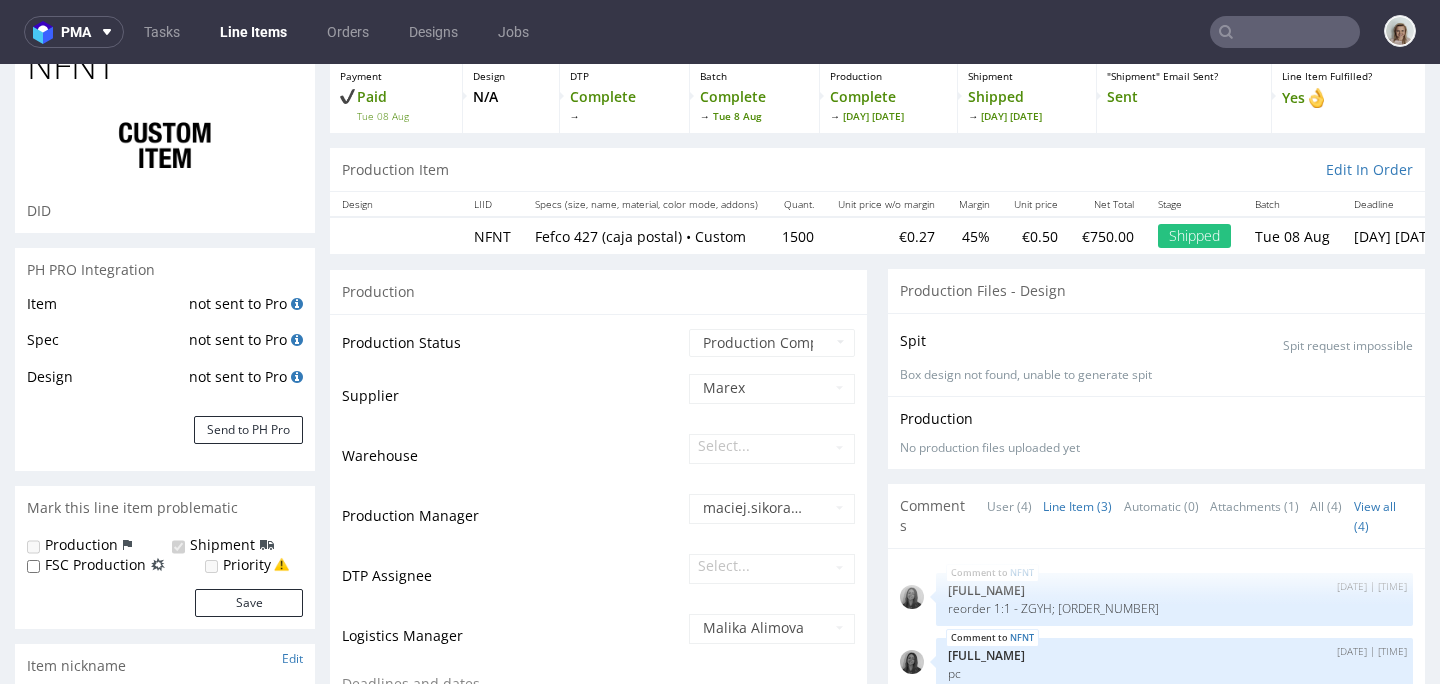 scroll, scrollTop: 204, scrollLeft: 0, axis: vertical 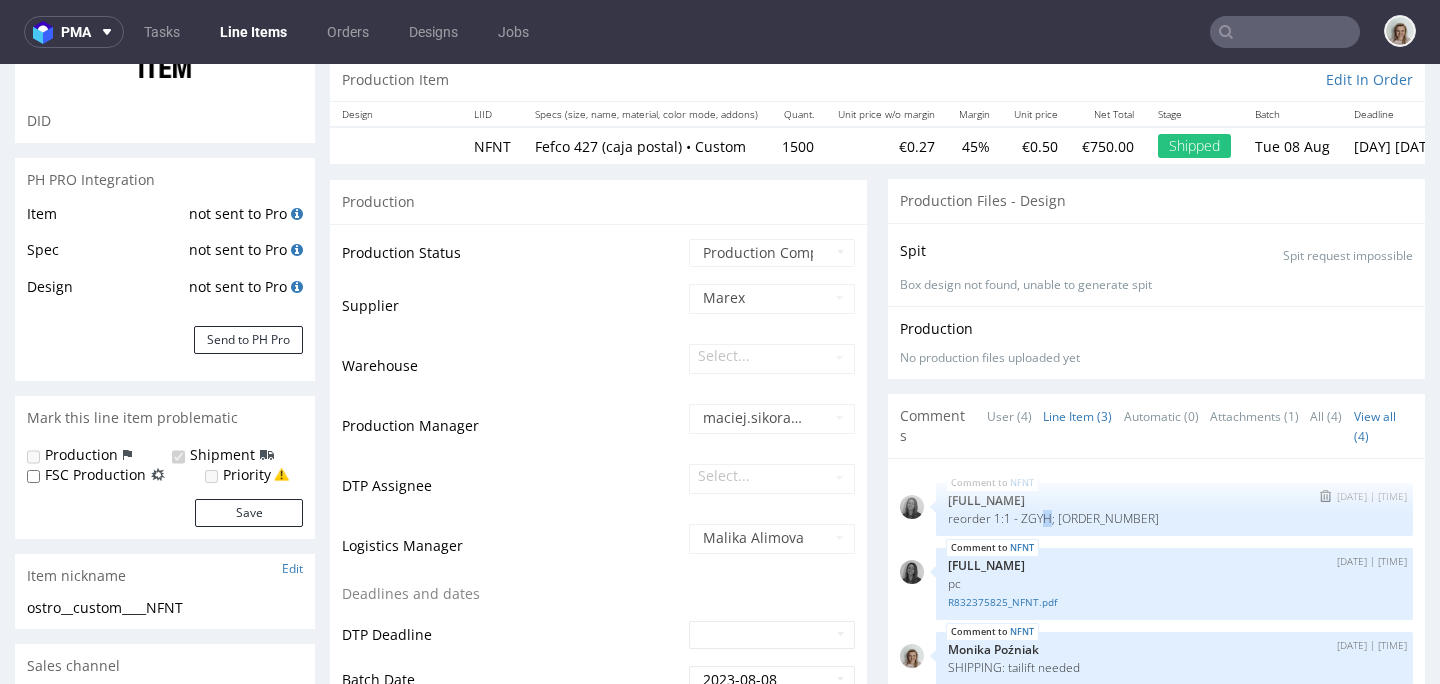 click on "reorder 1:1 - ZGYH; [ORDER_NUMBER]" at bounding box center (1174, 518) 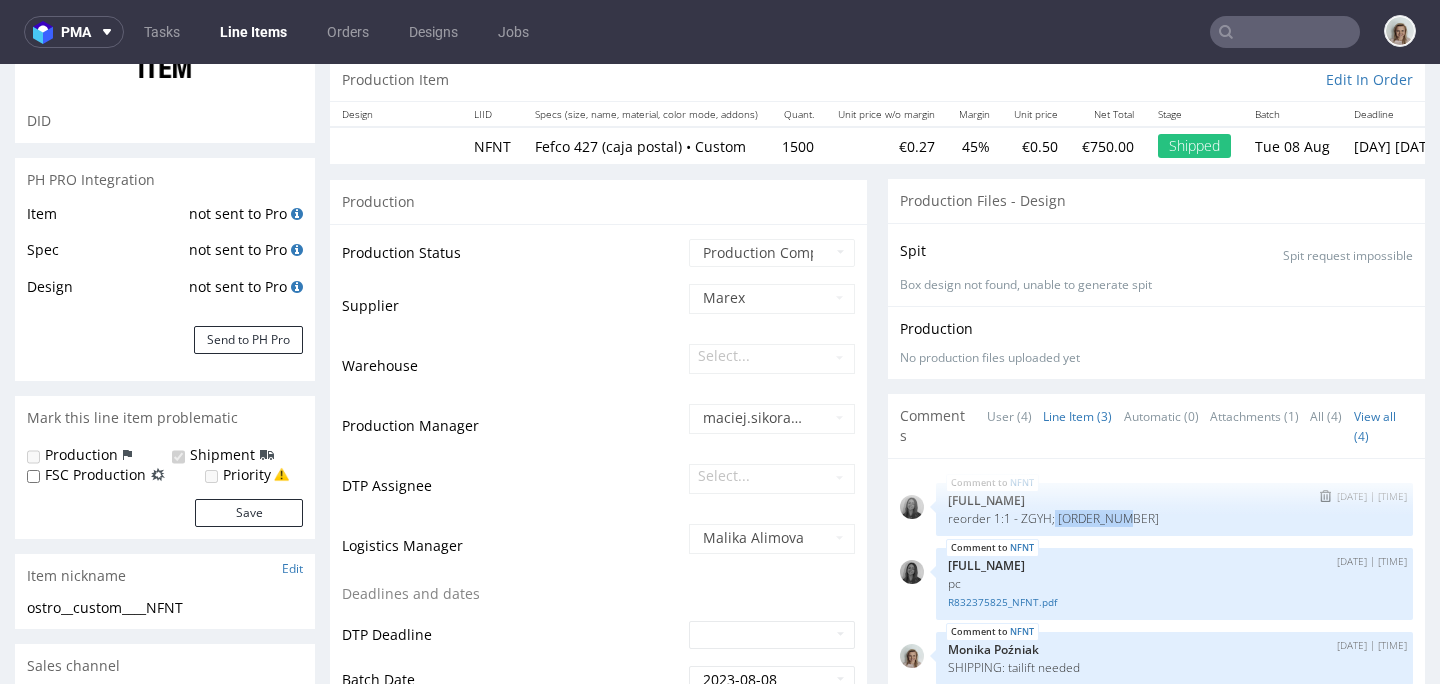 drag, startPoint x: 1041, startPoint y: 510, endPoint x: 1127, endPoint y: 512, distance: 86.023254 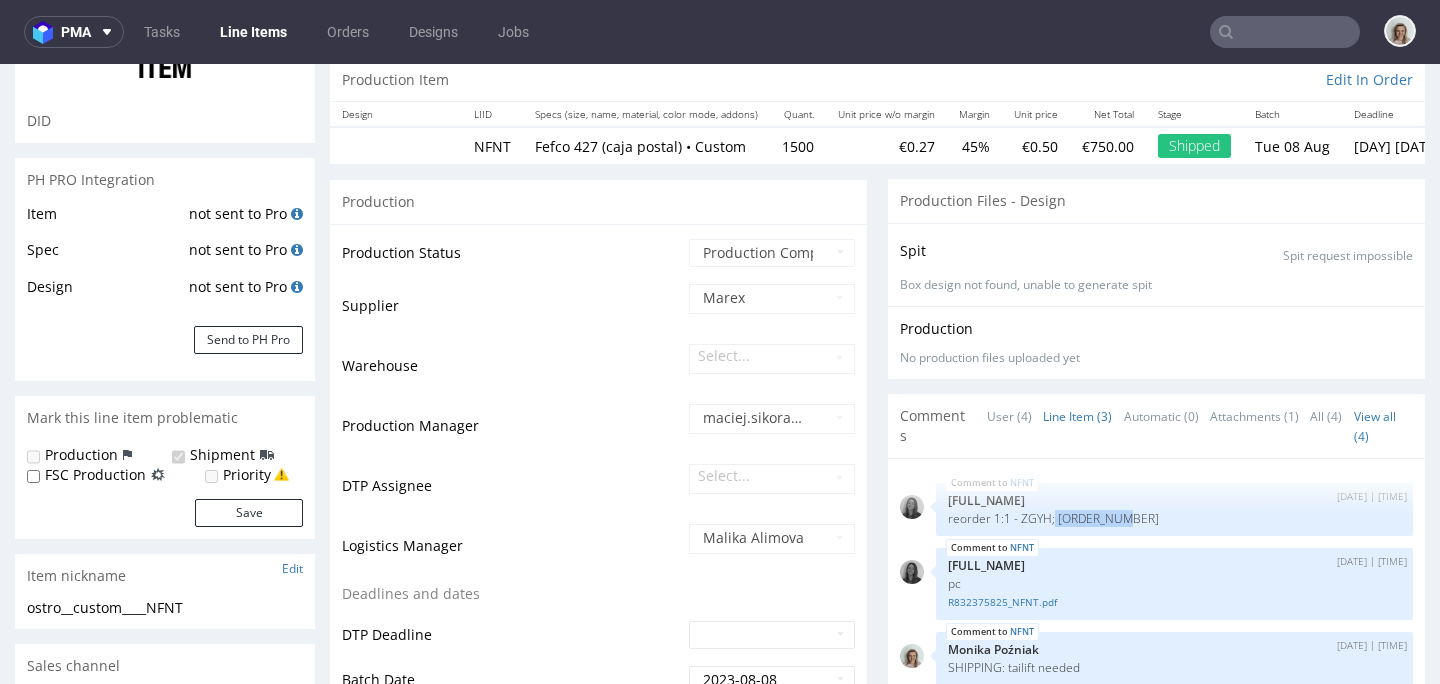 copy on "R250511077" 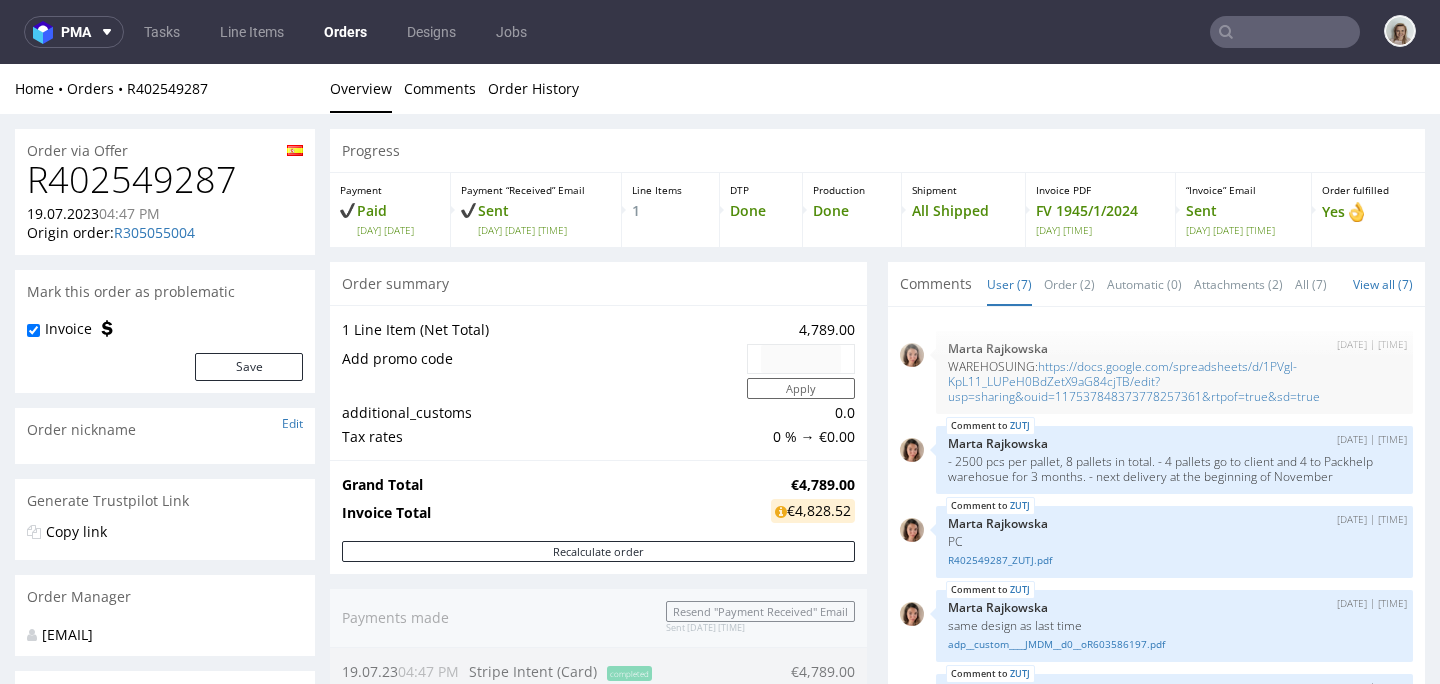 scroll, scrollTop: 0, scrollLeft: 0, axis: both 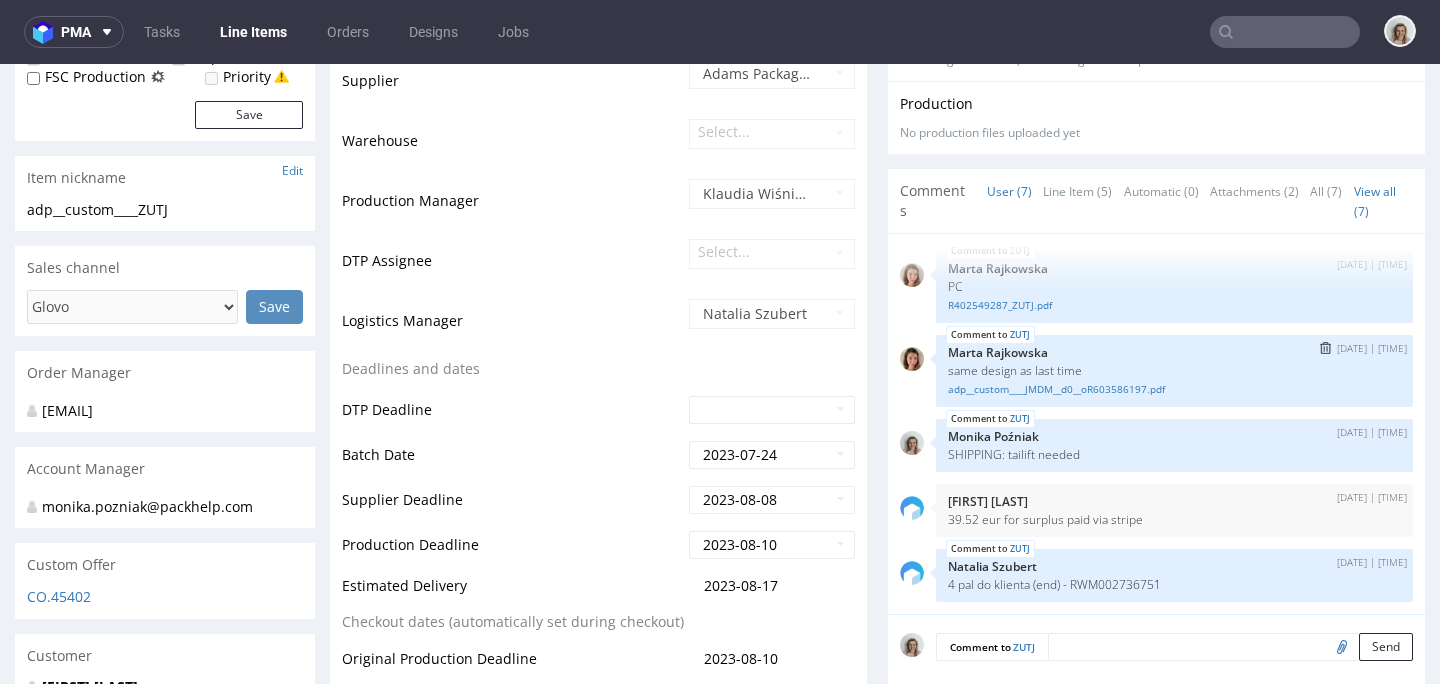 select on "in_progress" 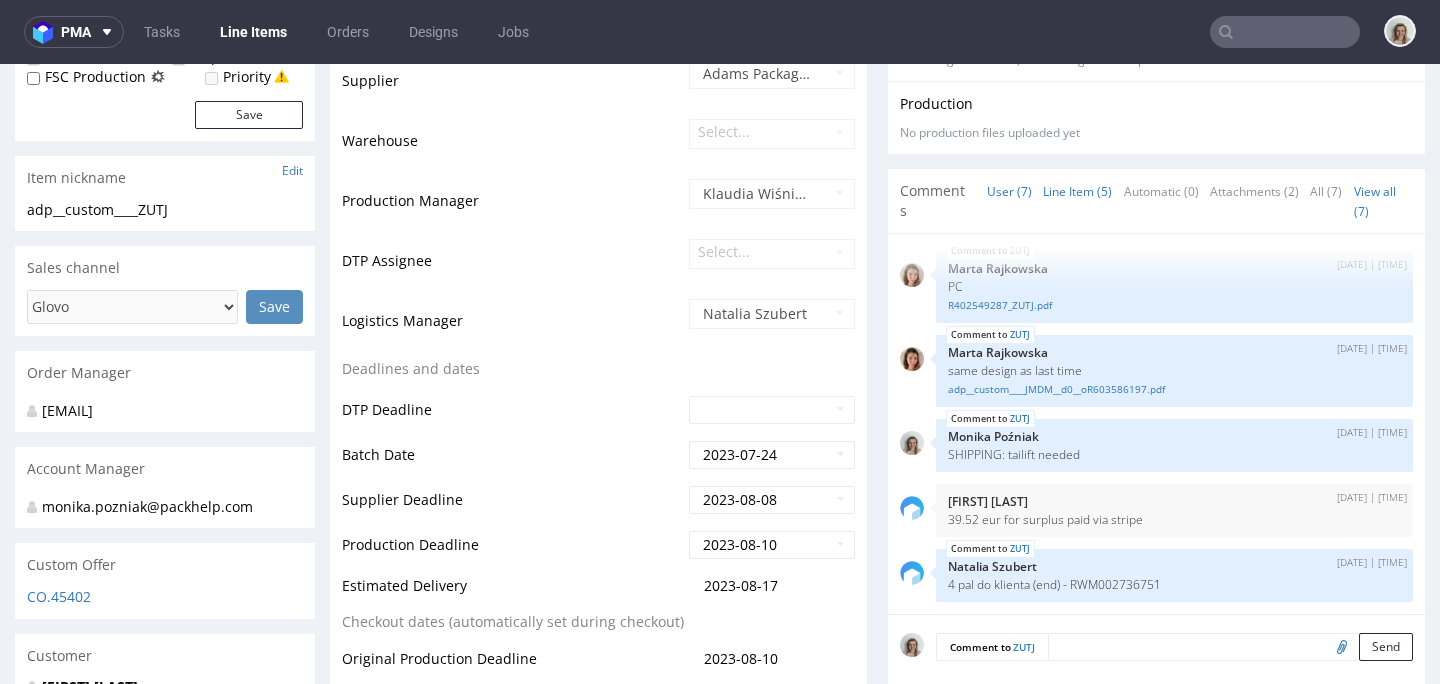 click on "Line Item (5)" at bounding box center (1077, 191) 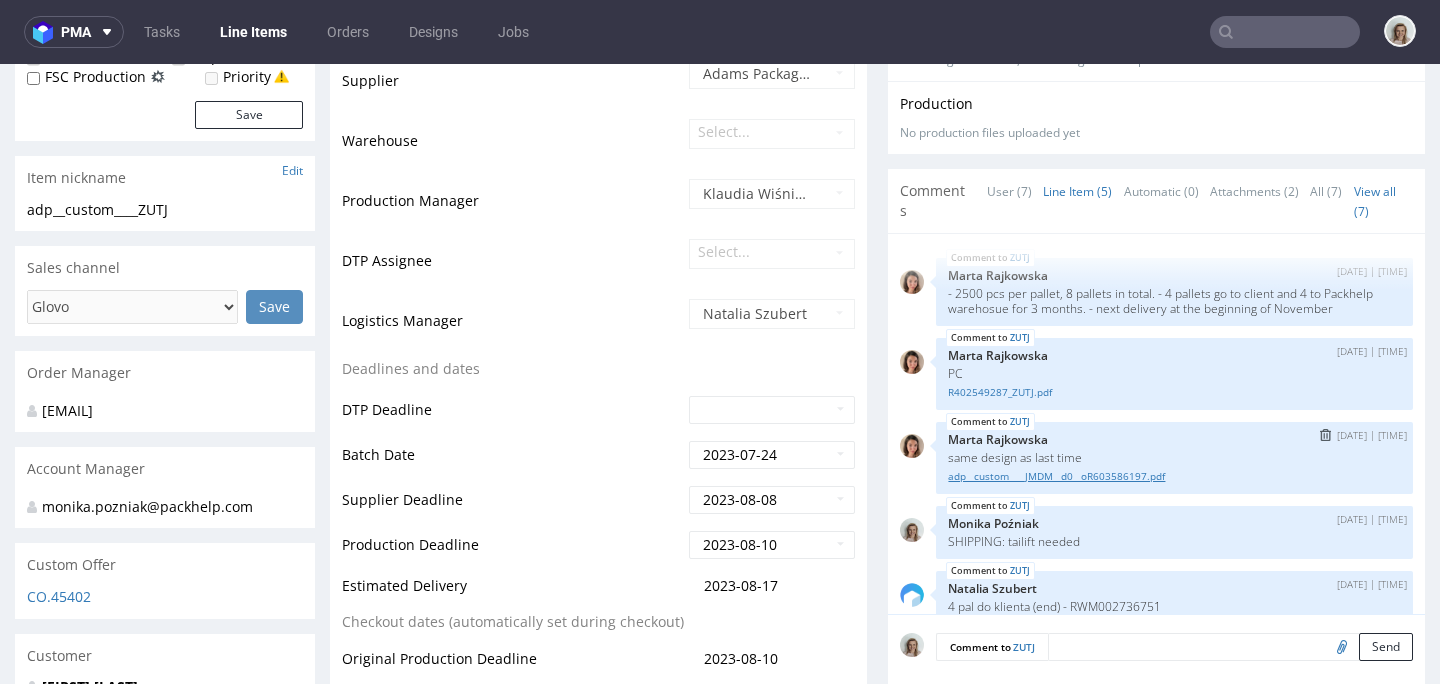 click on "adp__custom____JMDM__d0__oR603586197.pdf" at bounding box center (1174, 476) 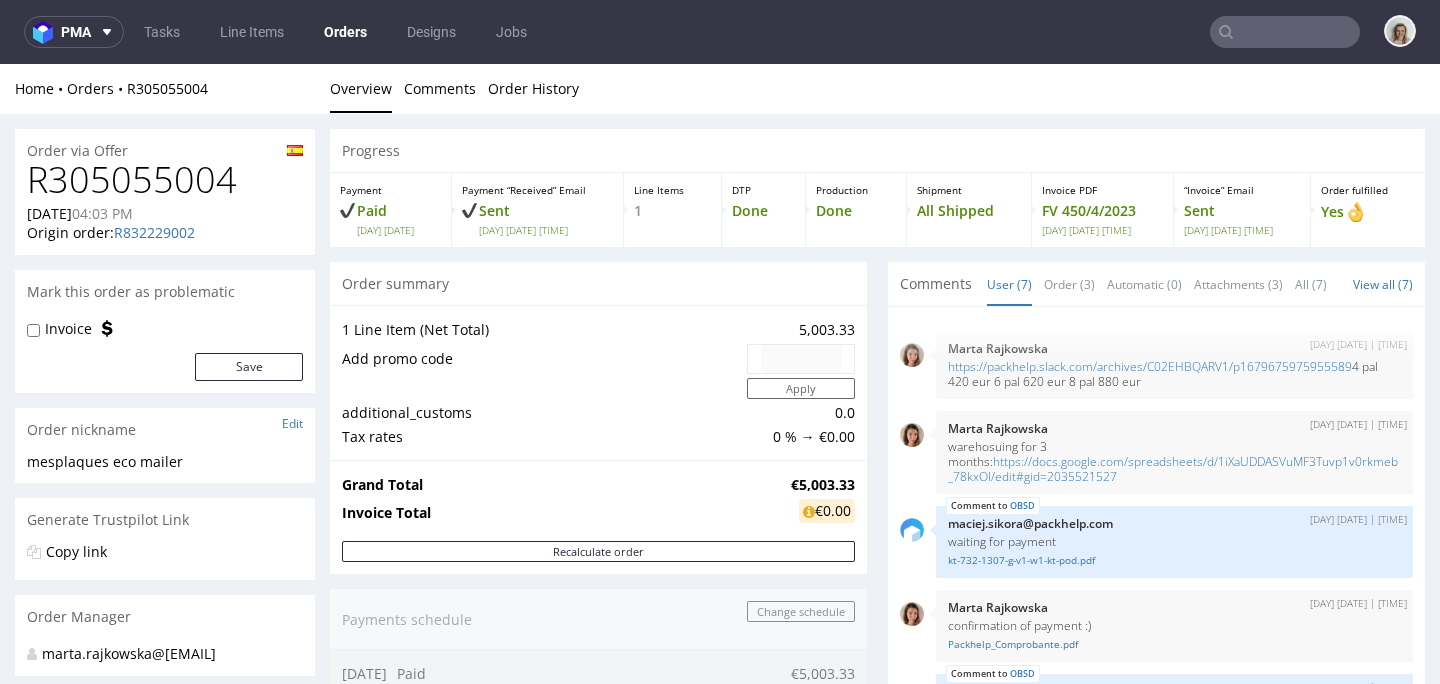 scroll, scrollTop: 0, scrollLeft: 0, axis: both 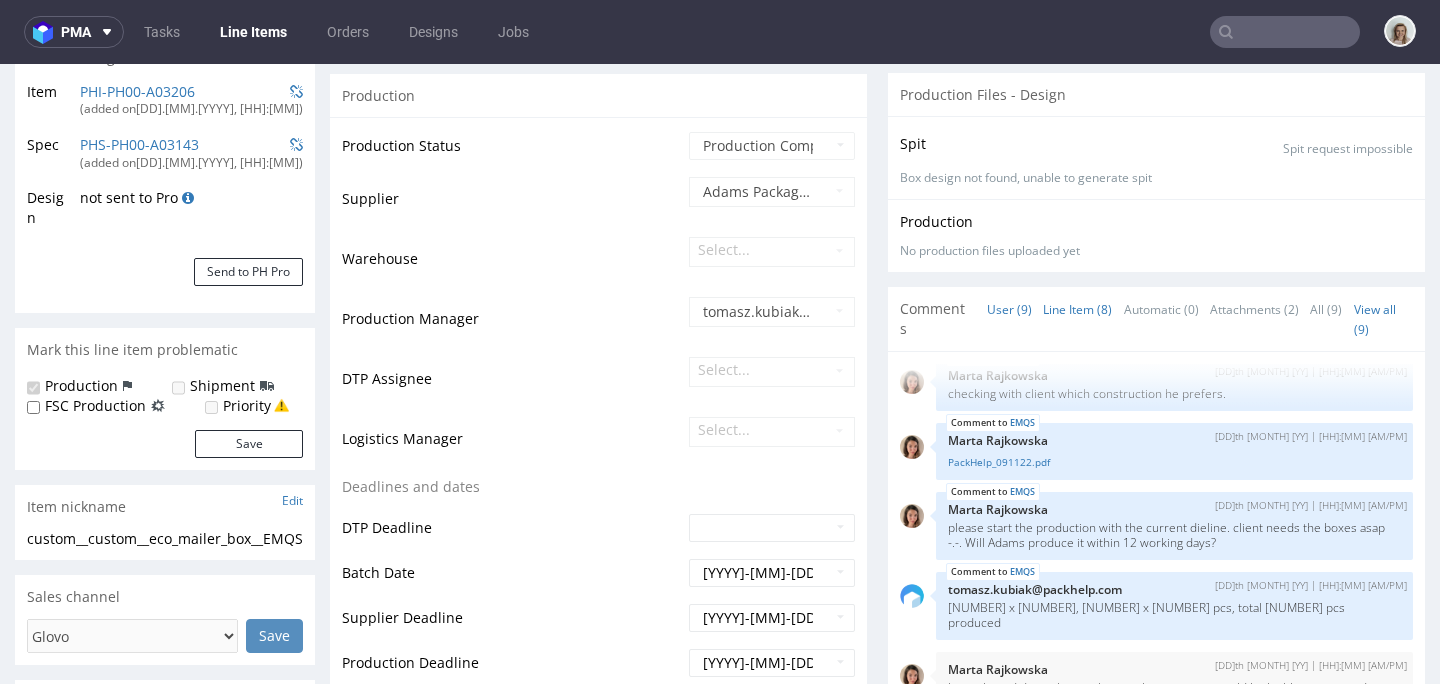 click on "Line Item (8)" at bounding box center [1077, 309] 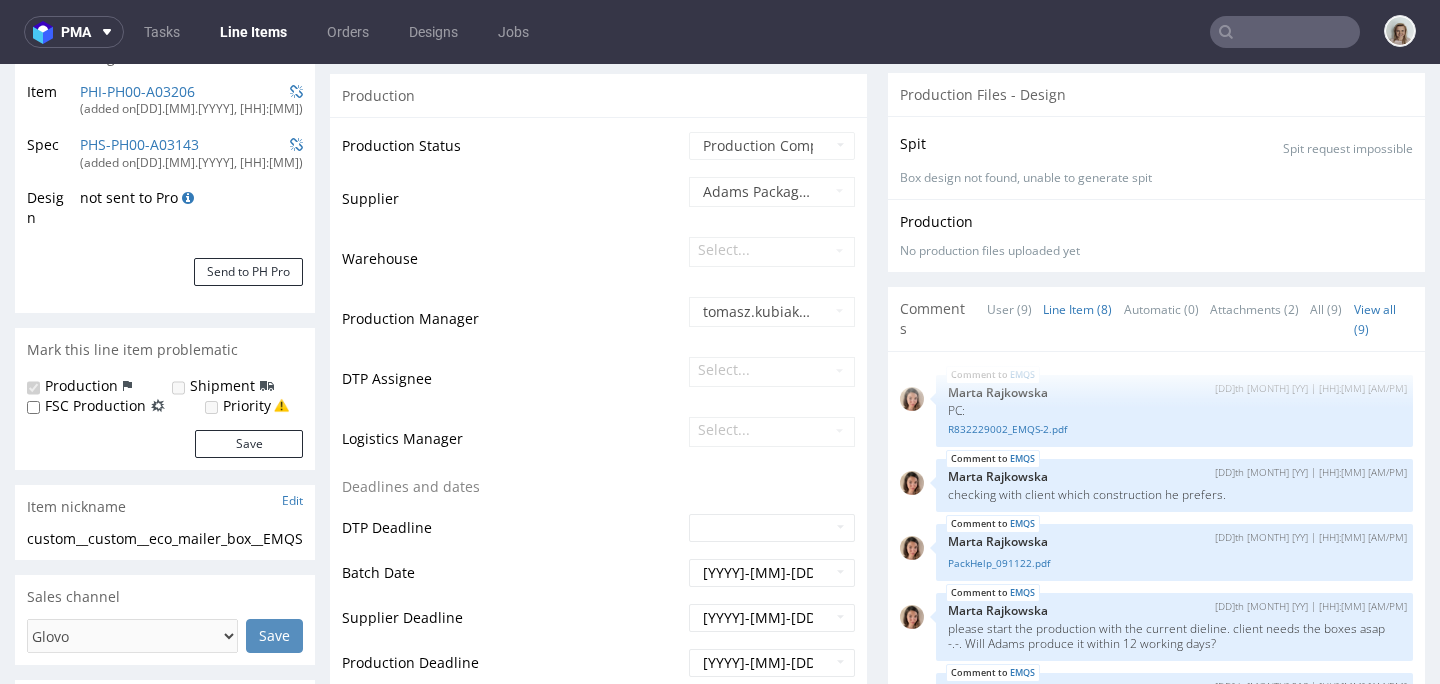 scroll, scrollTop: 202, scrollLeft: 0, axis: vertical 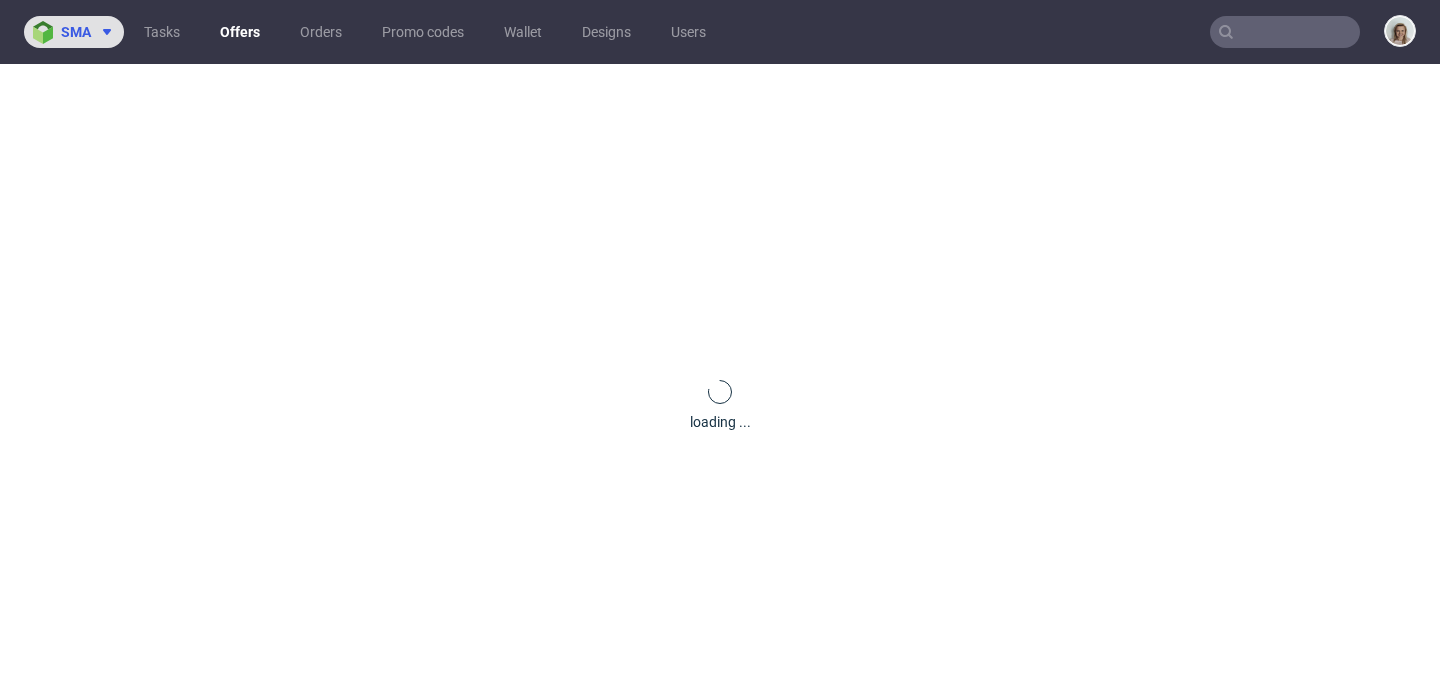 click on "sma" at bounding box center [76, 32] 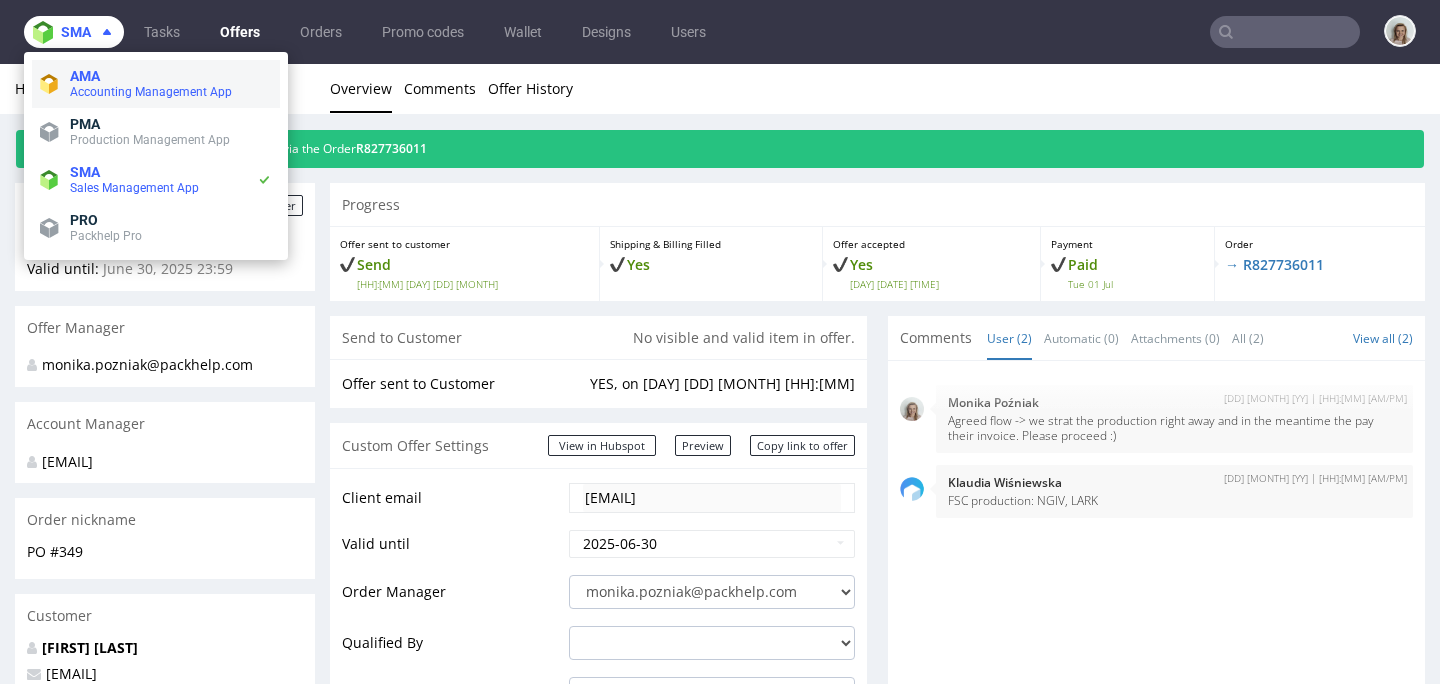 scroll, scrollTop: 0, scrollLeft: 0, axis: both 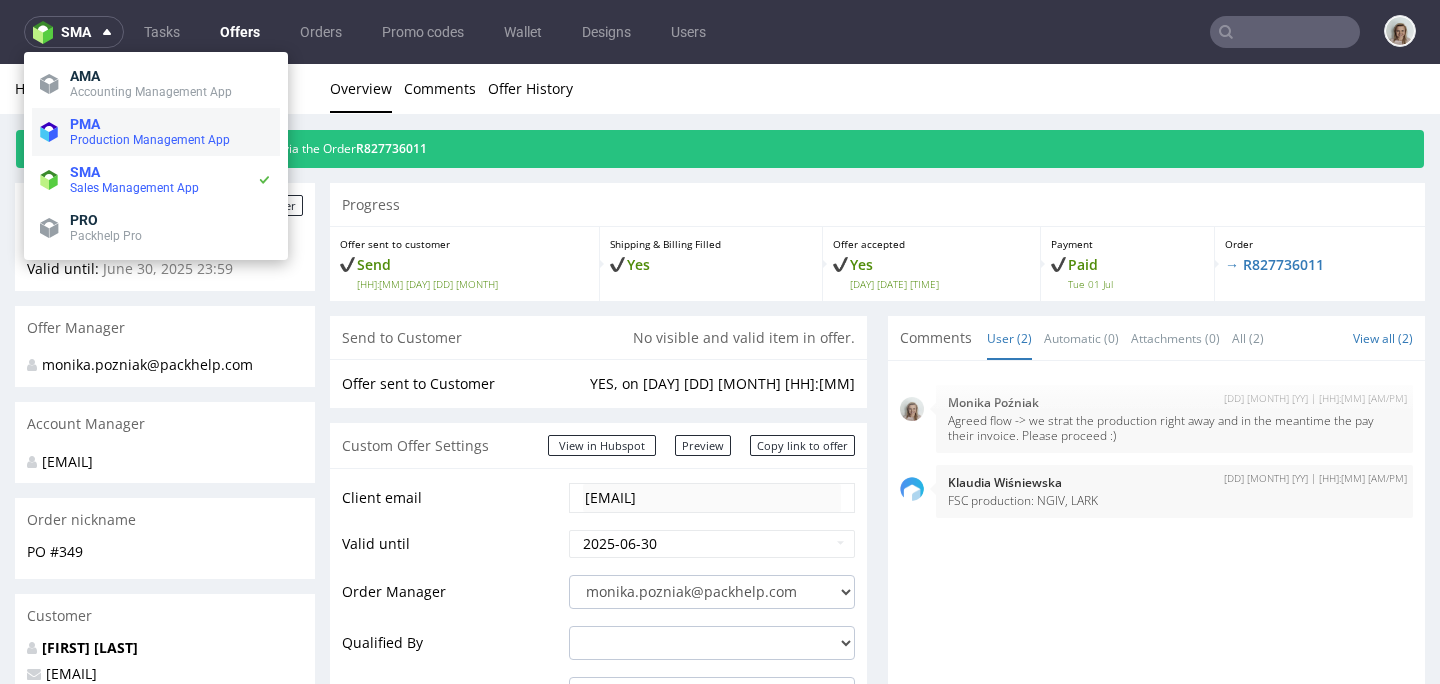 click on "PMA" at bounding box center [171, 124] 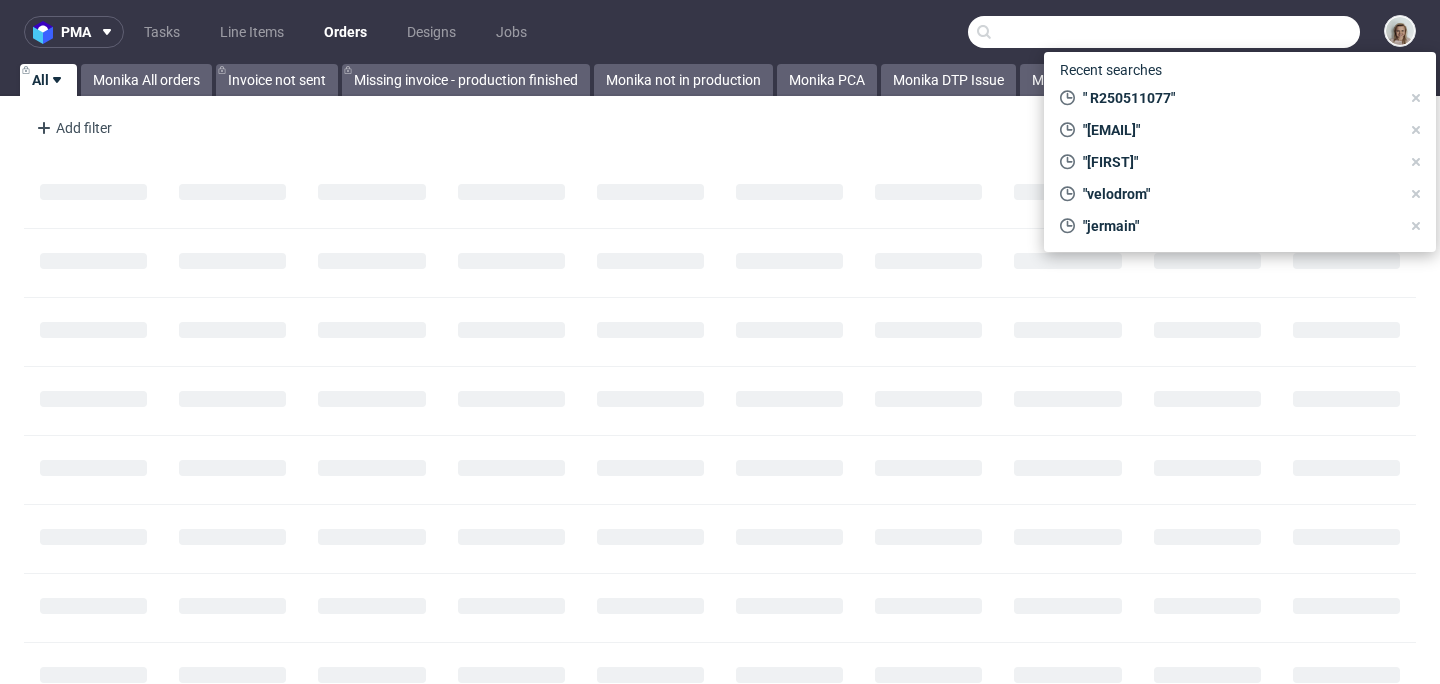 click at bounding box center [1164, 32] 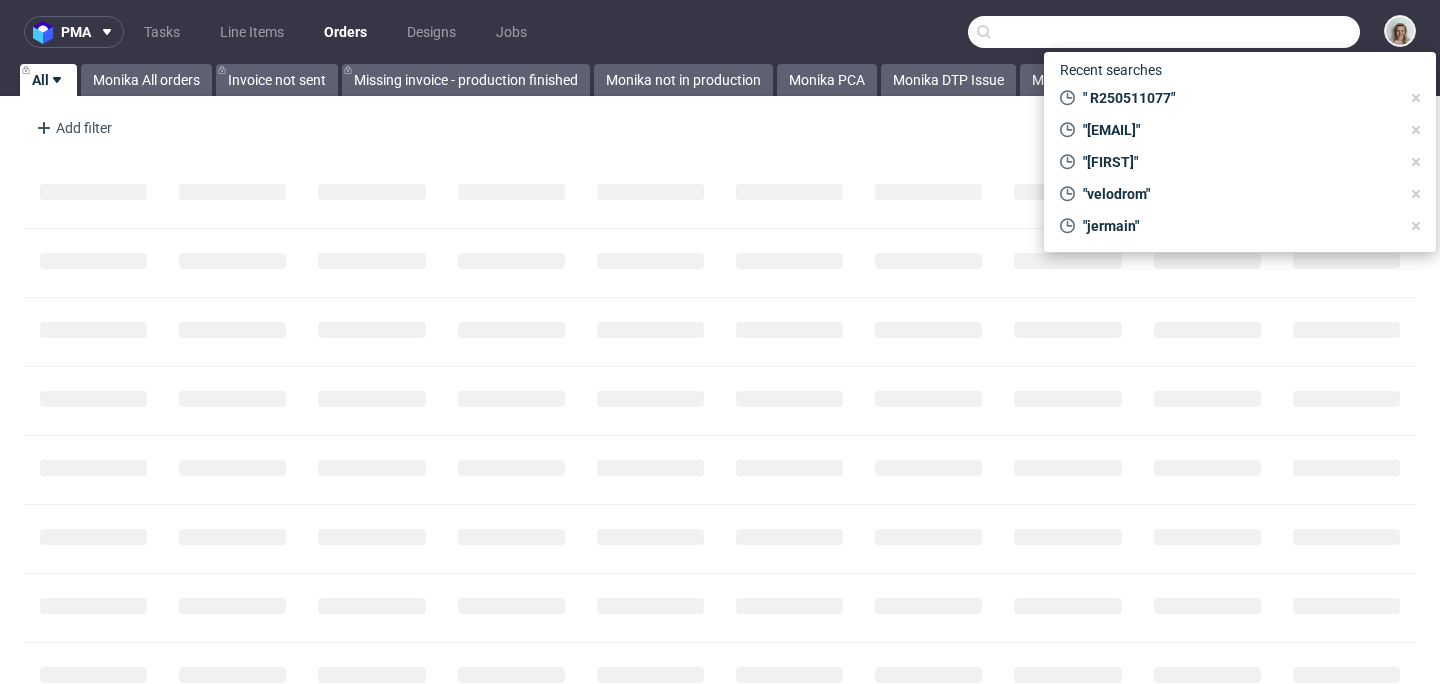 paste on "R649805361" 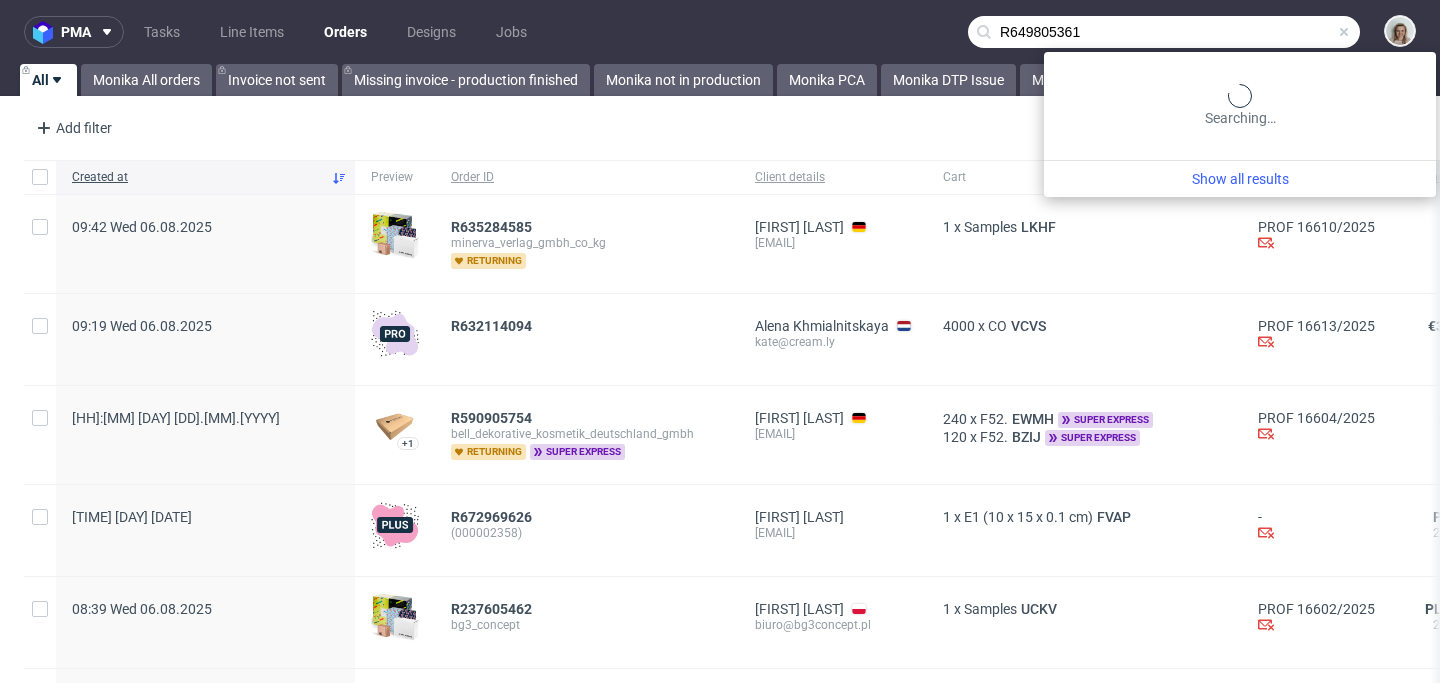 type on "R649805361" 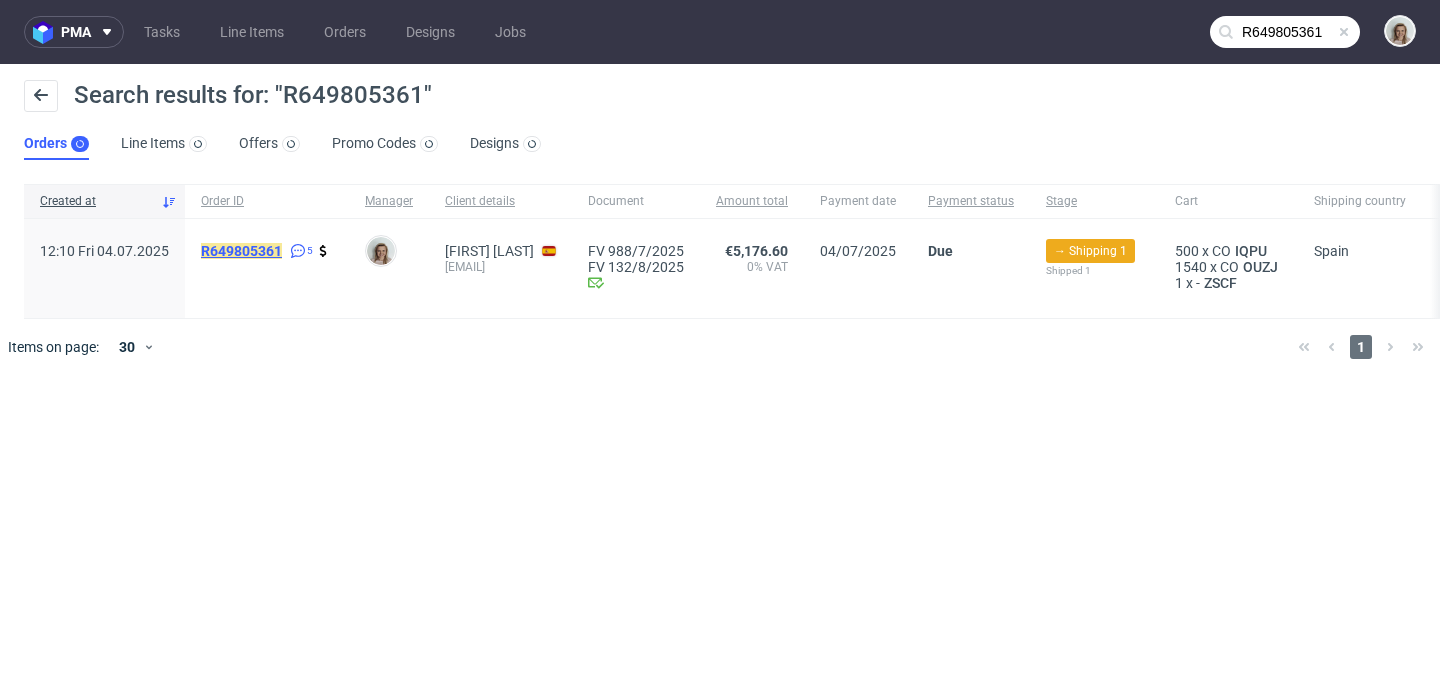 click on "R649805361" 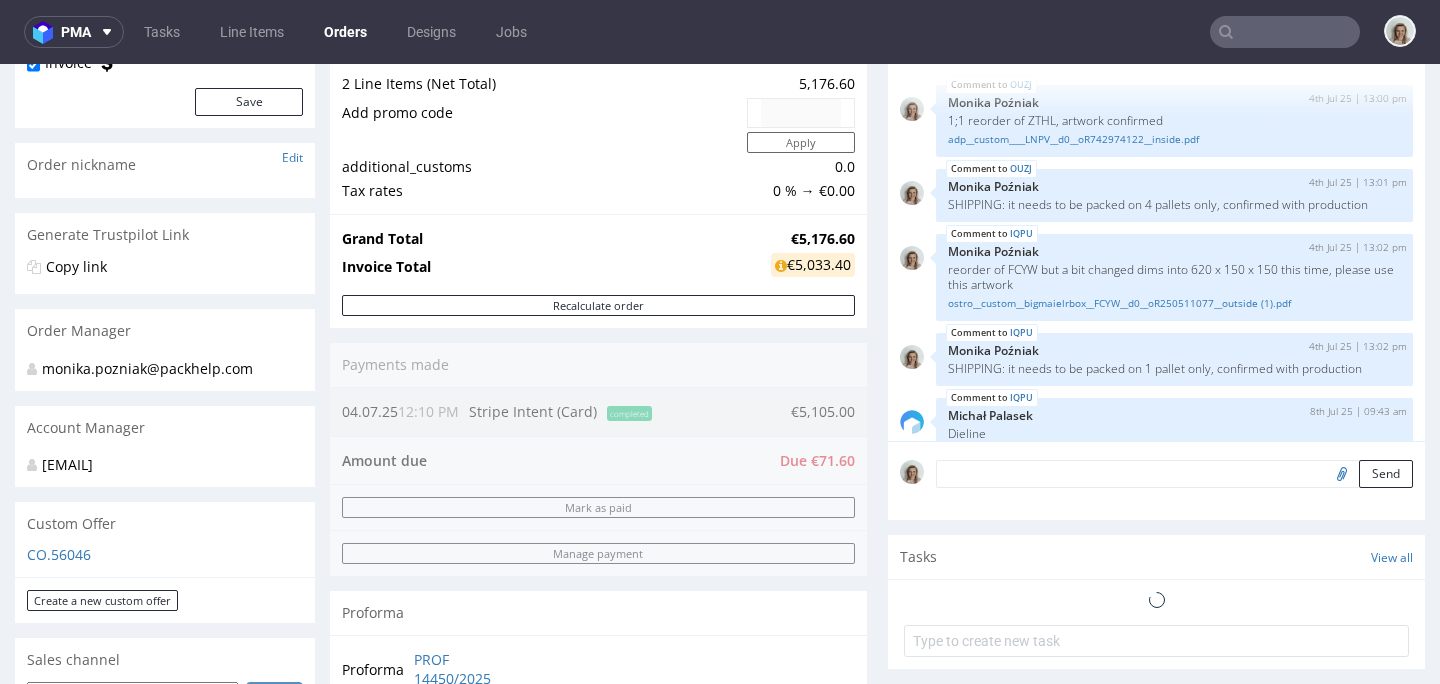 scroll, scrollTop: 306, scrollLeft: 0, axis: vertical 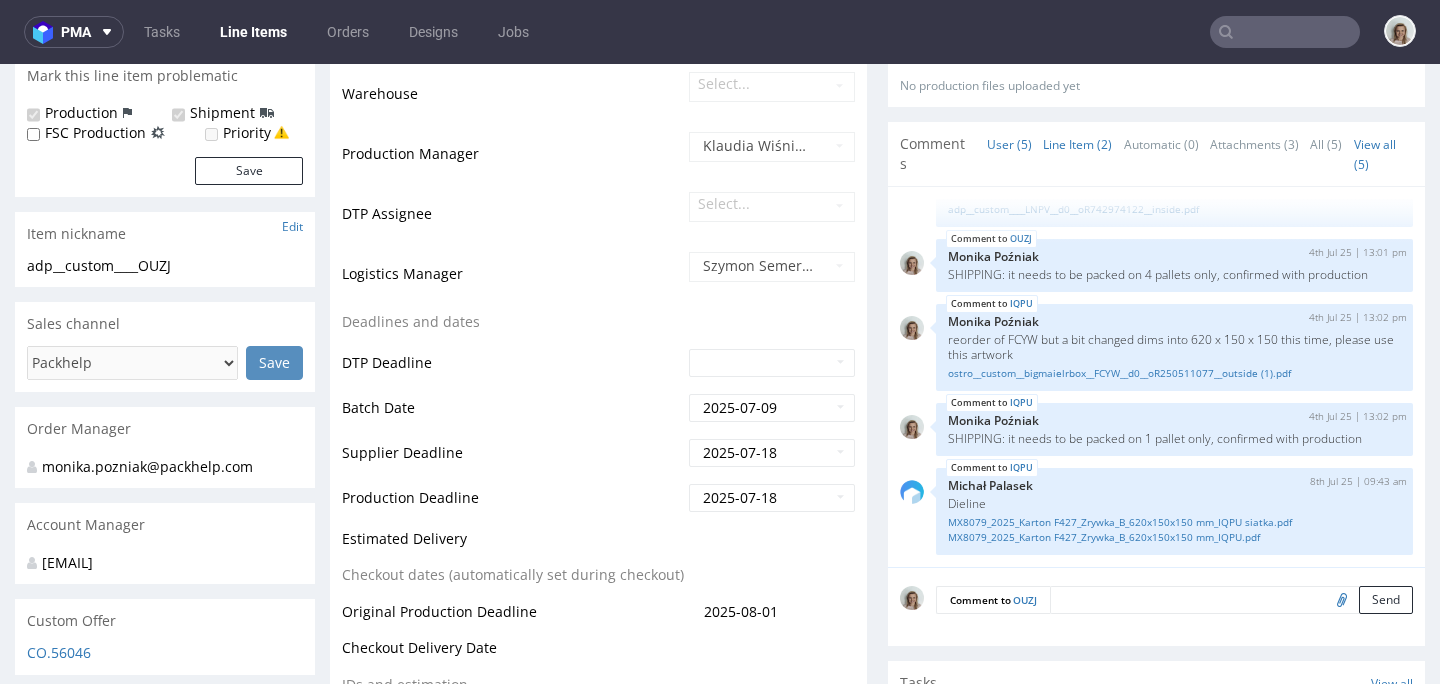 click on "Line Item (2)" at bounding box center [1077, 144] 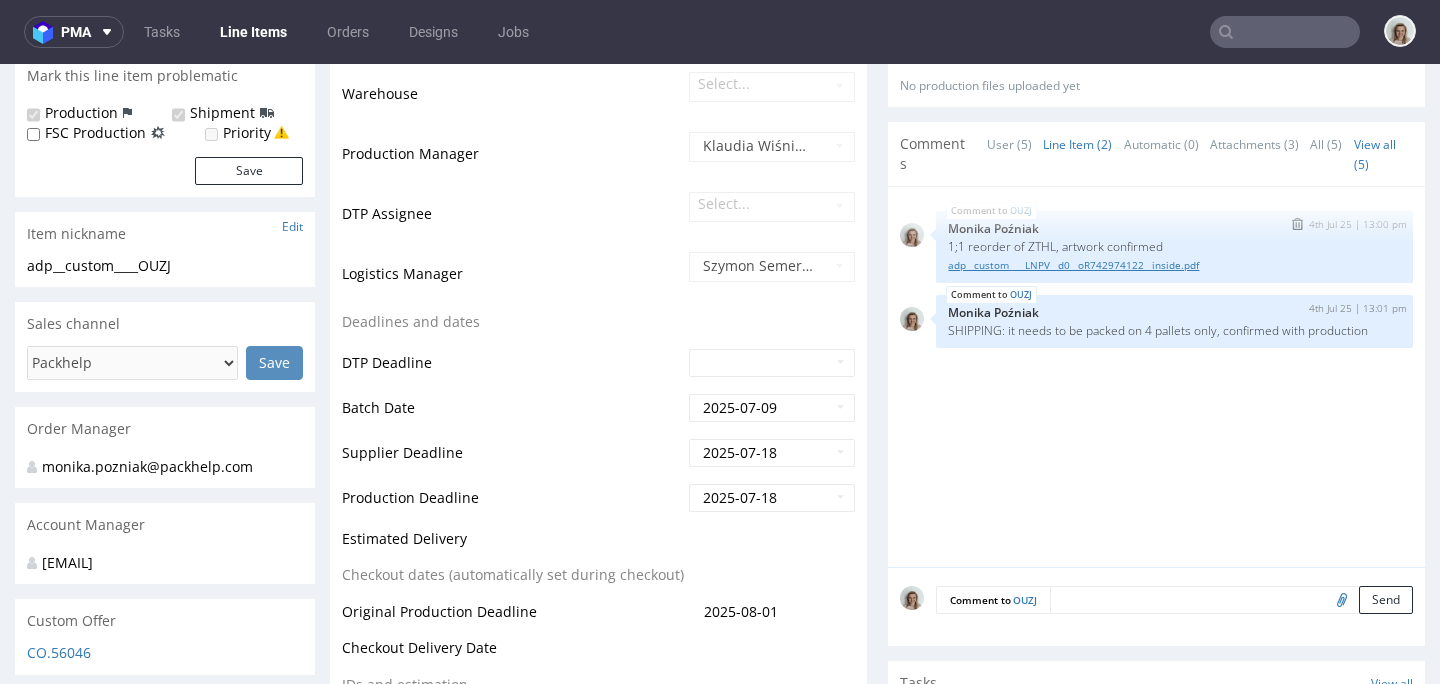 click on "adp__custom____LNPV__d0__oR742974122__inside.pdf" at bounding box center (1174, 265) 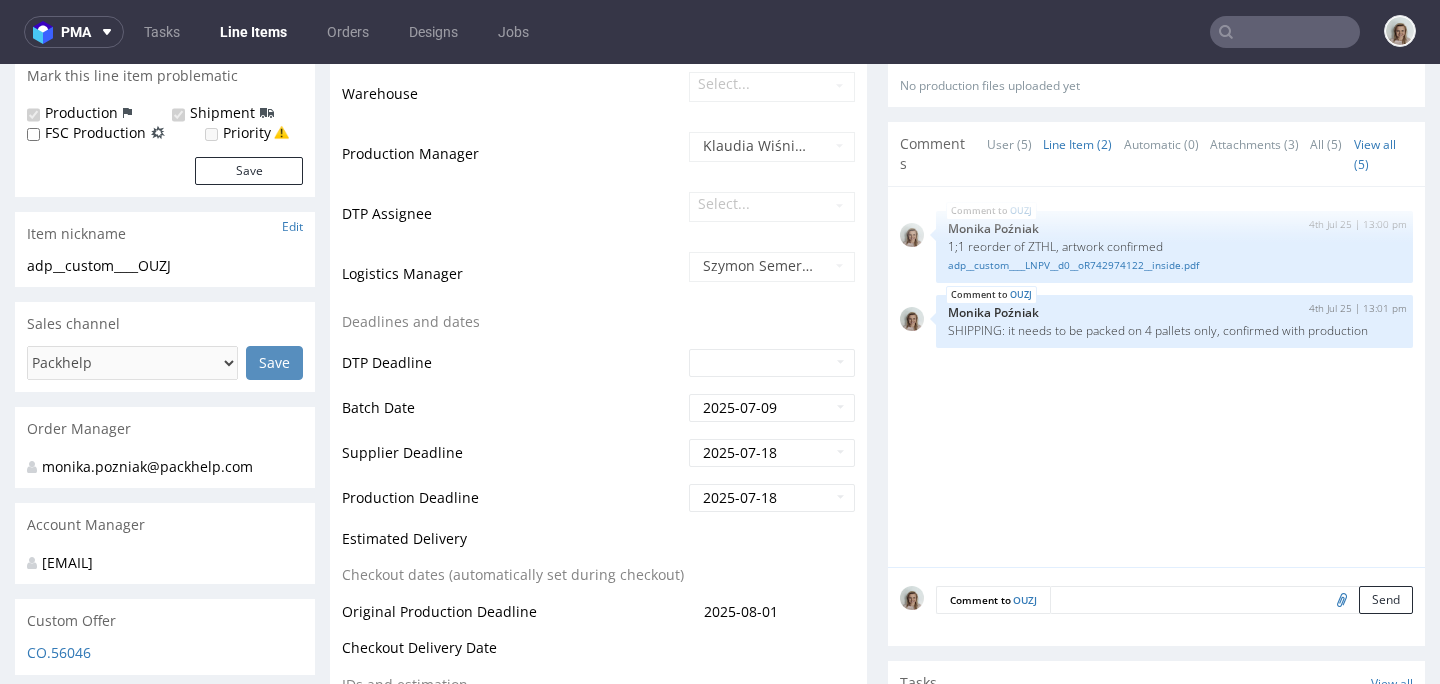 click at bounding box center [1285, 32] 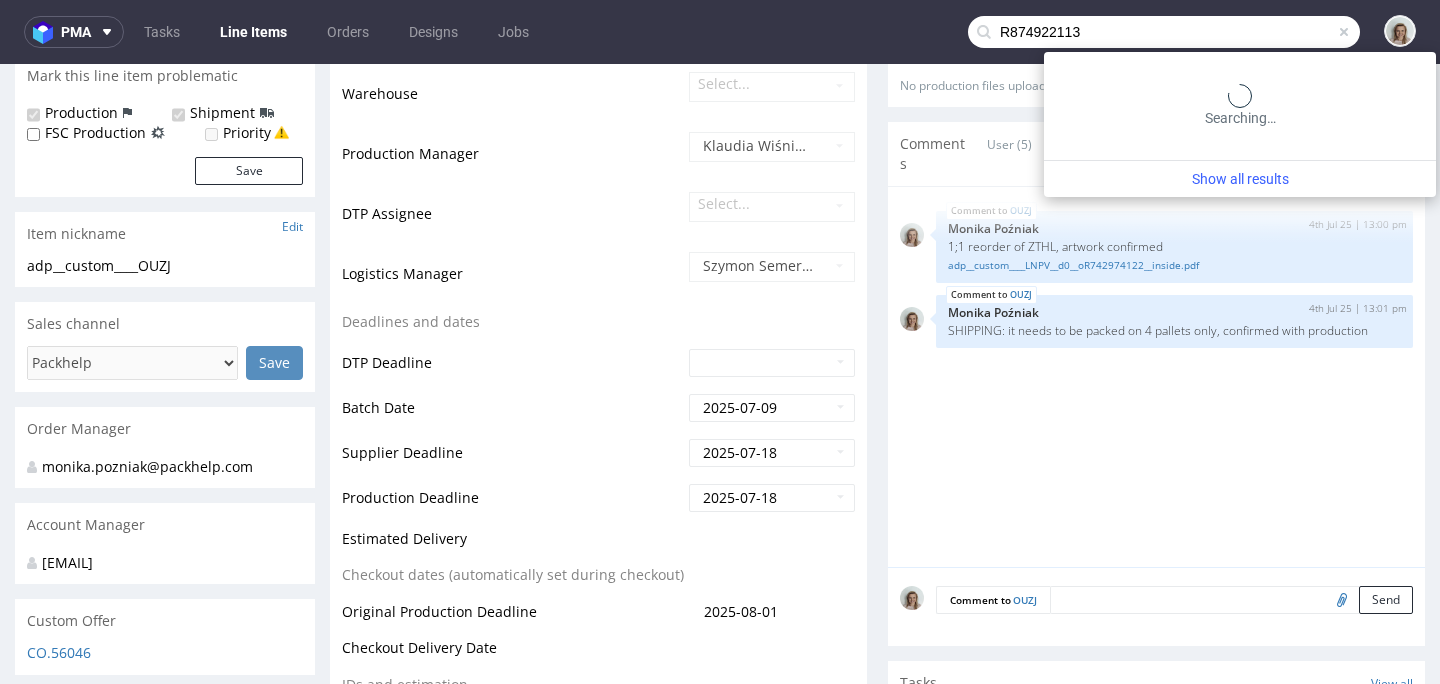 type on "R874922113" 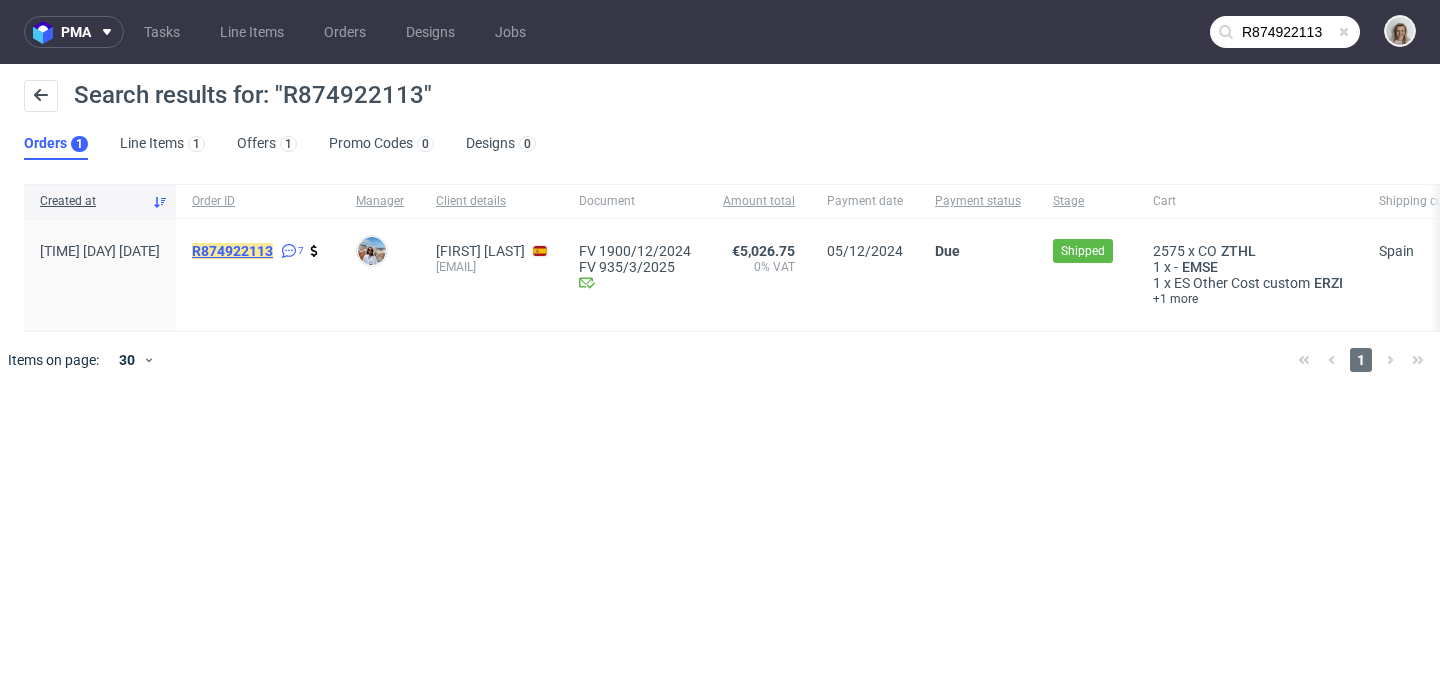 click on "R874922113" 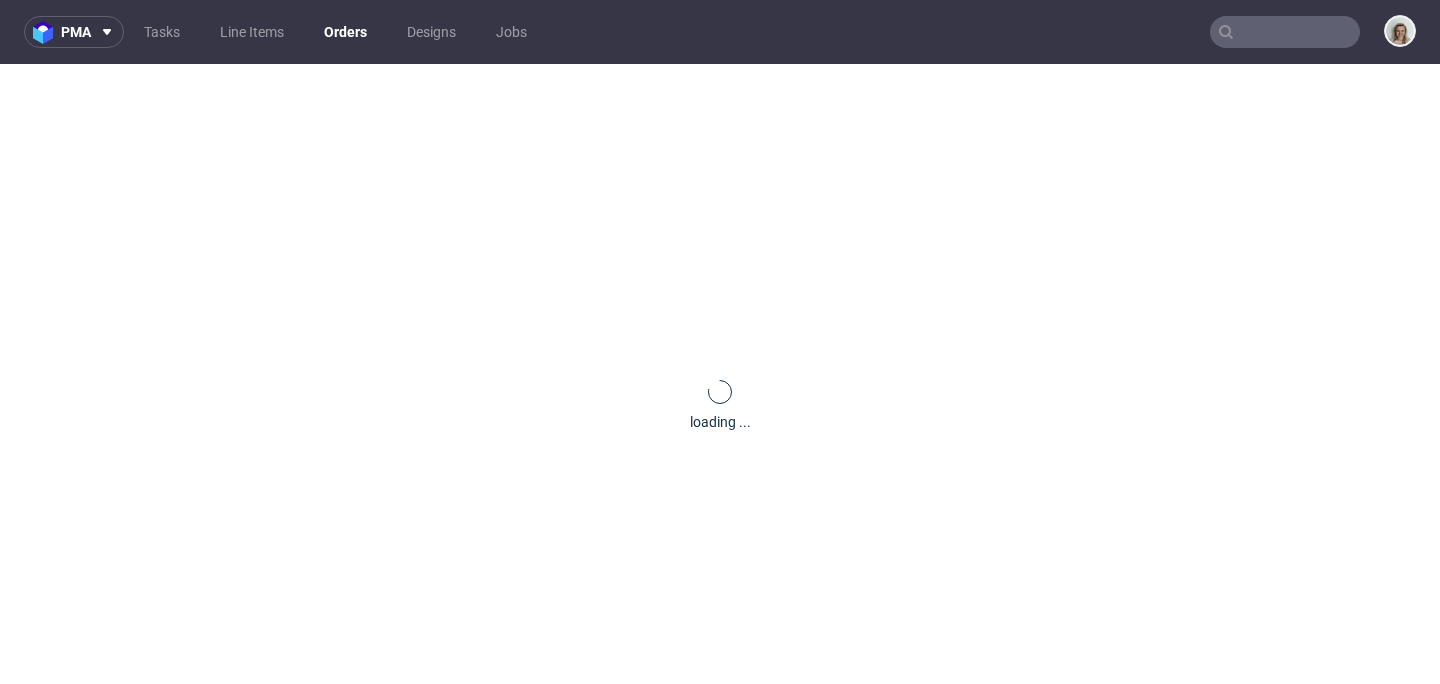 scroll, scrollTop: 0, scrollLeft: 0, axis: both 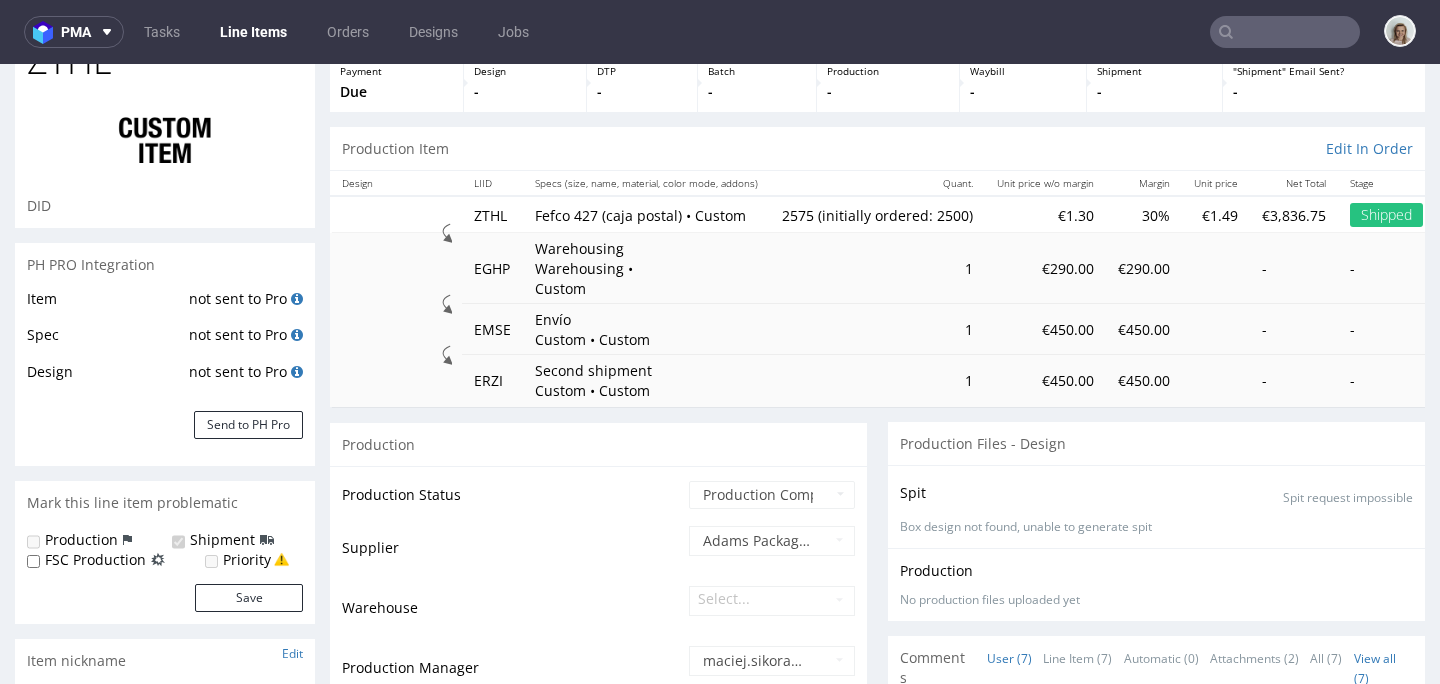 select on "in_progress" 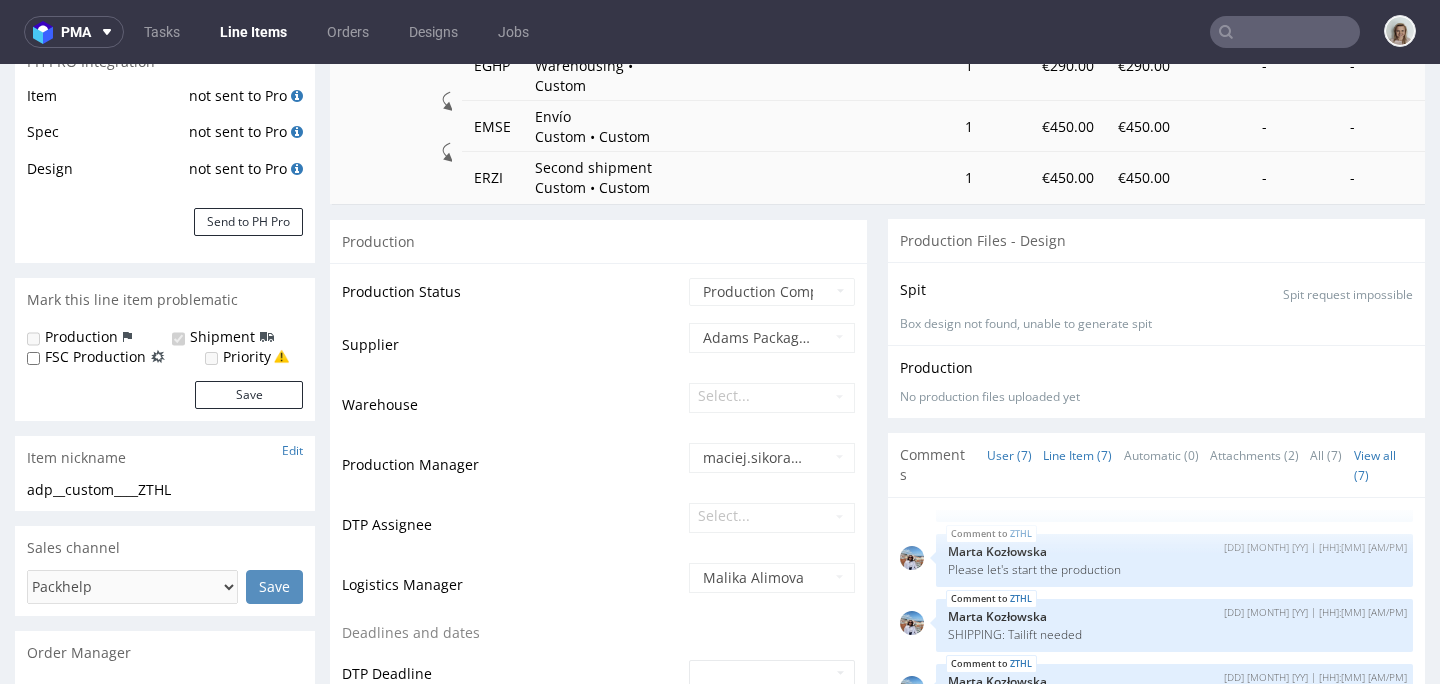 click on "Line Item (7)" at bounding box center [1077, 455] 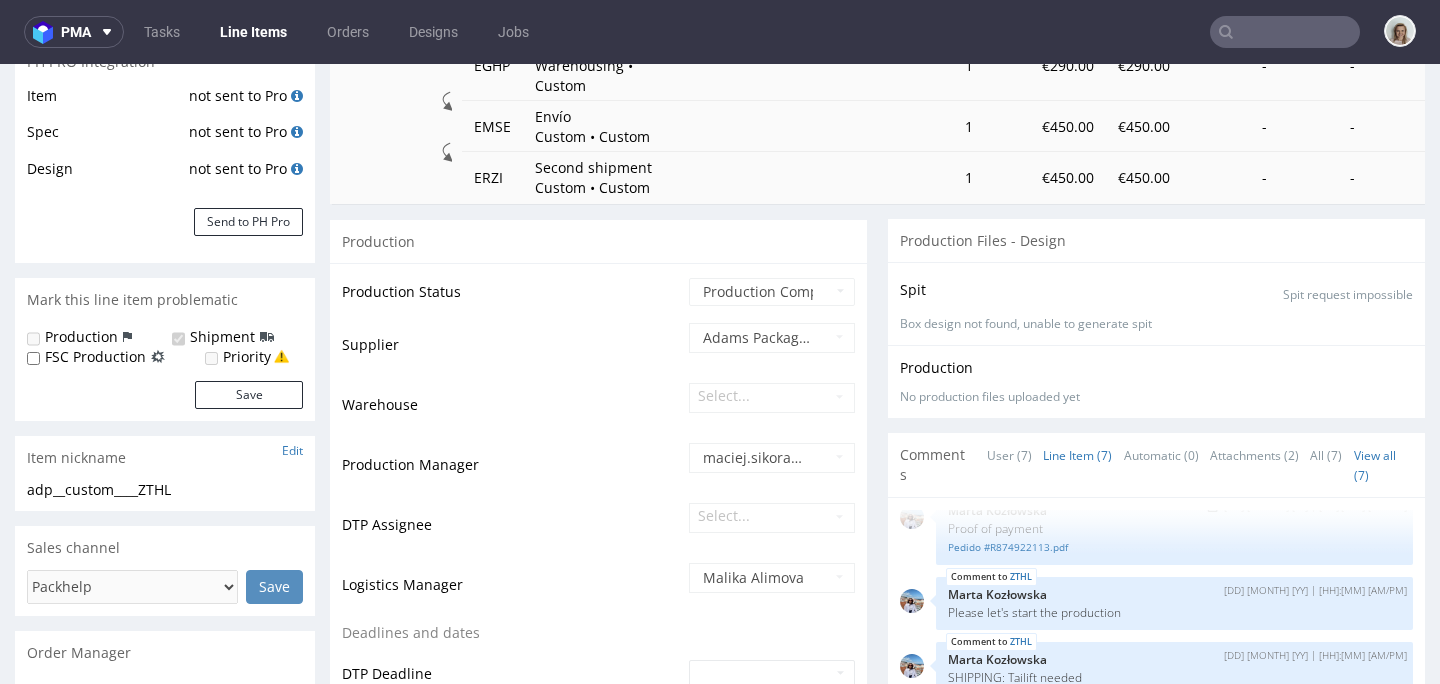 scroll, scrollTop: 152, scrollLeft: 0, axis: vertical 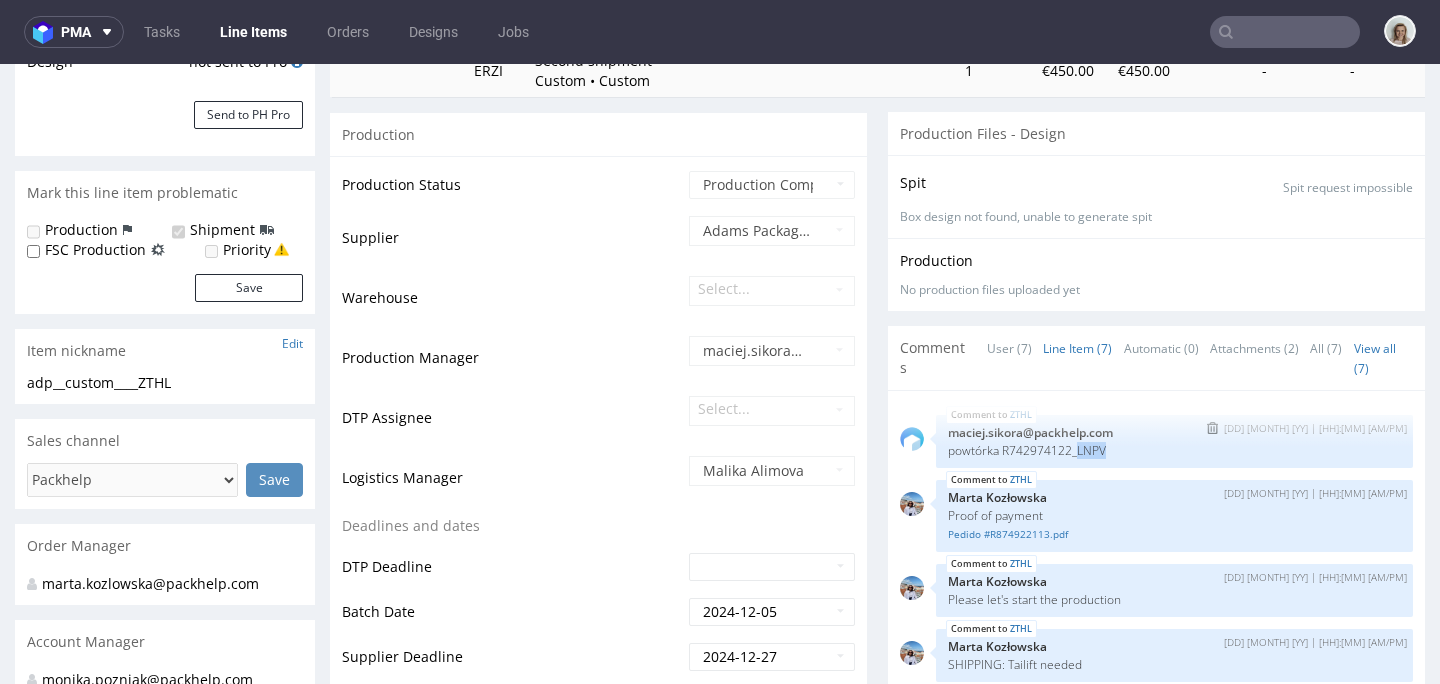 drag, startPoint x: 1064, startPoint y: 425, endPoint x: 1100, endPoint y: 429, distance: 36.221542 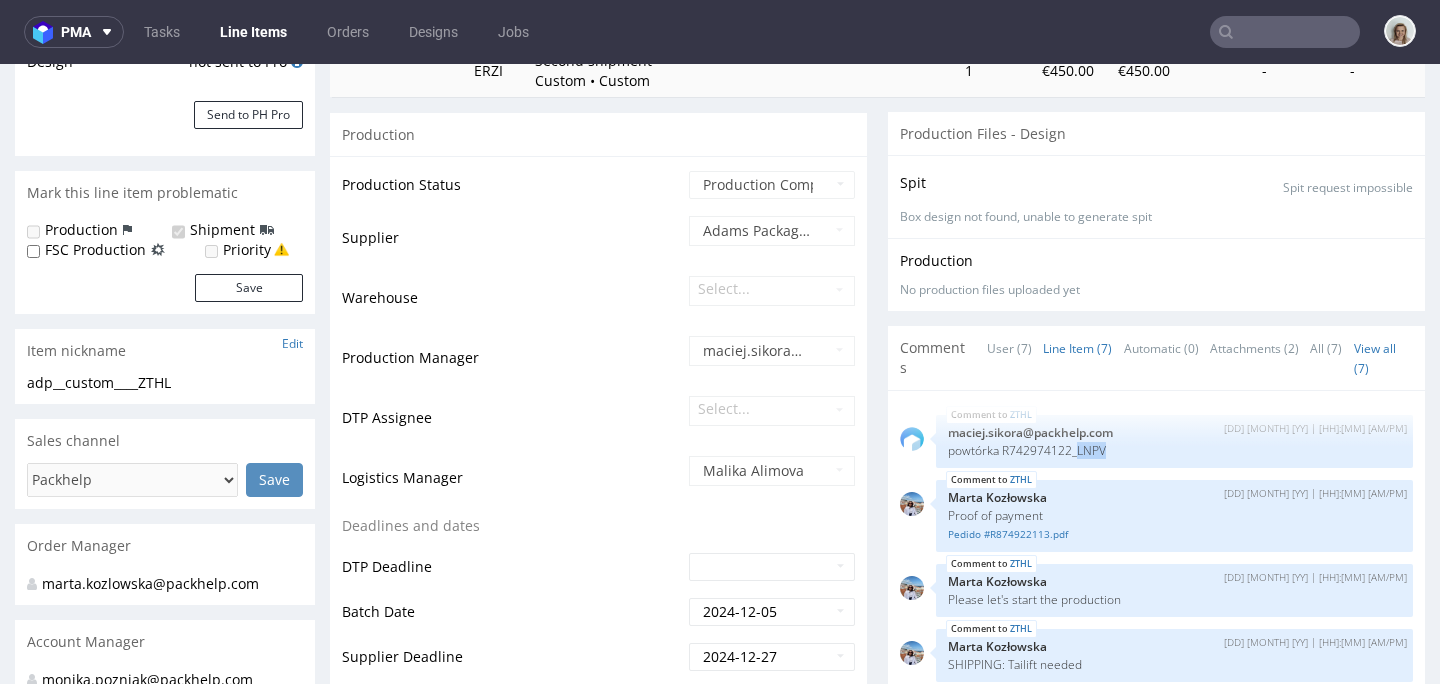 copy on "LNPV" 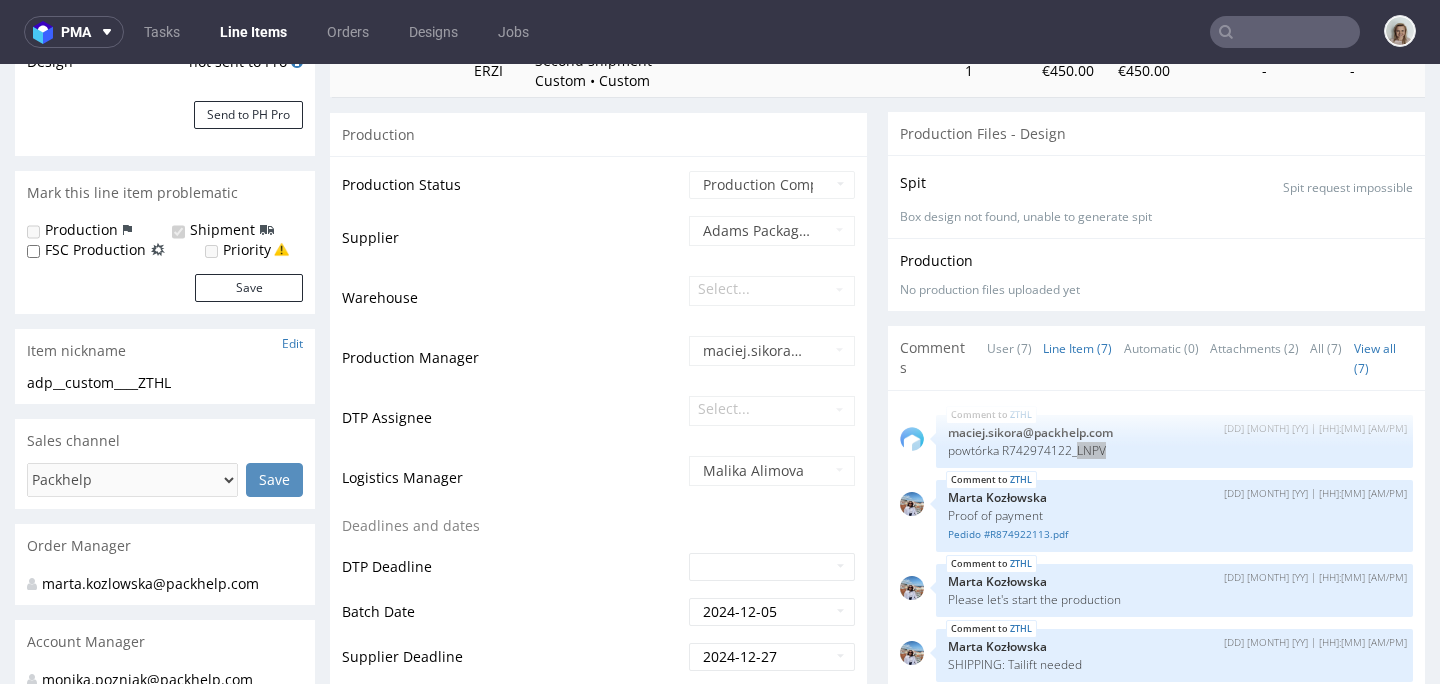 click at bounding box center [1285, 32] 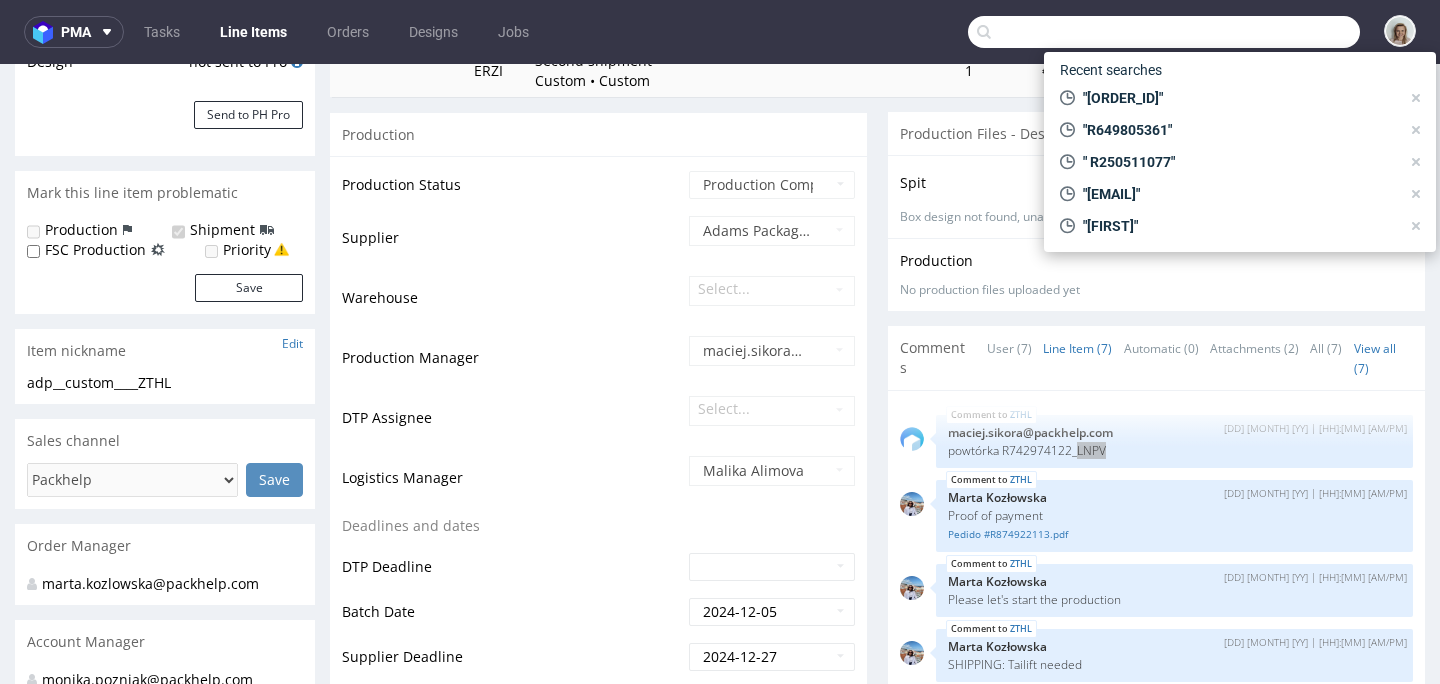 paste on "LNPV" 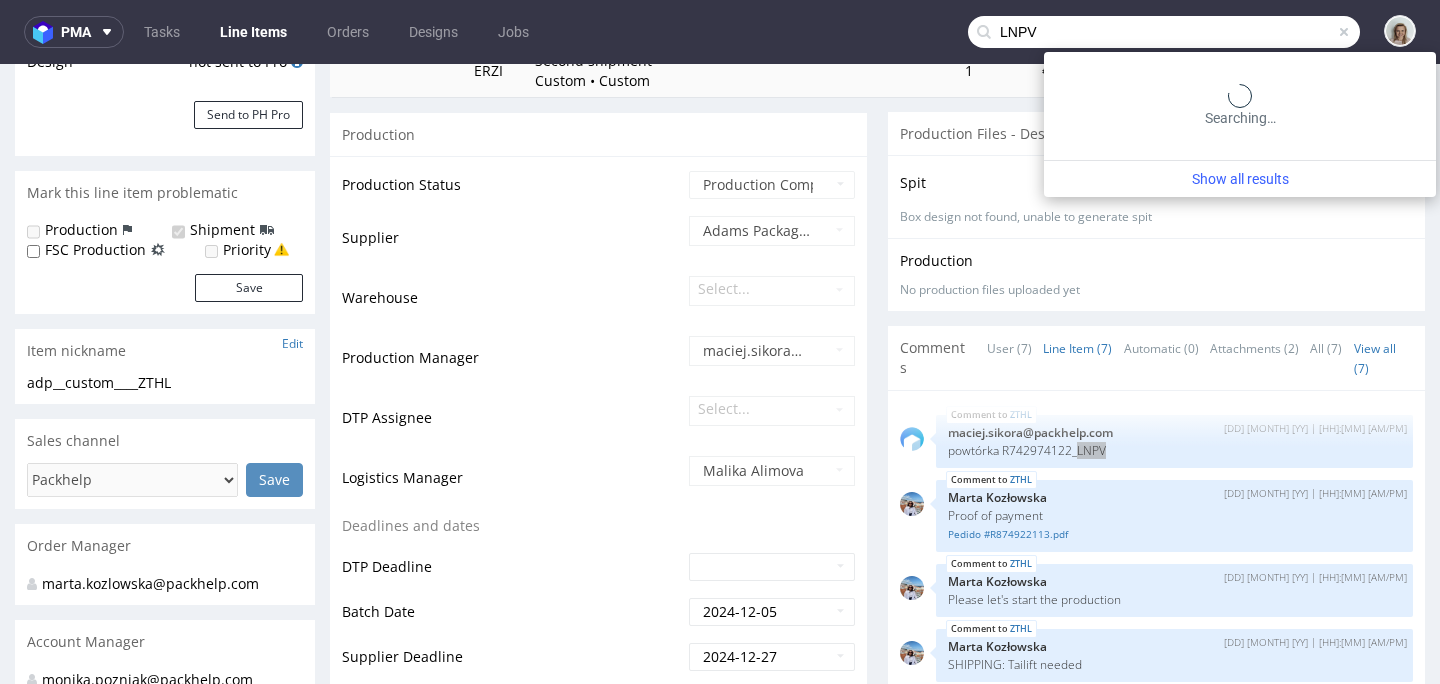 type on "LNPV" 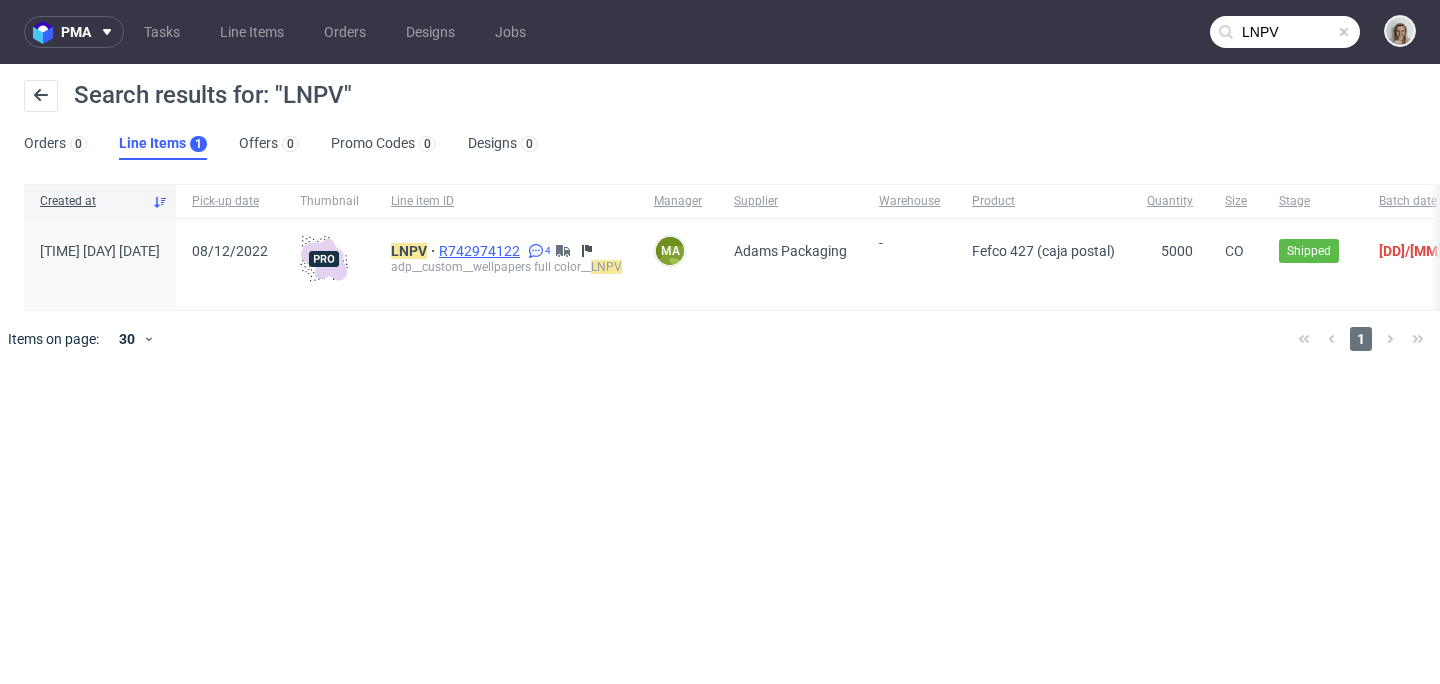 click on "R742974122" at bounding box center [481, 251] 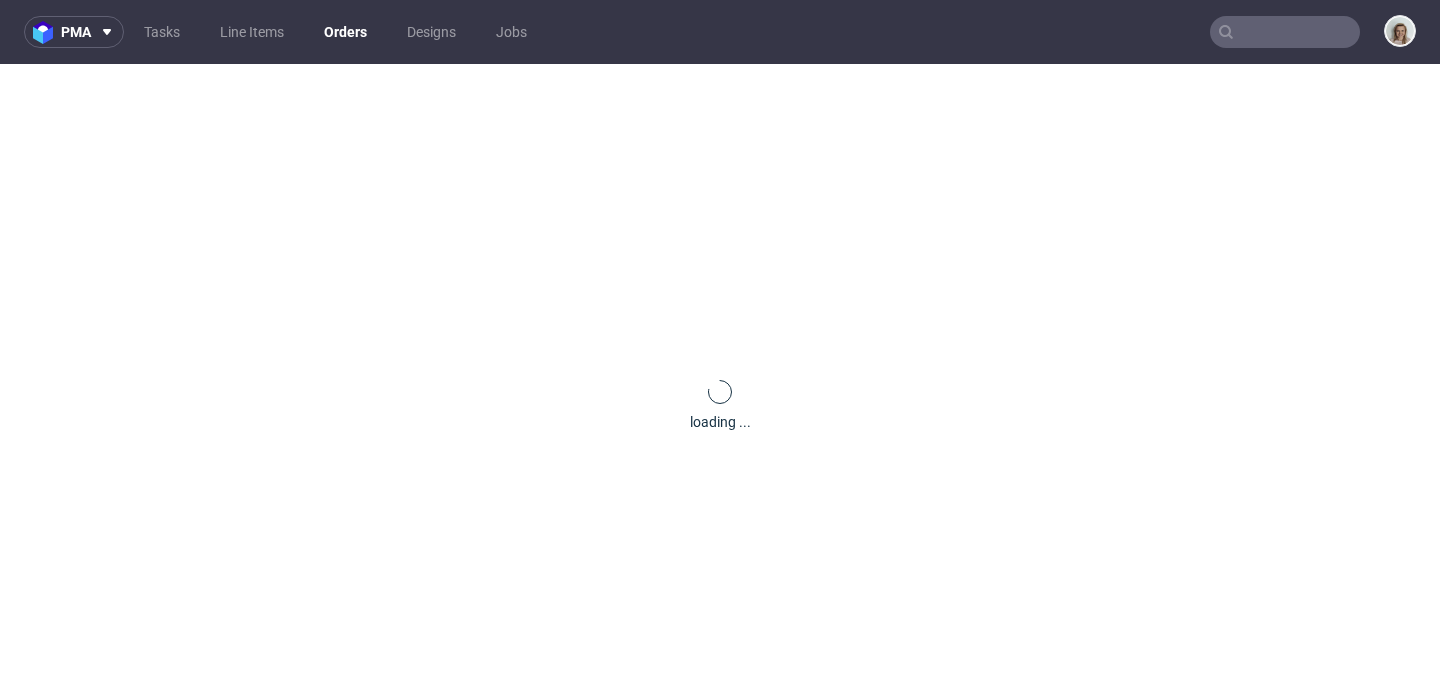 scroll, scrollTop: 0, scrollLeft: 0, axis: both 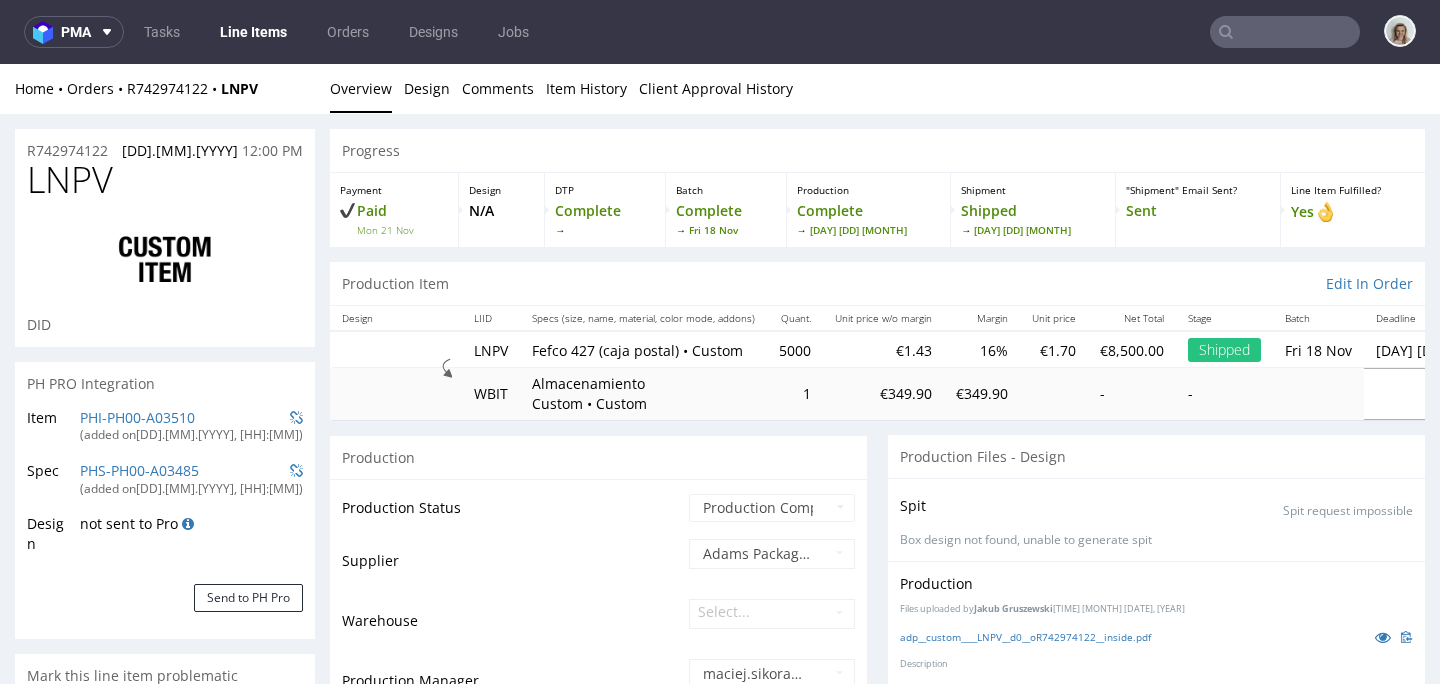 select on "in_progress" 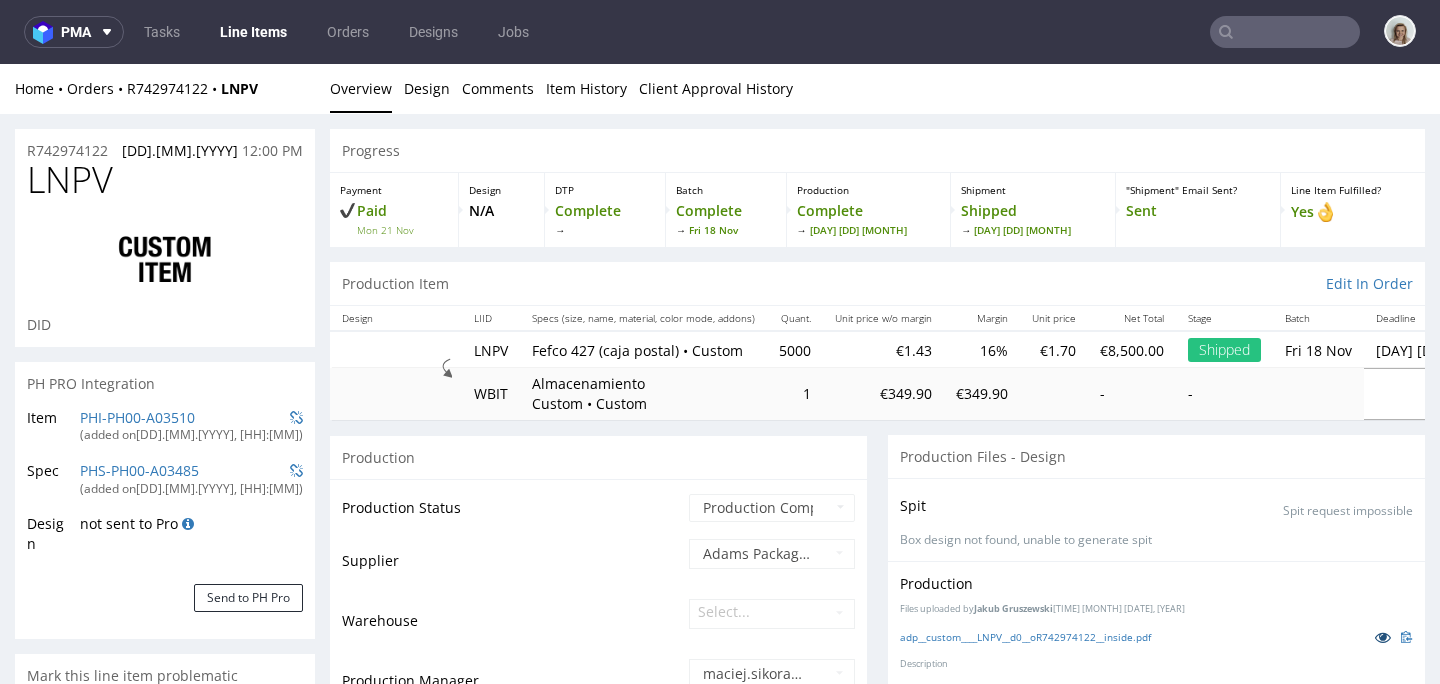 click at bounding box center (1383, 637) 